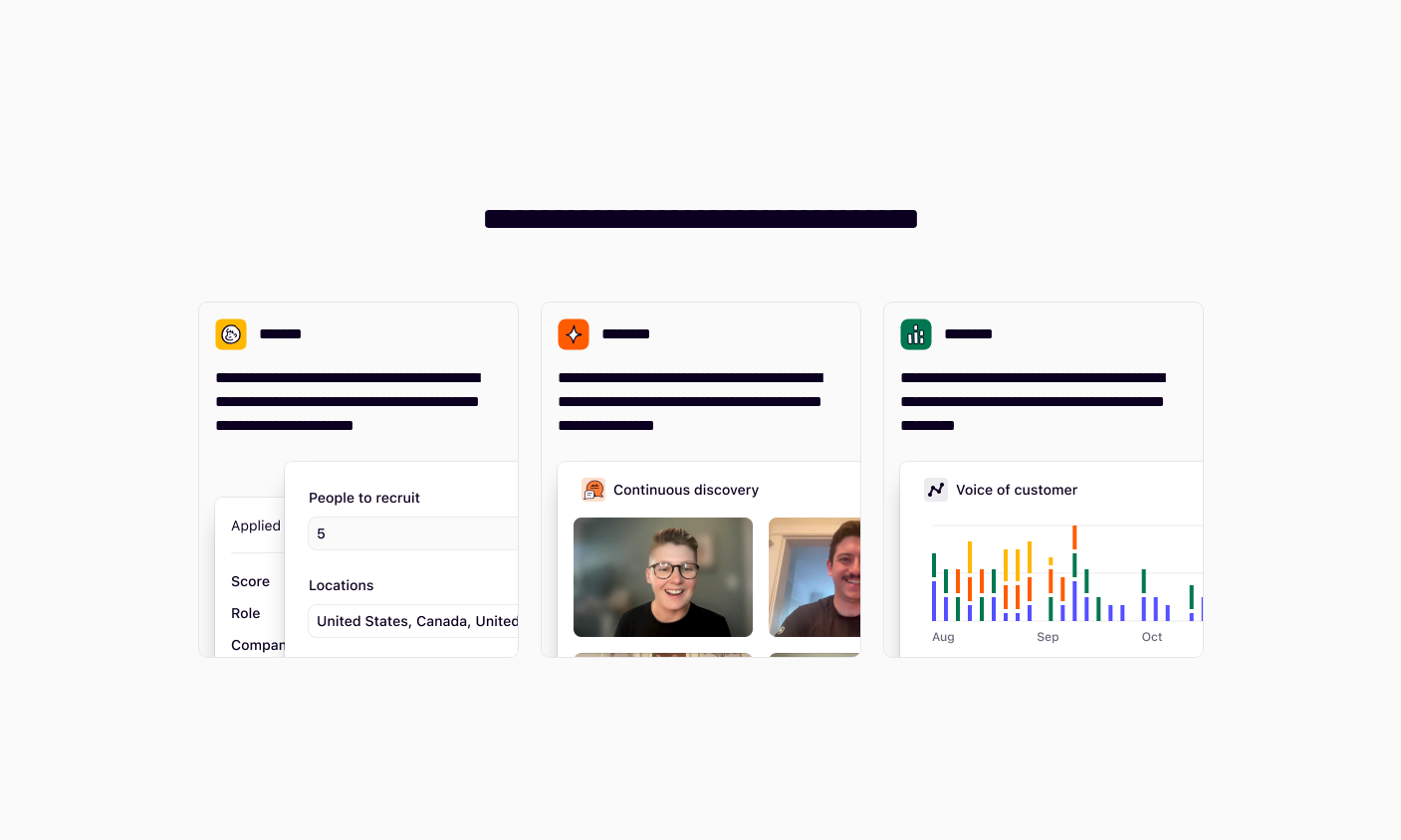 scroll, scrollTop: 0, scrollLeft: 0, axis: both 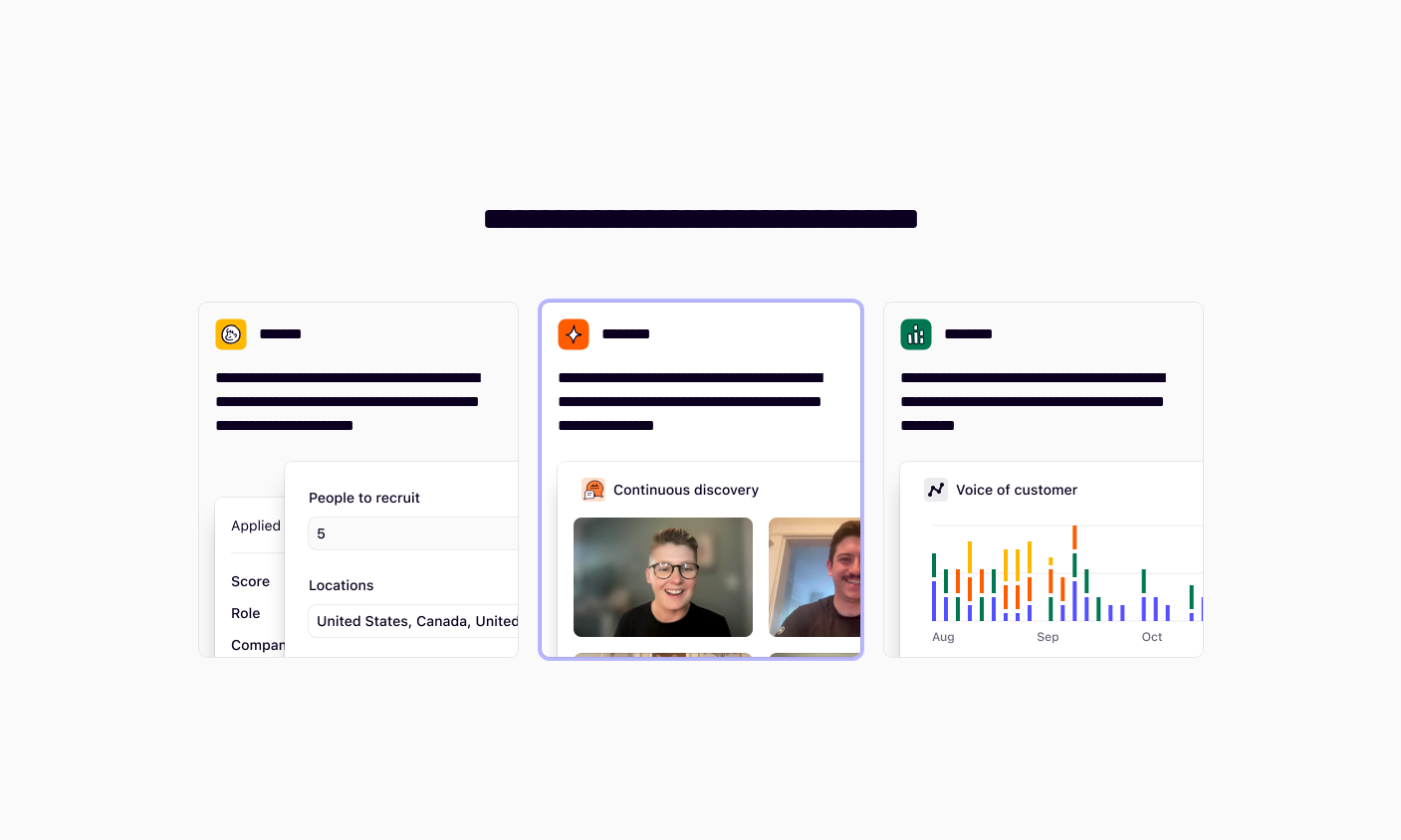 click on "**********" at bounding box center [701, 402] 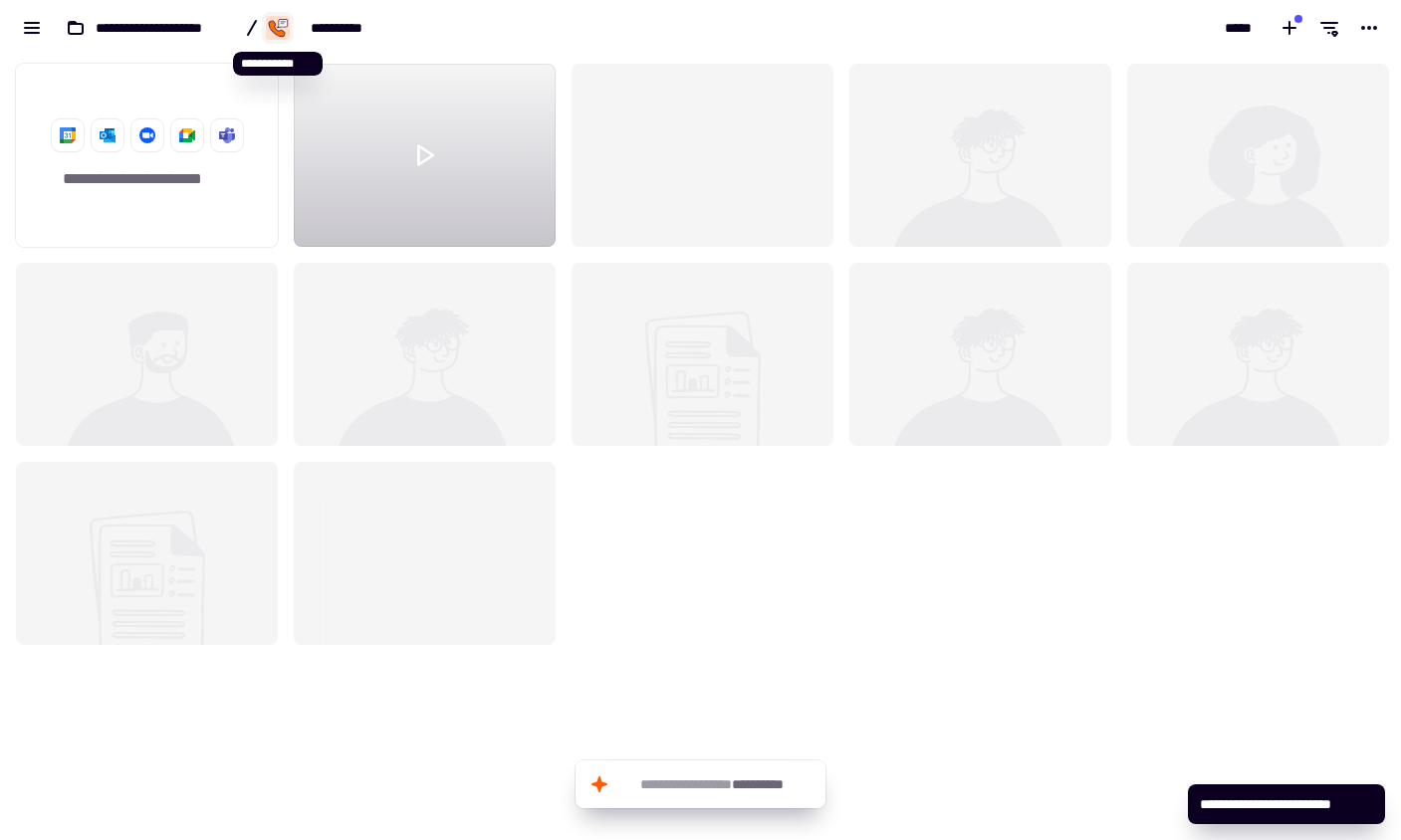 scroll, scrollTop: 16, scrollLeft: 16, axis: both 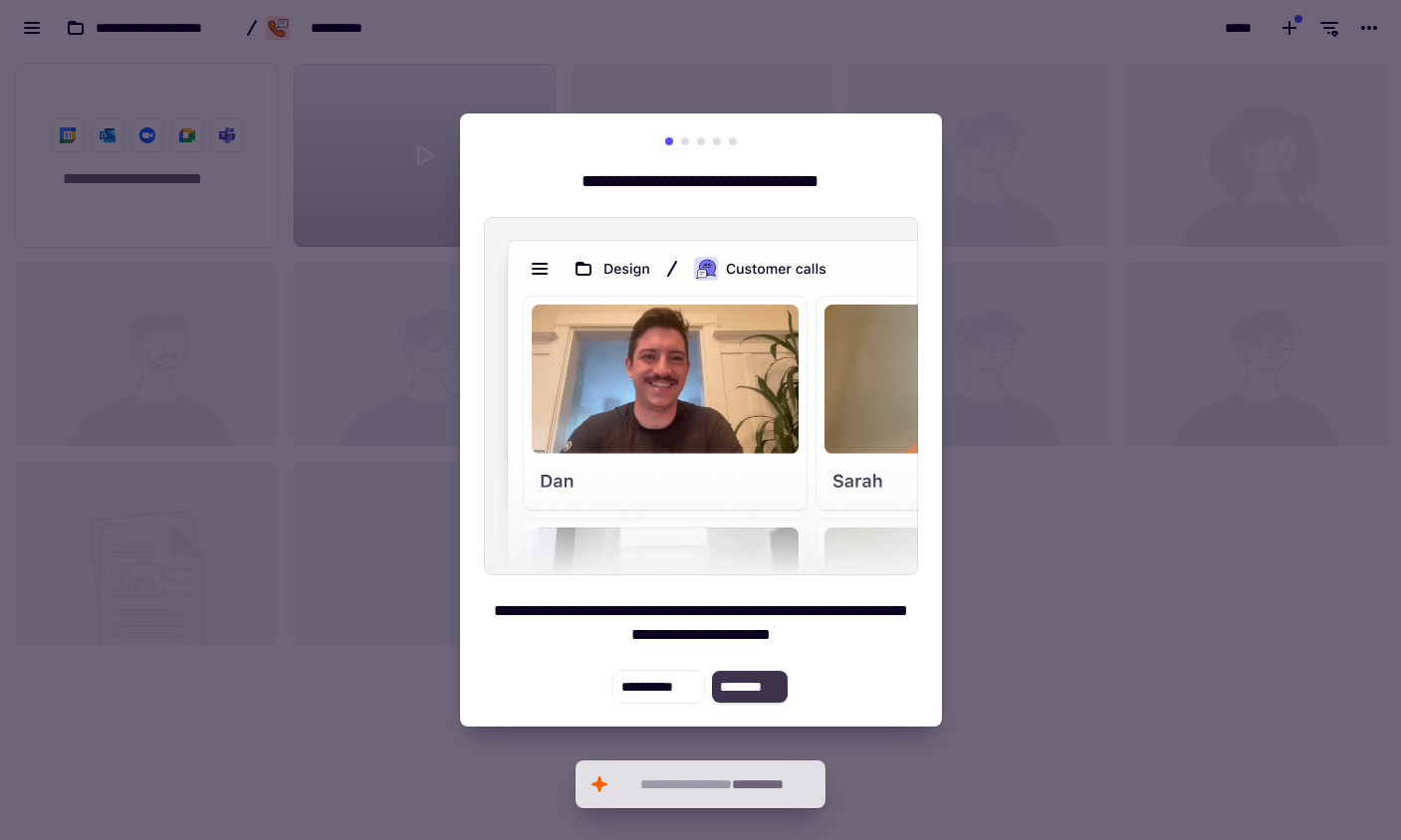 click on "********" 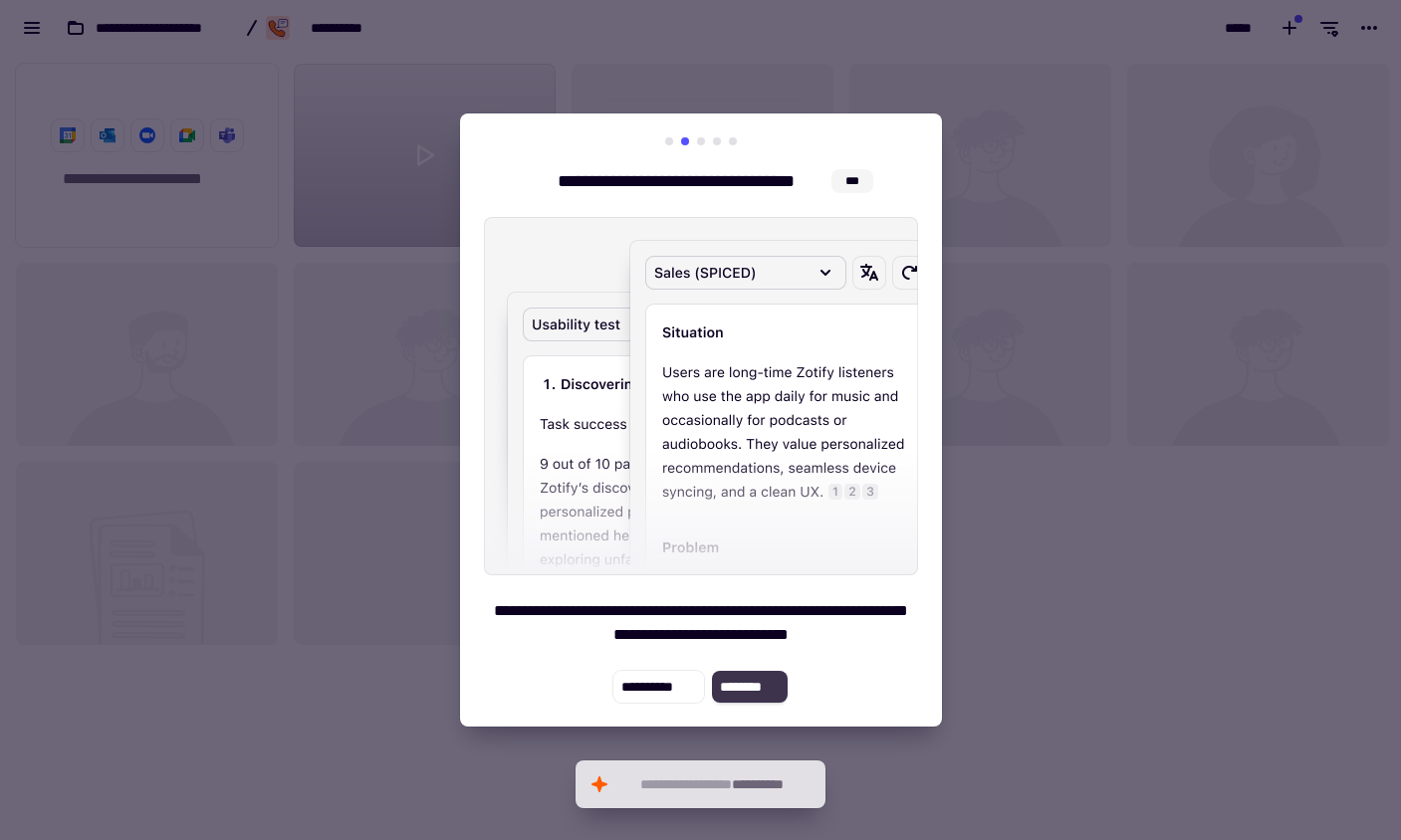 click on "********" 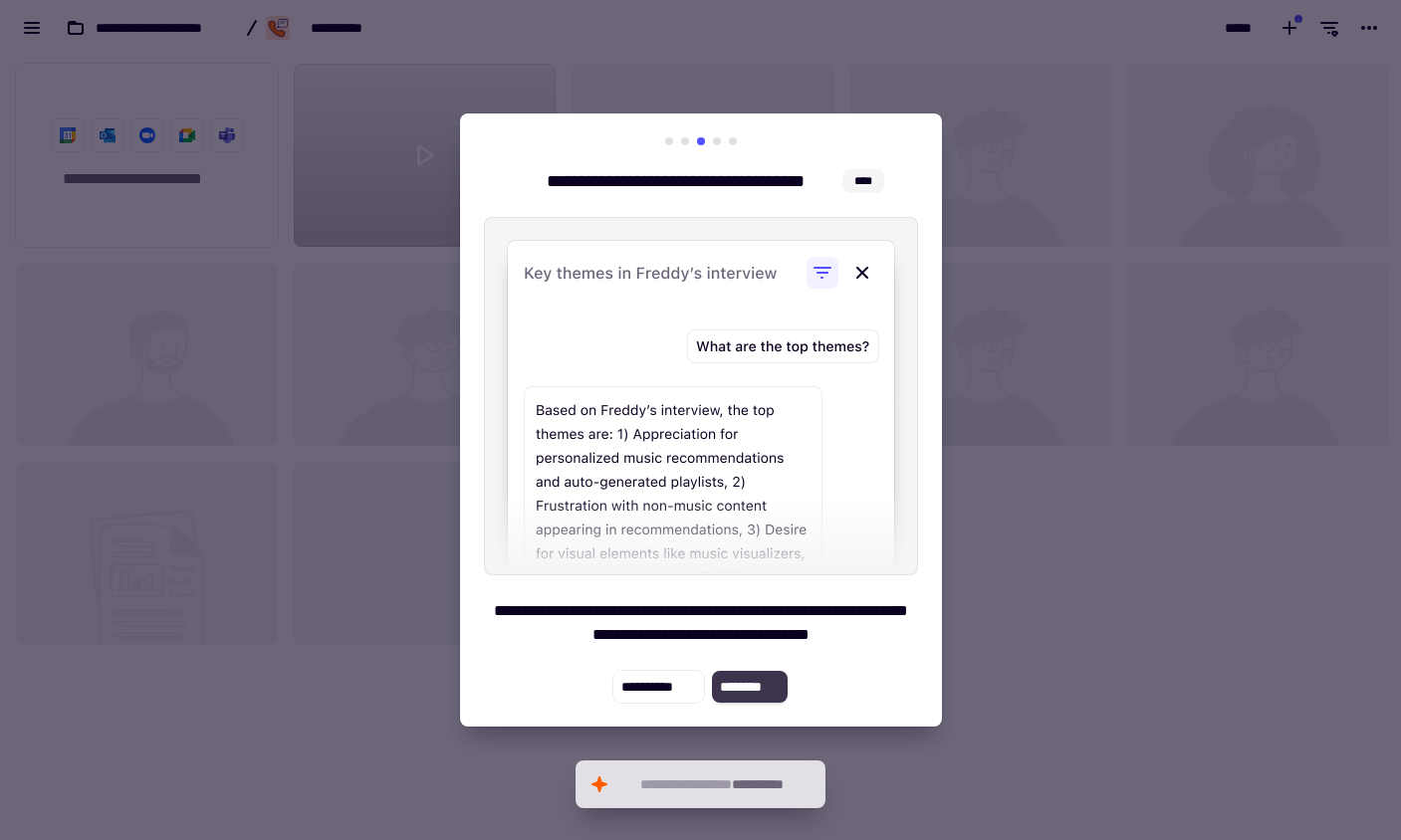 click on "********" 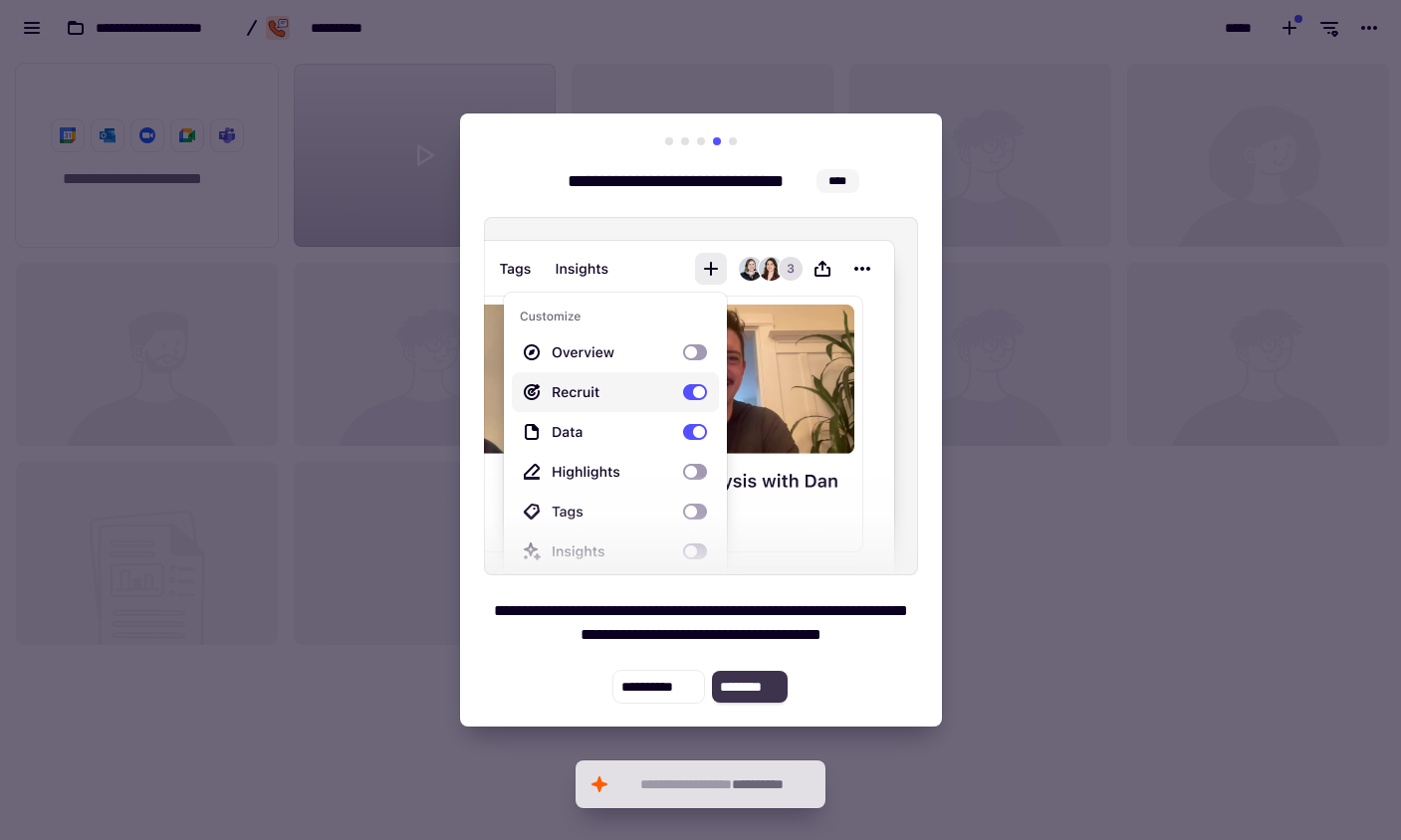 click on "********" 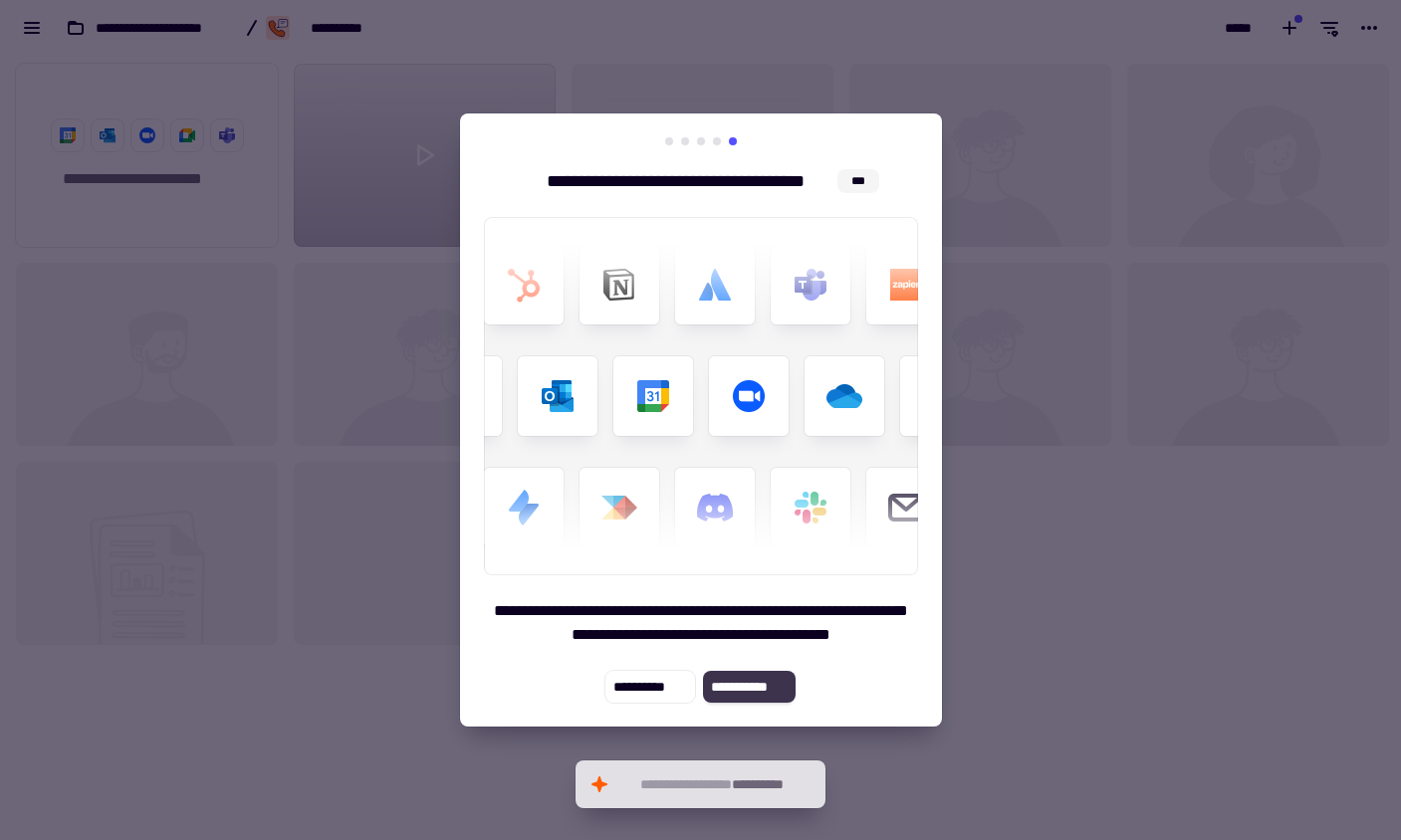 click on "**********" 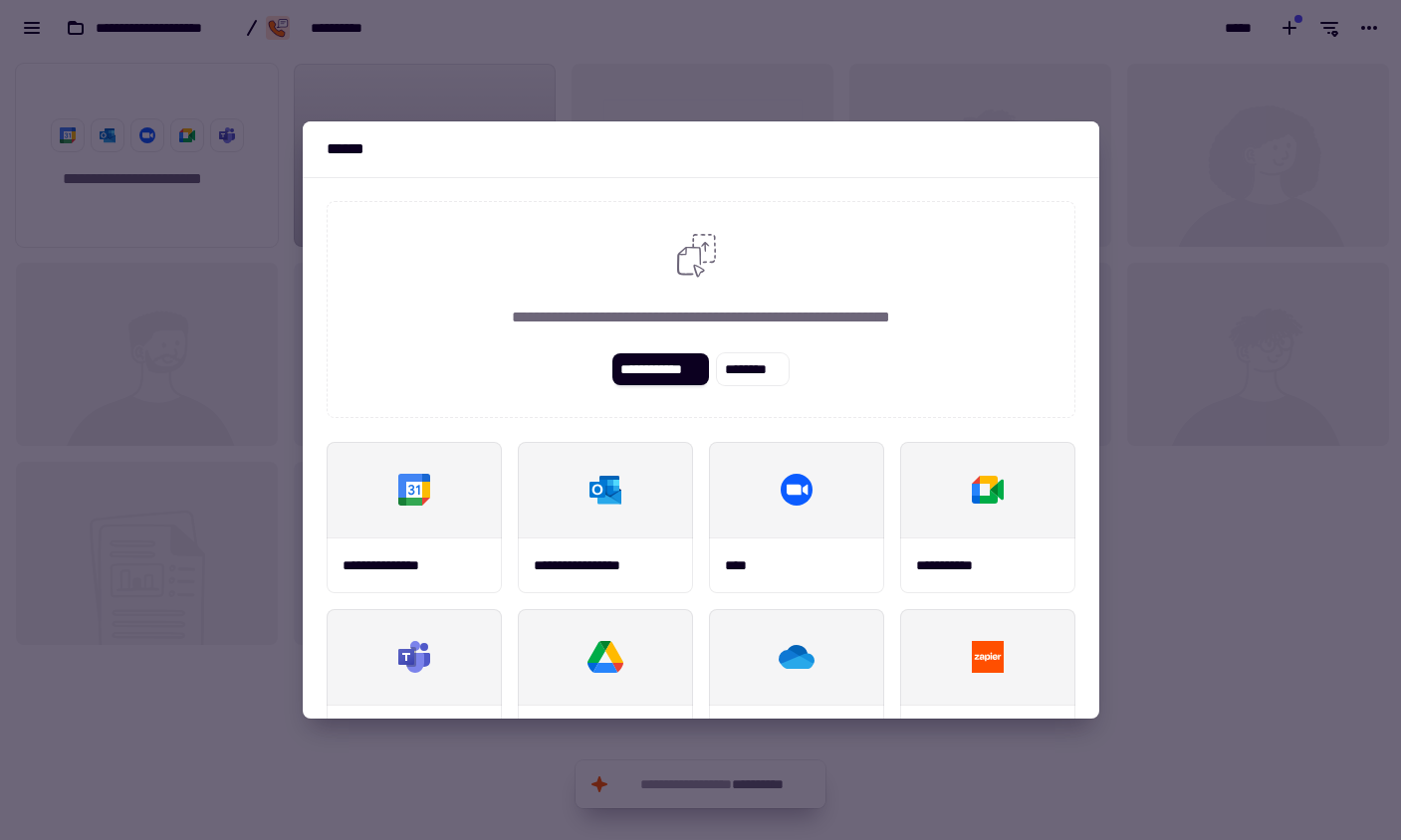 click at bounding box center (700, 420) 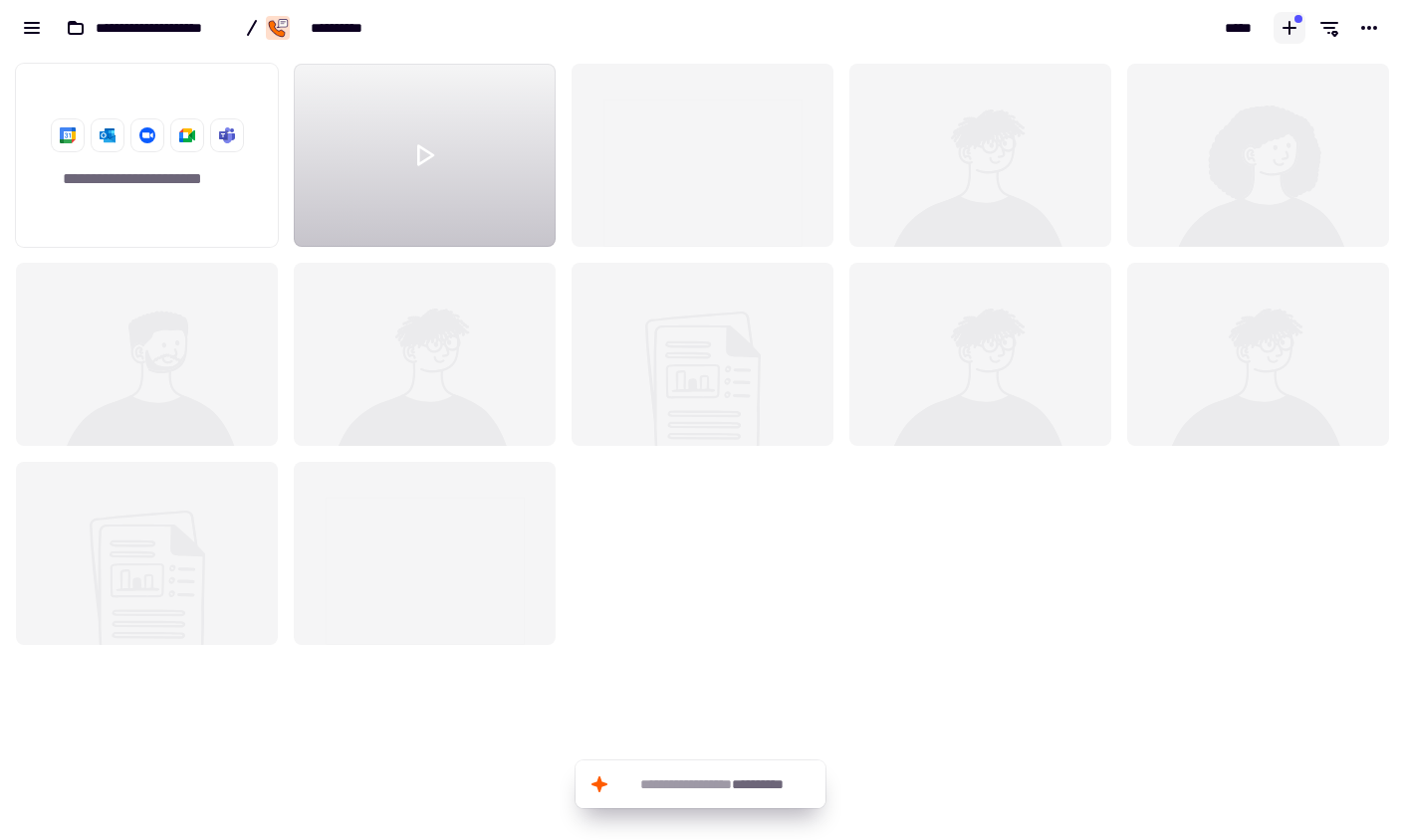 click 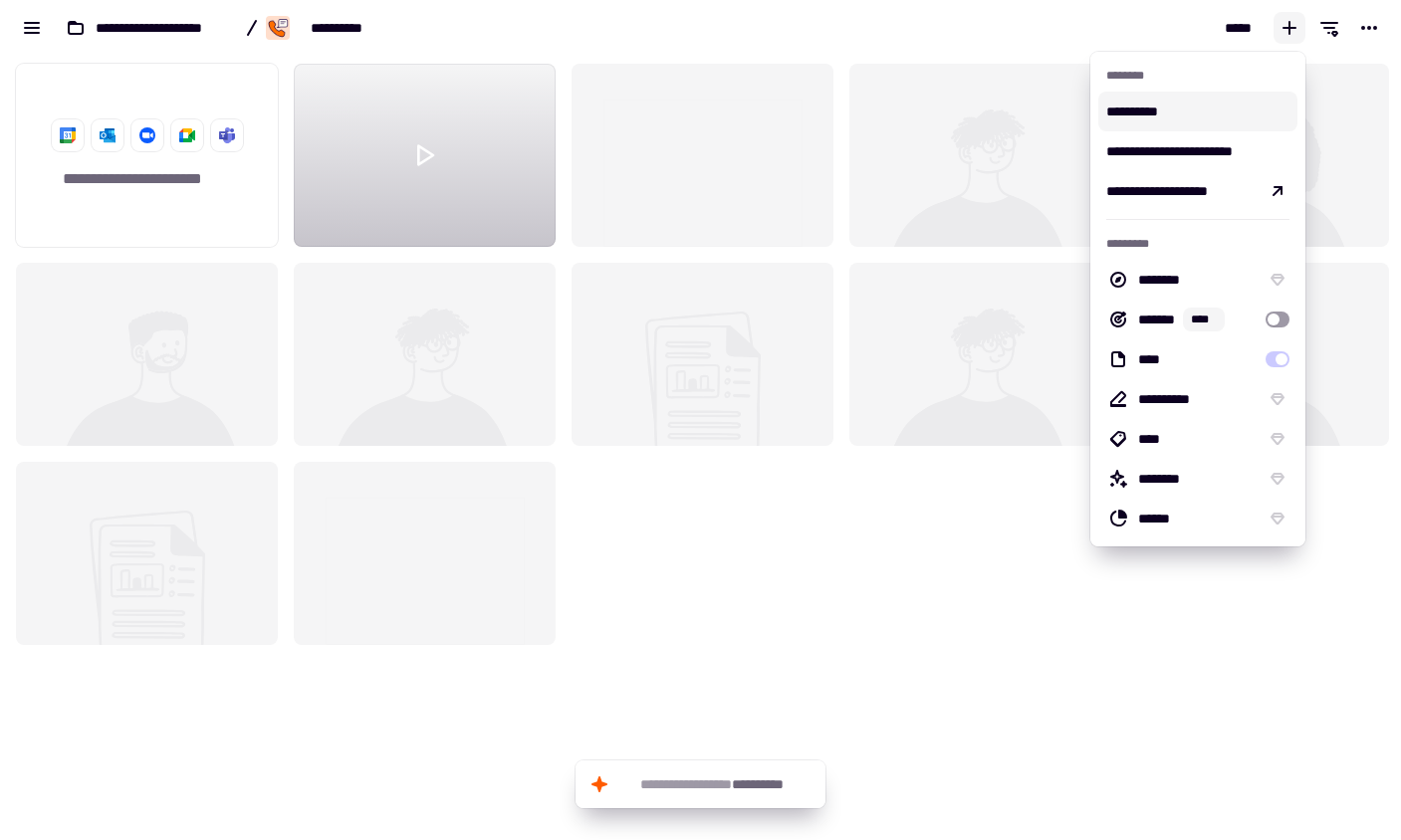 click on "**********" at bounding box center [1198, 111] 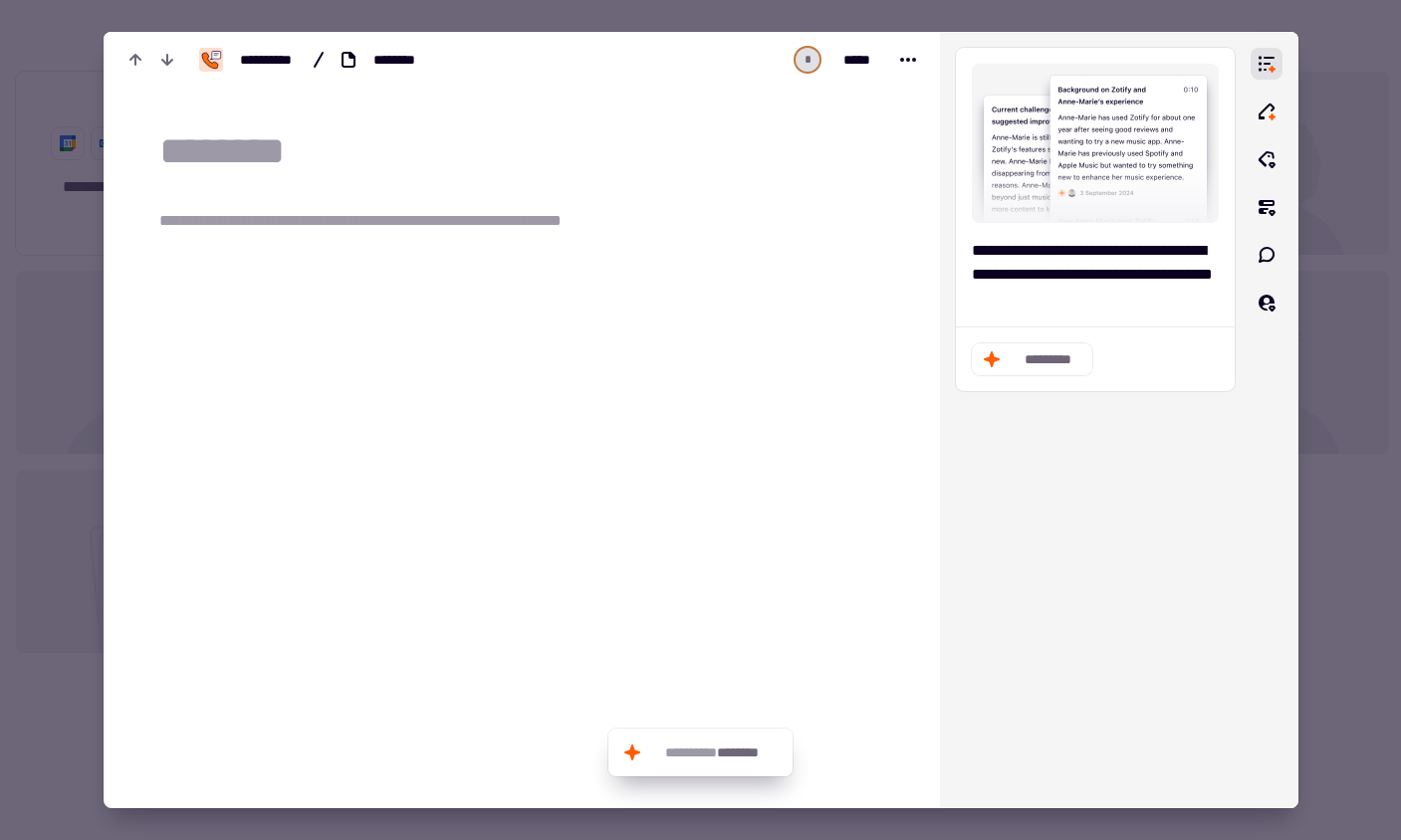 scroll, scrollTop: 769, scrollLeft: 1371, axis: both 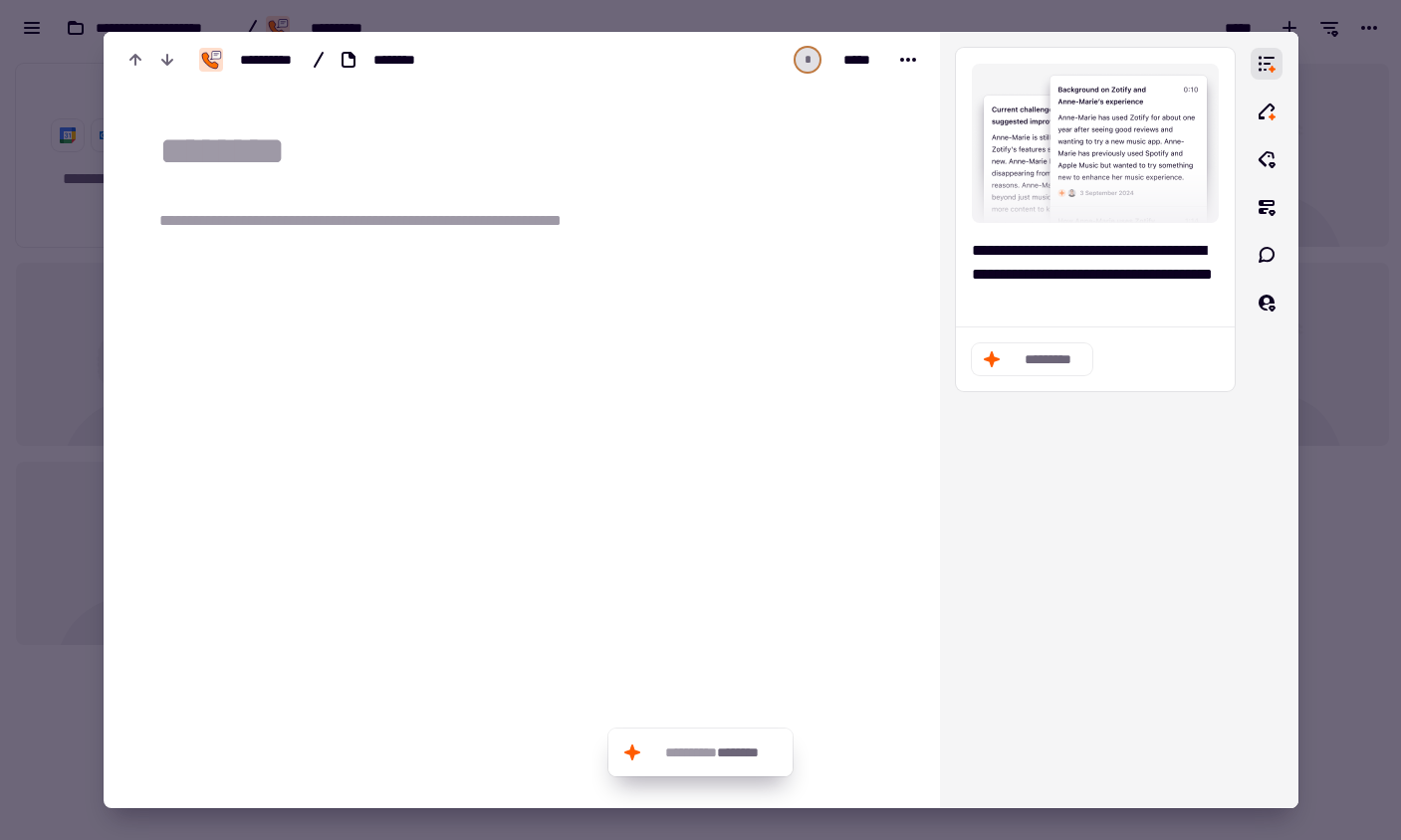 click at bounding box center (534, 151) 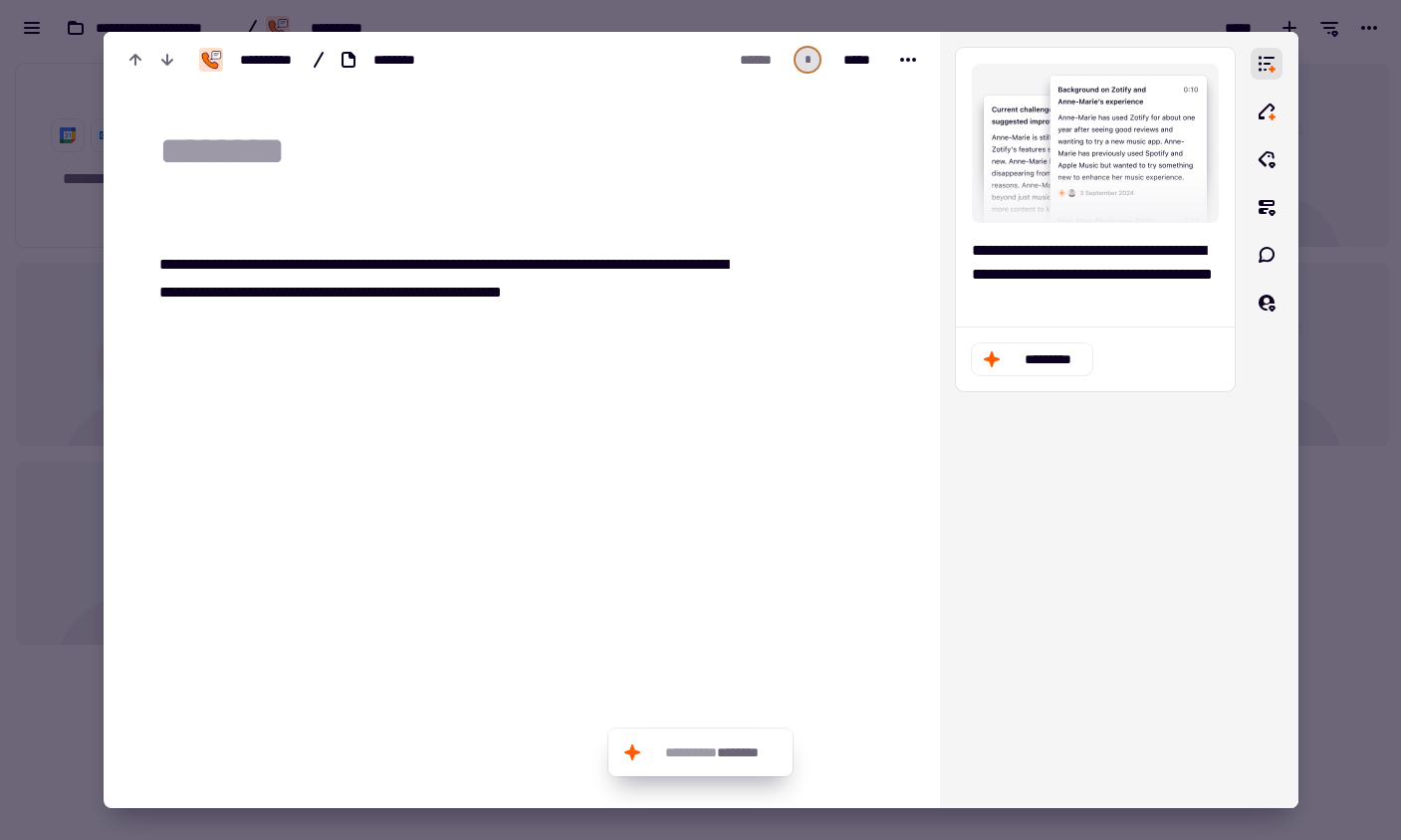 click at bounding box center (823, 374) 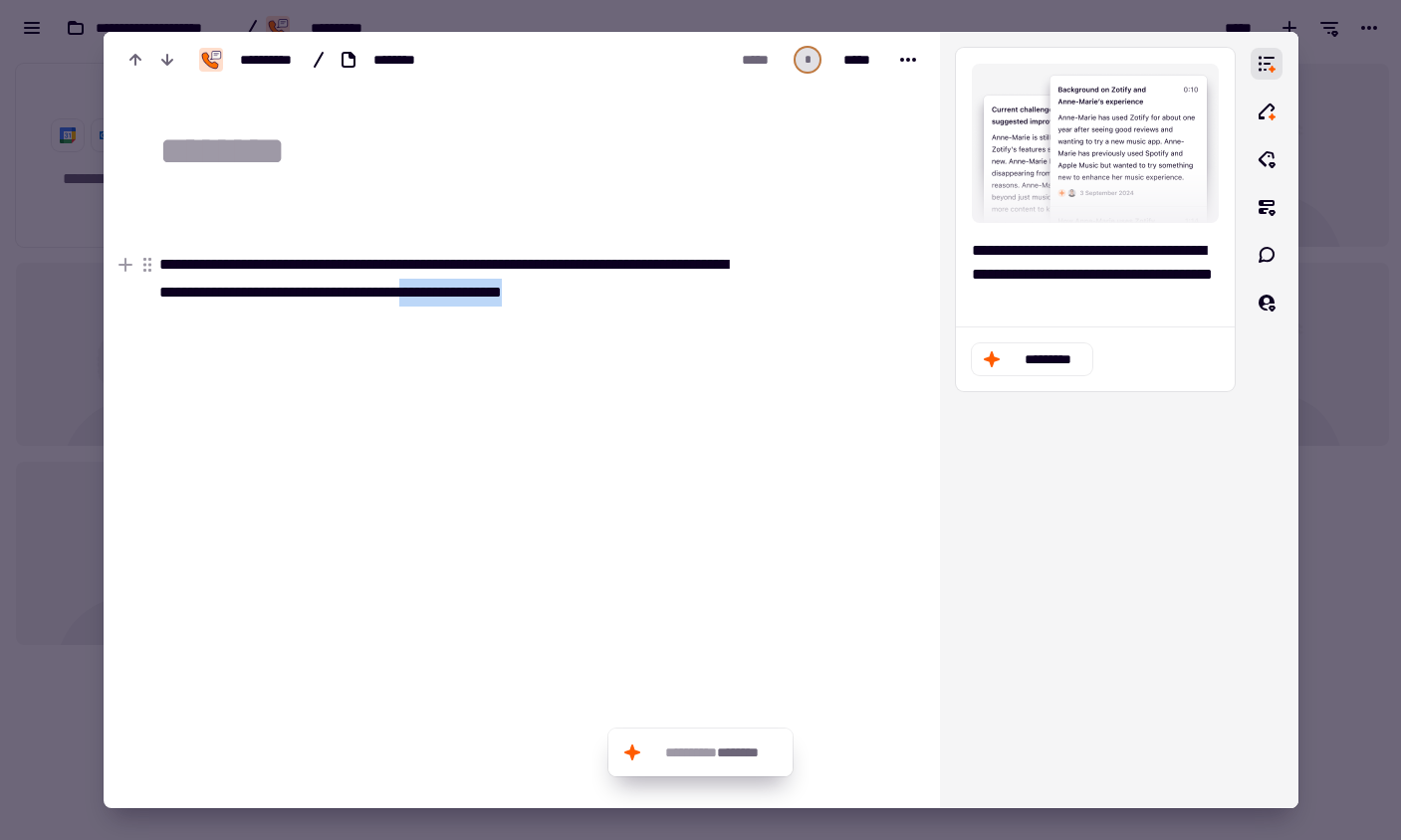 drag, startPoint x: 719, startPoint y: 294, endPoint x: 555, endPoint y: 292, distance: 164.01219 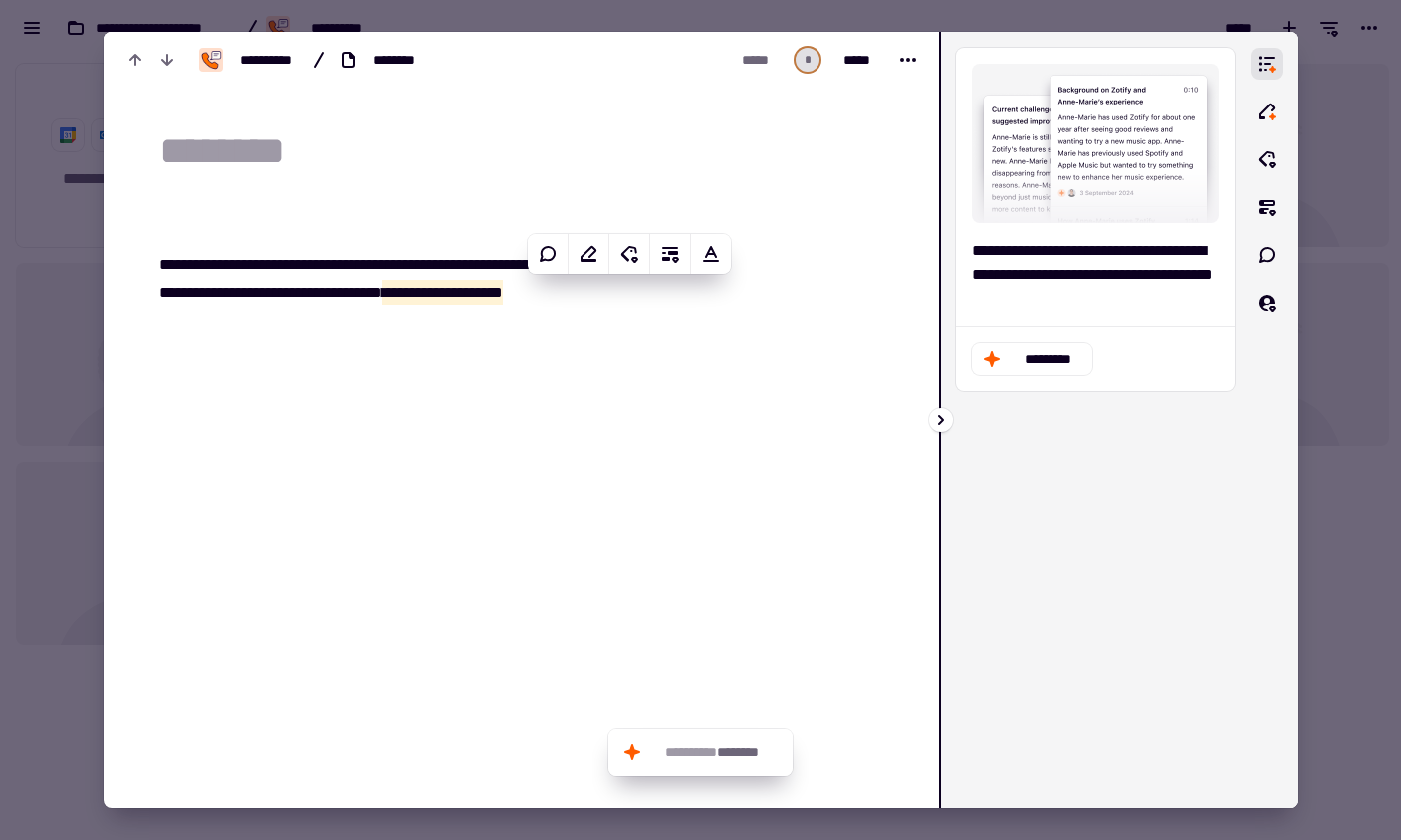 click on "**********" at bounding box center [1095, 420] 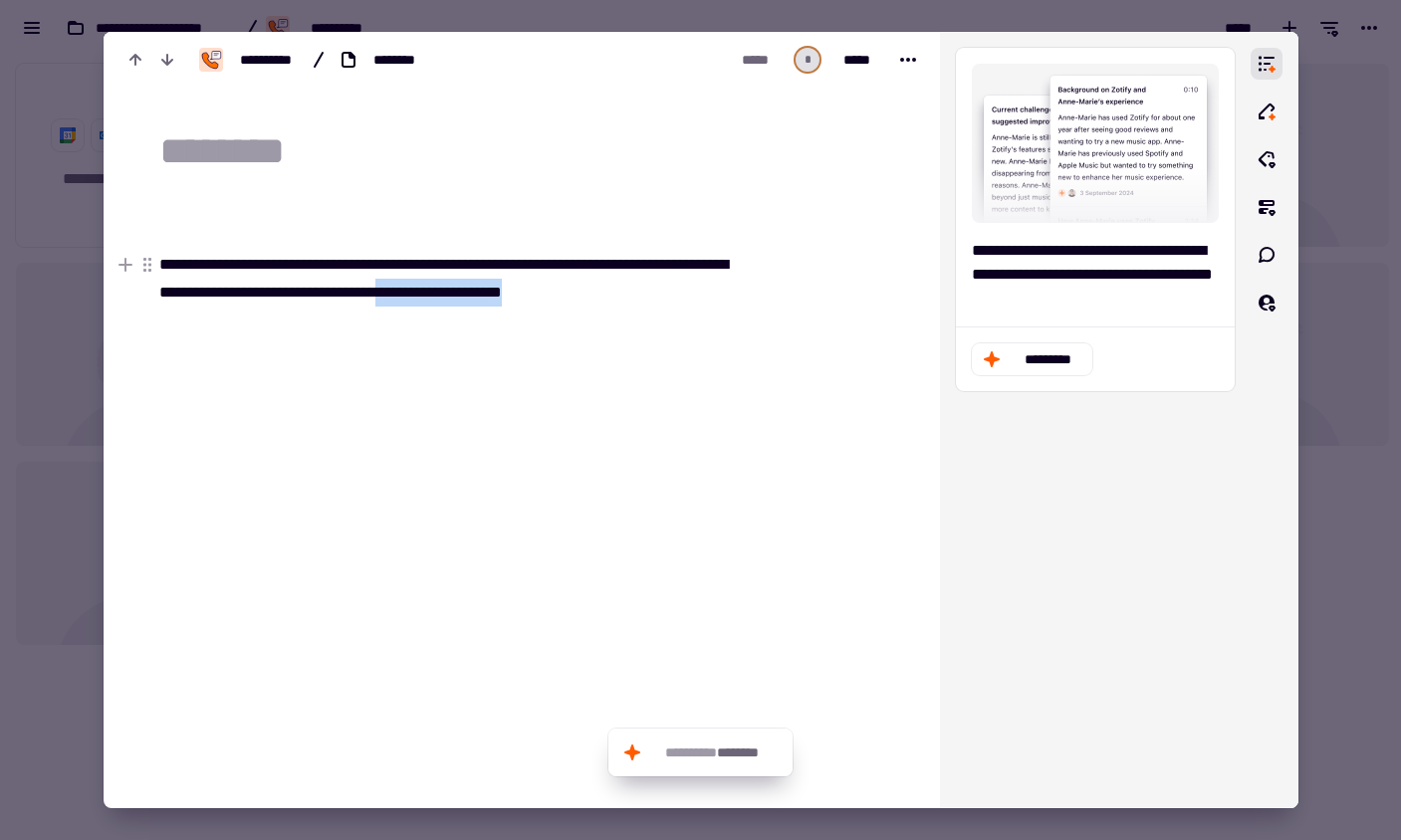 drag, startPoint x: 716, startPoint y: 287, endPoint x: 525, endPoint y: 300, distance: 191.4419 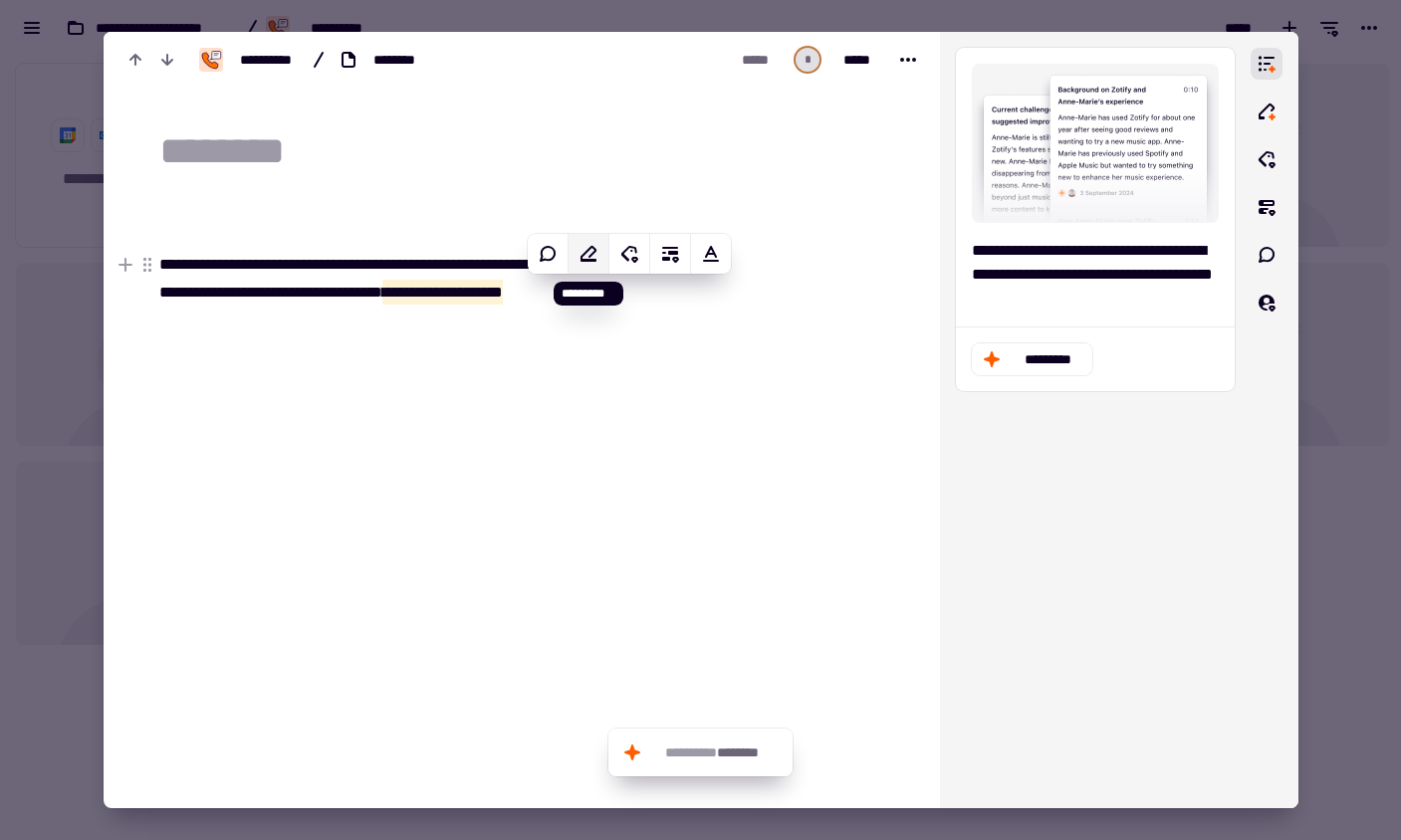 click 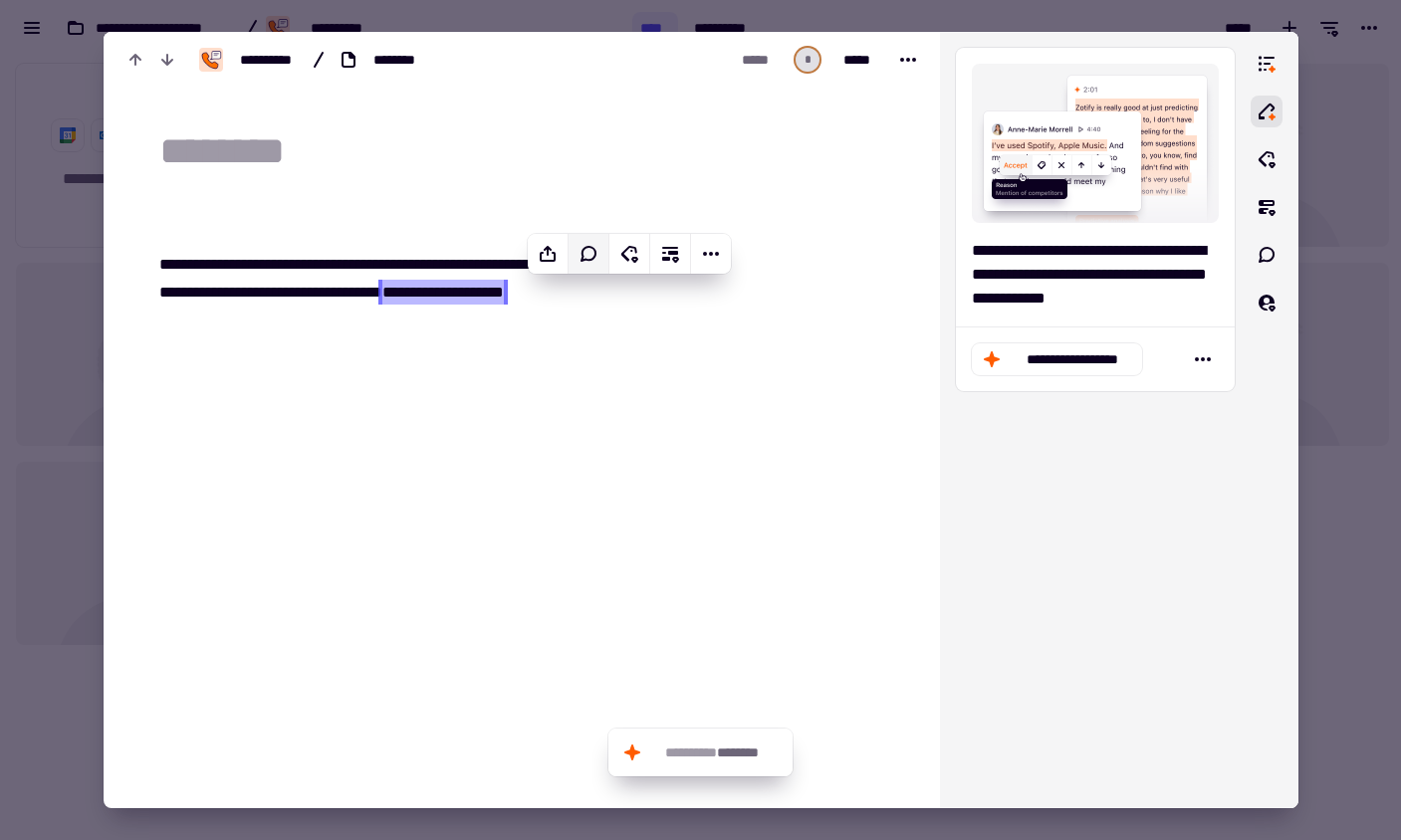 click at bounding box center (823, 374) 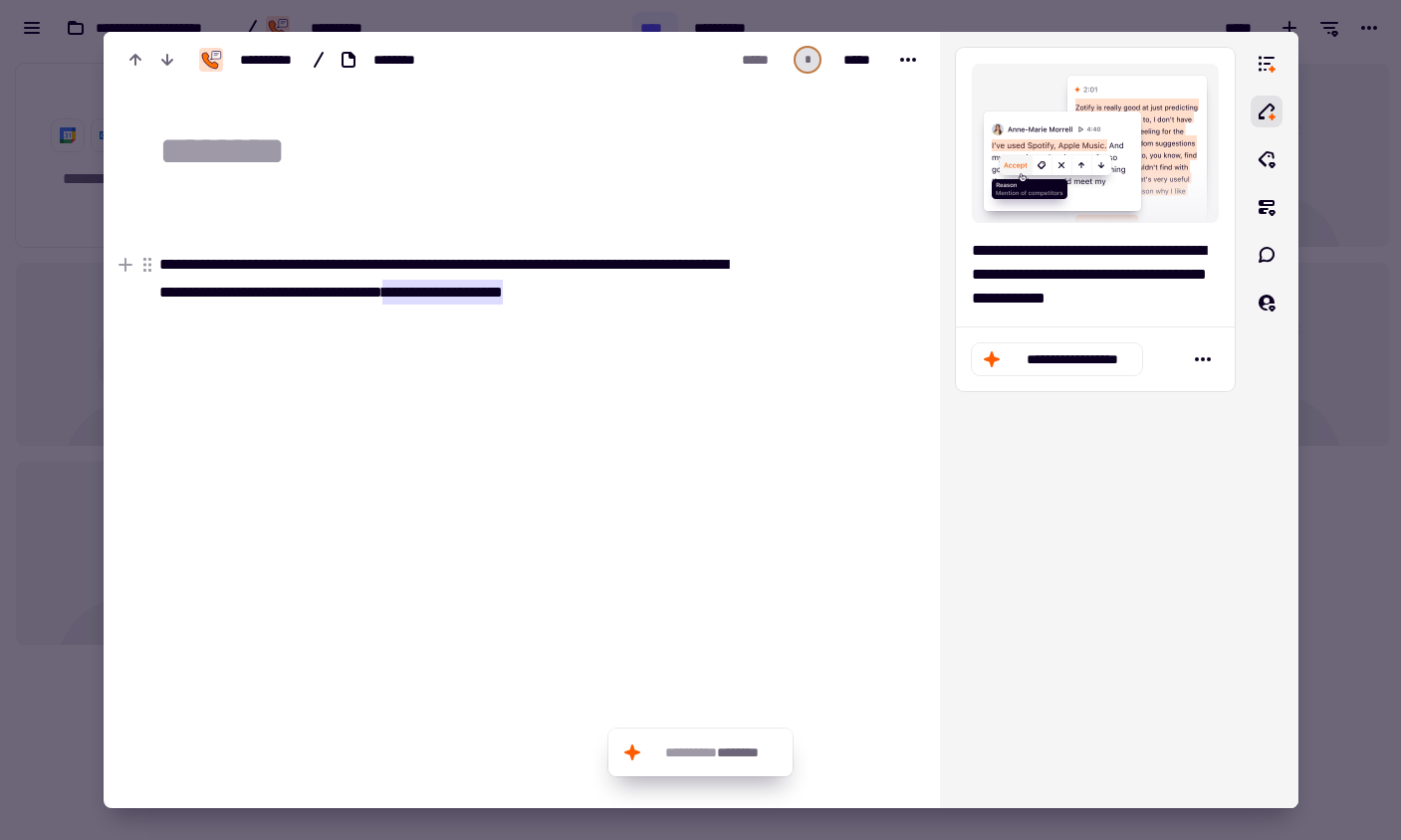click on "**********" at bounding box center (442, 292) 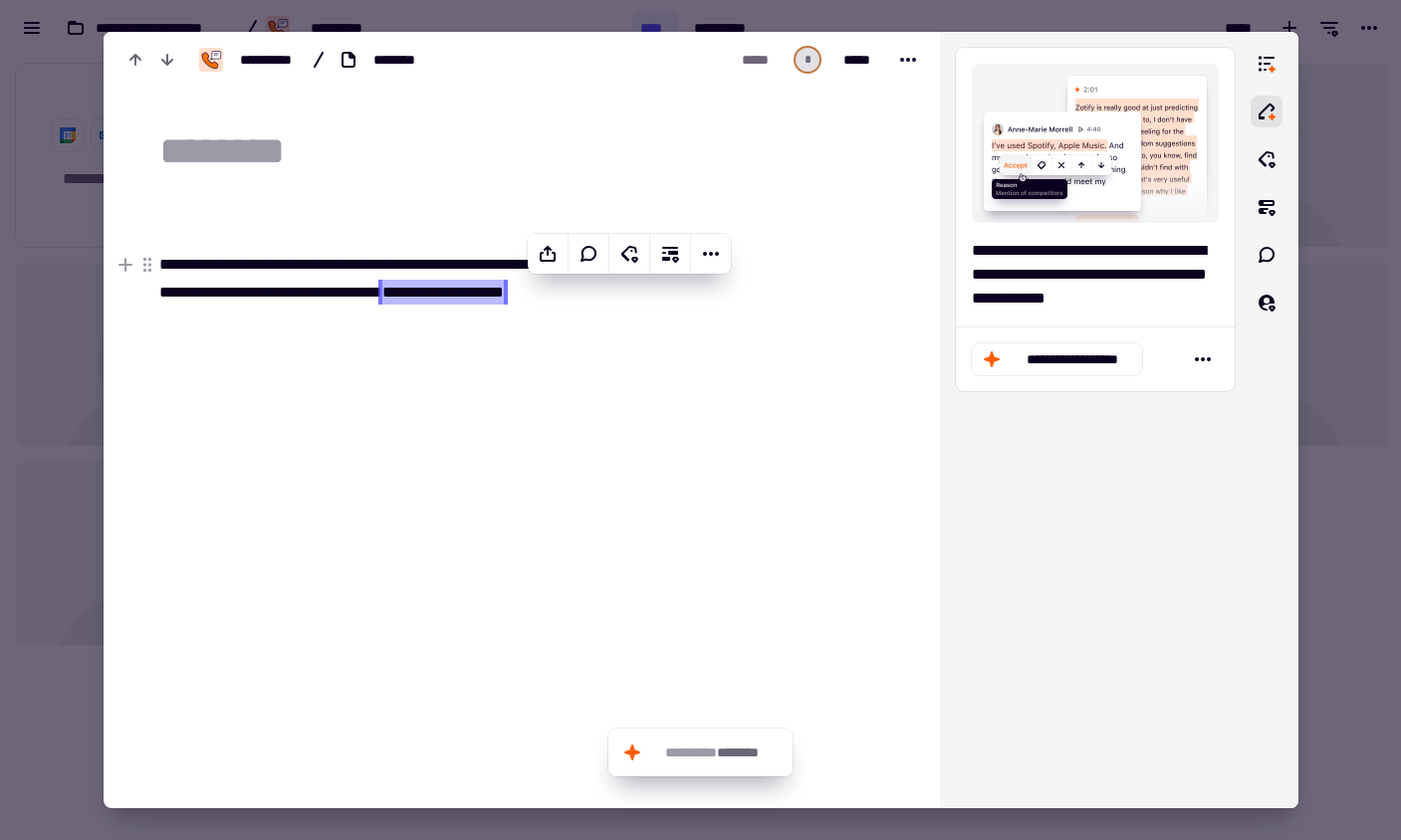 click on "**********" at bounding box center [447, 279] 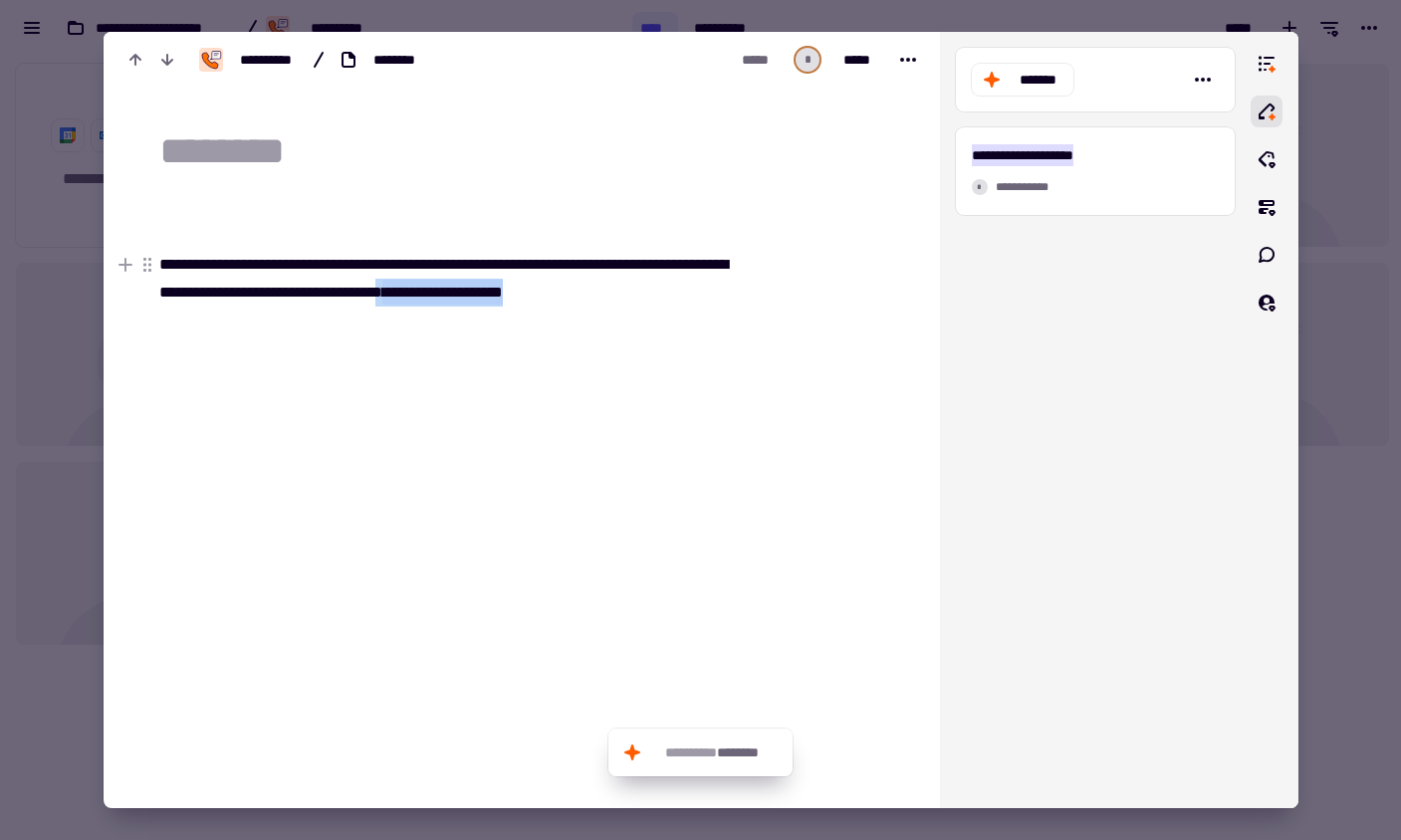 drag, startPoint x: 725, startPoint y: 300, endPoint x: 522, endPoint y: 288, distance: 203.35437 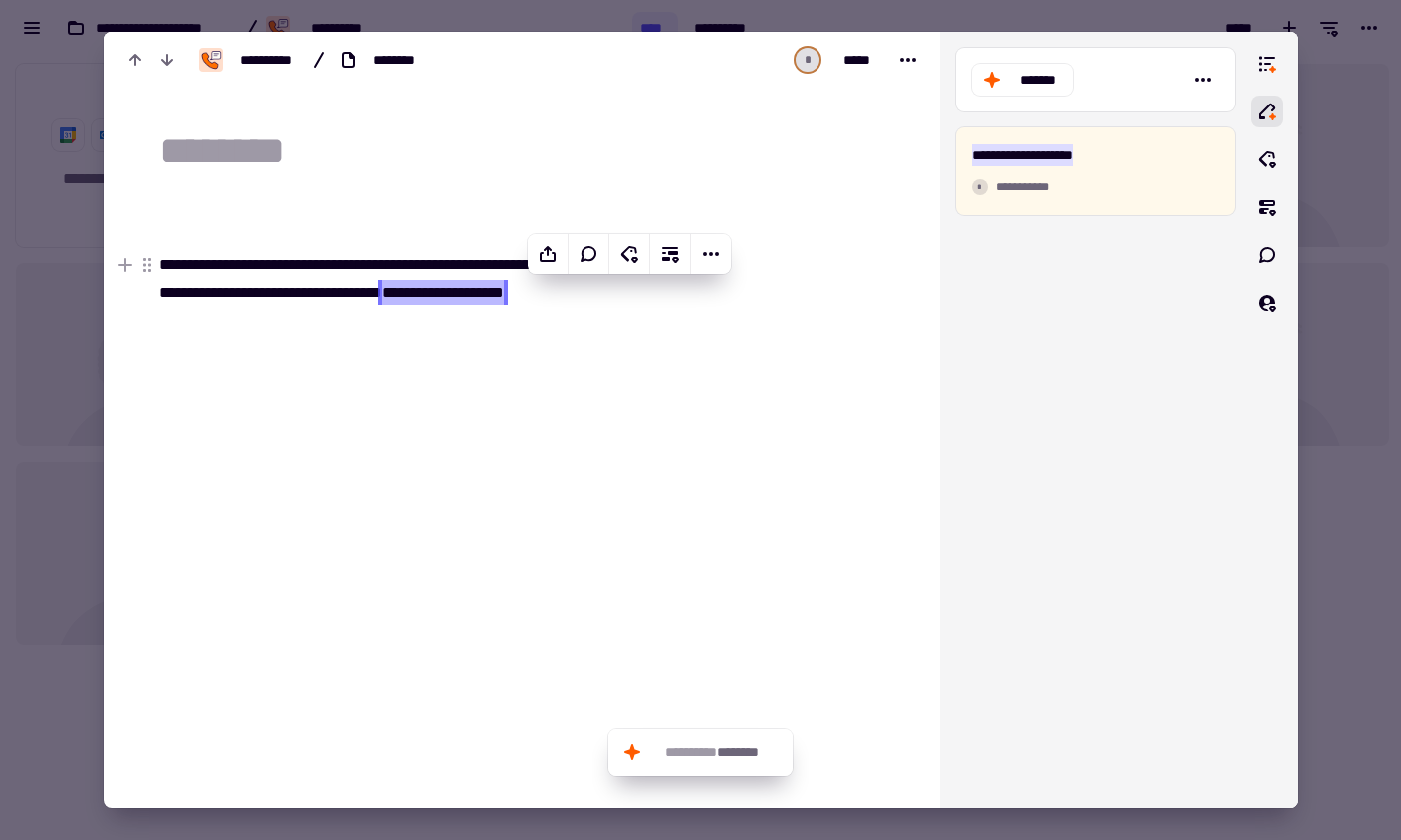 click on "**********" at bounding box center (443, 292) 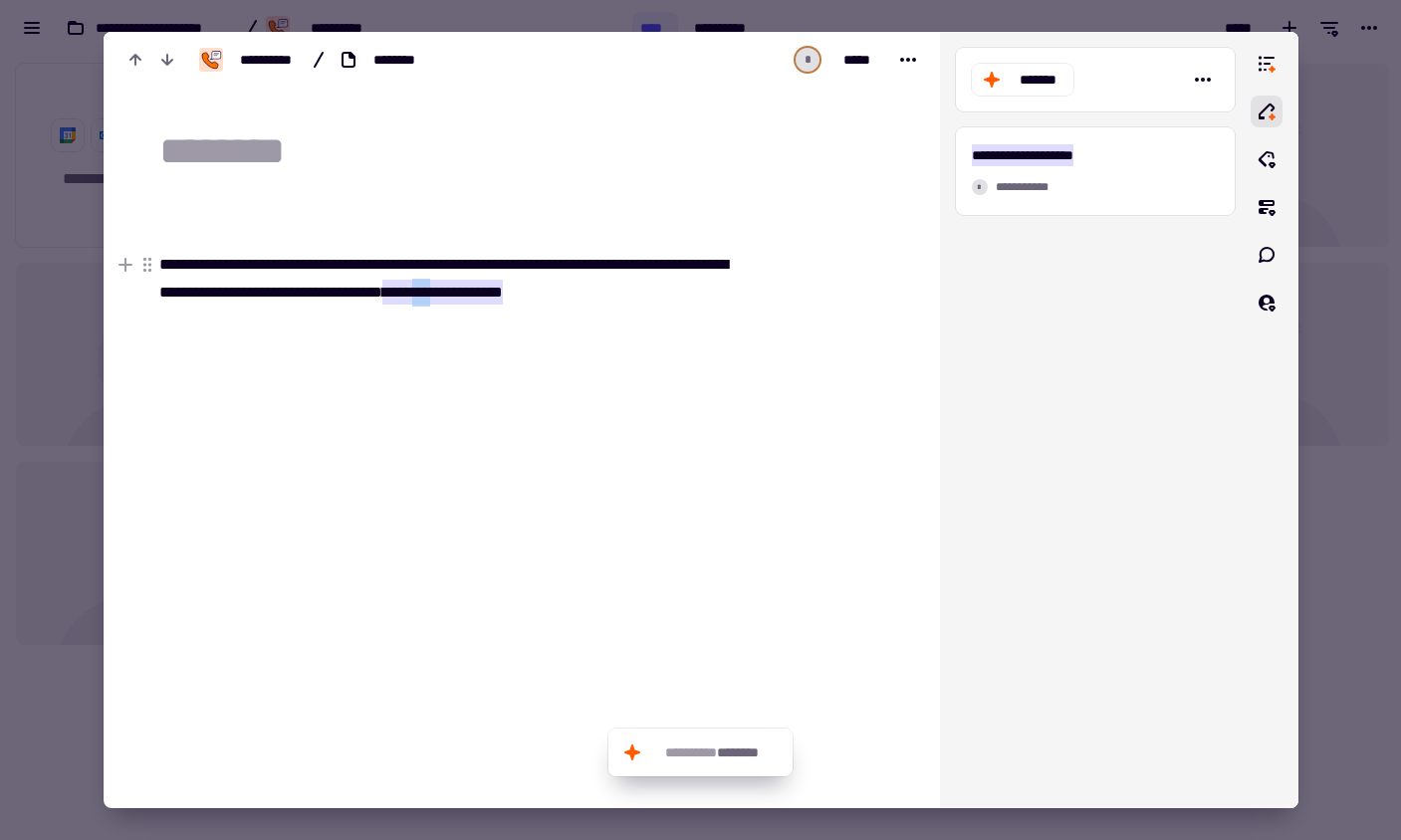 click on "**********" at bounding box center (442, 292) 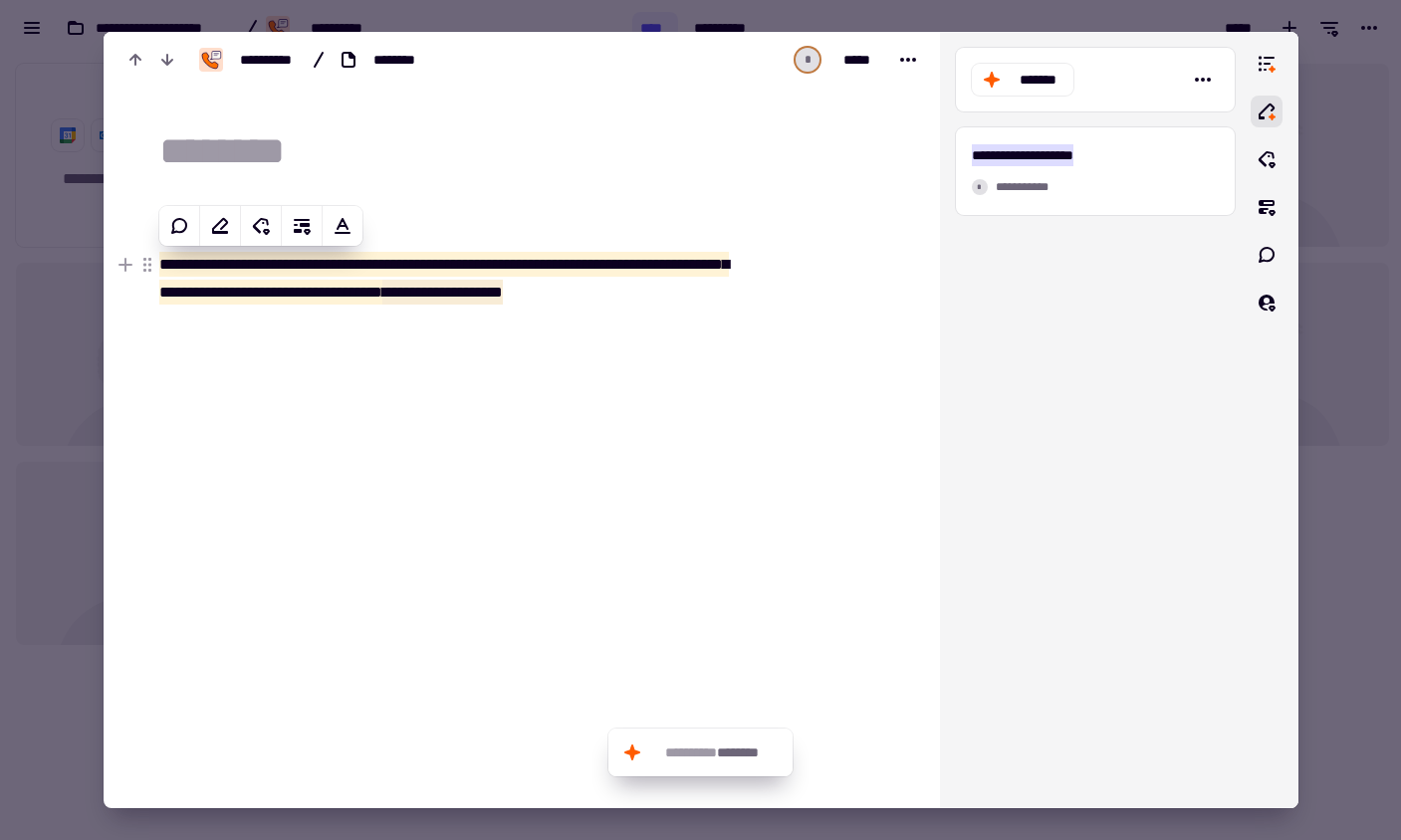 click on "**********" 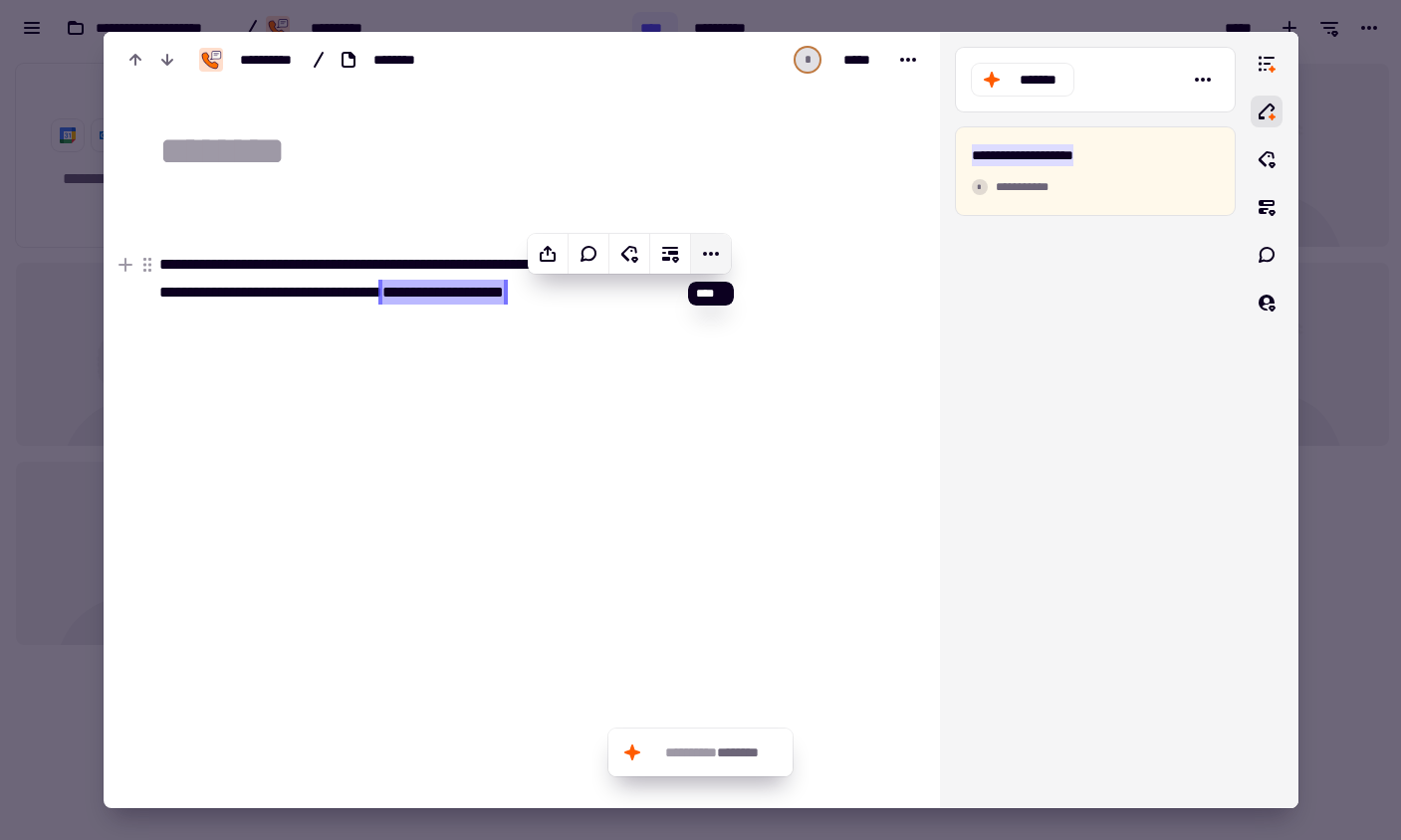 click 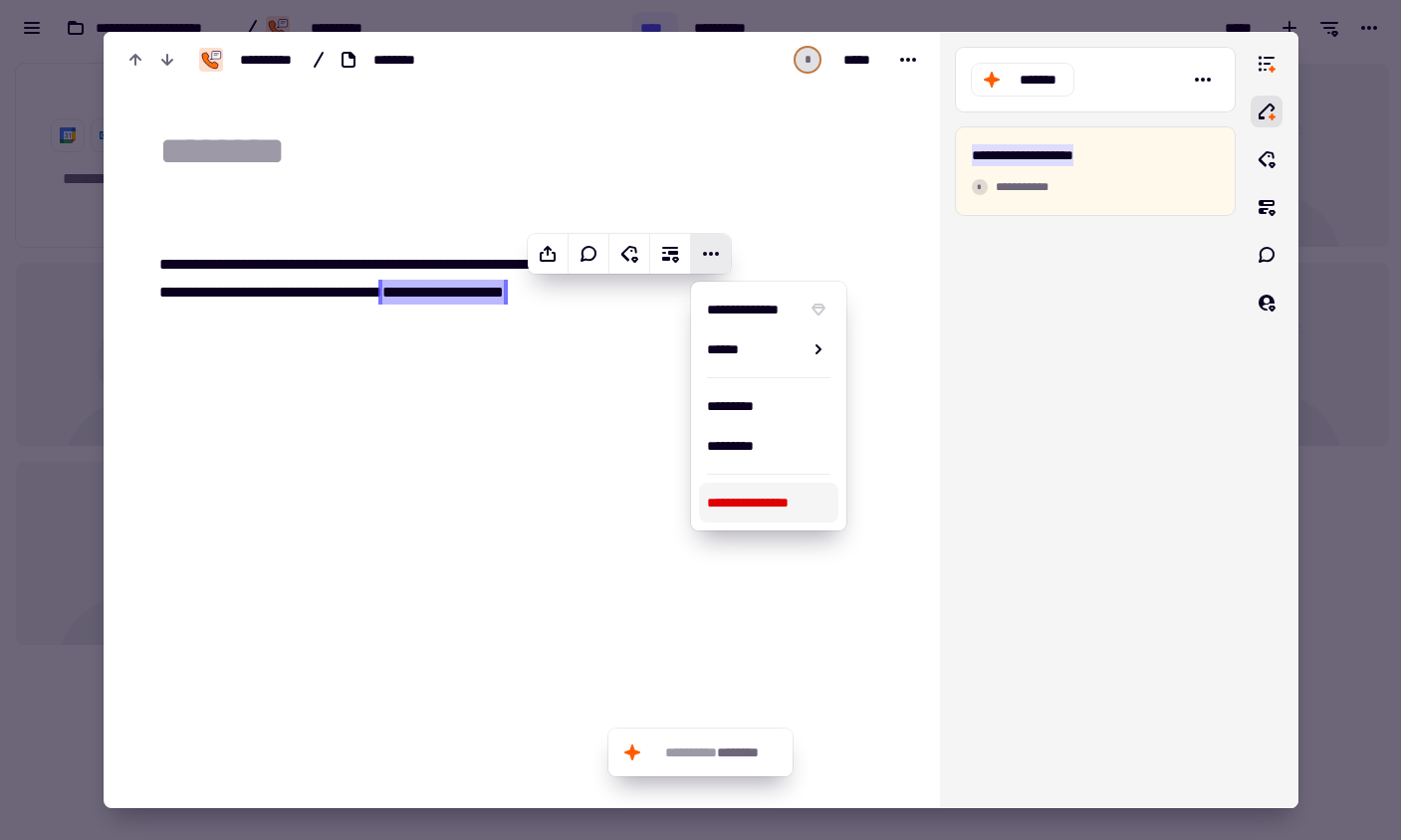 click on "**********" at bounding box center (769, 503) 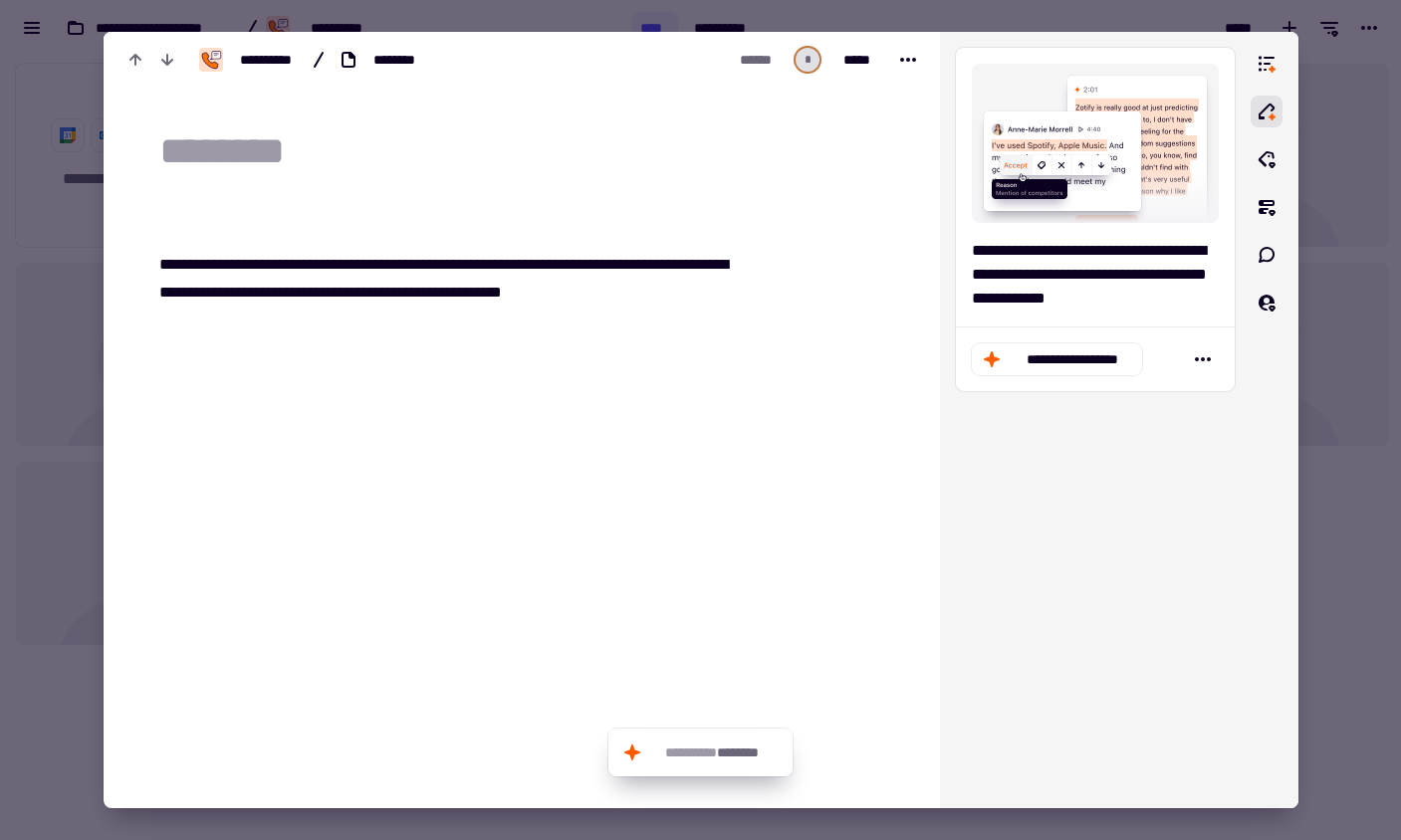 click at bounding box center (447, 448) 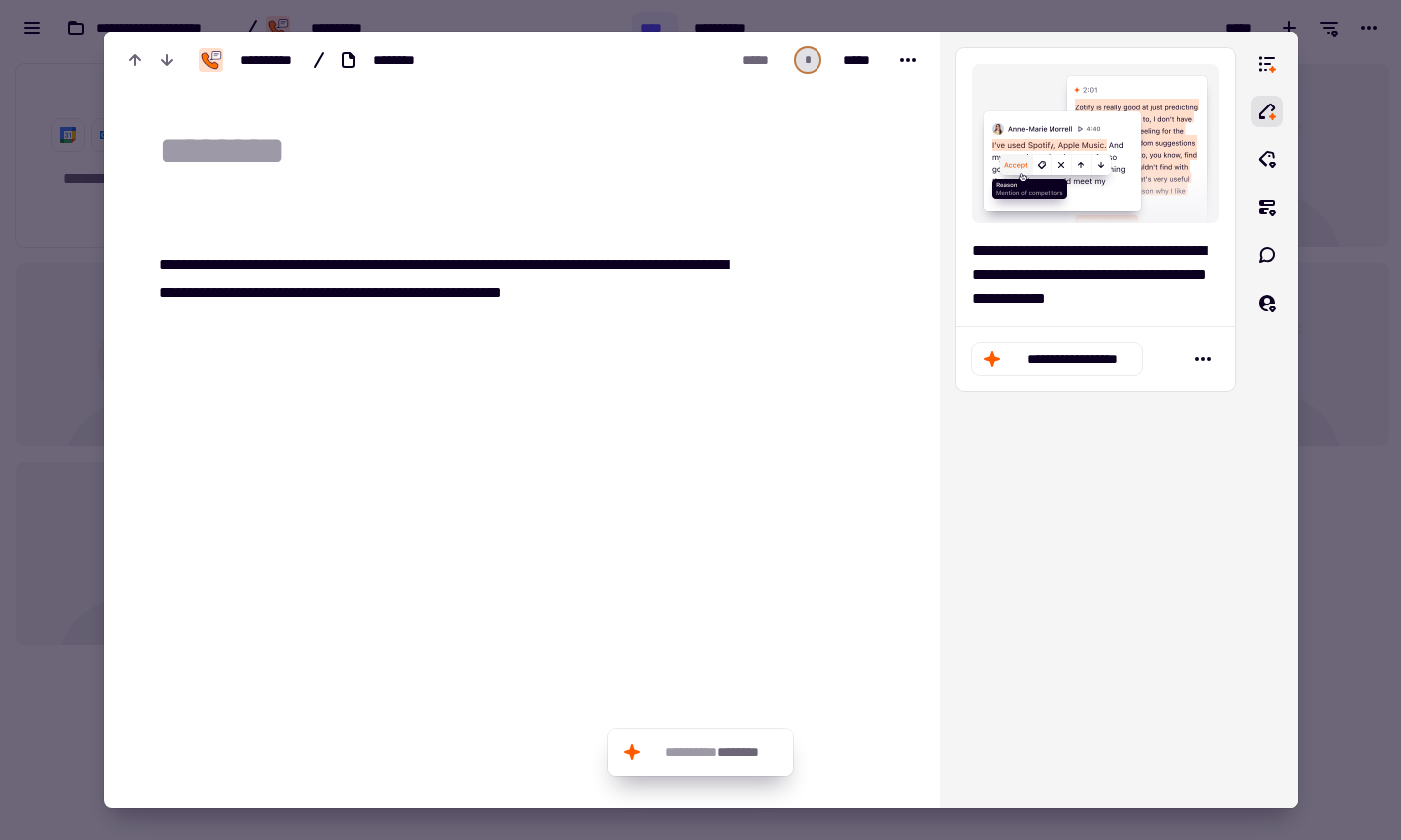 click at bounding box center [534, 151] 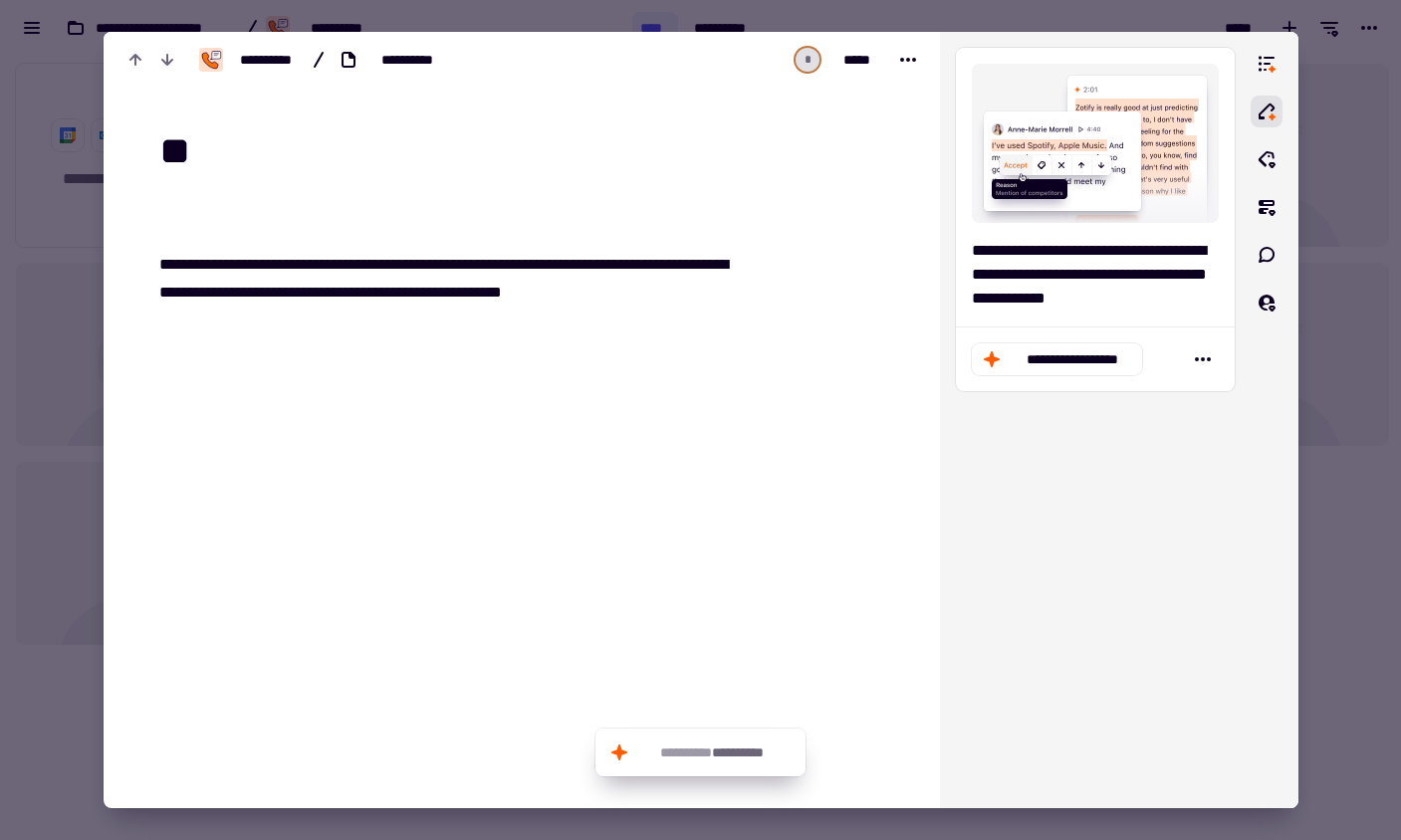 type on "*" 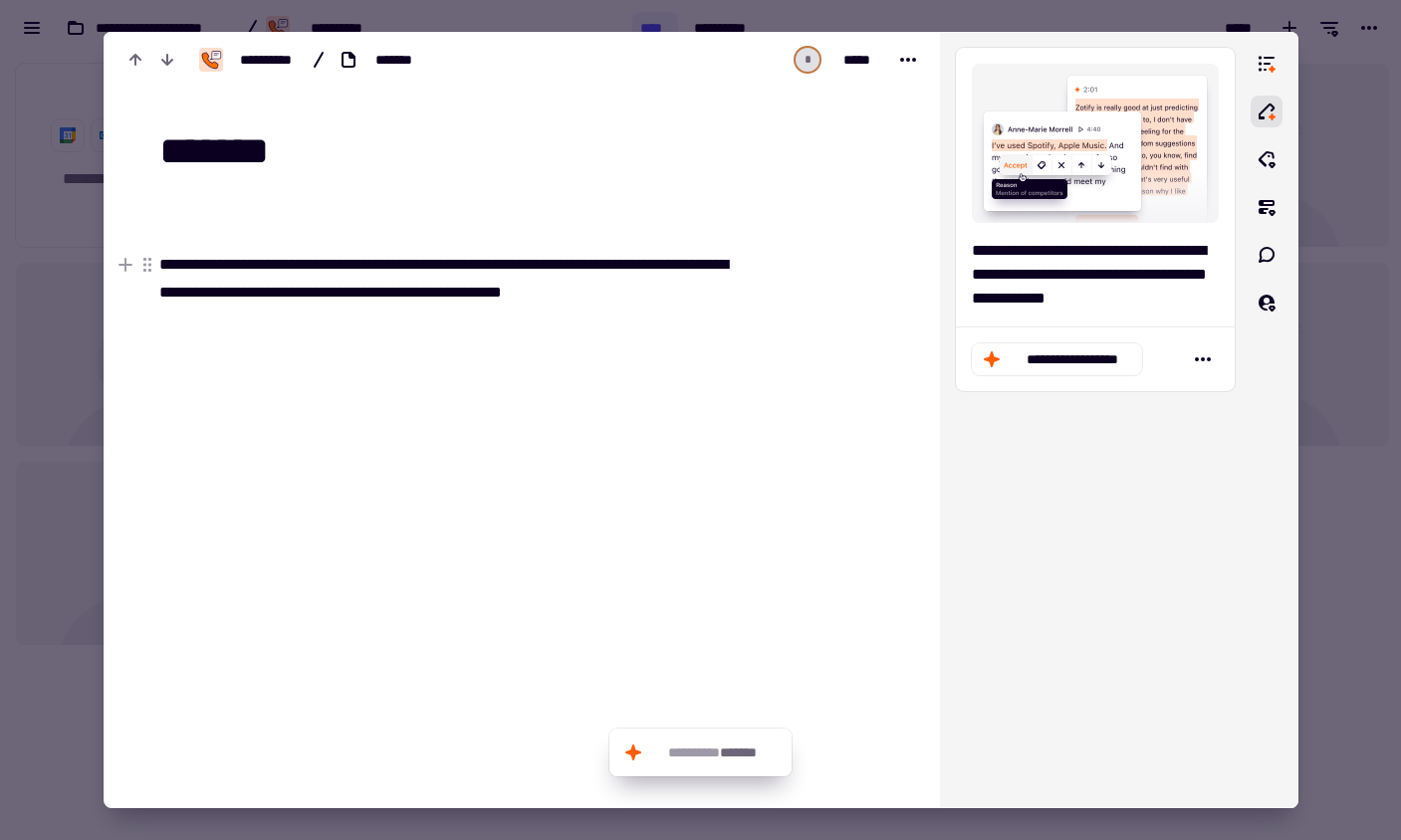 type on "*******" 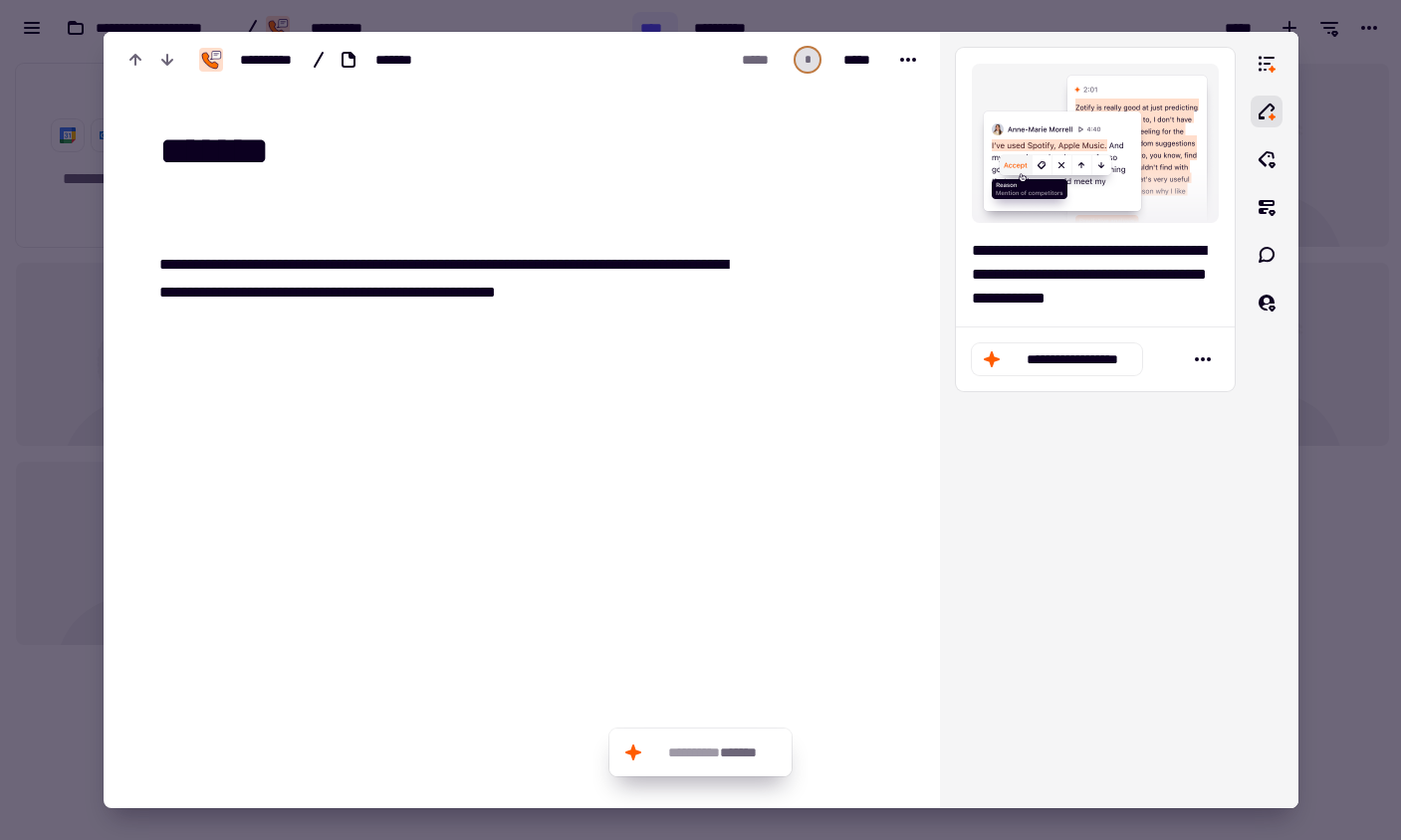 click at bounding box center (447, 448) 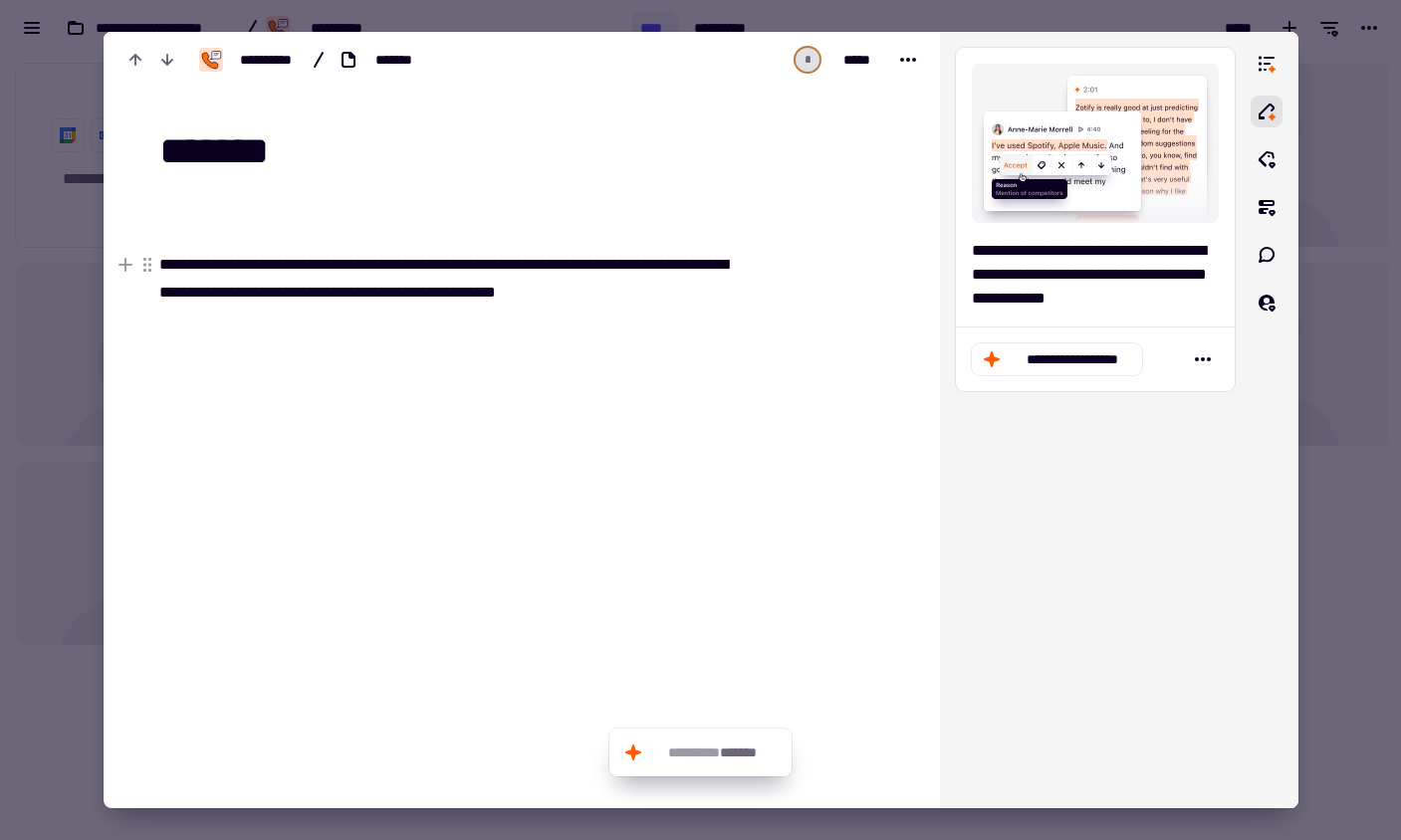 click on "**********" at bounding box center (447, 279) 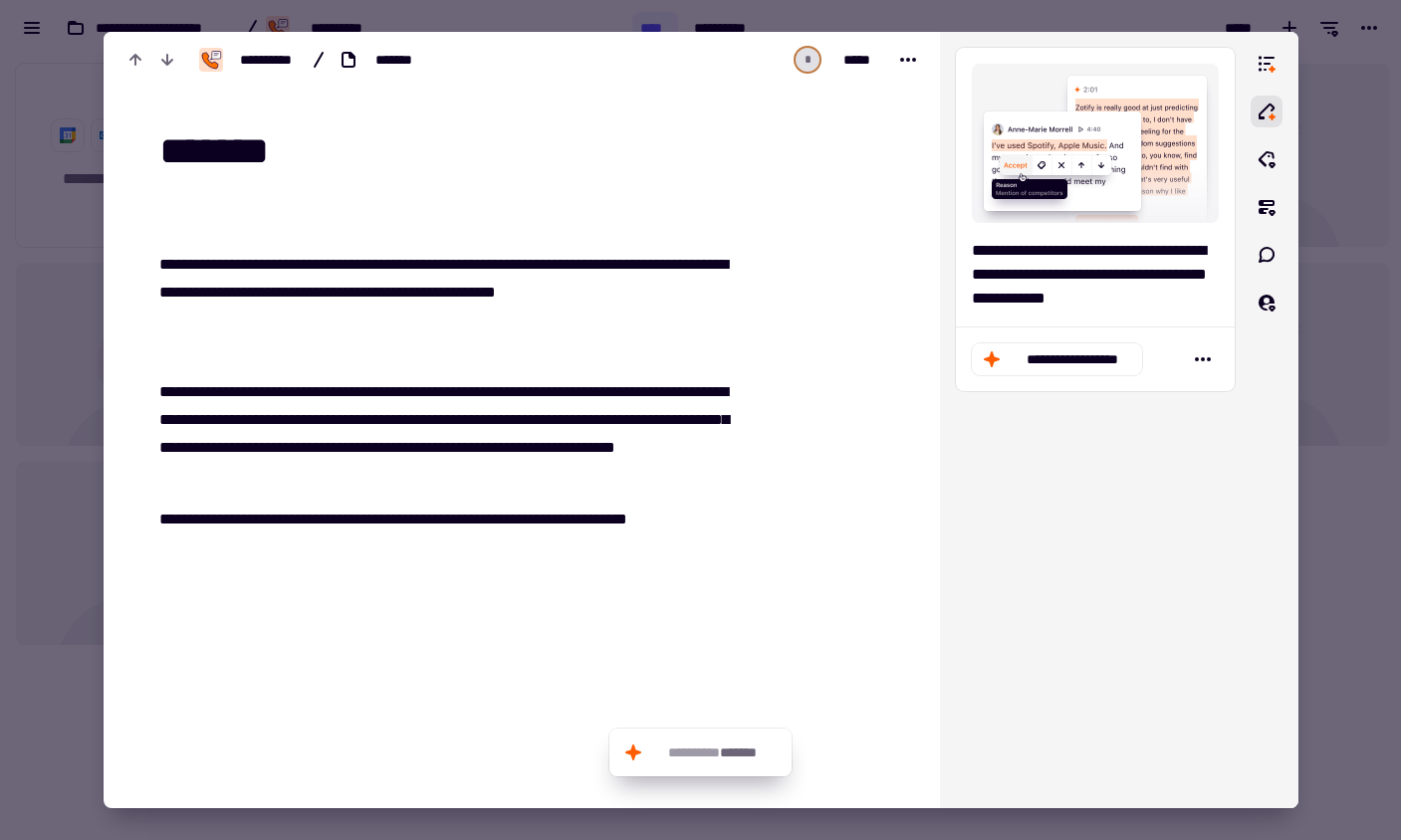 click at bounding box center [447, 675] 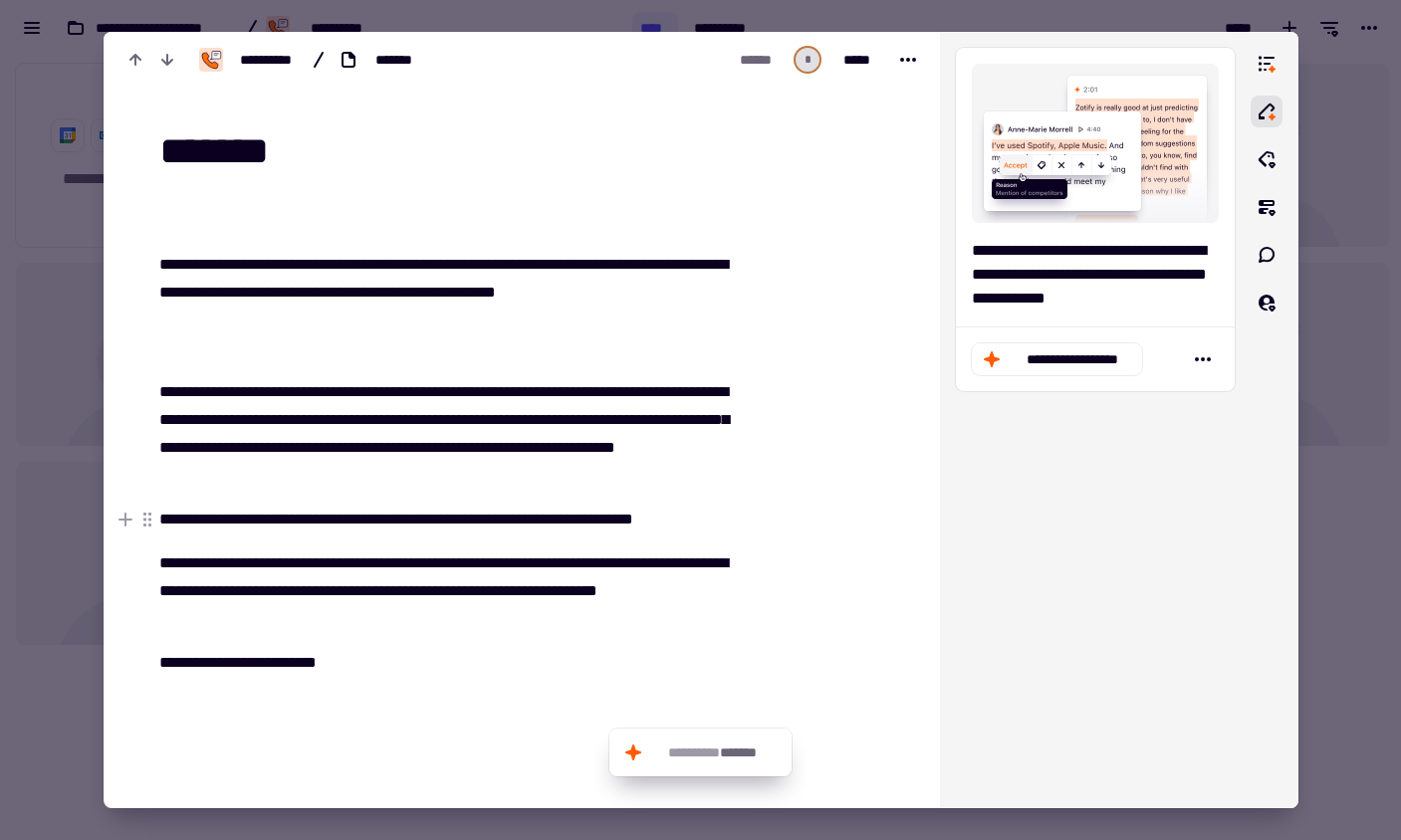 scroll, scrollTop: 70, scrollLeft: 0, axis: vertical 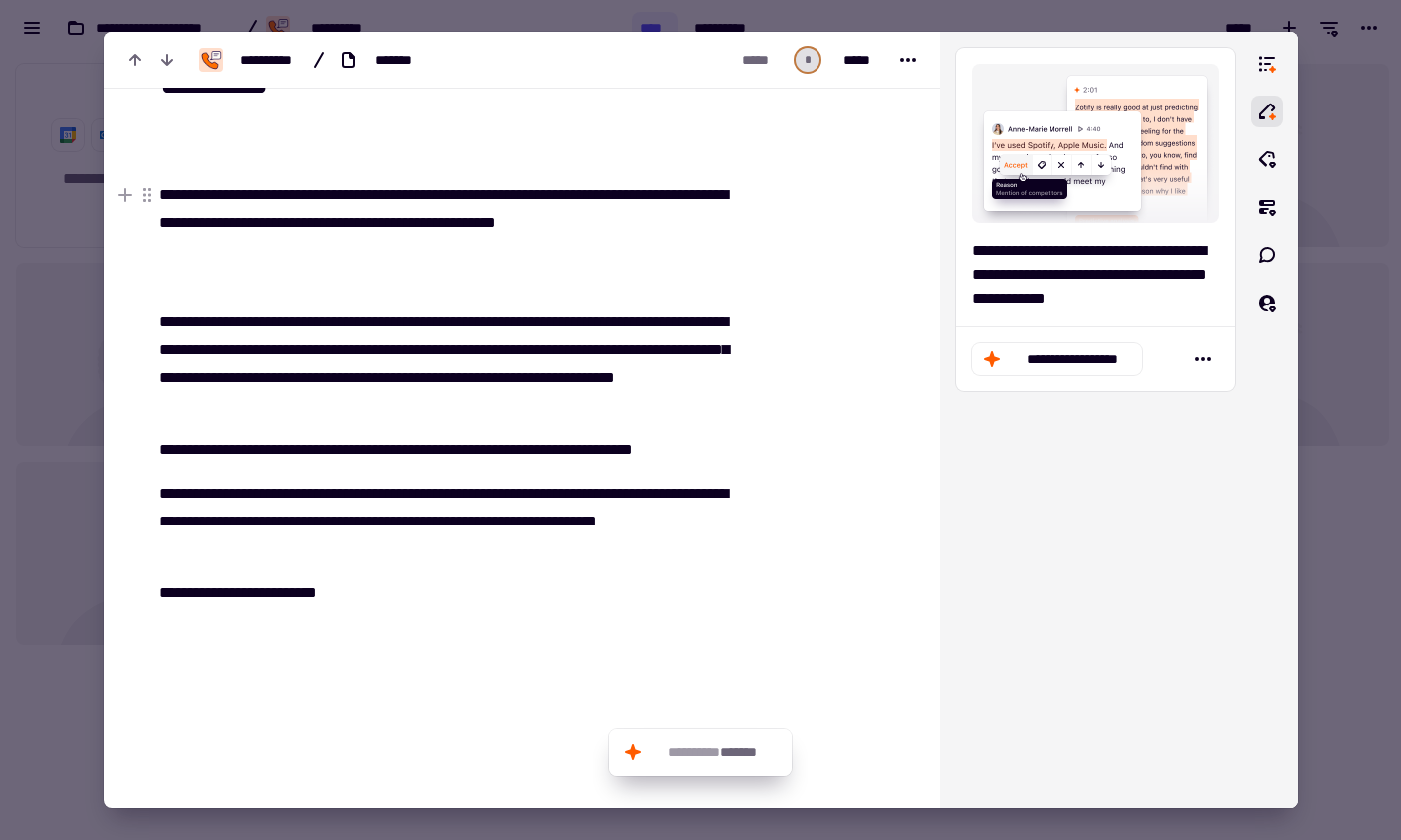click on "**********" at bounding box center [442, 237] 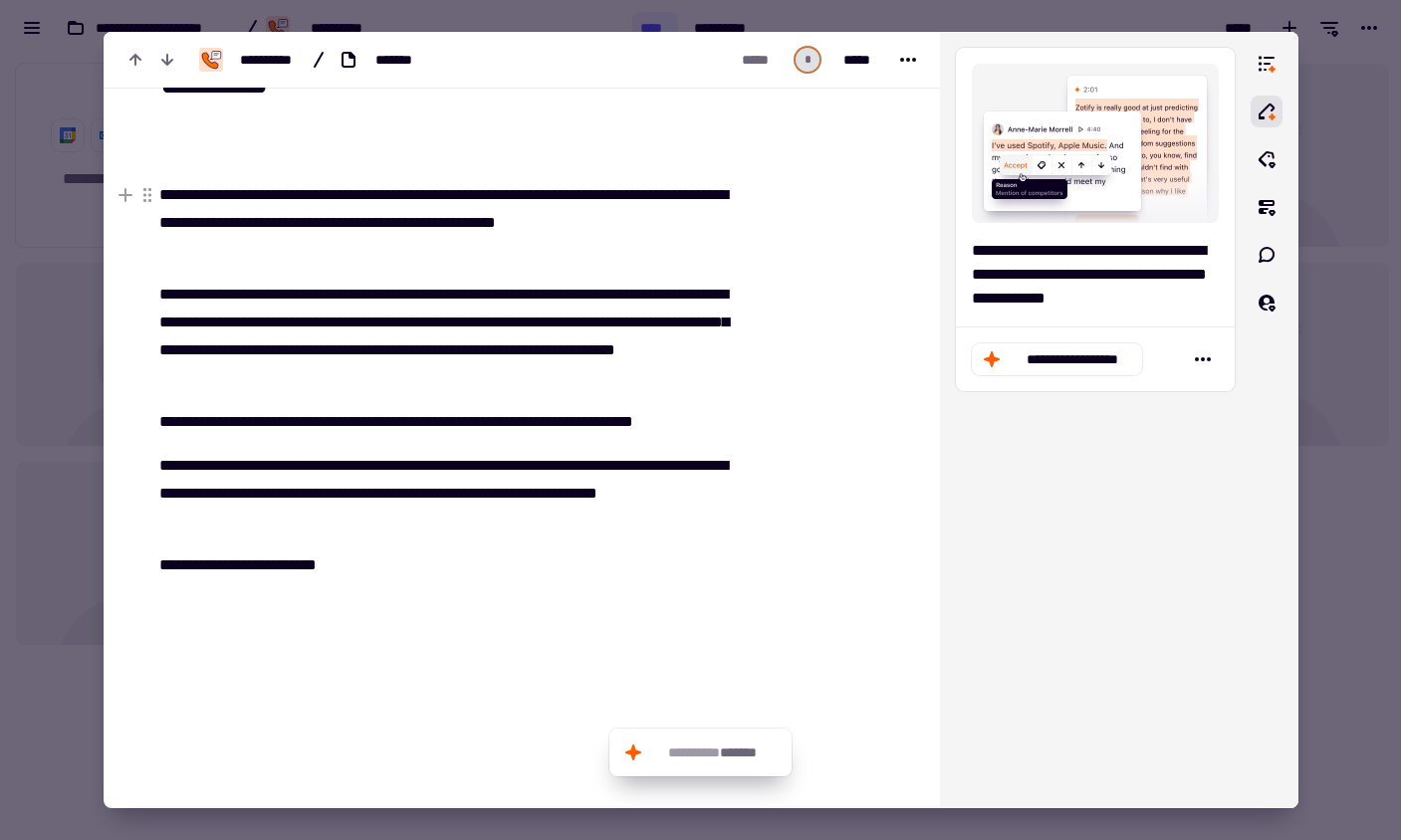 click on "**********" at bounding box center [442, 223] 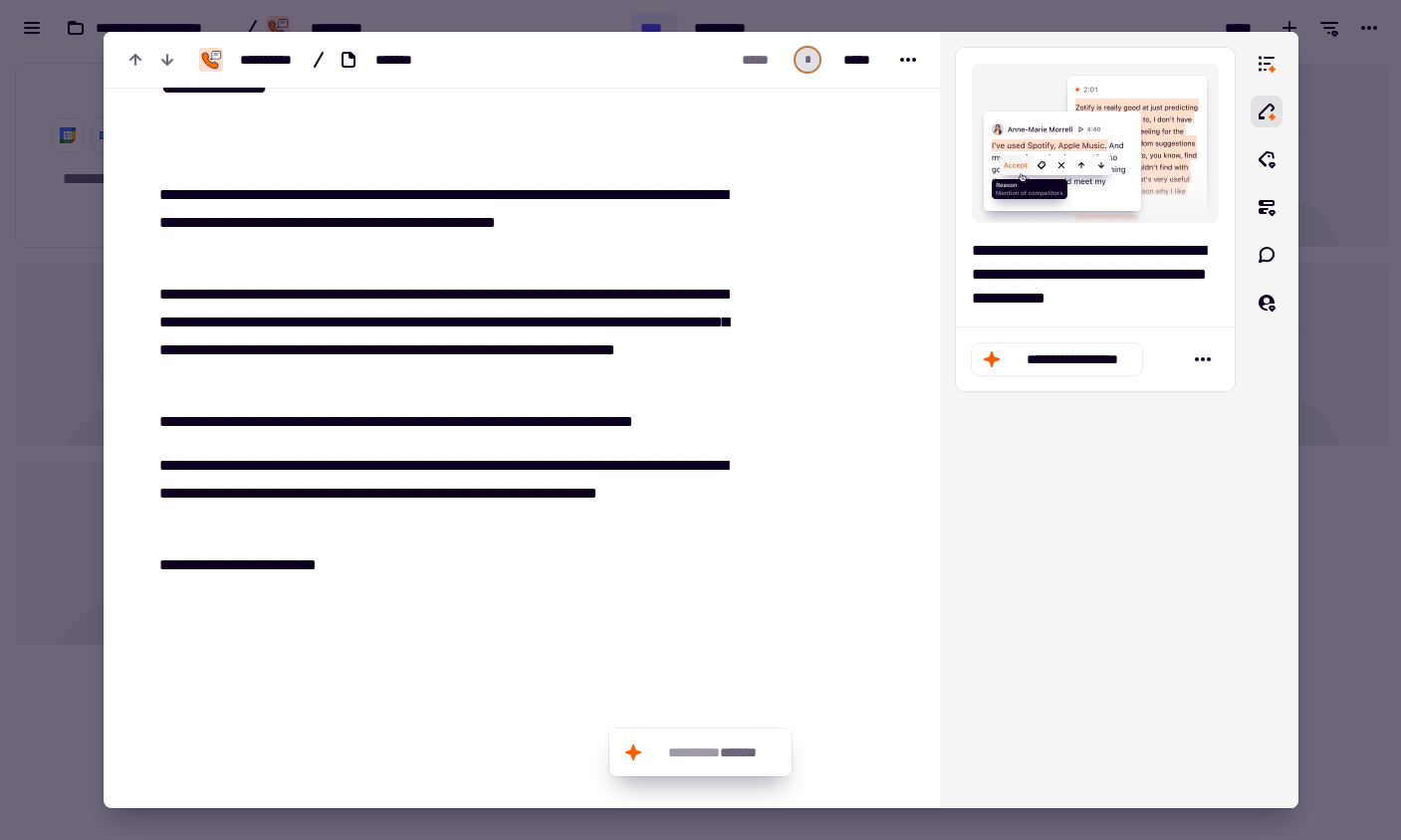 click on "**********" at bounding box center [435, 492] 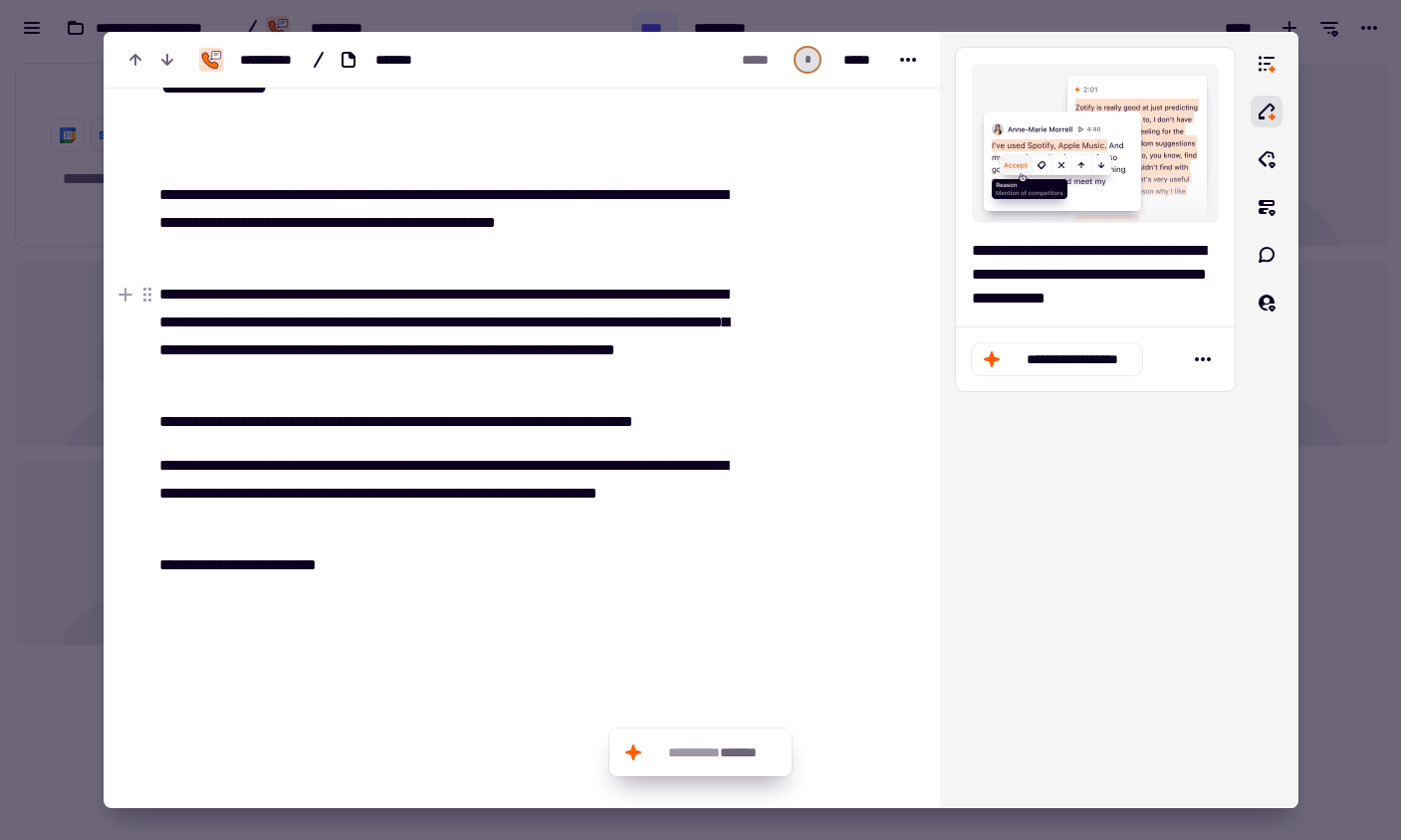 click on "**********" at bounding box center (442, 336) 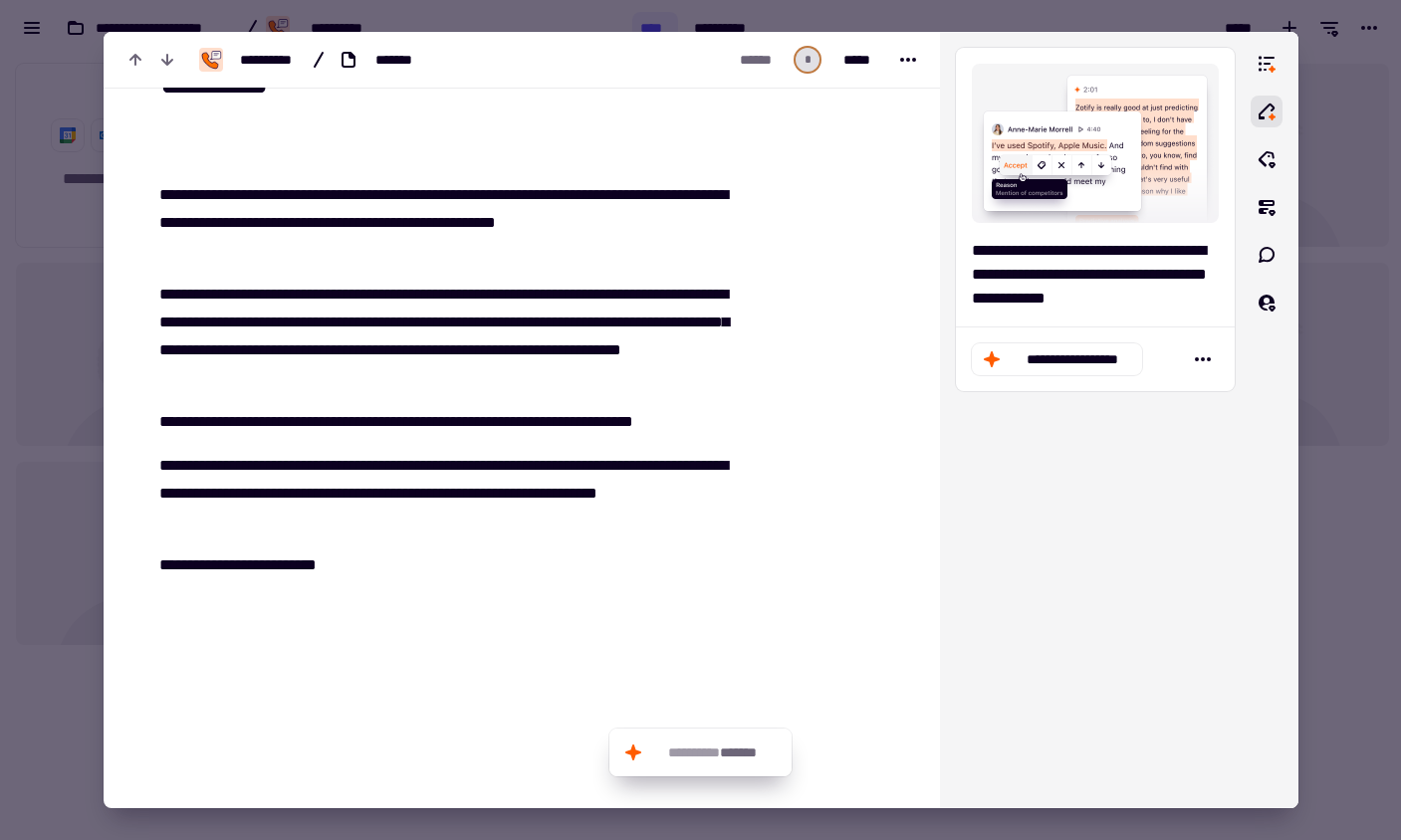 click on "**********" at bounding box center [435, 492] 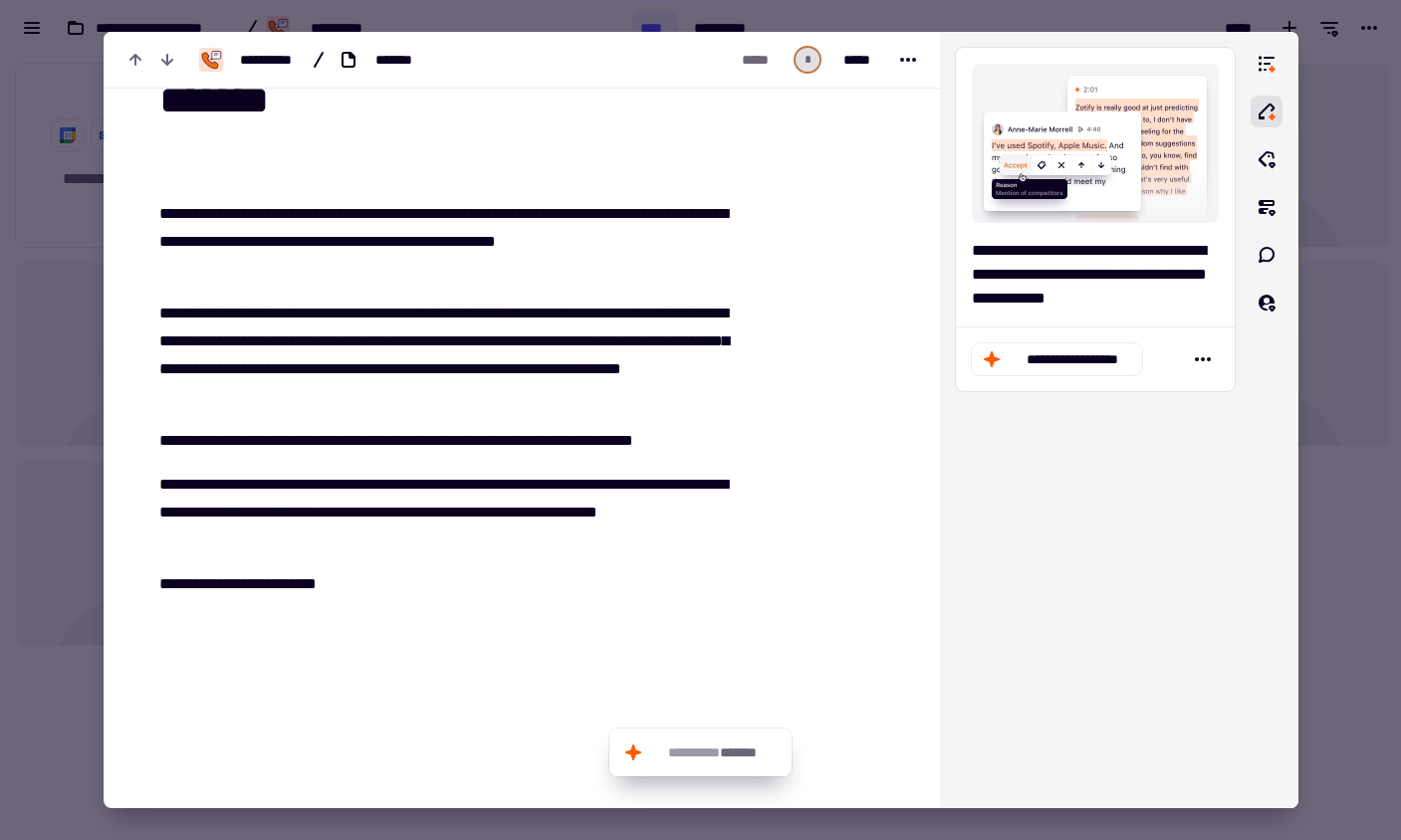 scroll, scrollTop: 26, scrollLeft: 0, axis: vertical 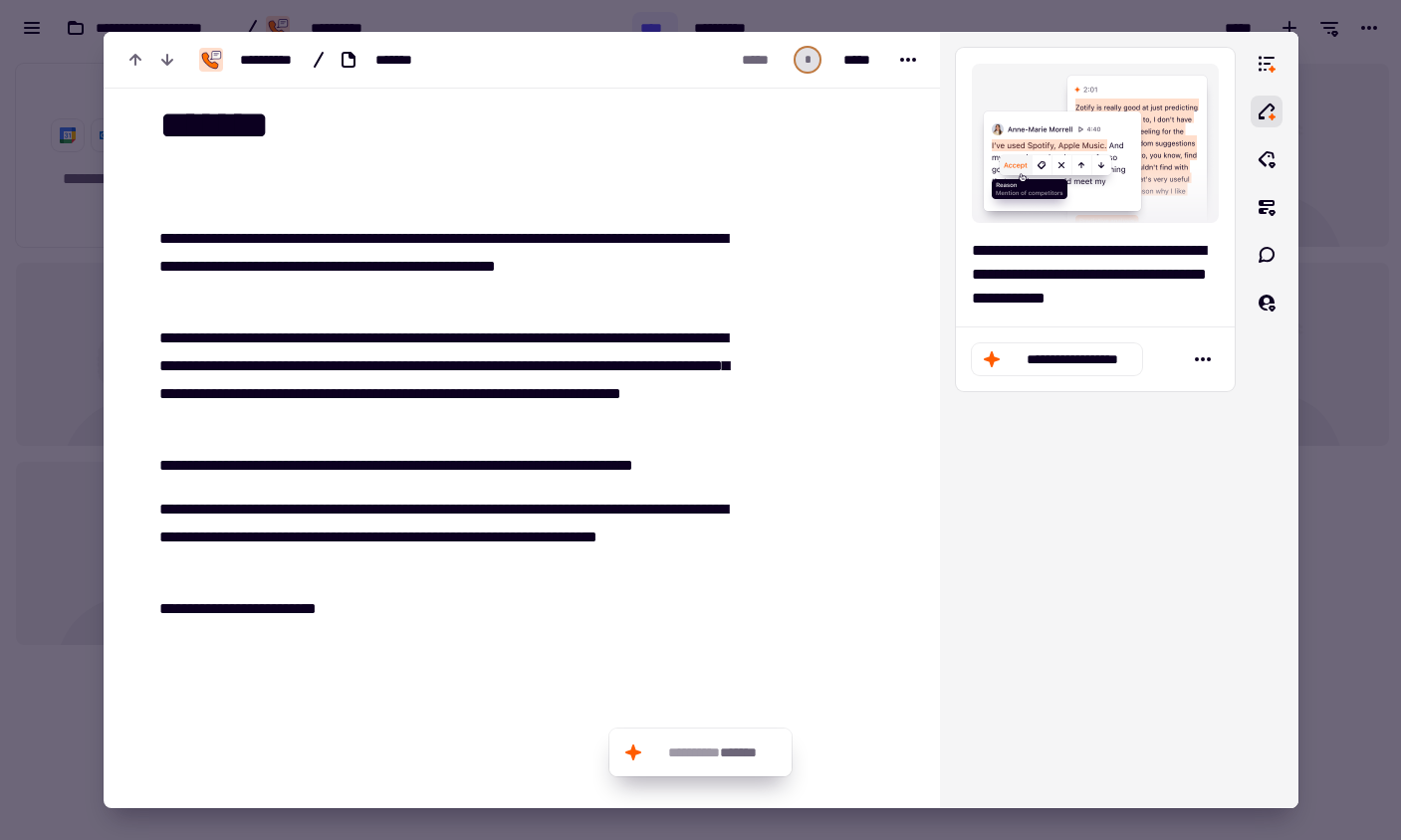 click on "*******" at bounding box center [526, 125] 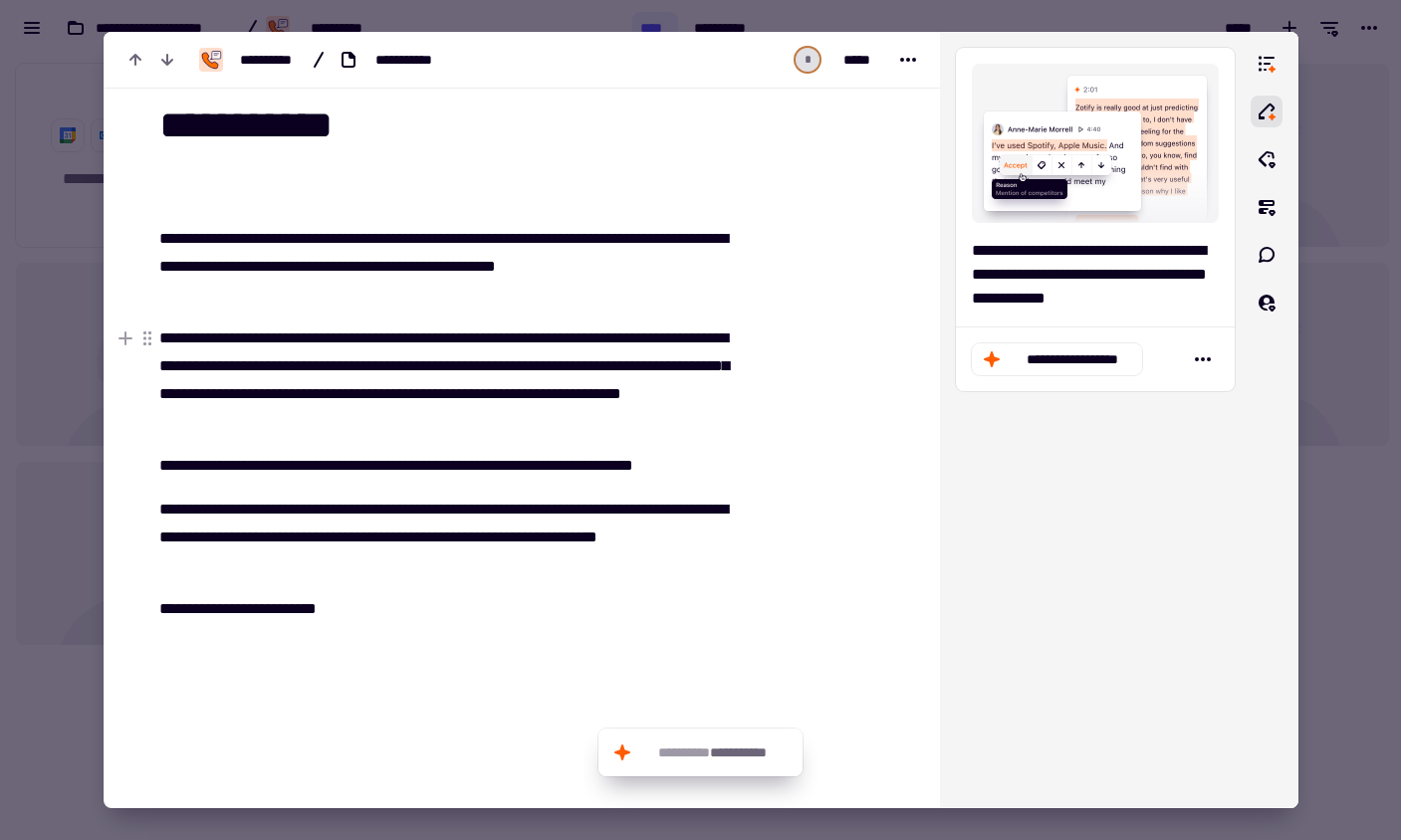 type on "**********" 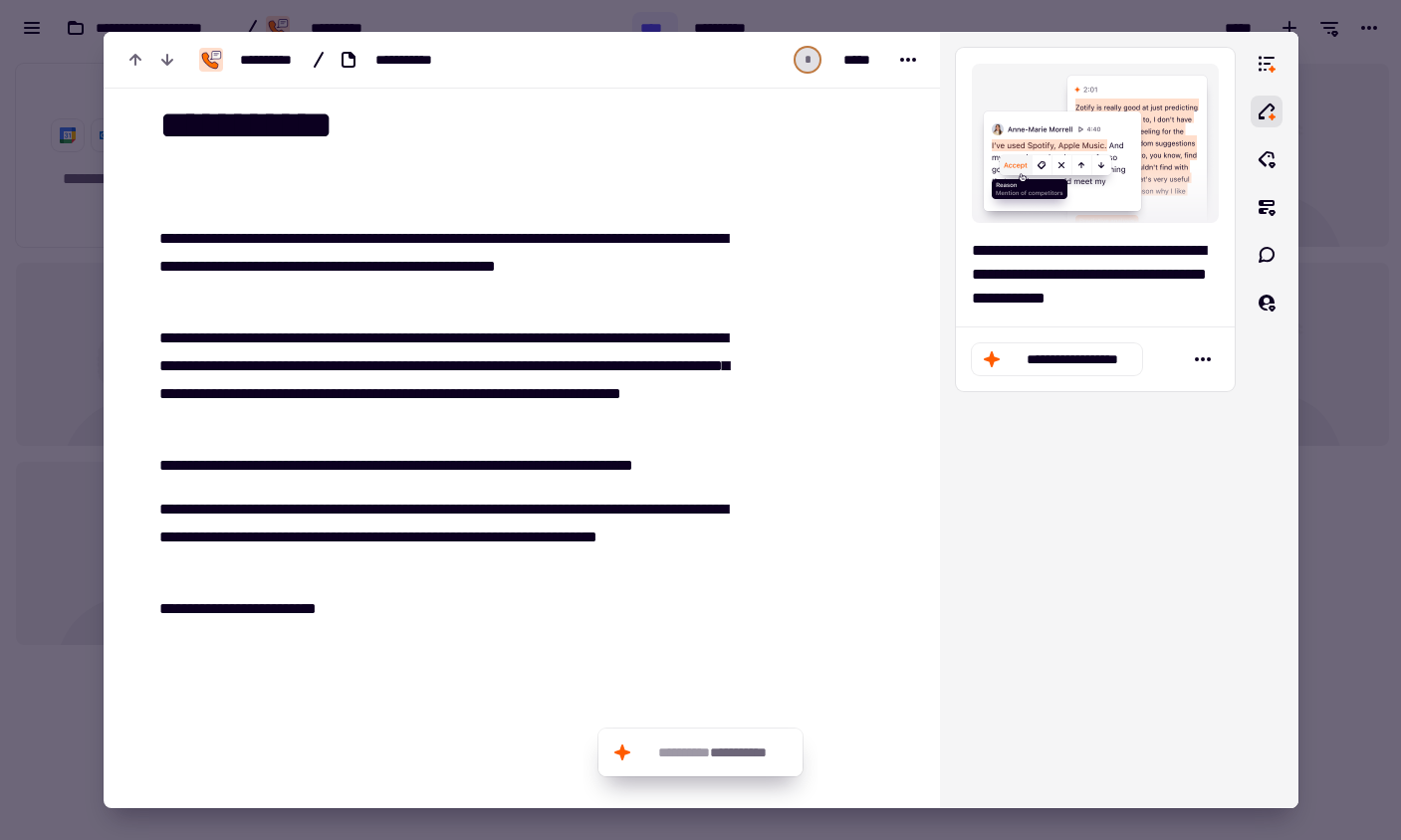 click on "**********" at bounding box center [435, 535] 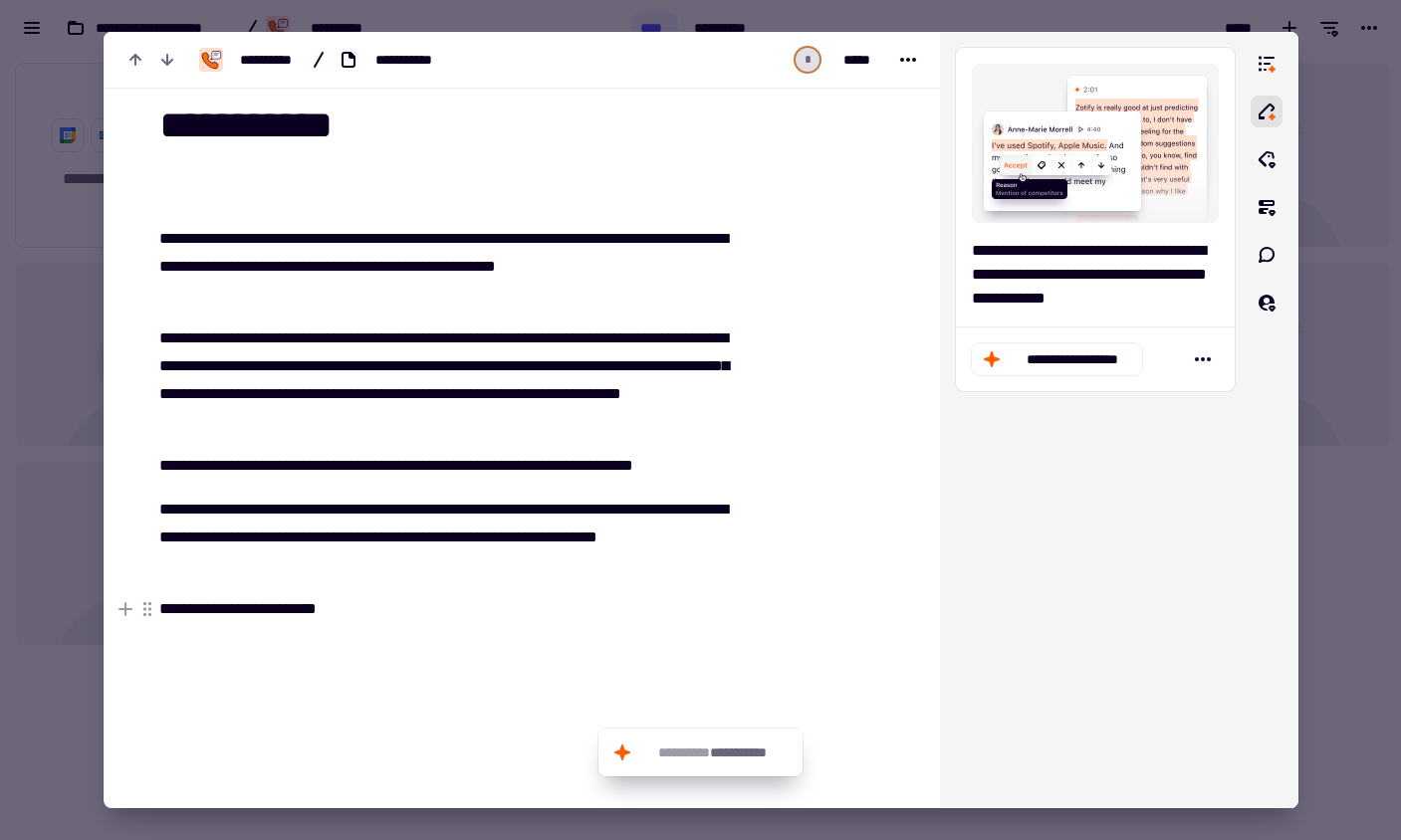 drag, startPoint x: 424, startPoint y: 621, endPoint x: 428, endPoint y: 596, distance: 25.317978 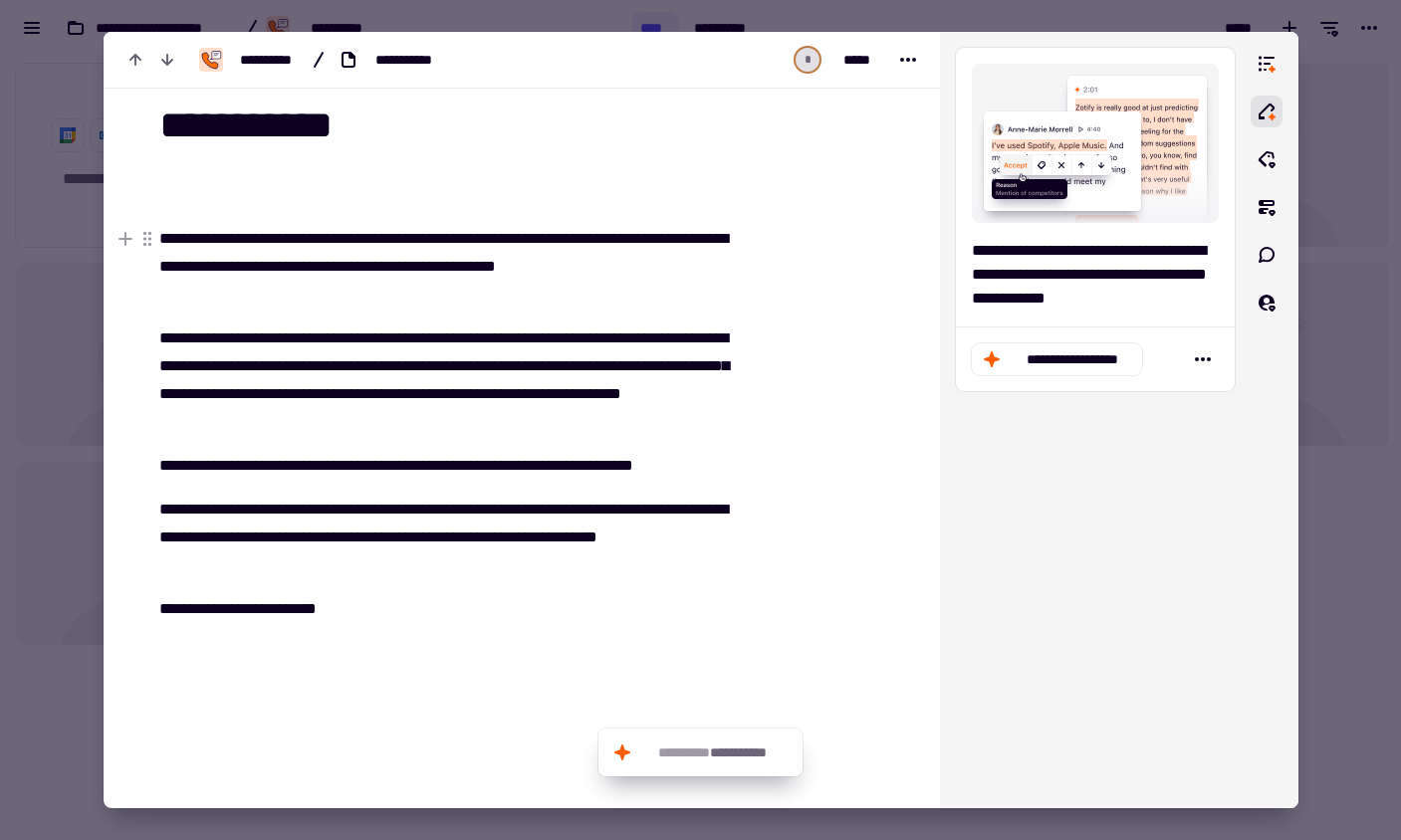 click at bounding box center (700, 420) 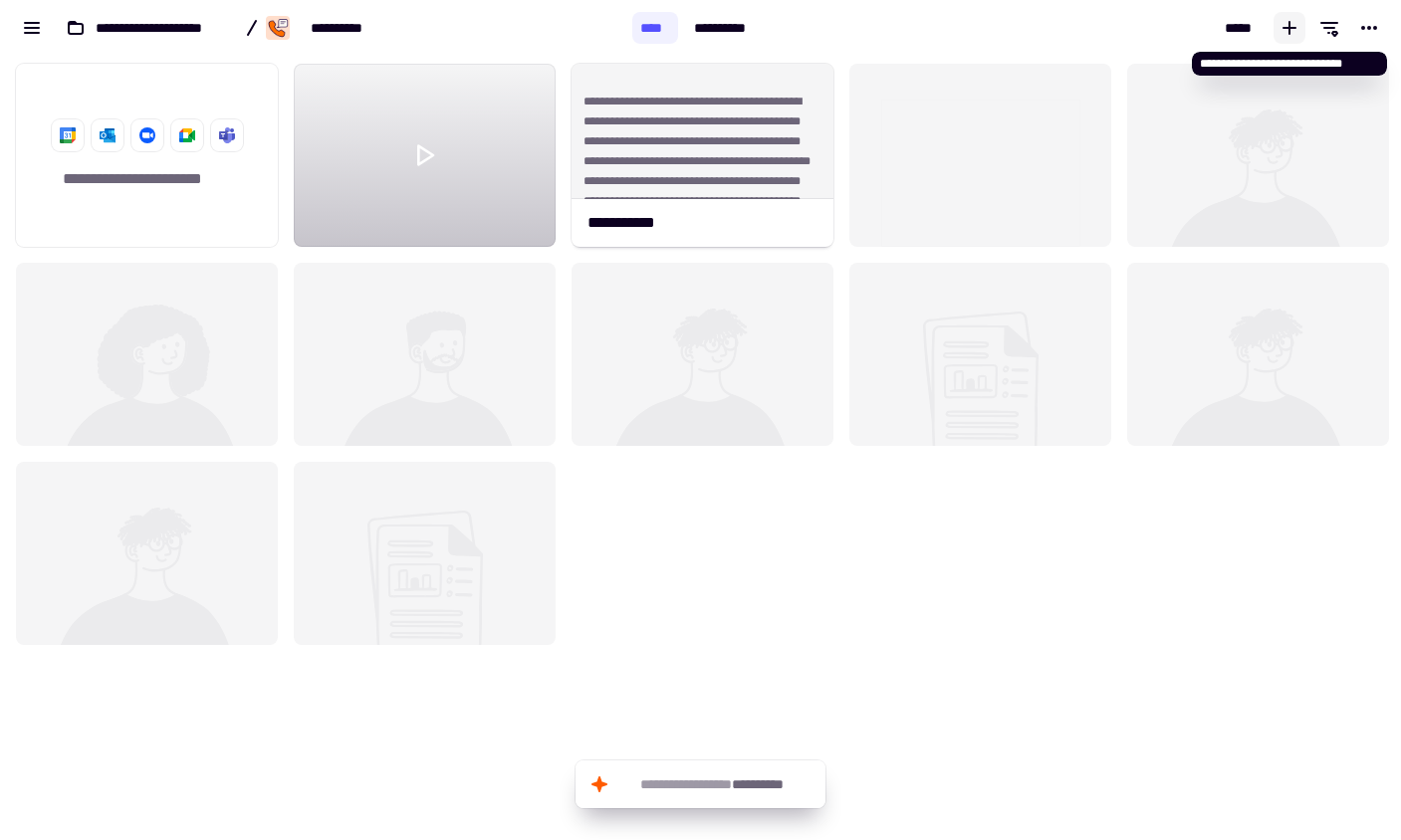 click 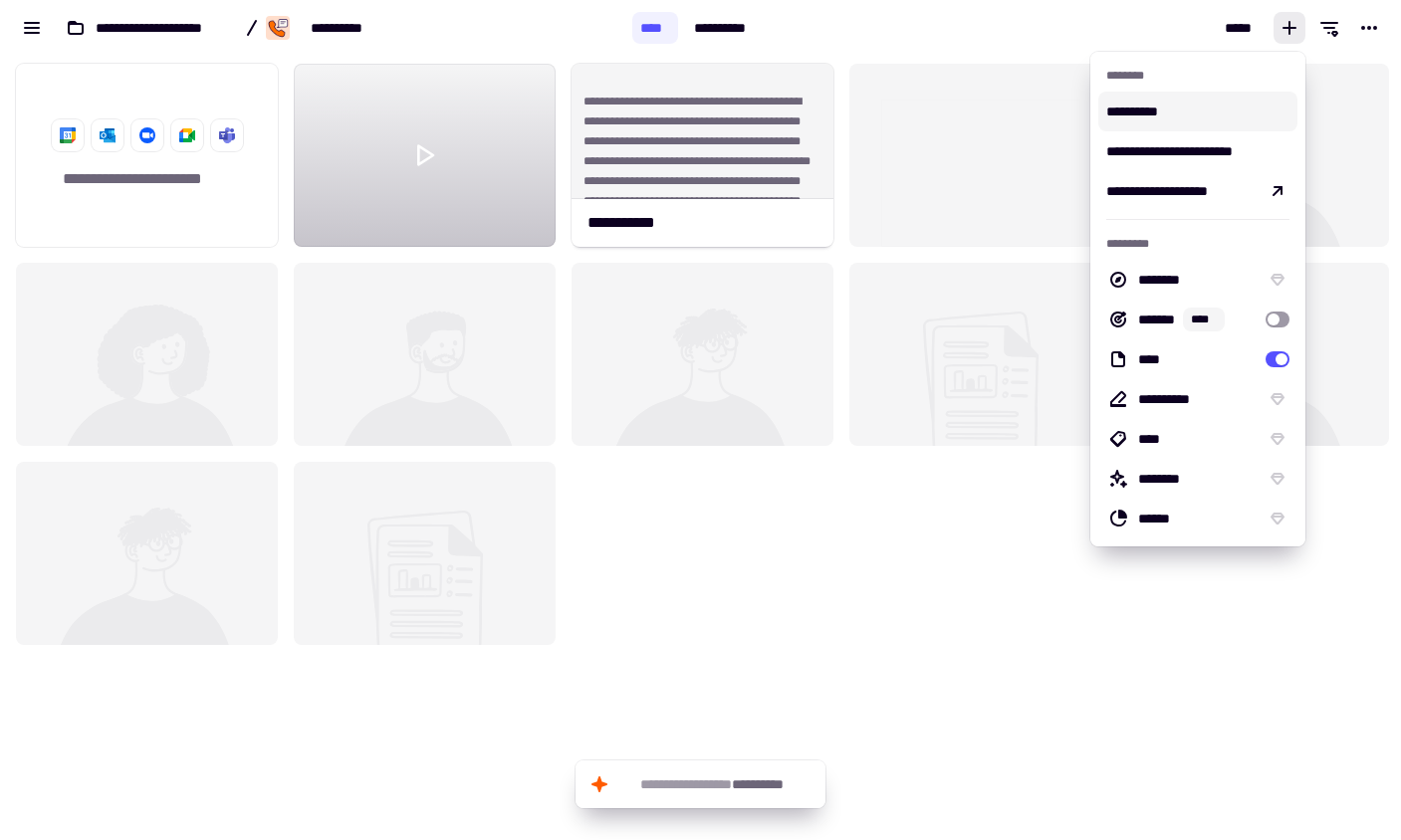 click on "**********" at bounding box center [1198, 111] 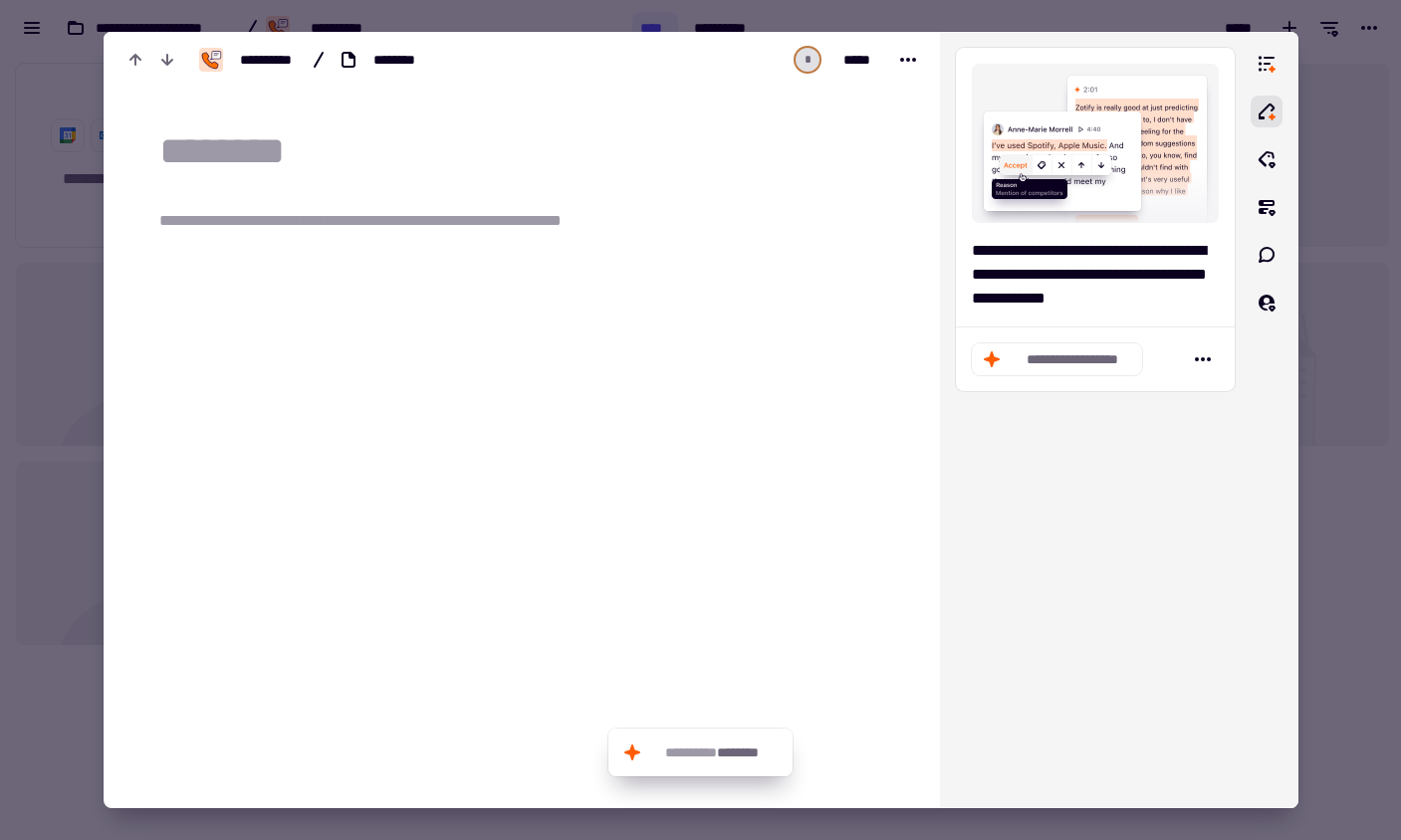 click at bounding box center [534, 151] 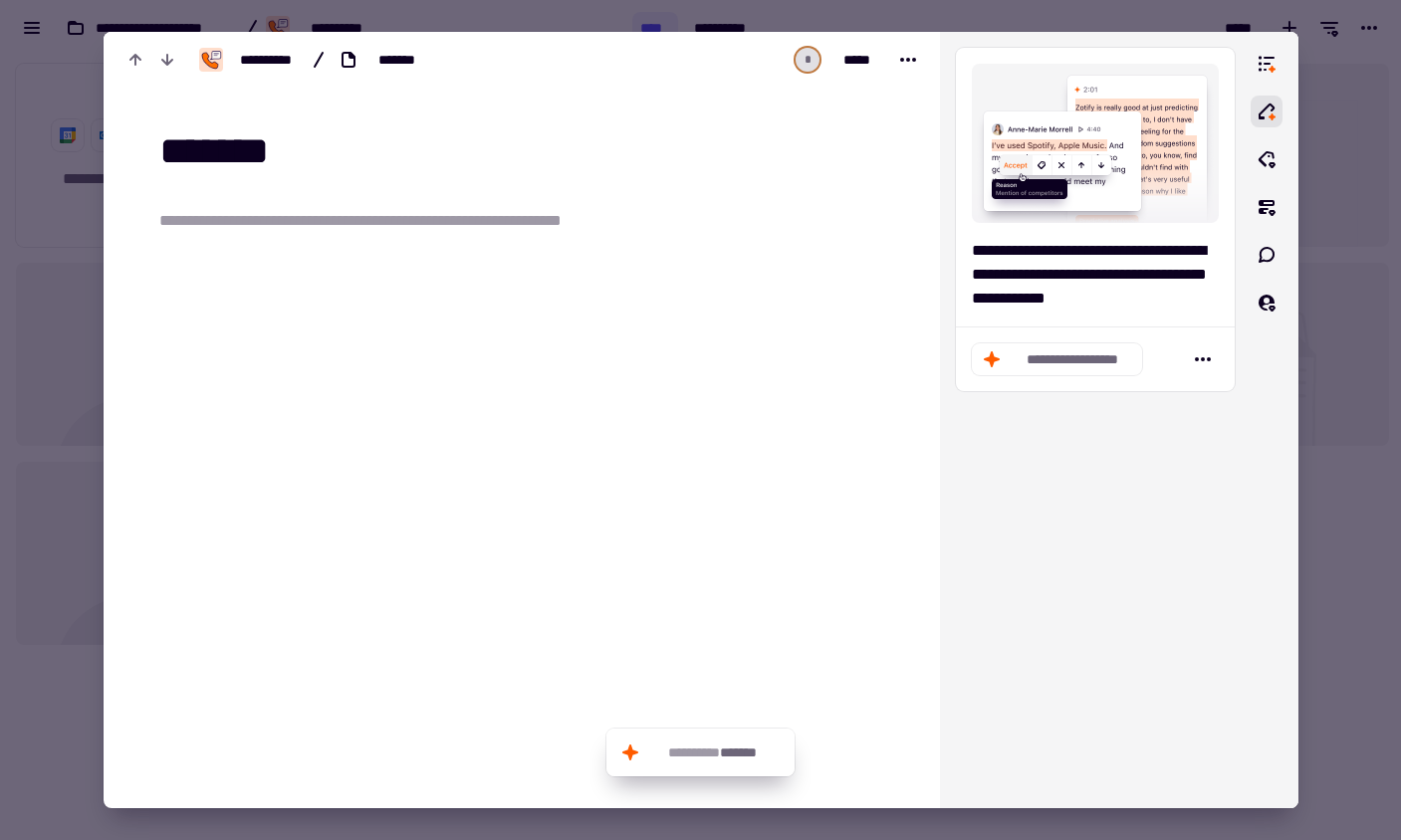 type on "*******" 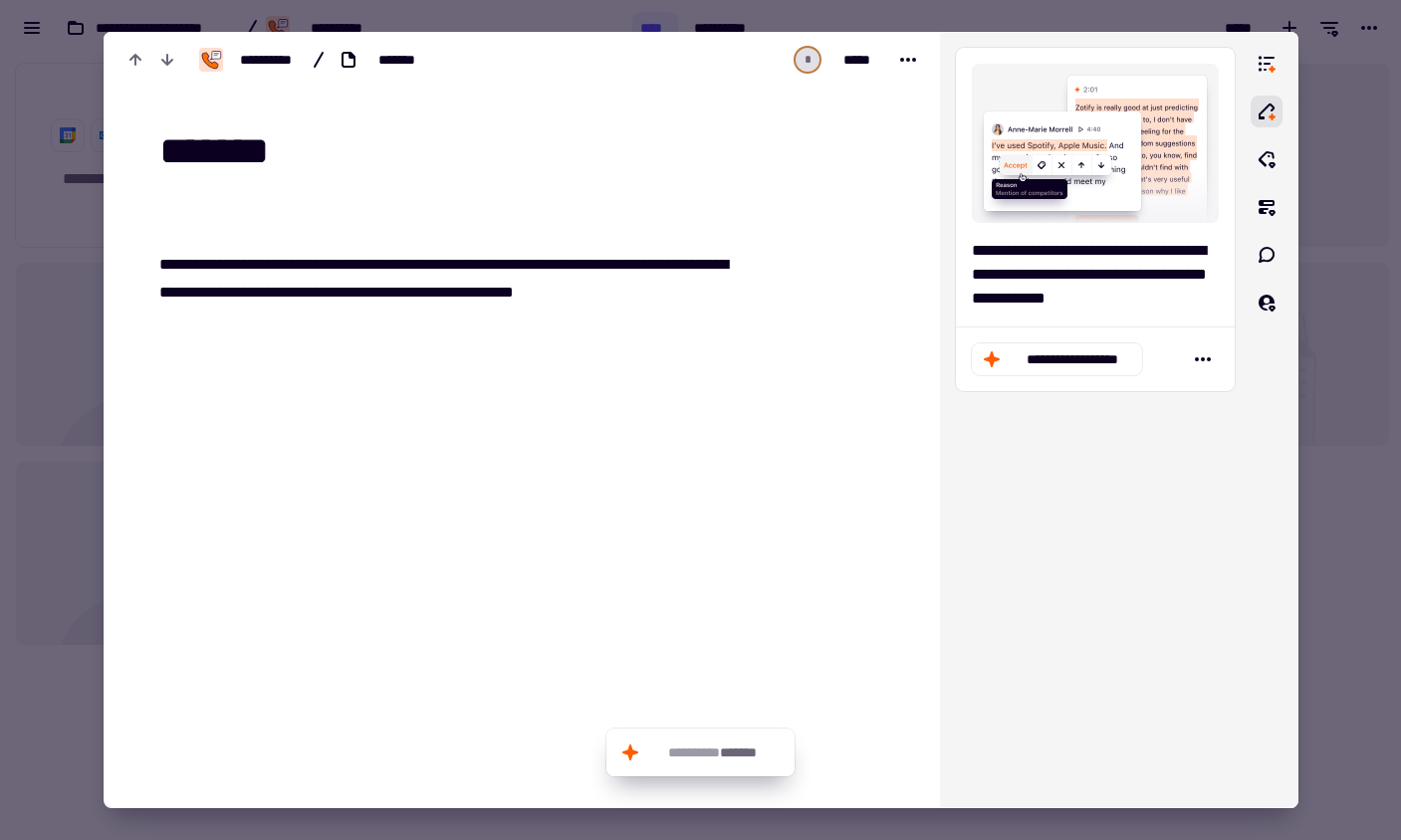click at bounding box center (447, 476) 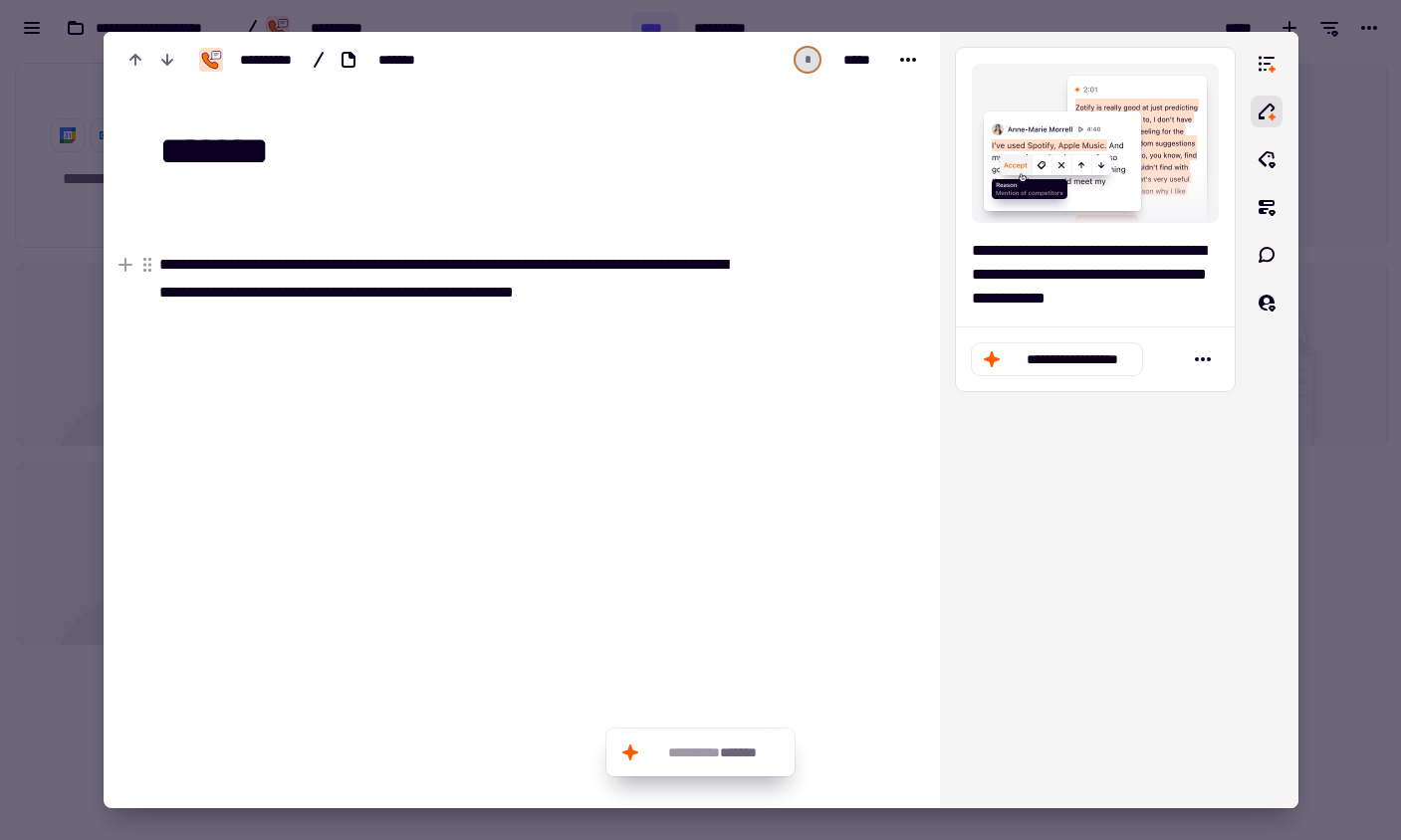 click on "**********" at bounding box center (447, 293) 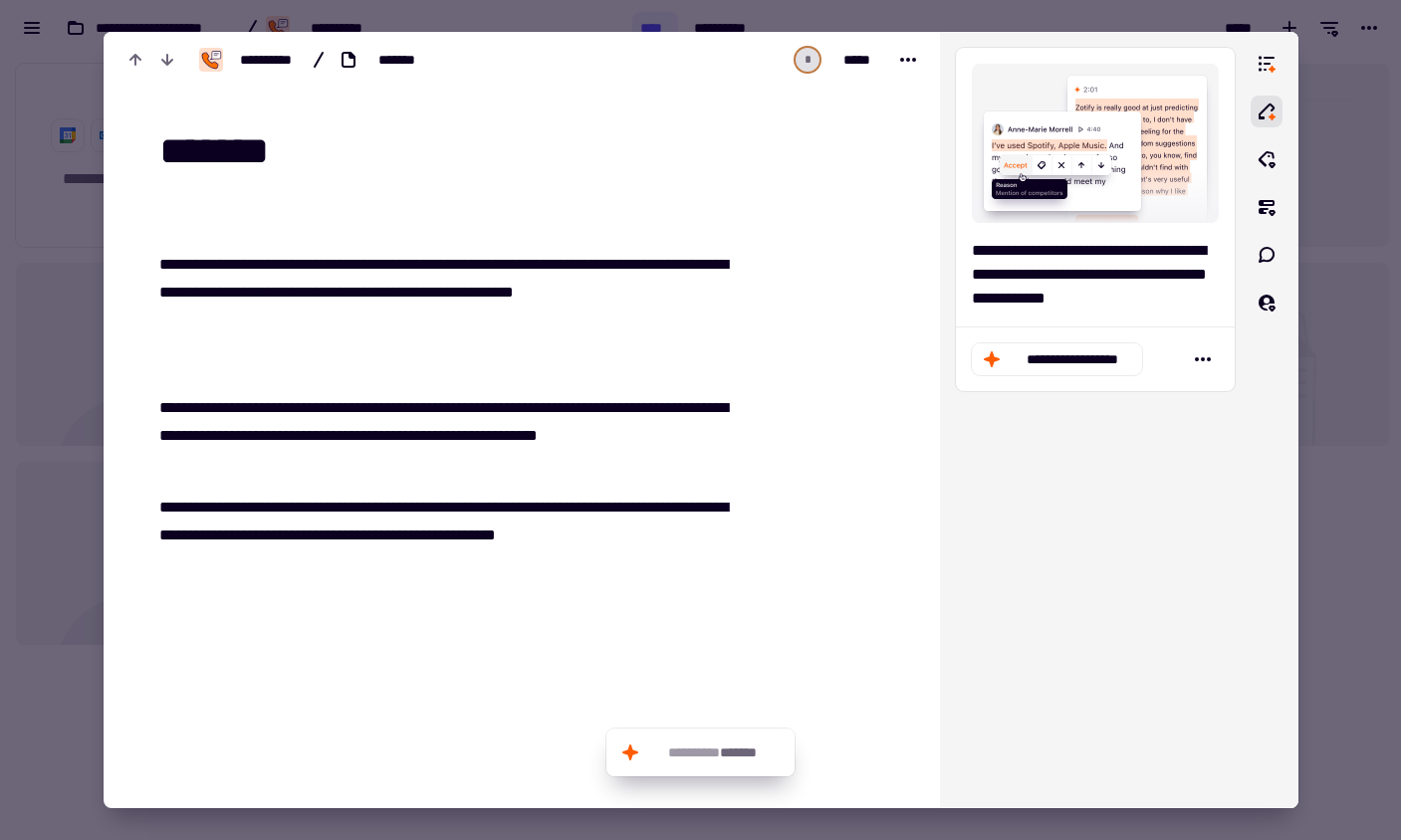 click at bounding box center (447, 719) 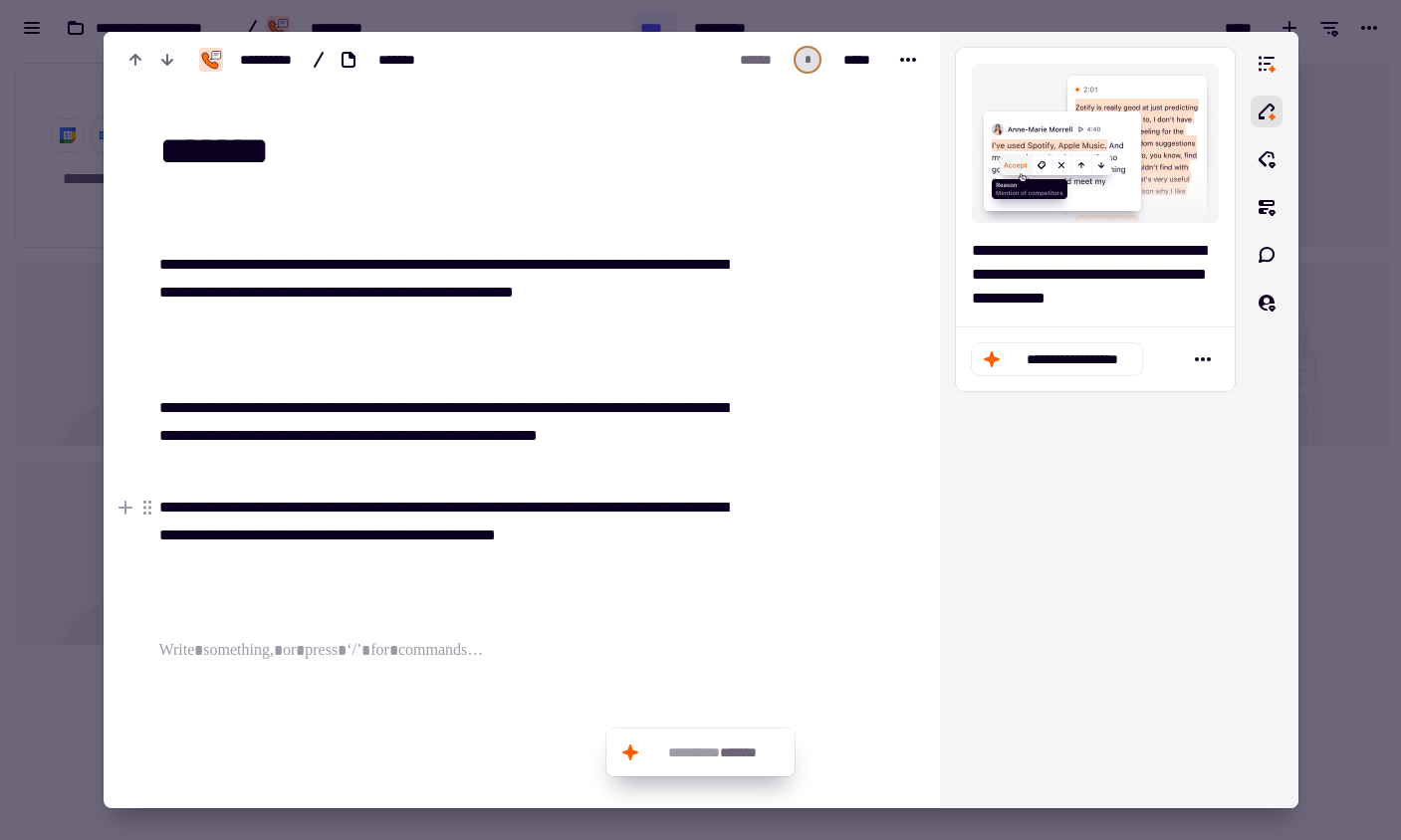 paste 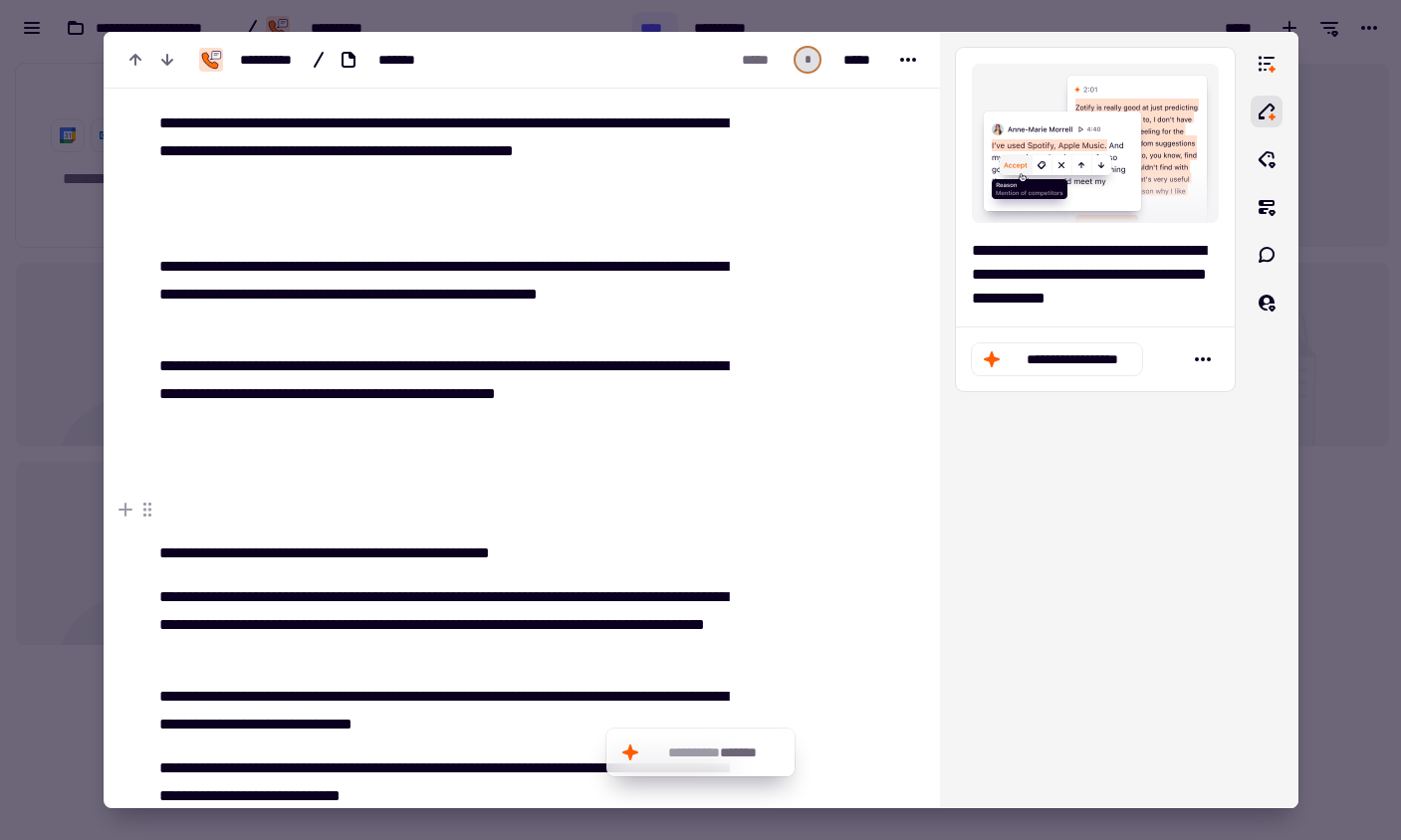 scroll, scrollTop: 265, scrollLeft: 0, axis: vertical 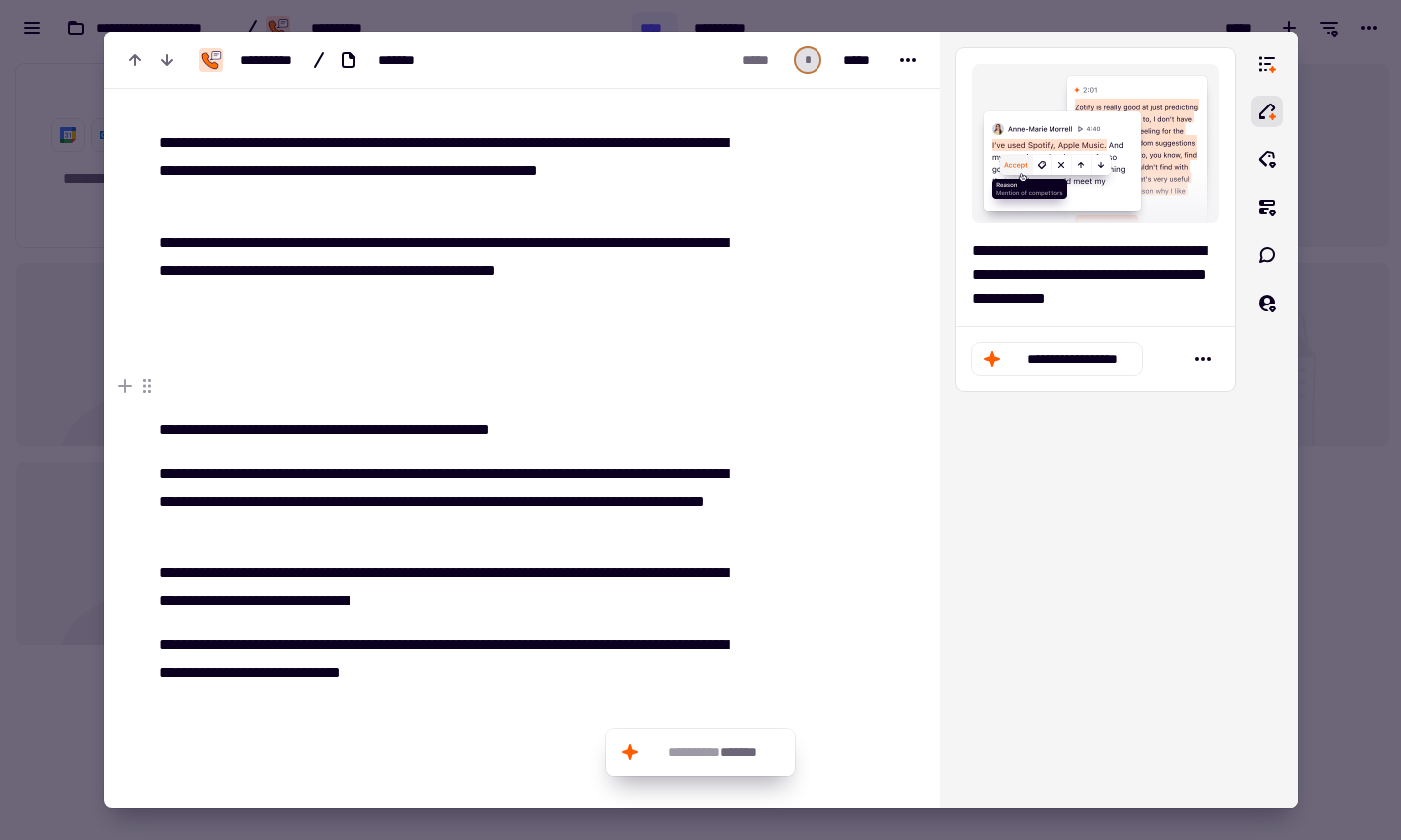 click at bounding box center [442, 386] 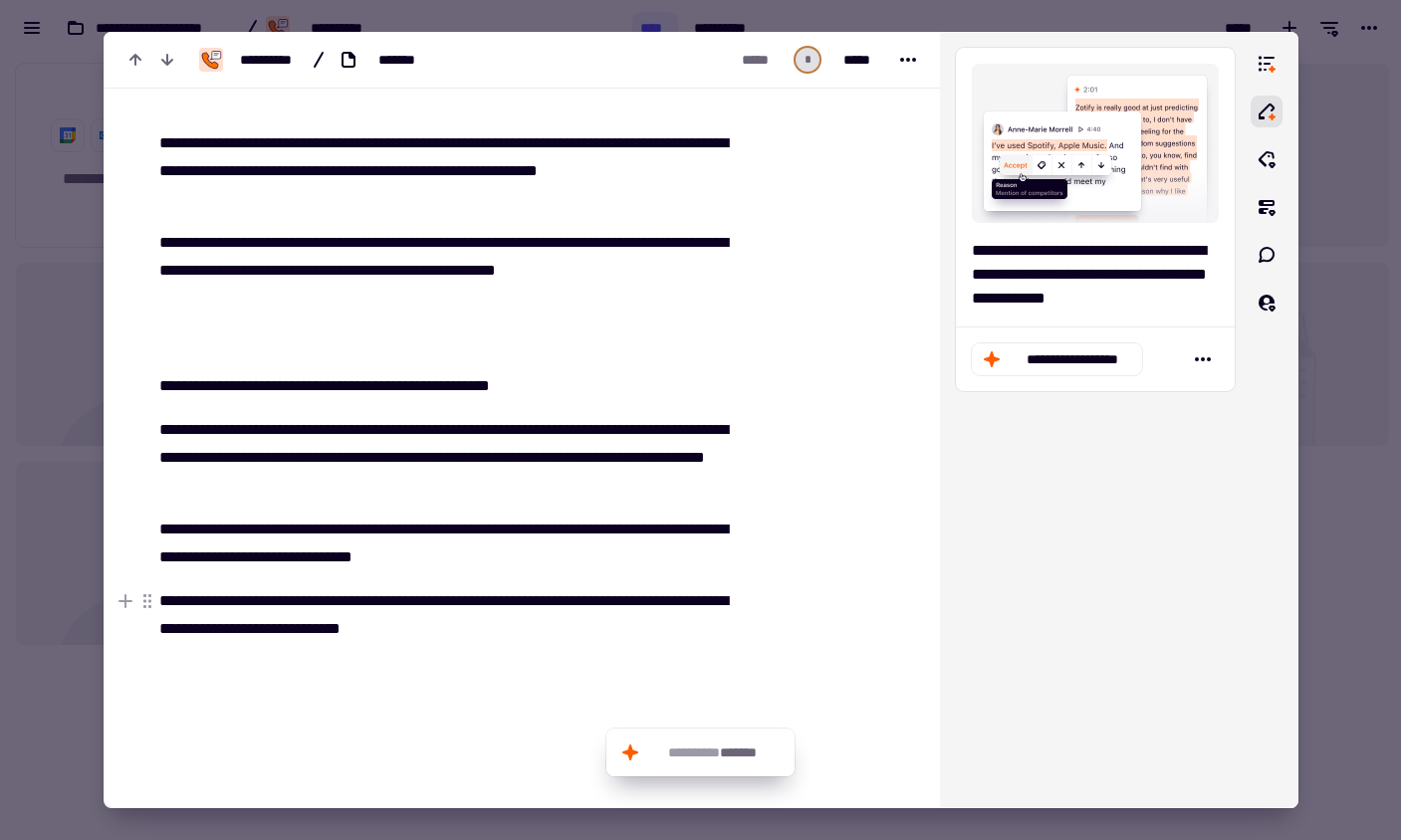 click on "**********" at bounding box center [442, 615] 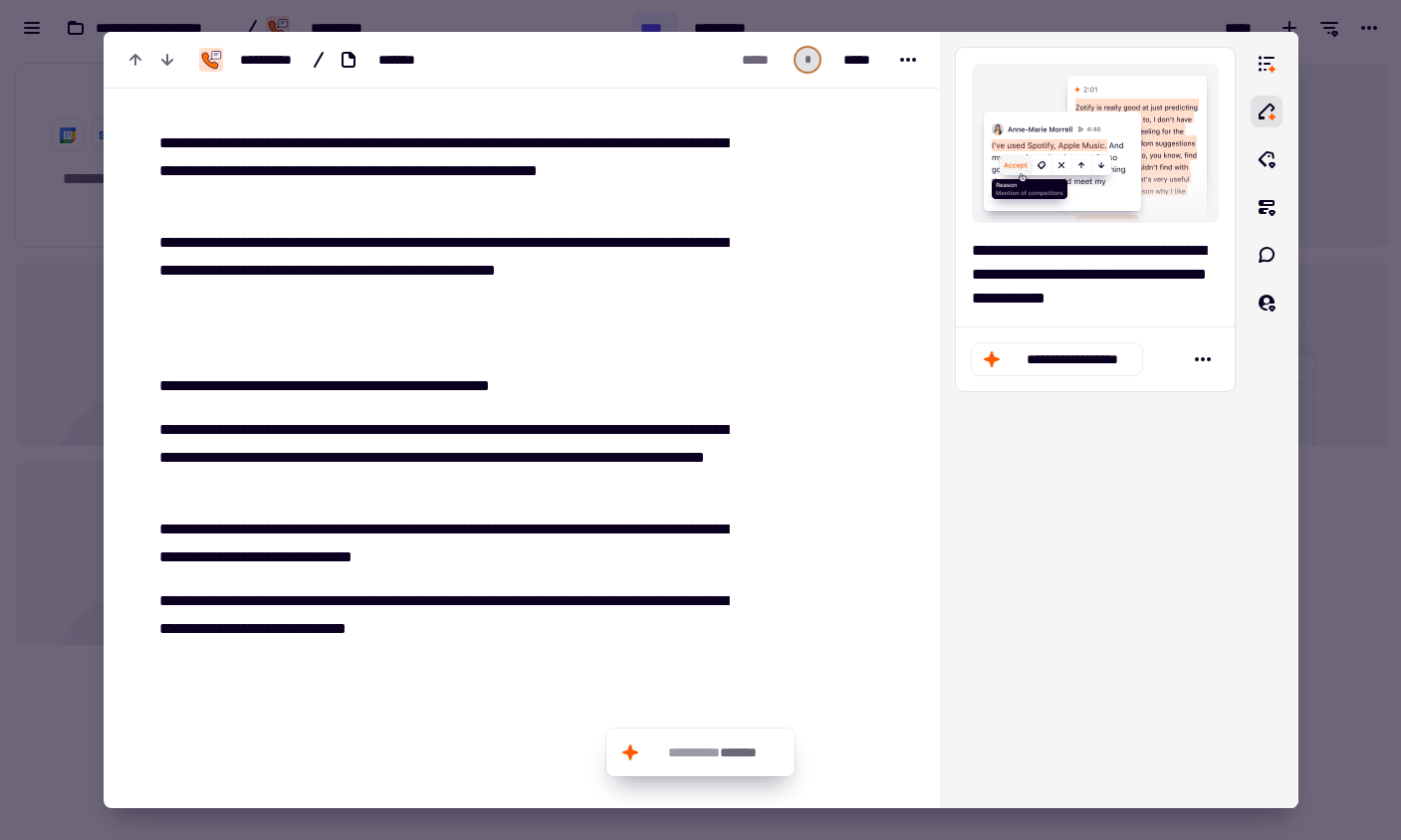 click at bounding box center [447, 784] 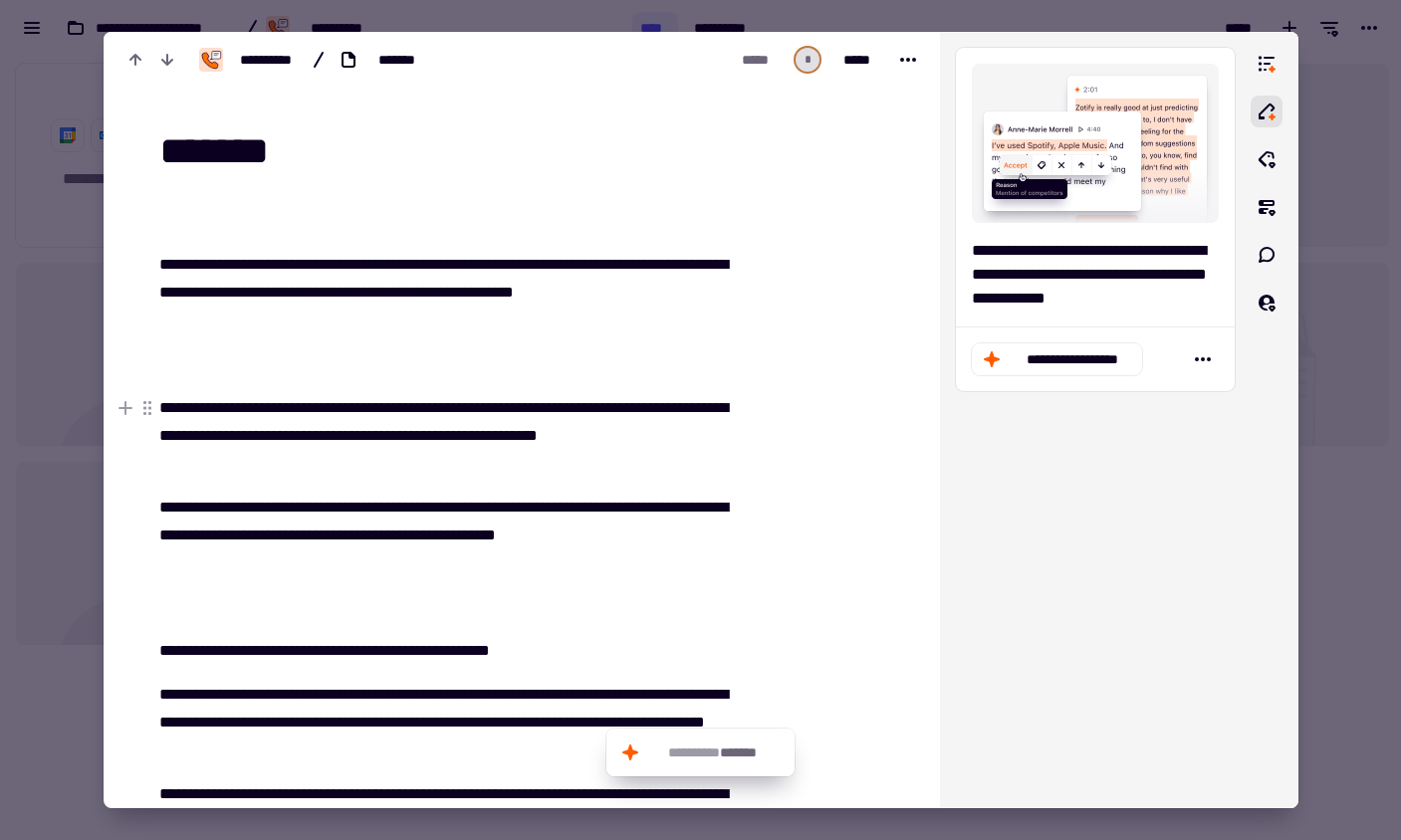 click at bounding box center [700, 420] 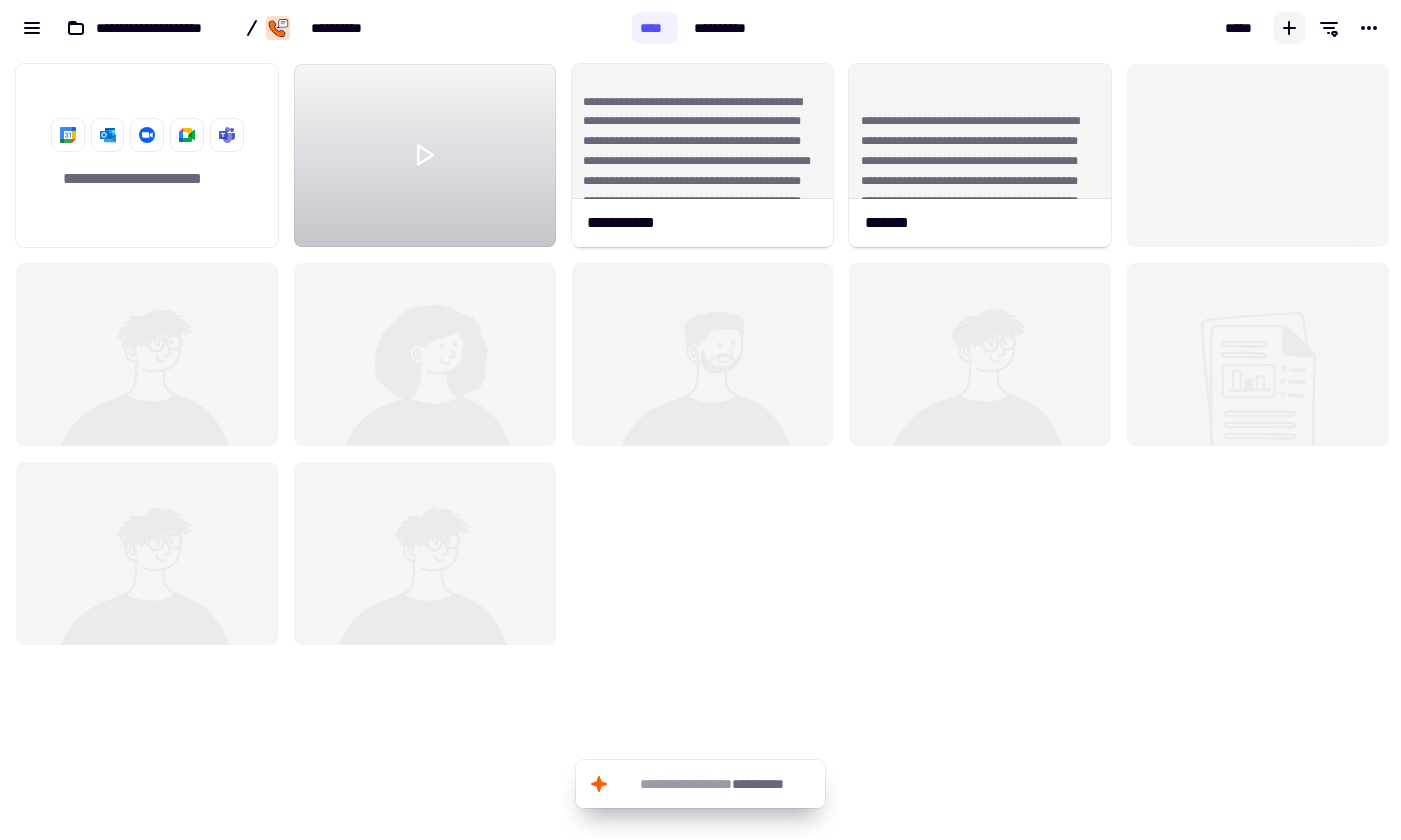 click 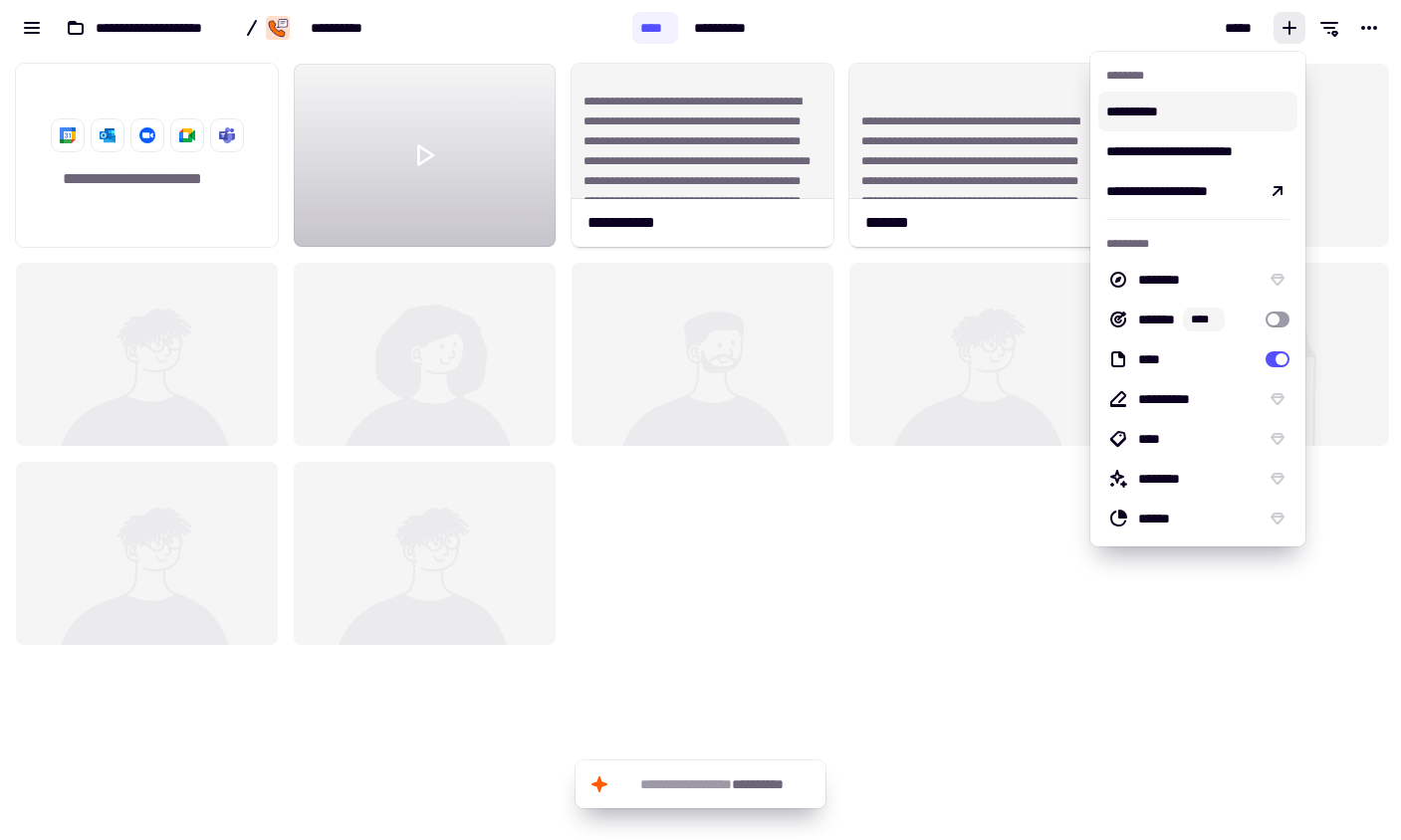 click on "**********" at bounding box center (1198, 111) 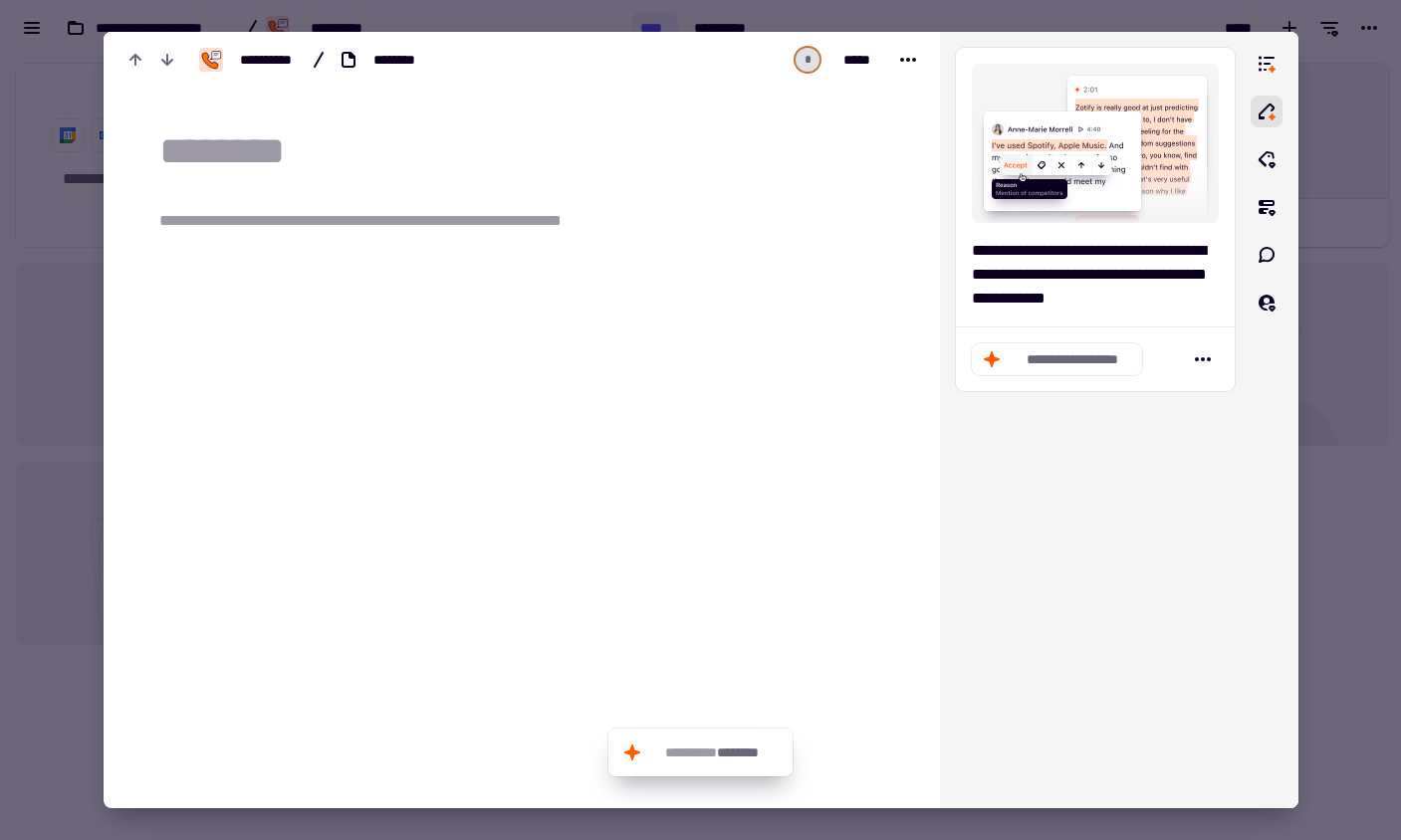 click on "**********" at bounding box center (398, 221) 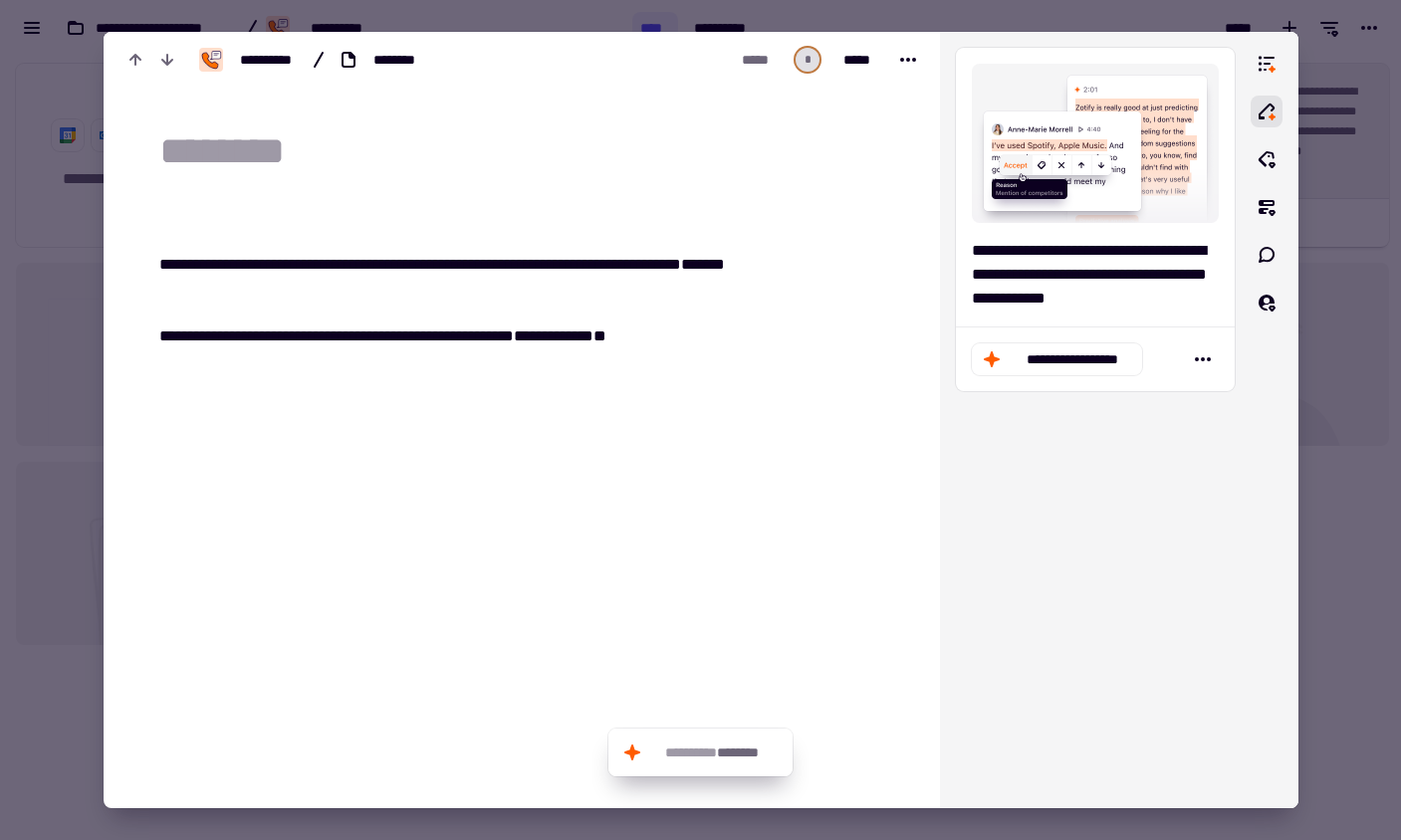 click at bounding box center [534, 151] 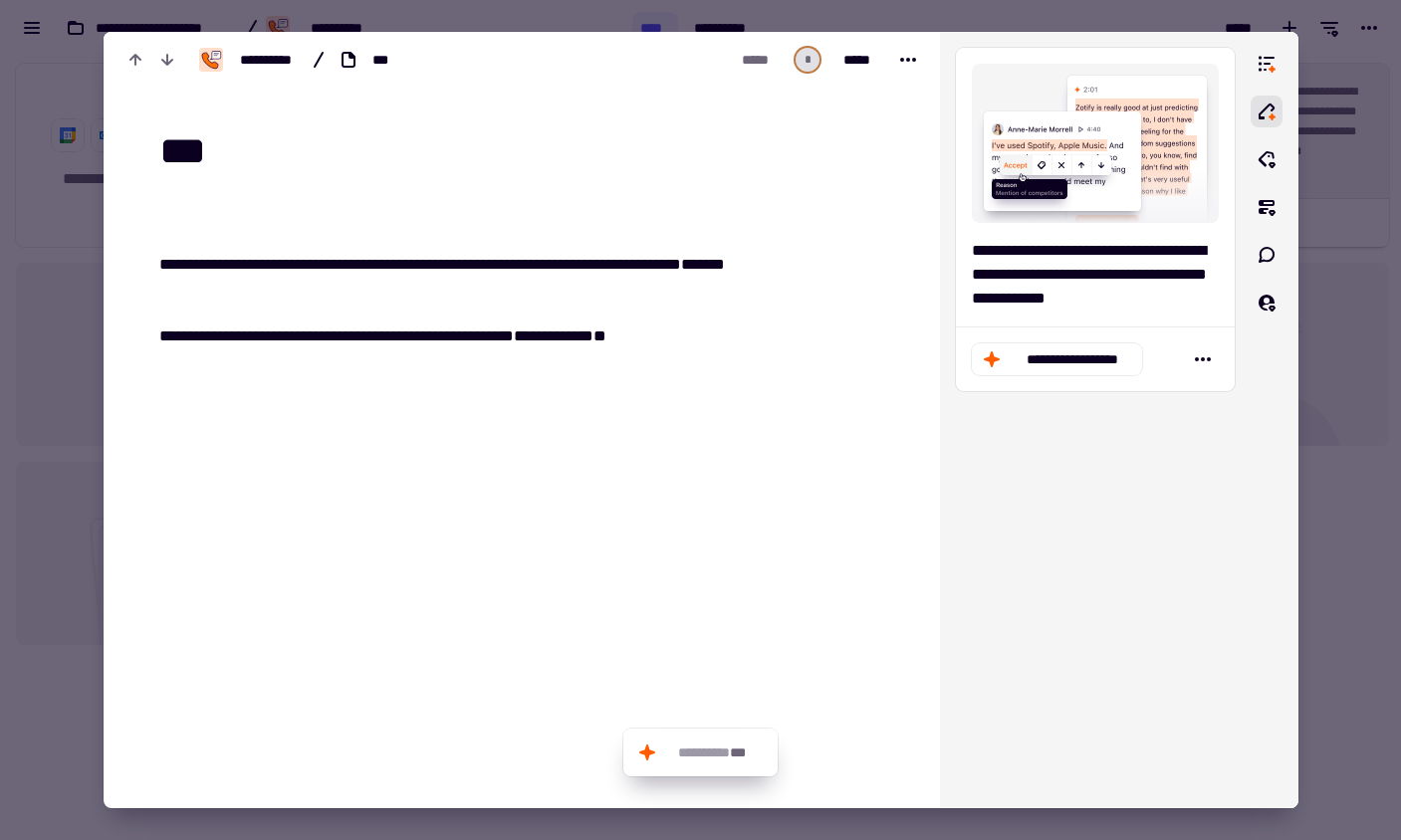 type on "***" 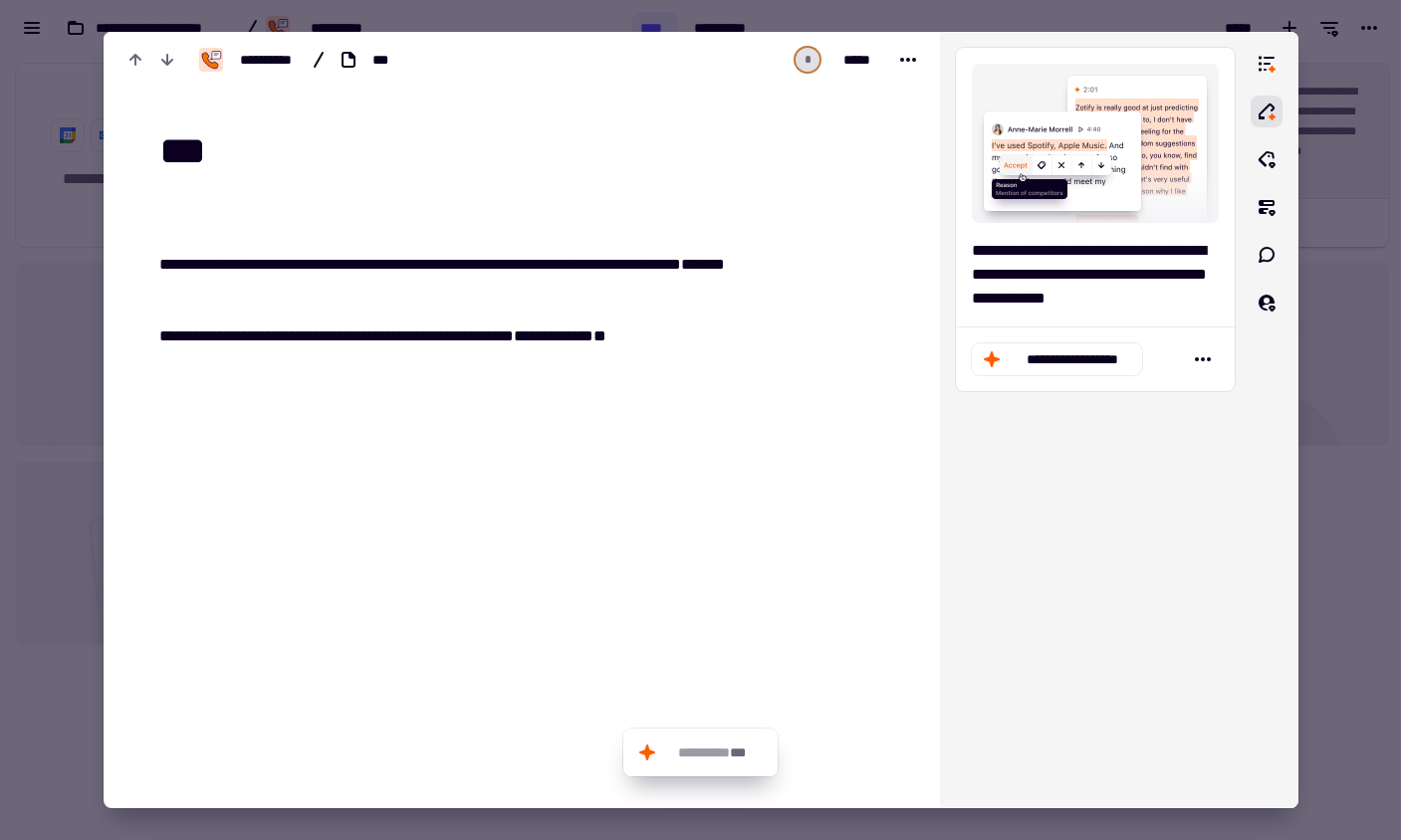 click at bounding box center (700, 420) 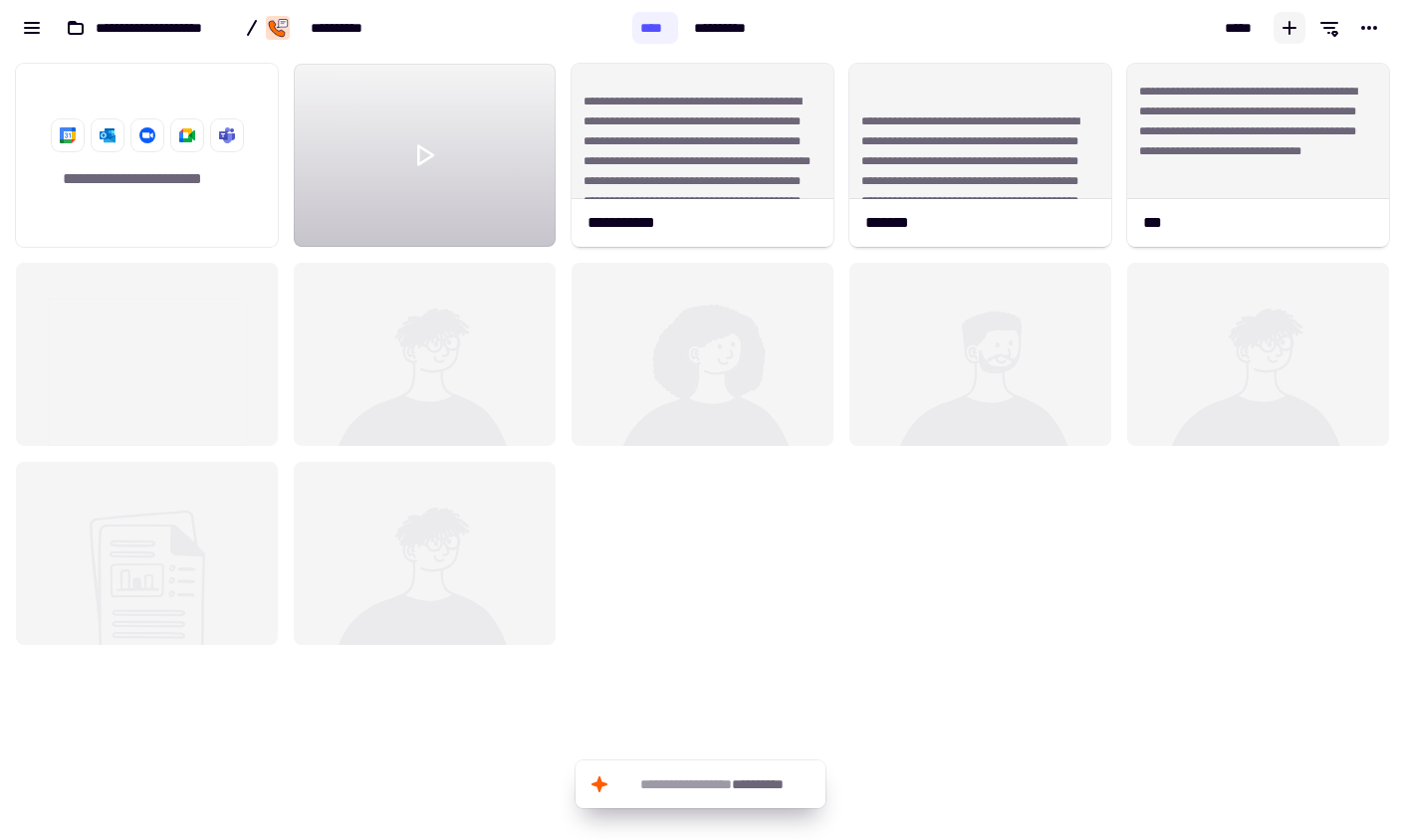 click 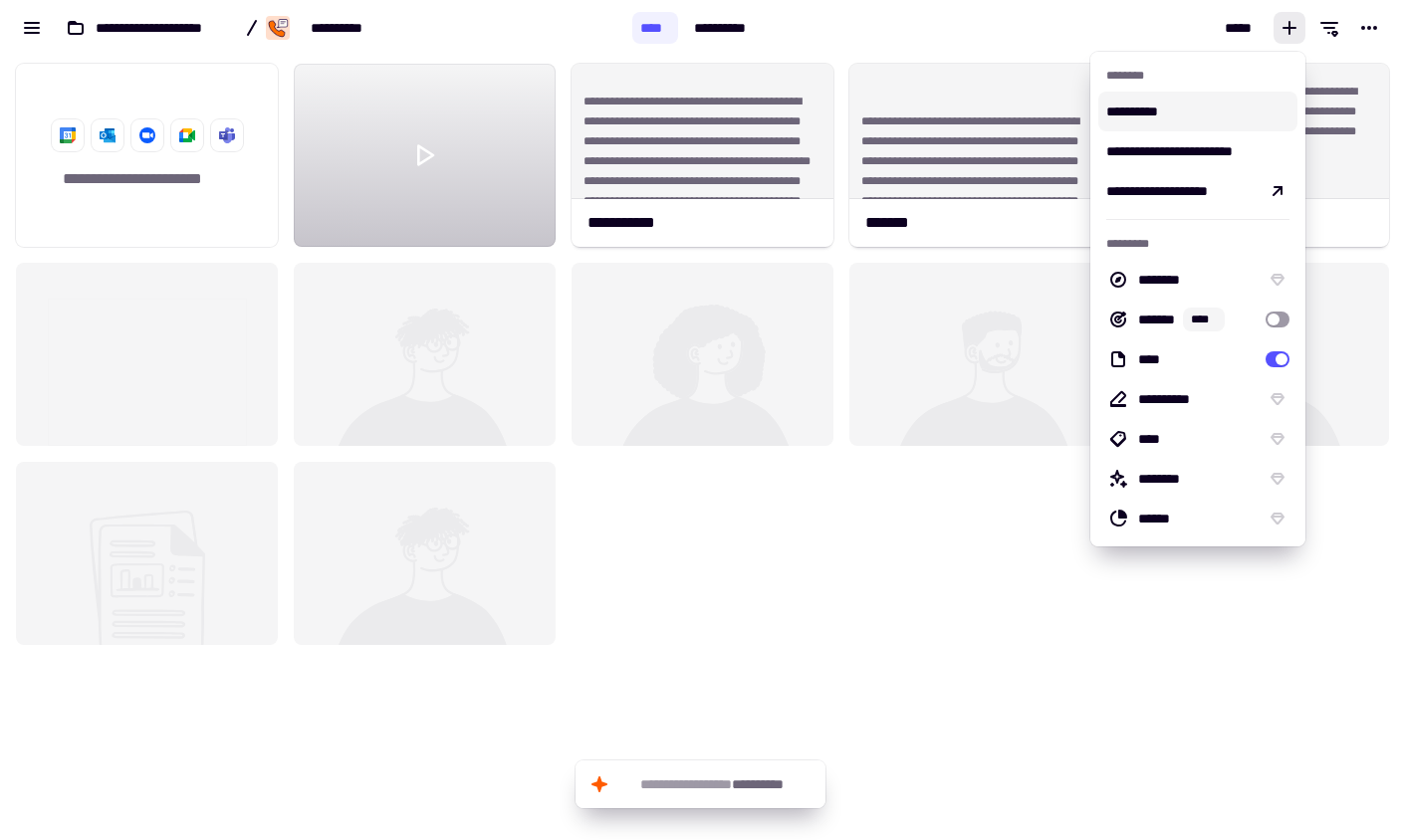 click on "**********" at bounding box center [1198, 111] 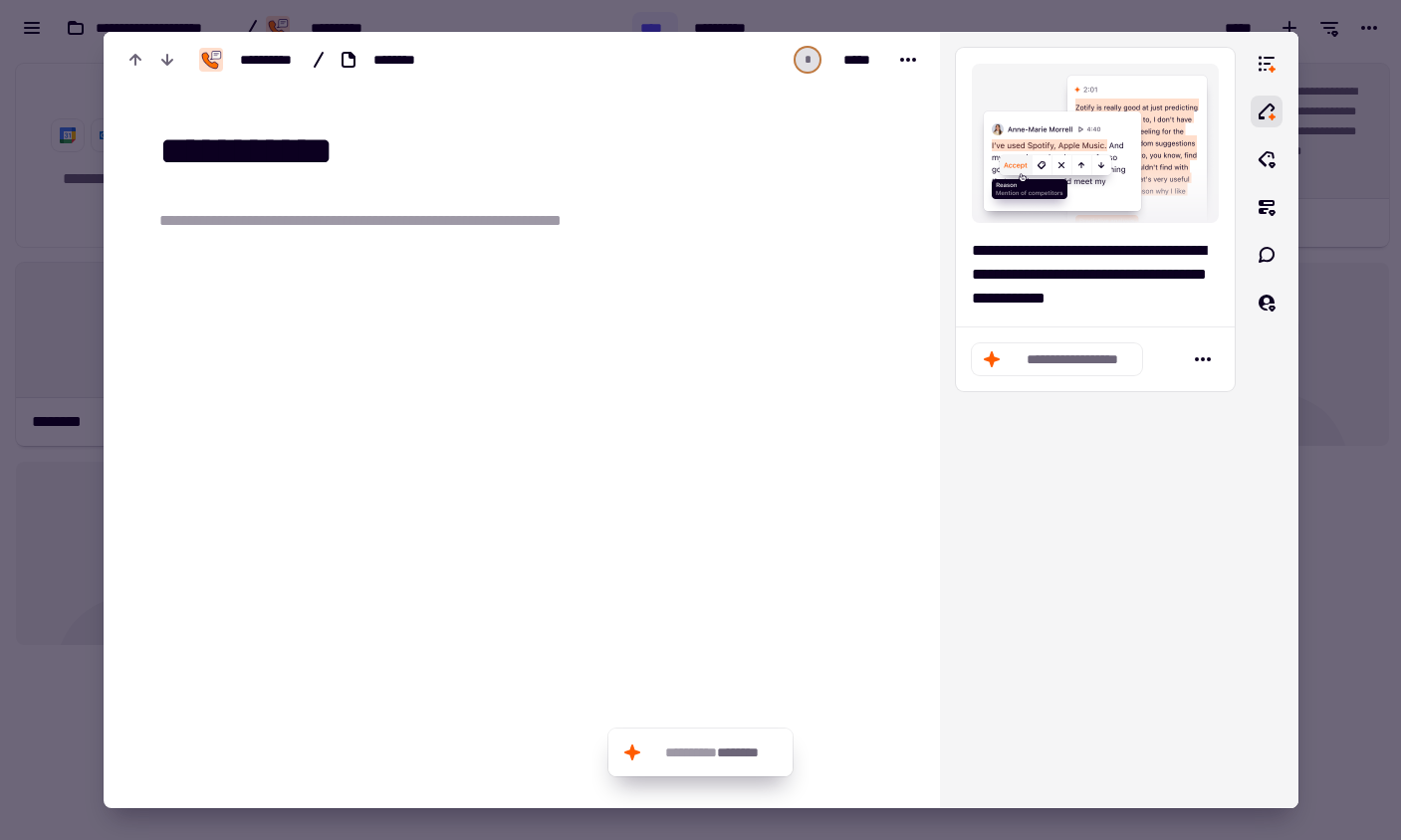 type on "**********" 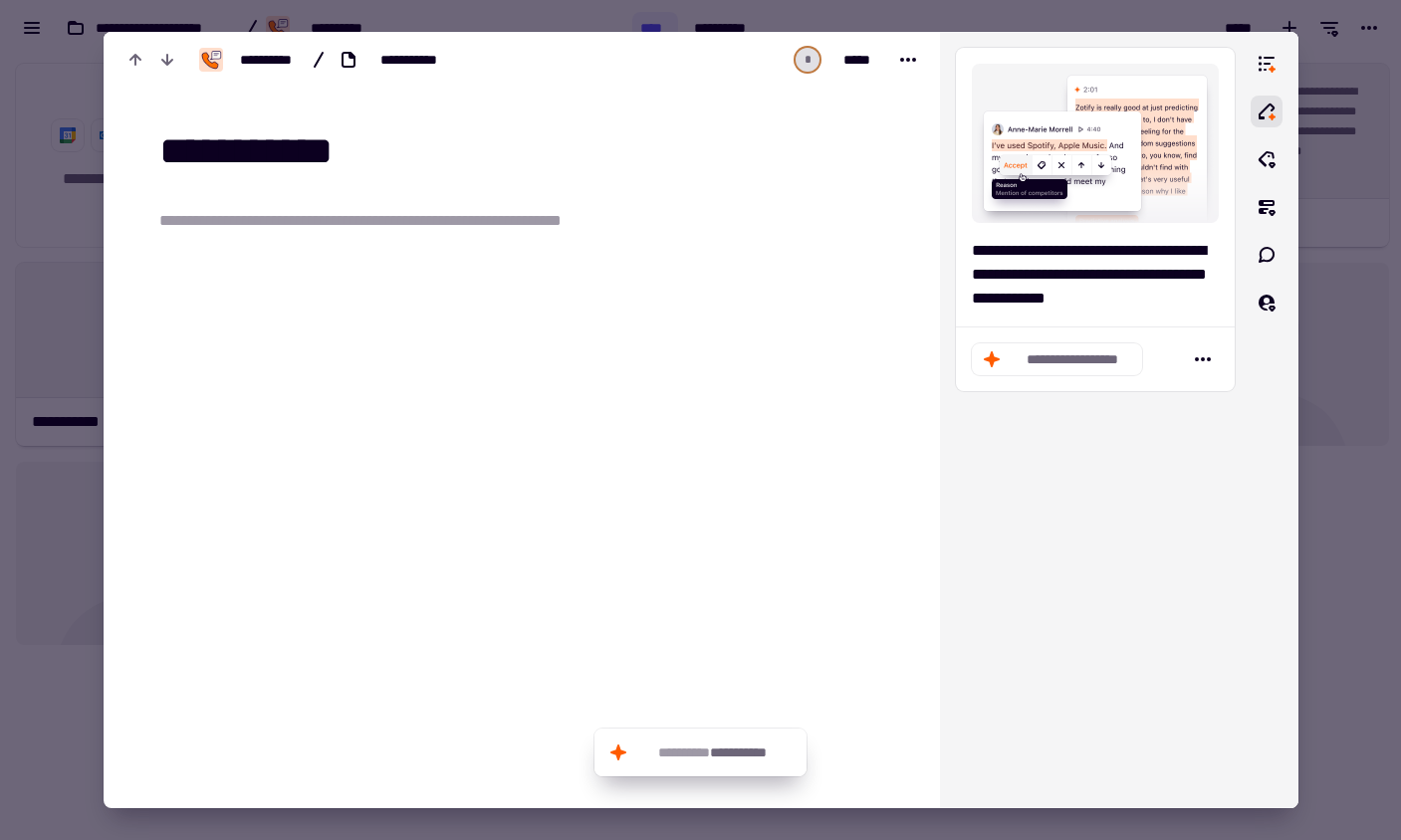 click on "**********" at bounding box center (398, 221) 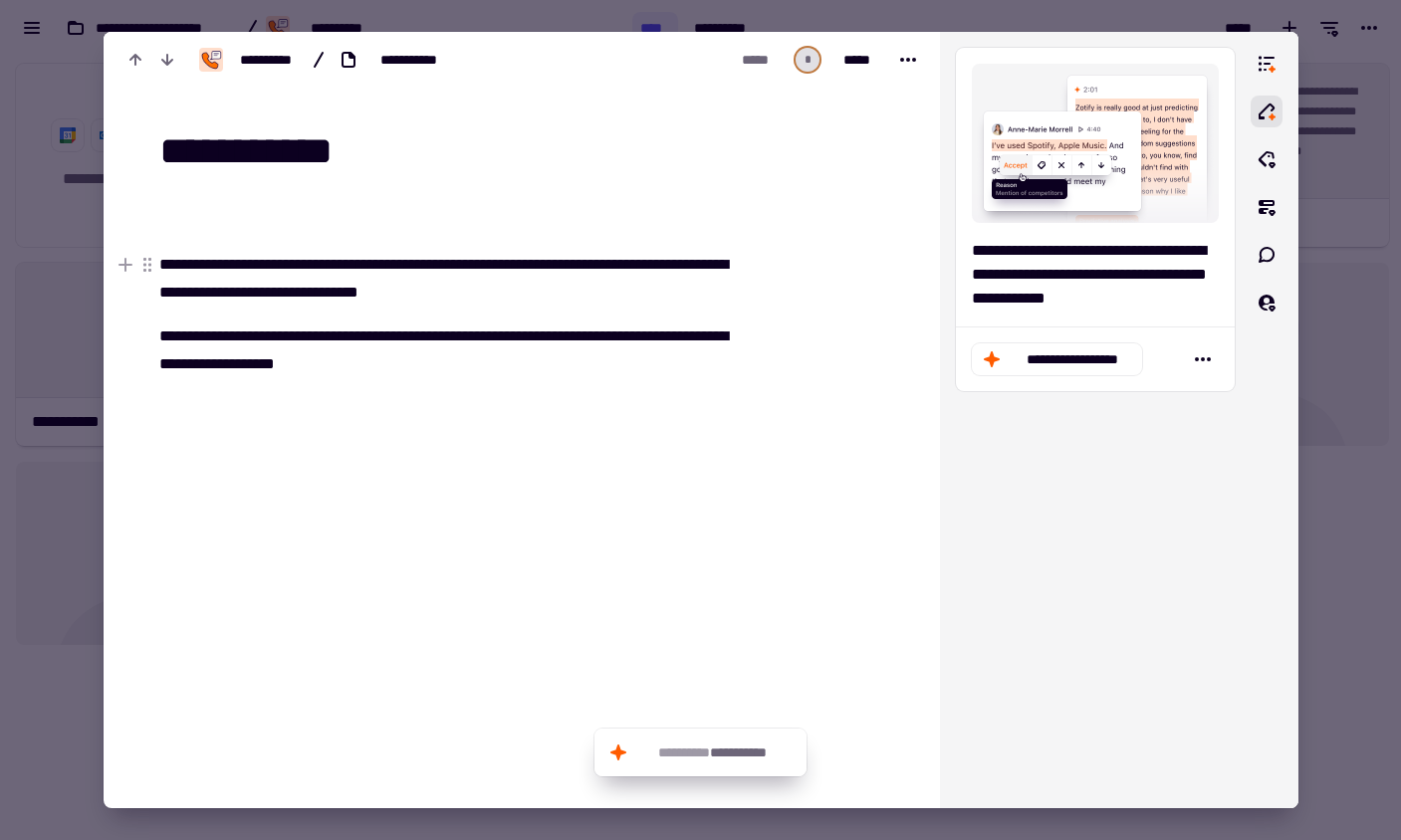 click on "**********" at bounding box center (447, 279) 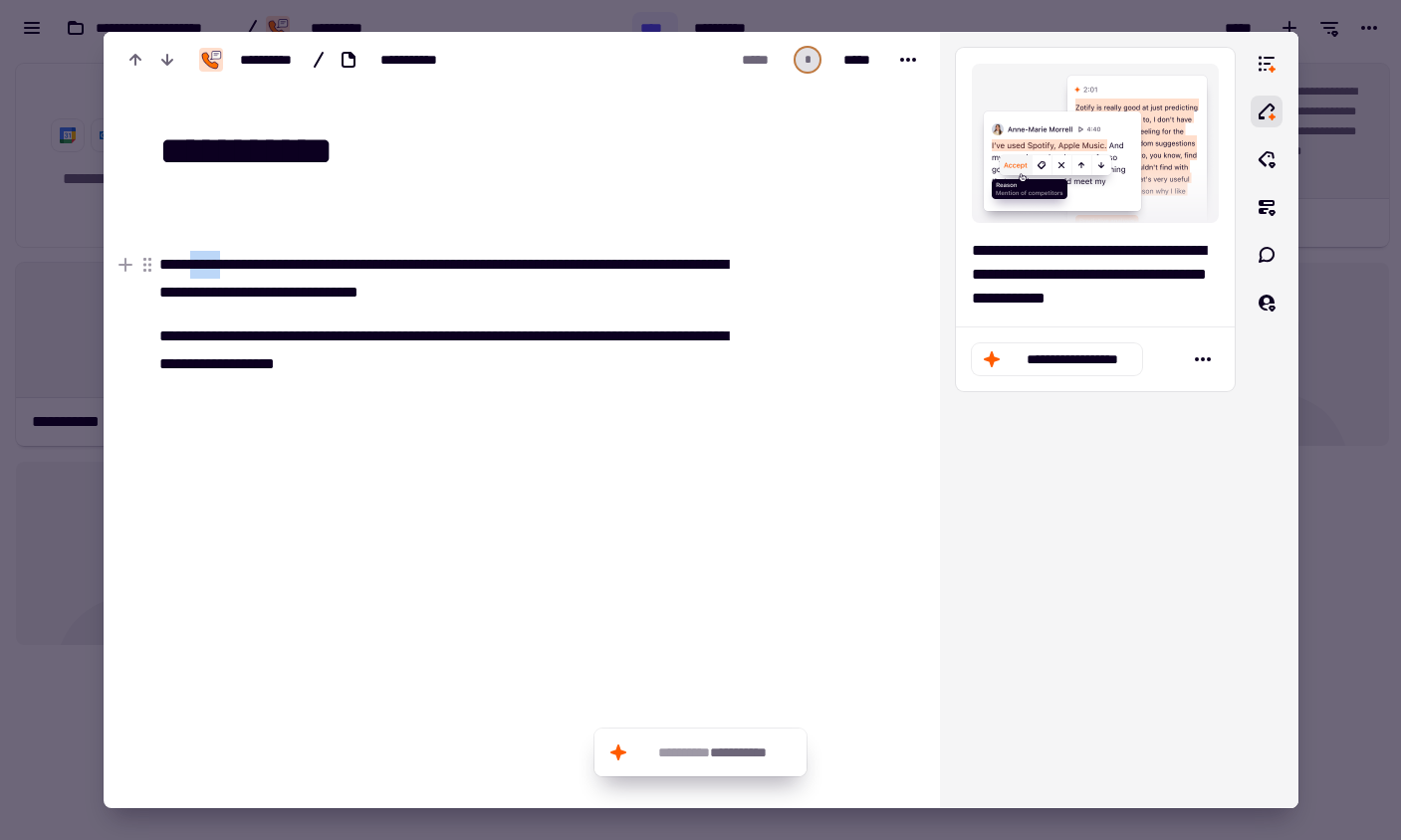 click on "**********" at bounding box center [447, 279] 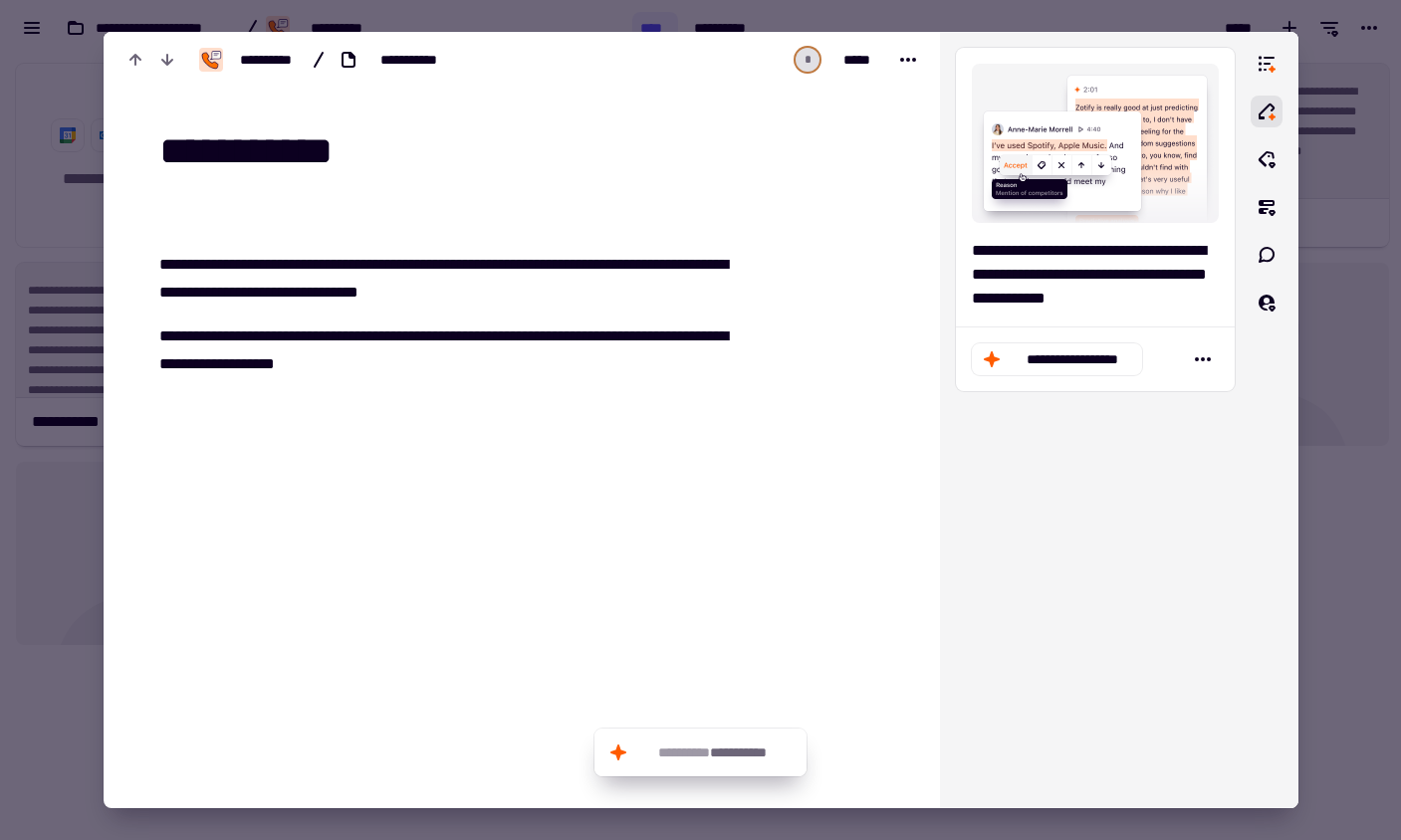 click at bounding box center (700, 420) 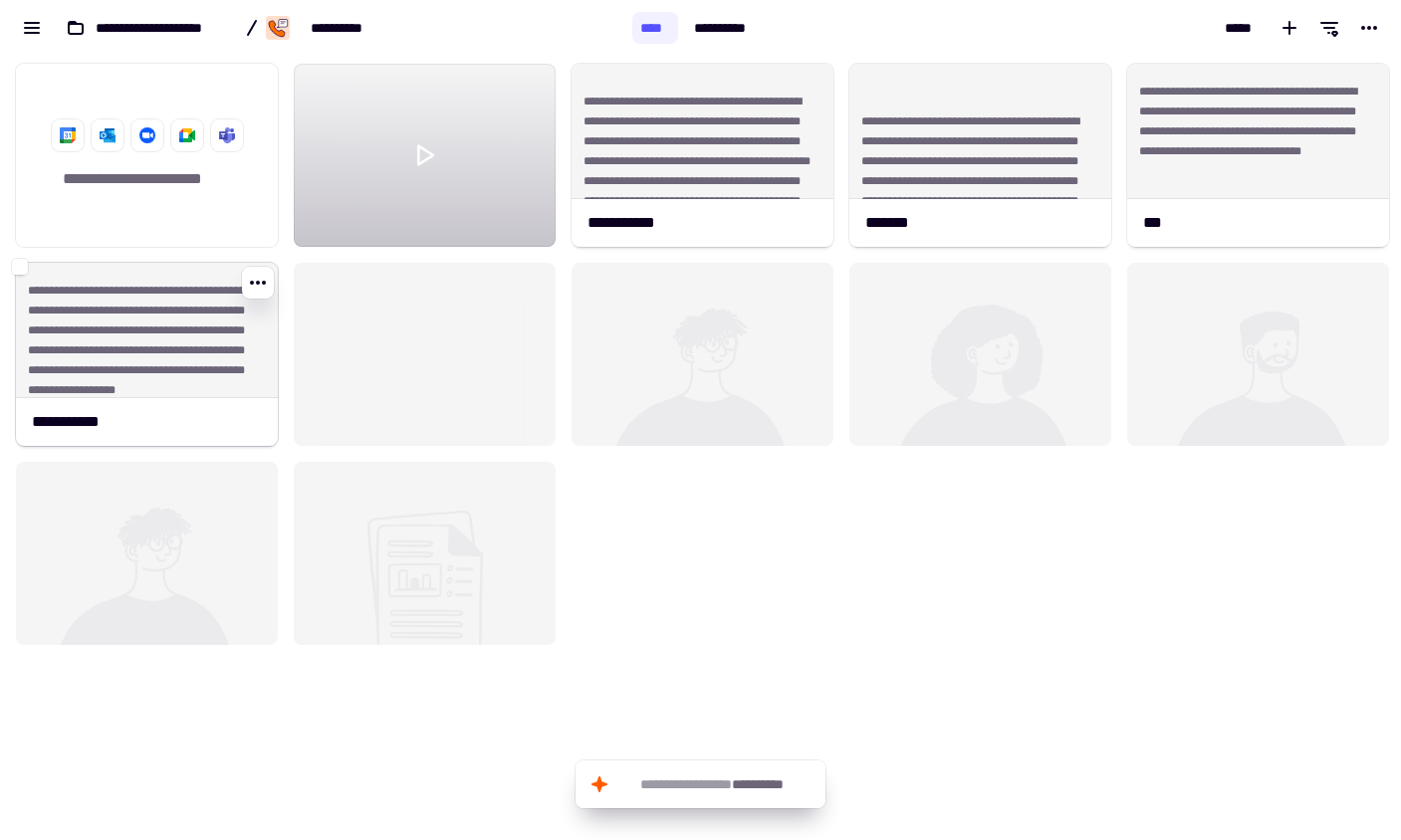 click on "**********" 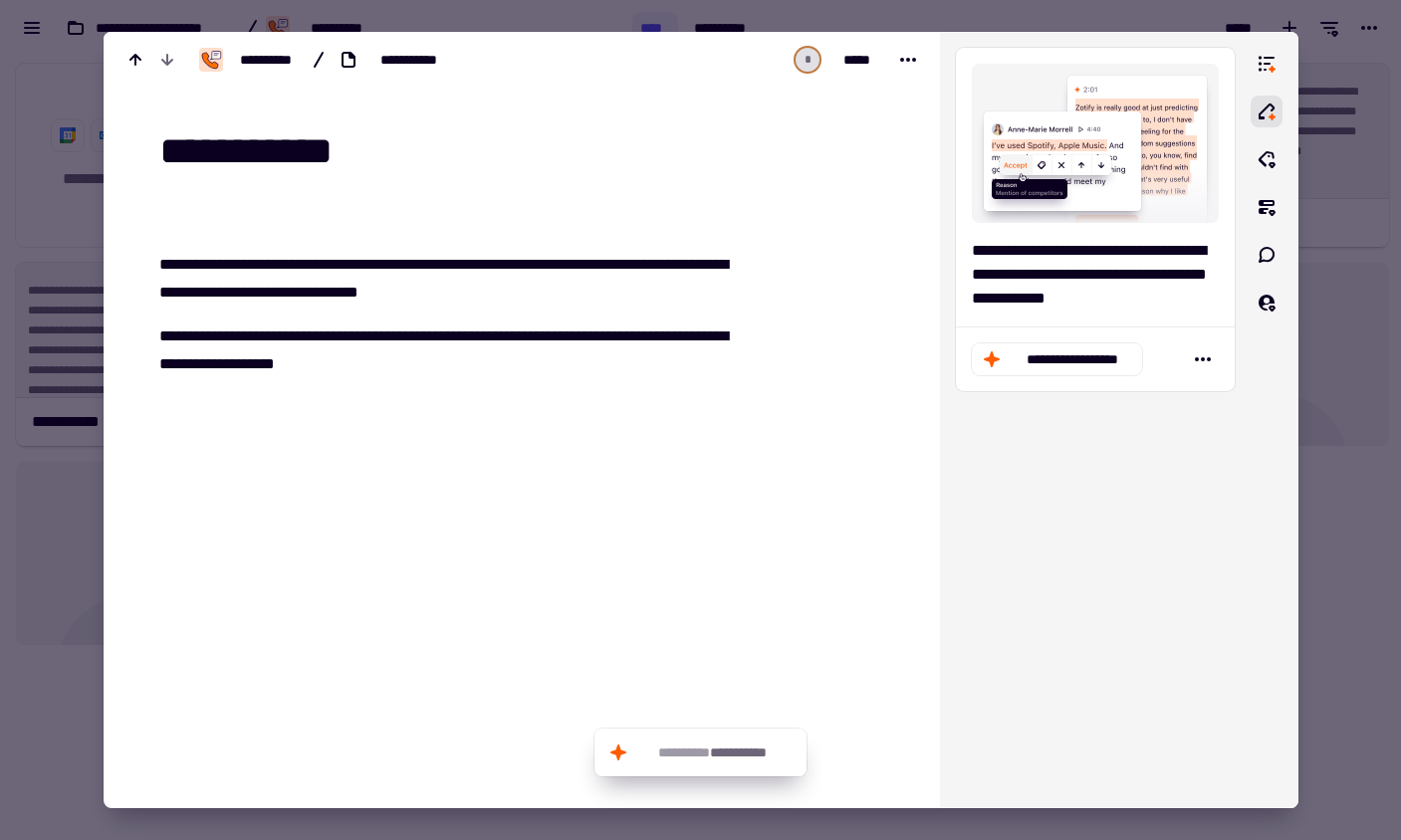 click on "**********" at bounding box center [528, 151] 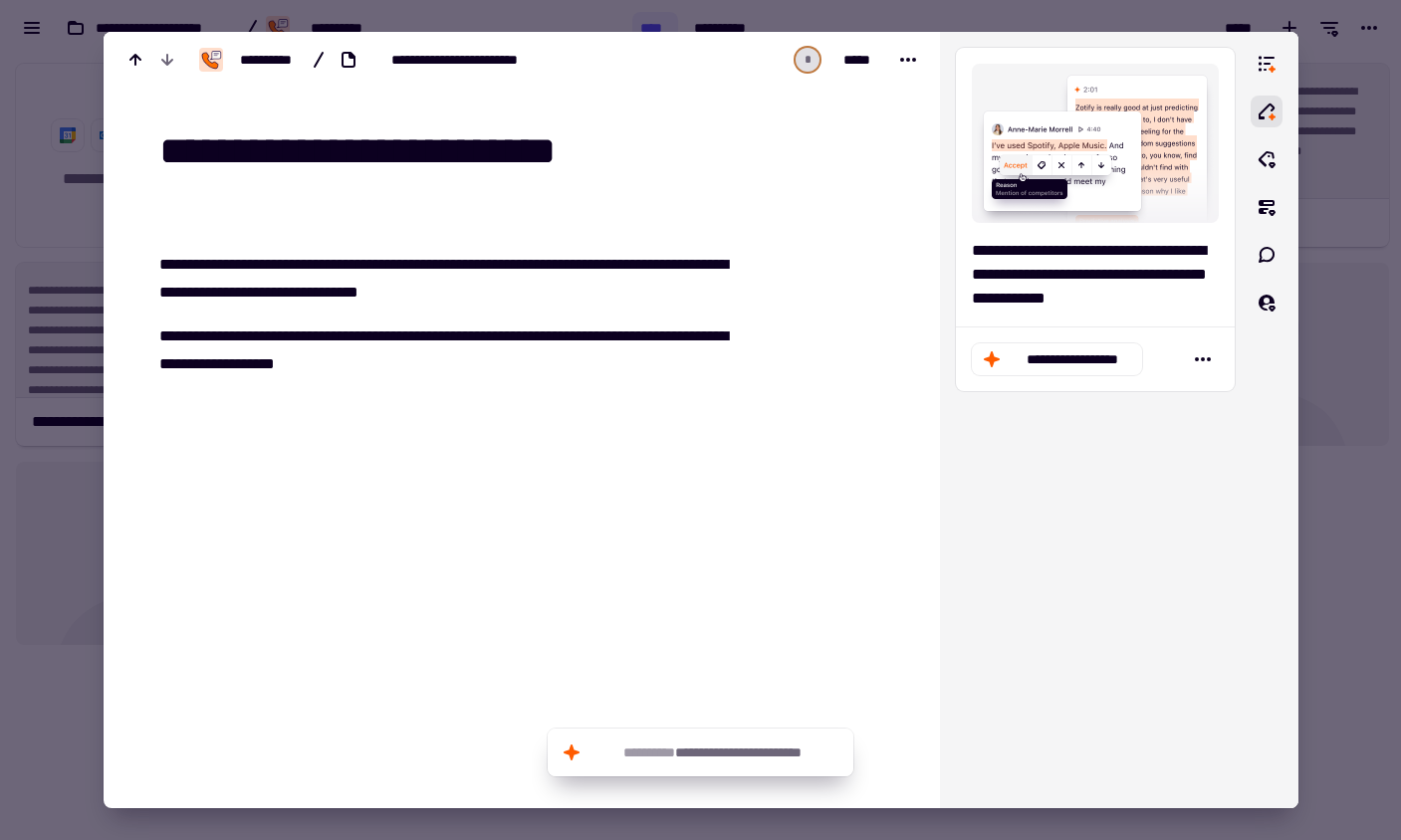 type on "**********" 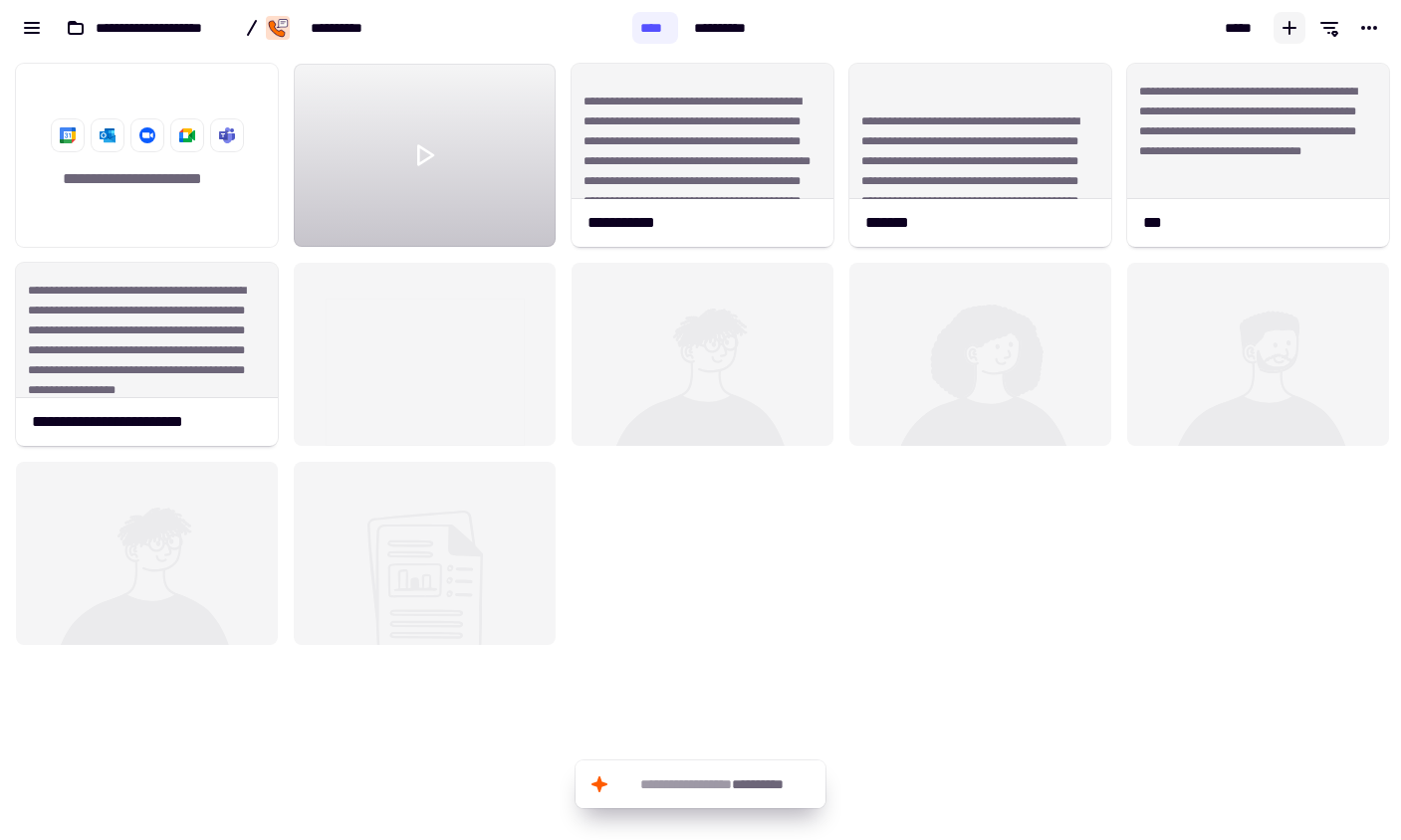 click 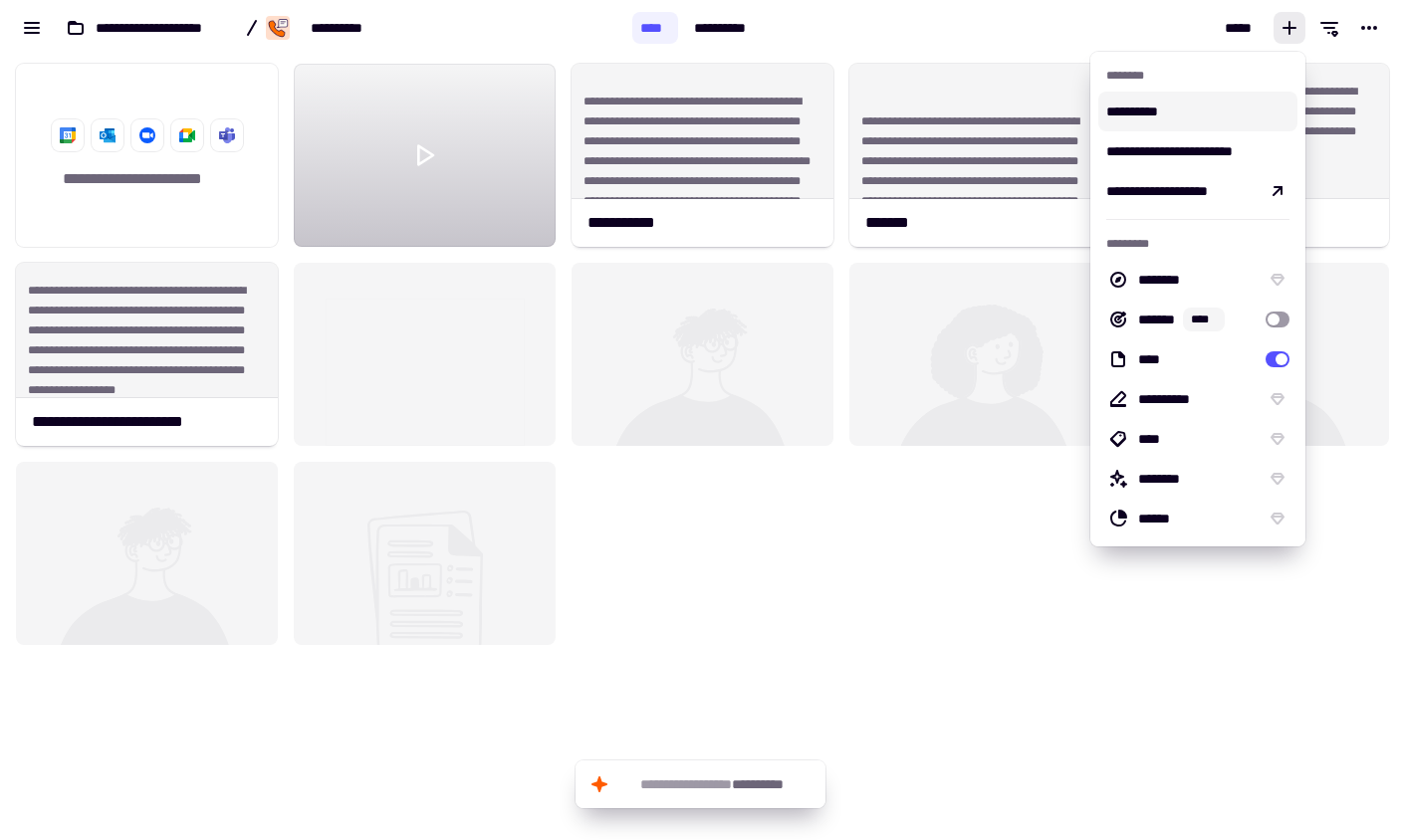click on "**********" at bounding box center [1198, 111] 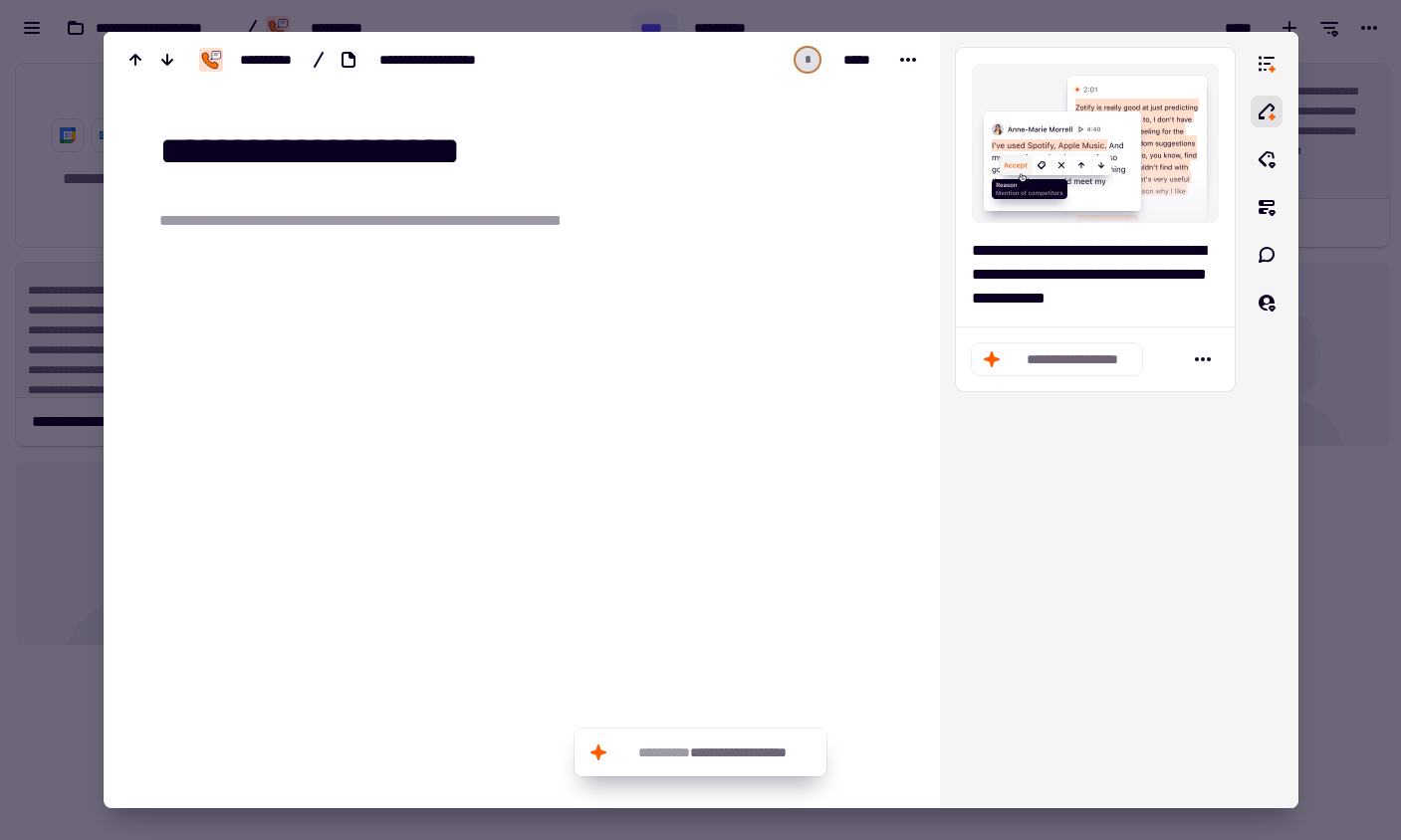 type on "**********" 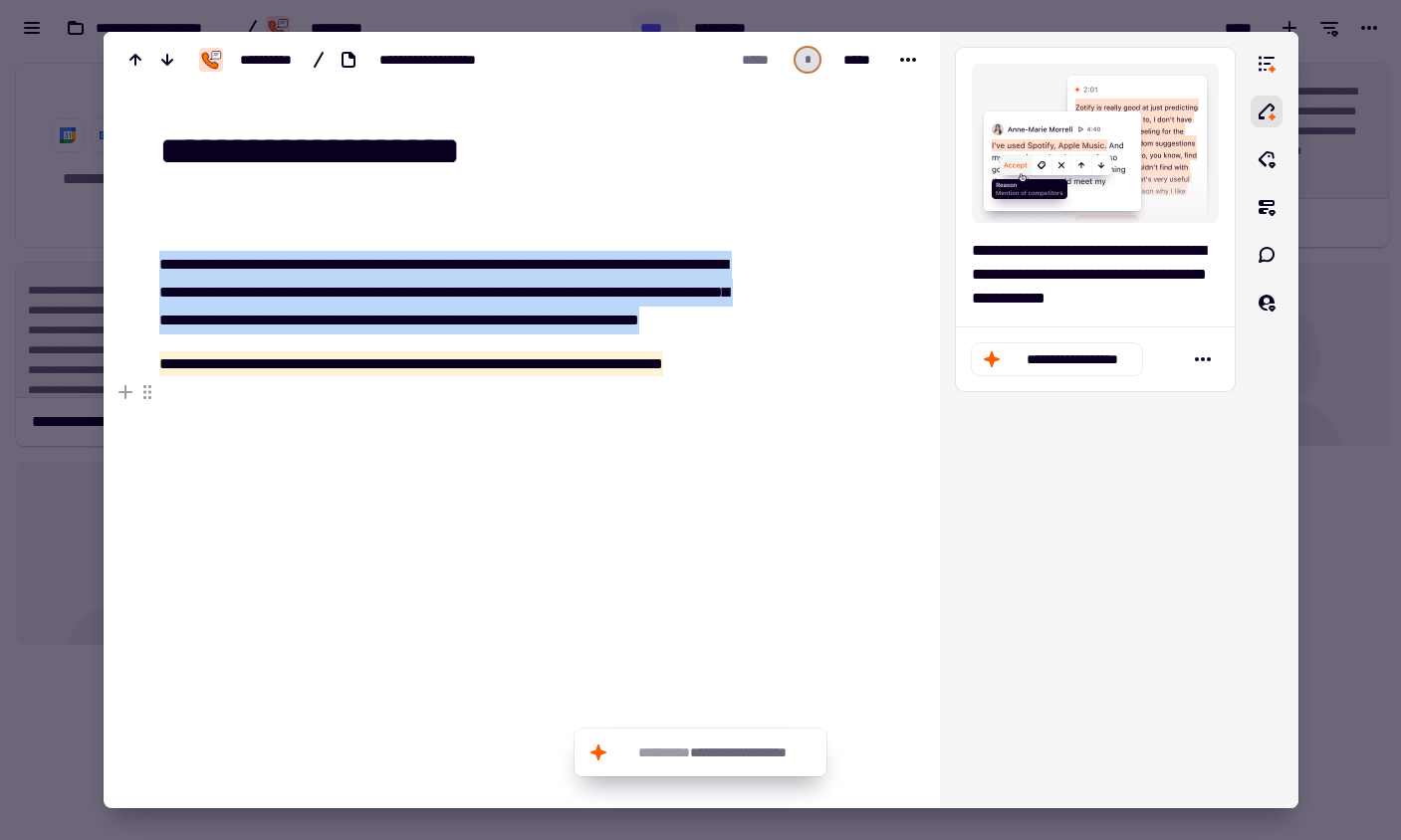 click on "**********" at bounding box center [447, 392] 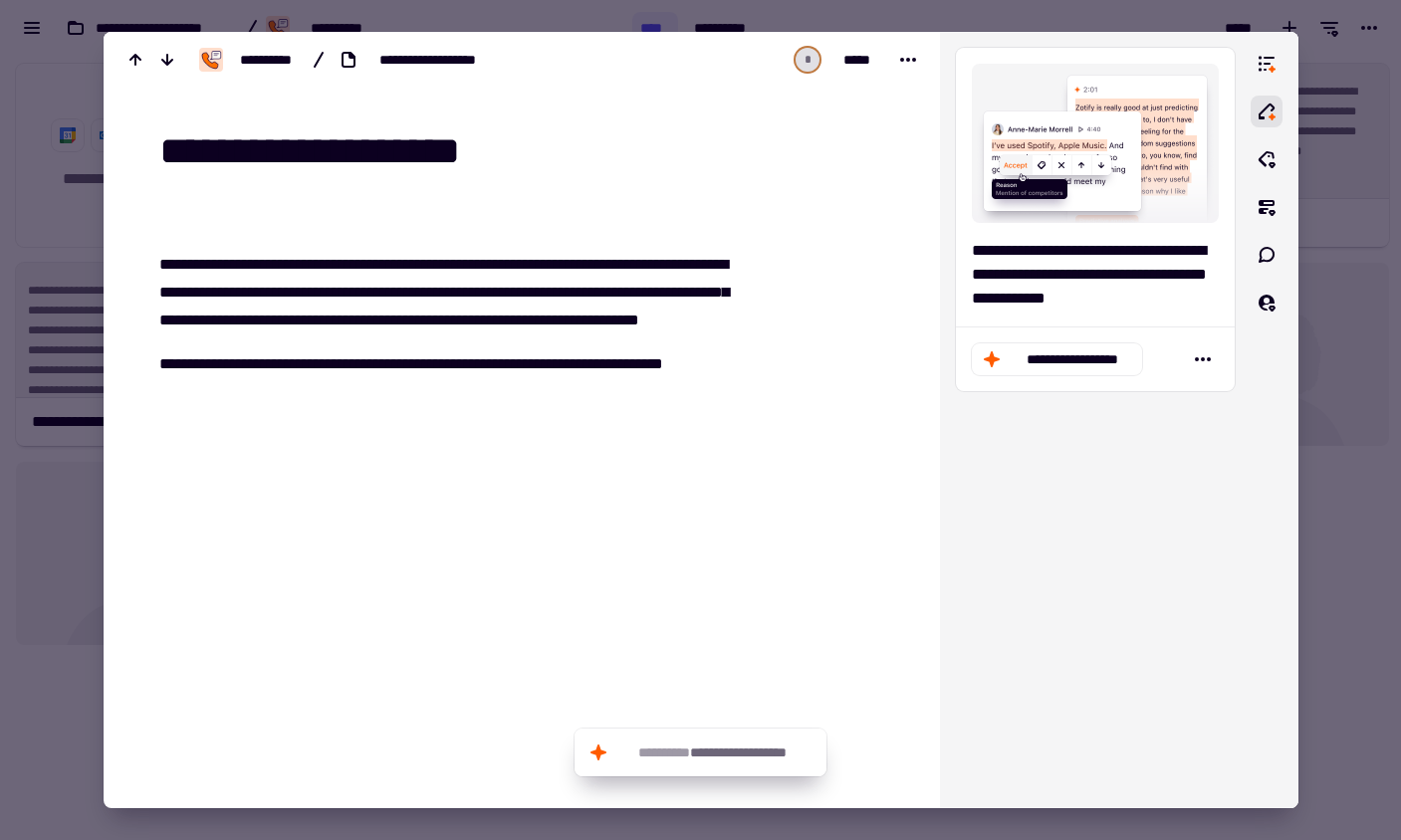 scroll, scrollTop: 19, scrollLeft: 0, axis: vertical 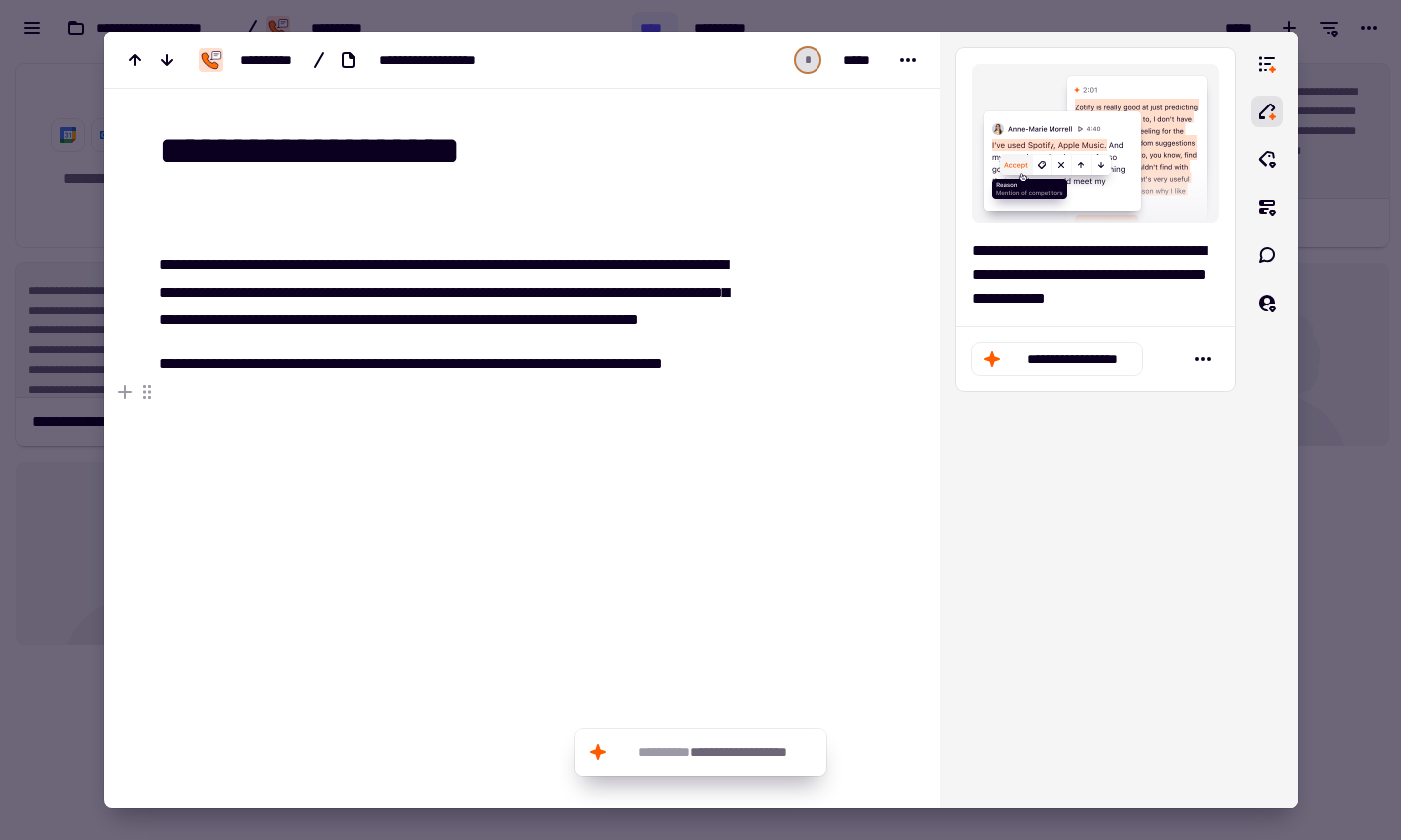 click on "**********" at bounding box center (447, 392) 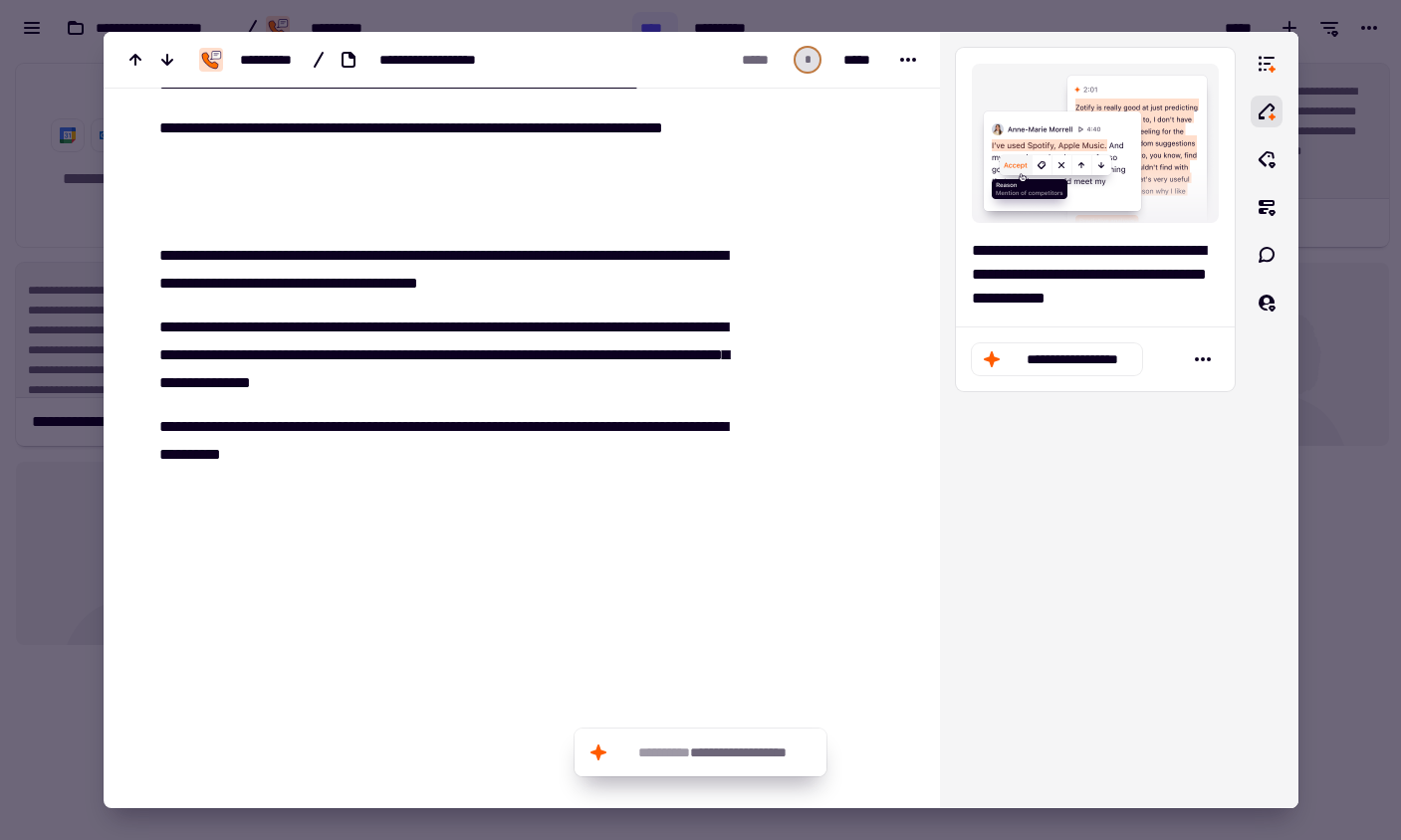 scroll, scrollTop: 262, scrollLeft: 0, axis: vertical 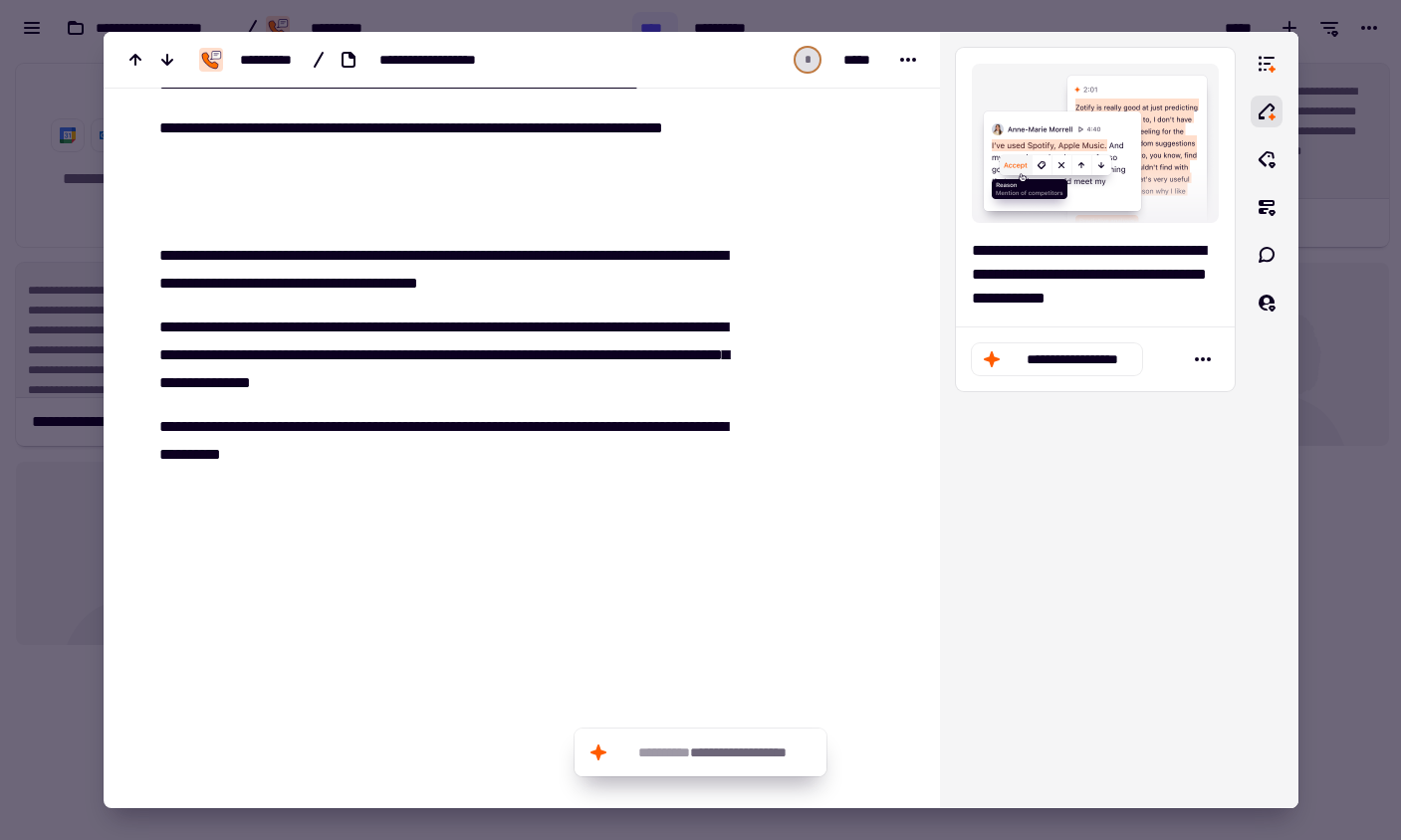 click at bounding box center [447, 610] 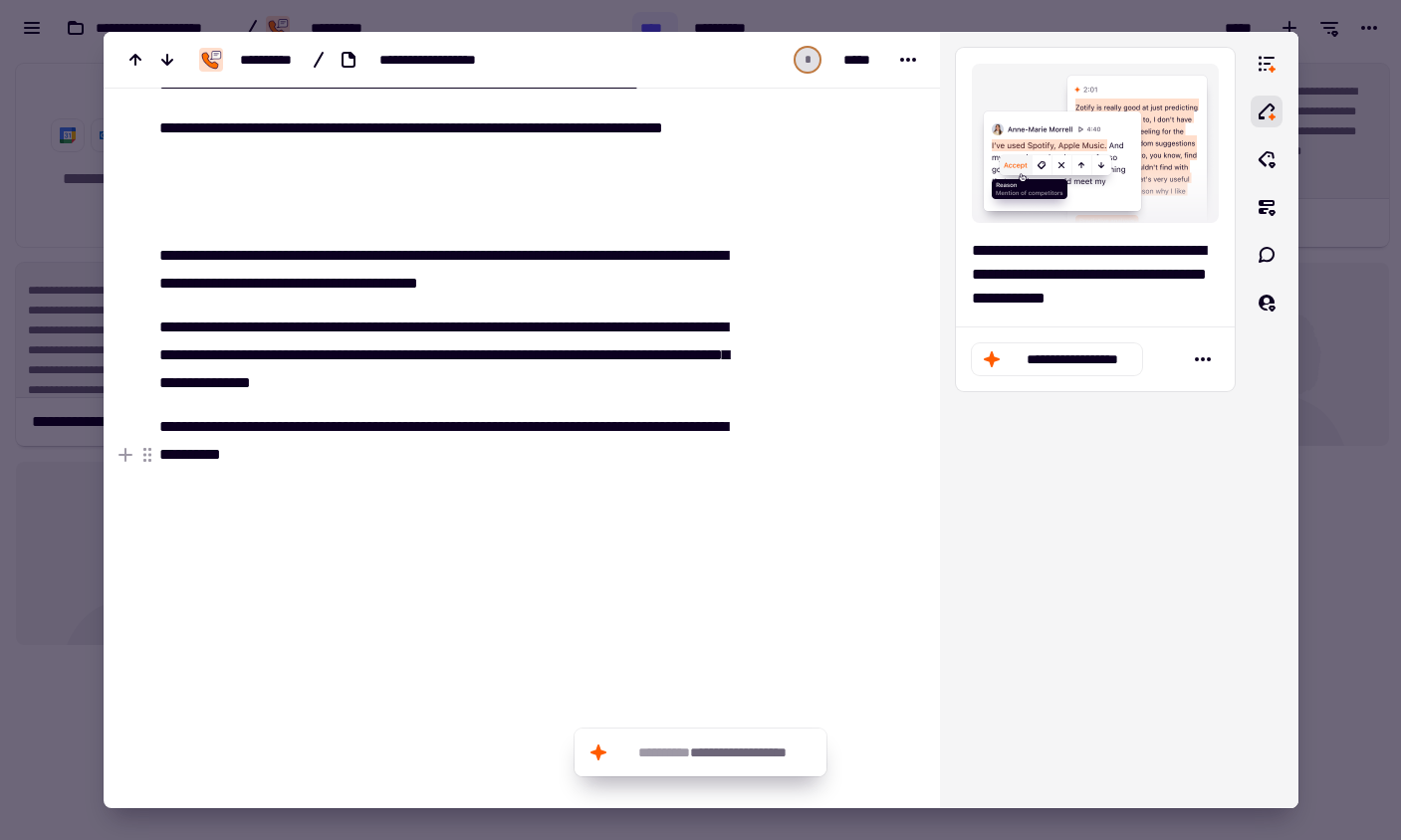 click on "**********" at bounding box center [442, 441] 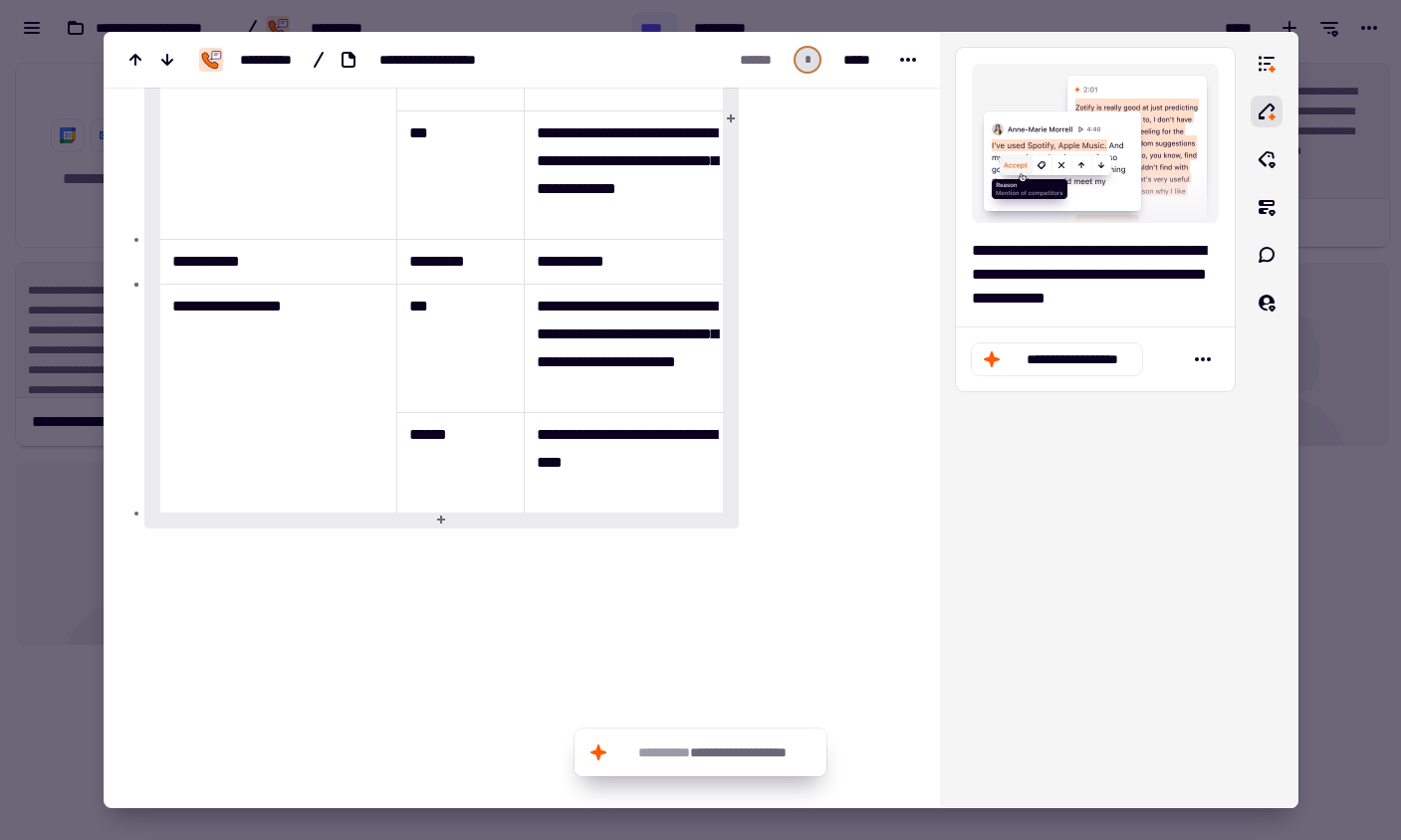 scroll, scrollTop: 1251, scrollLeft: 0, axis: vertical 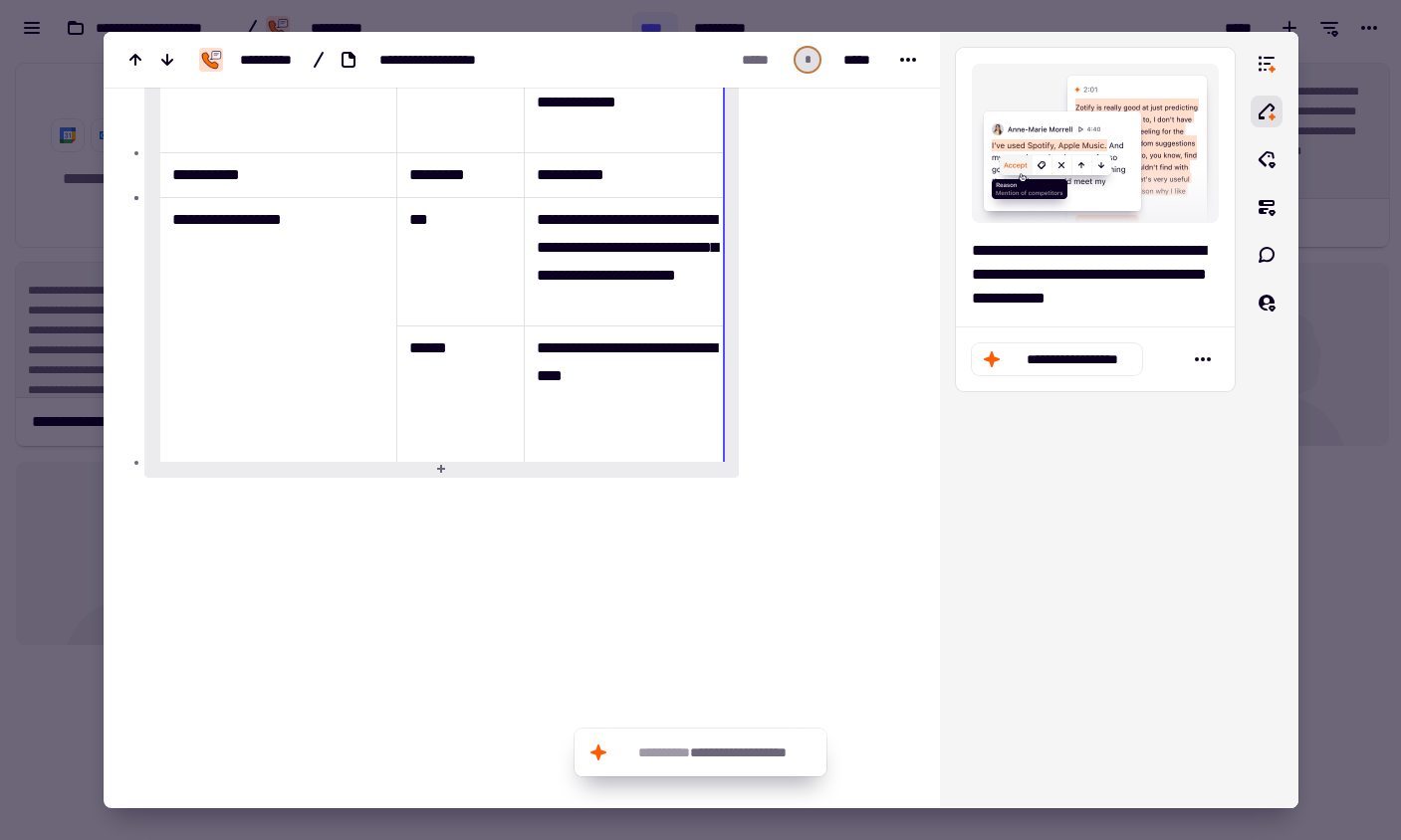 click at bounding box center (823, -165) 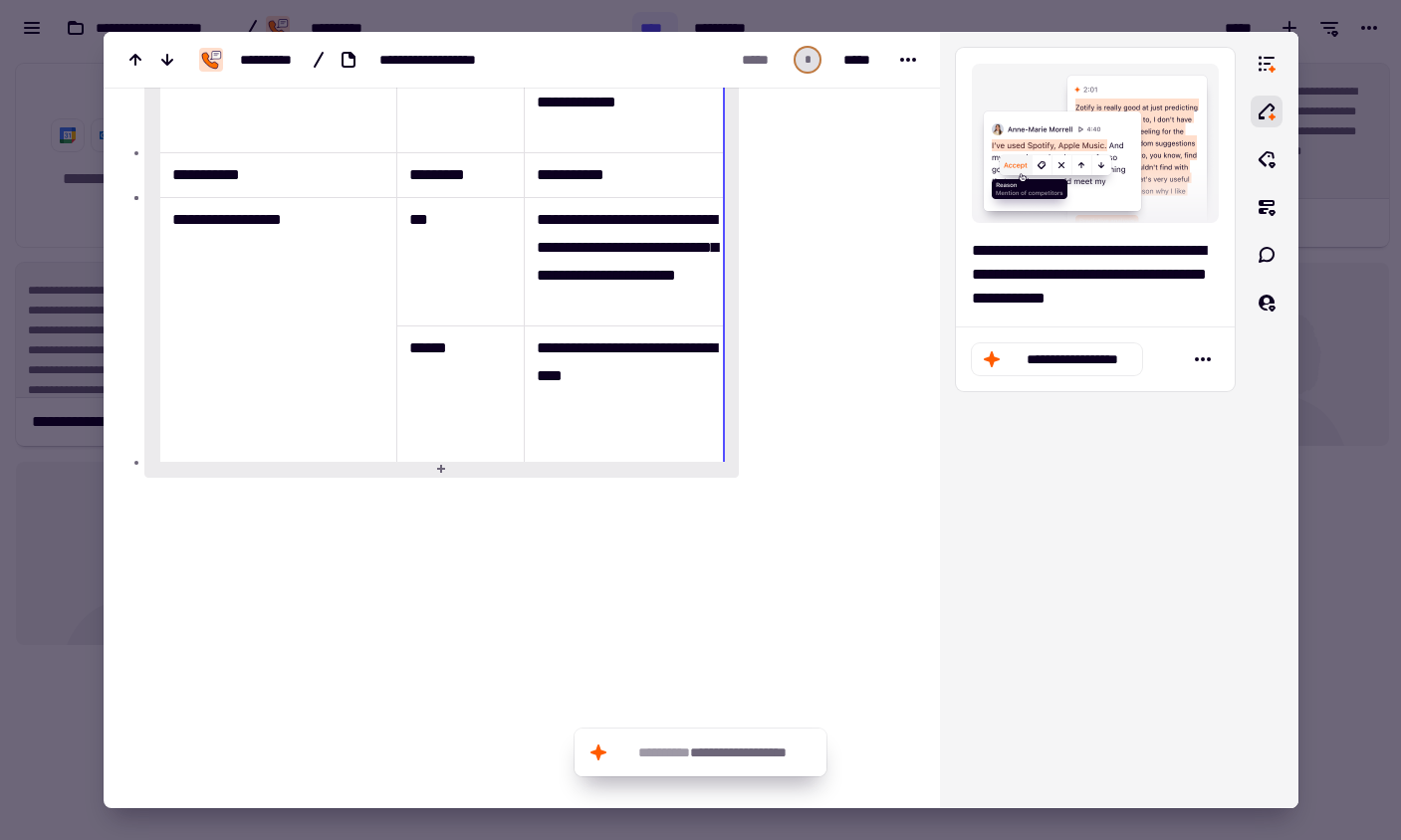 click at bounding box center (823, -165) 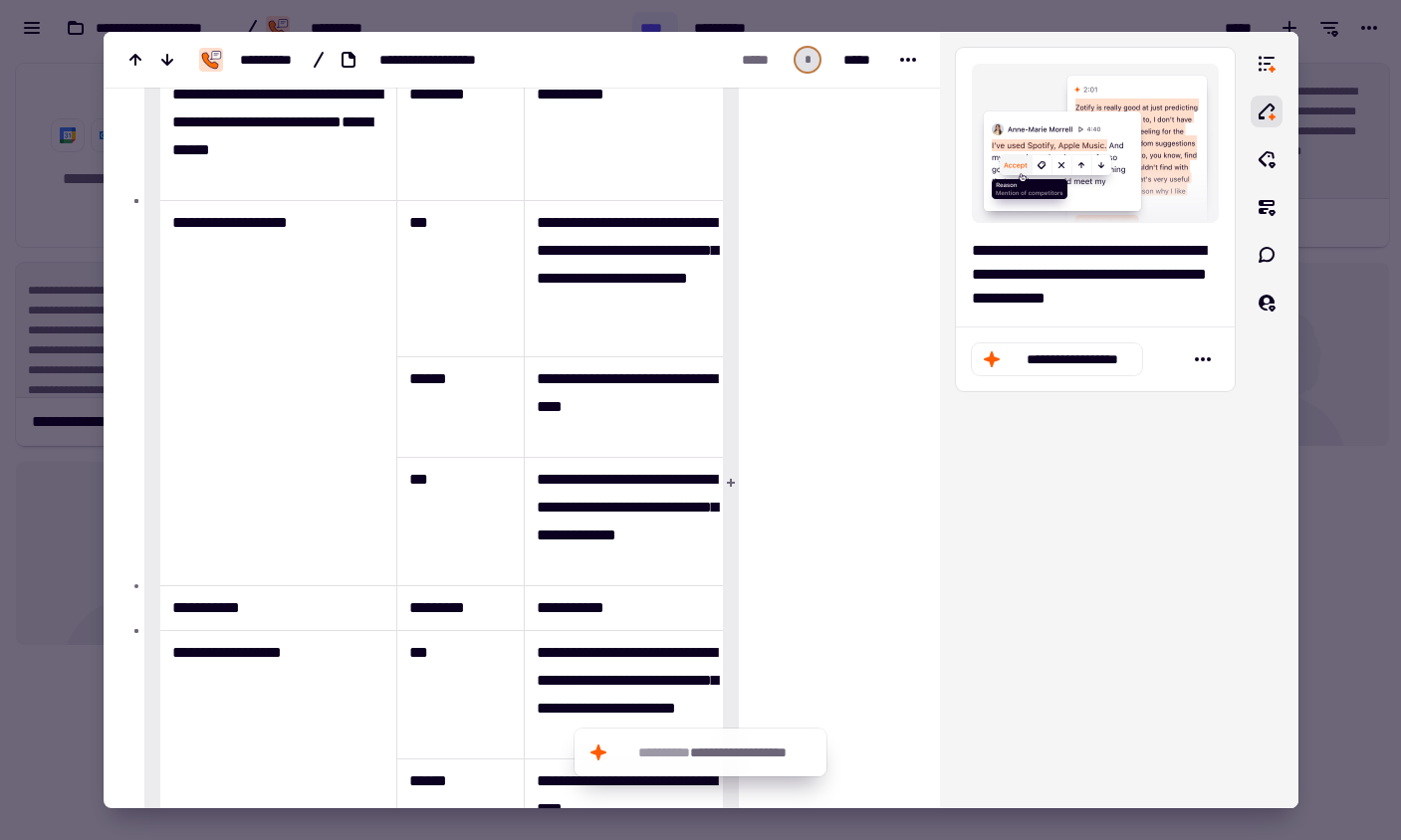 scroll, scrollTop: 409, scrollLeft: 0, axis: vertical 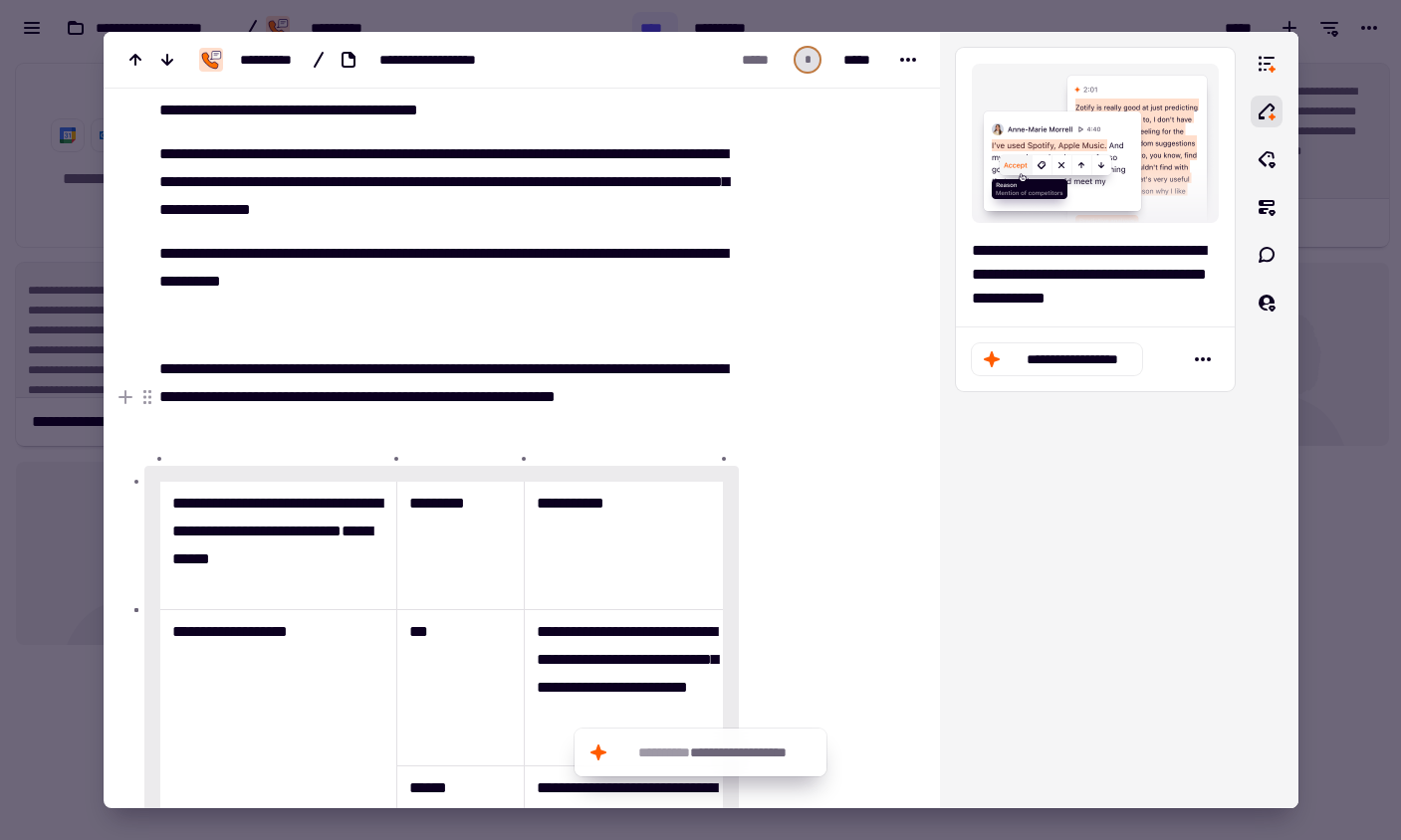 click on "**********" at bounding box center (442, 397) 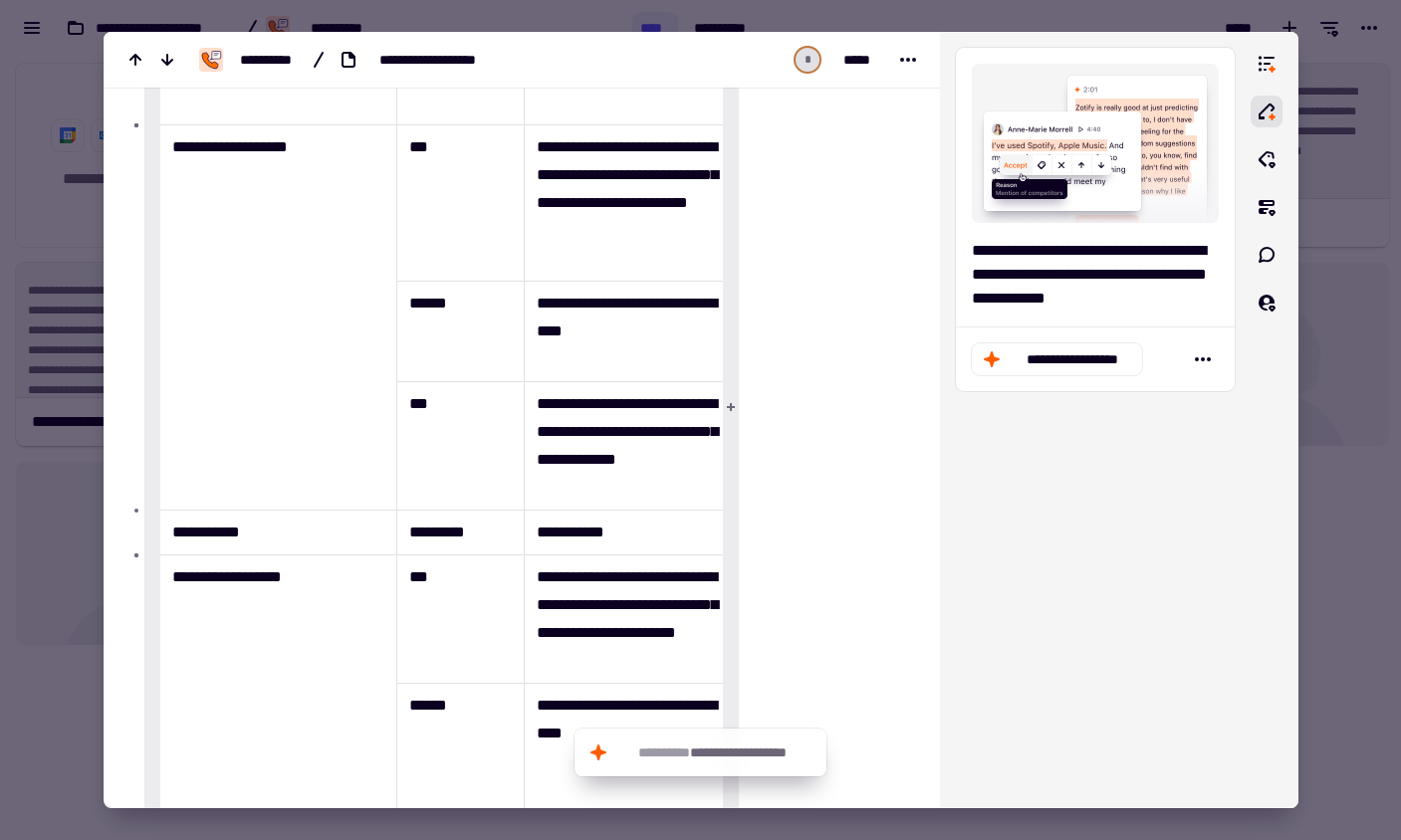 scroll, scrollTop: 856, scrollLeft: 0, axis: vertical 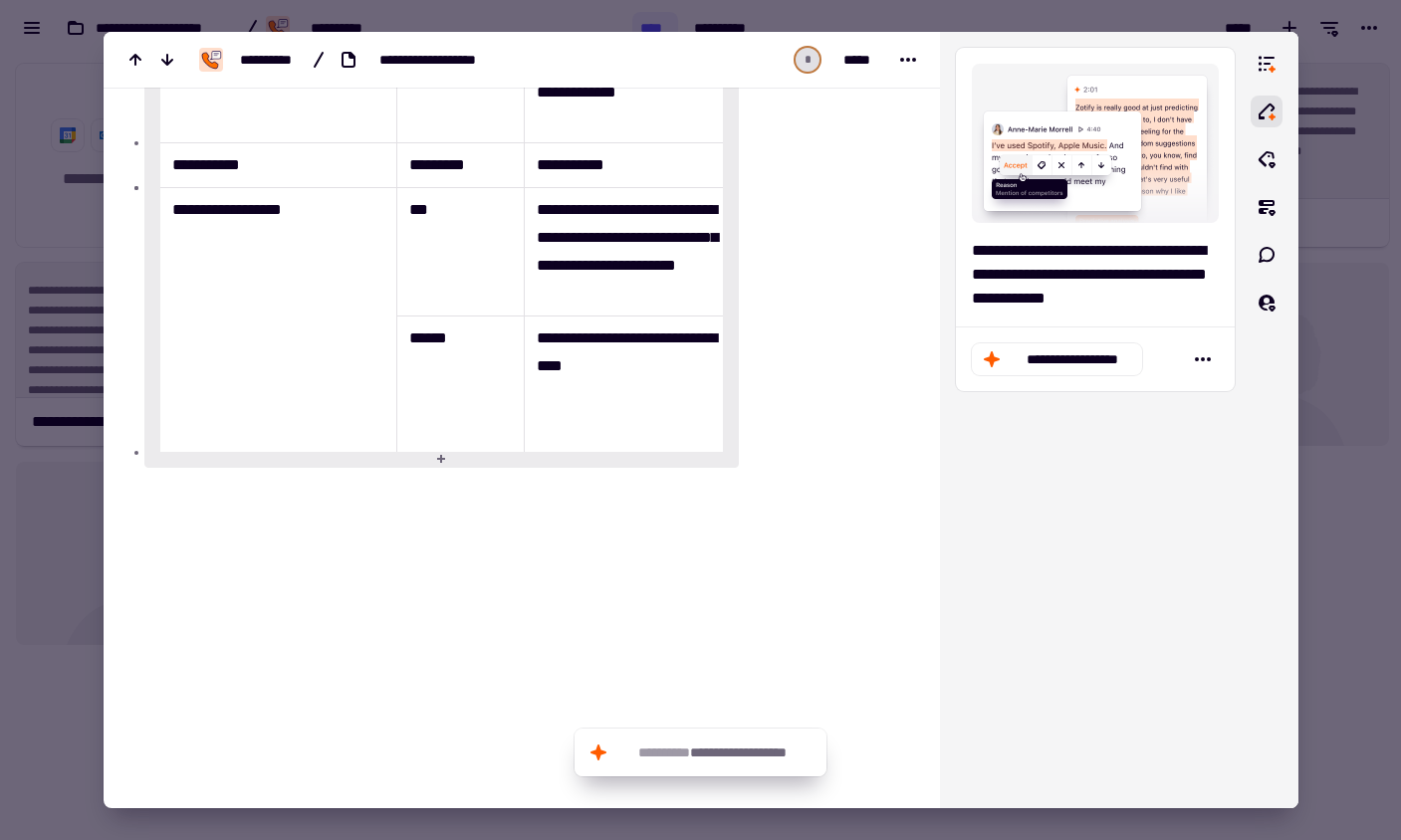 click at bounding box center [823, -175] 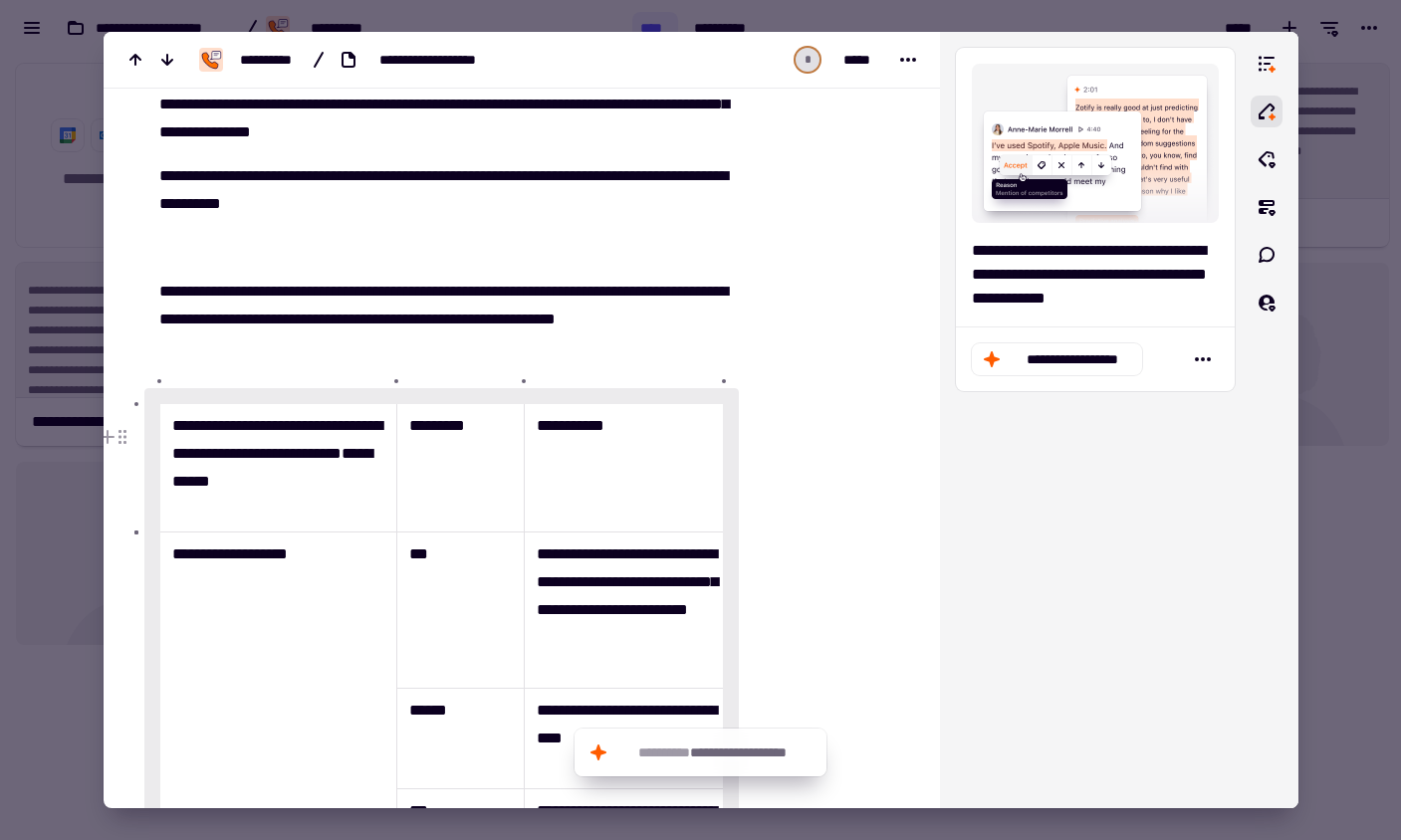 scroll, scrollTop: 475, scrollLeft: 0, axis: vertical 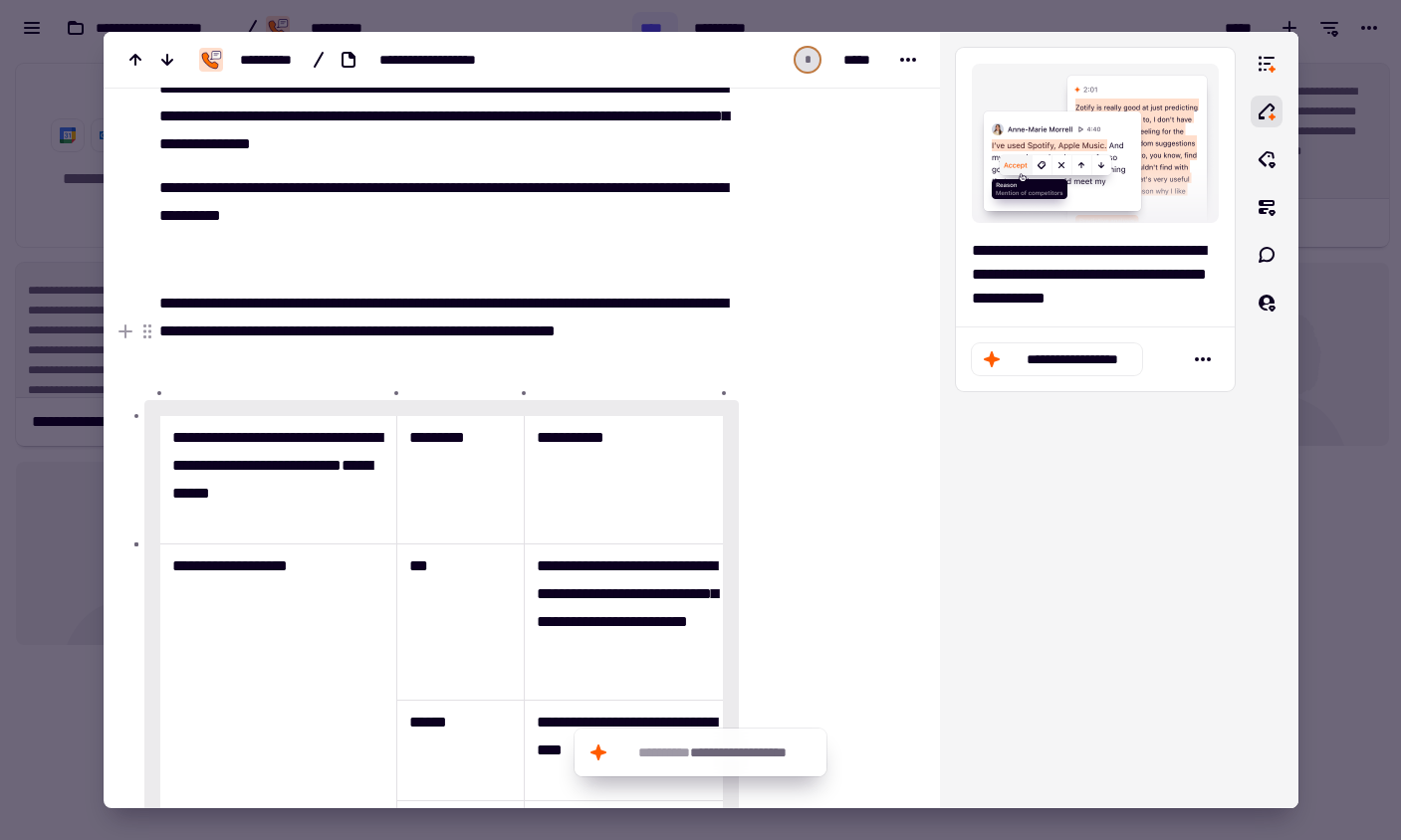 click on "**********" at bounding box center [442, 331] 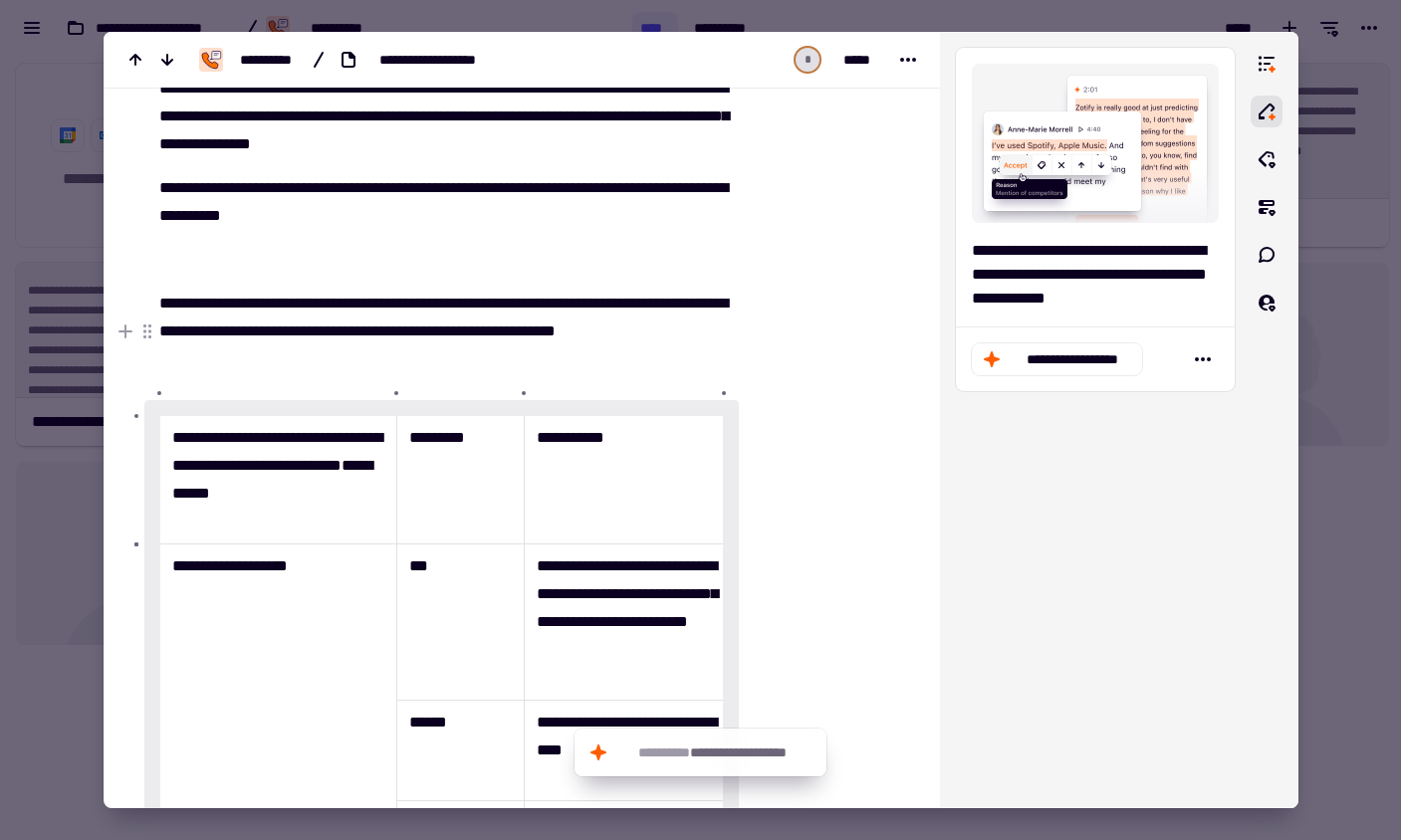 click on "**********" at bounding box center (442, 331) 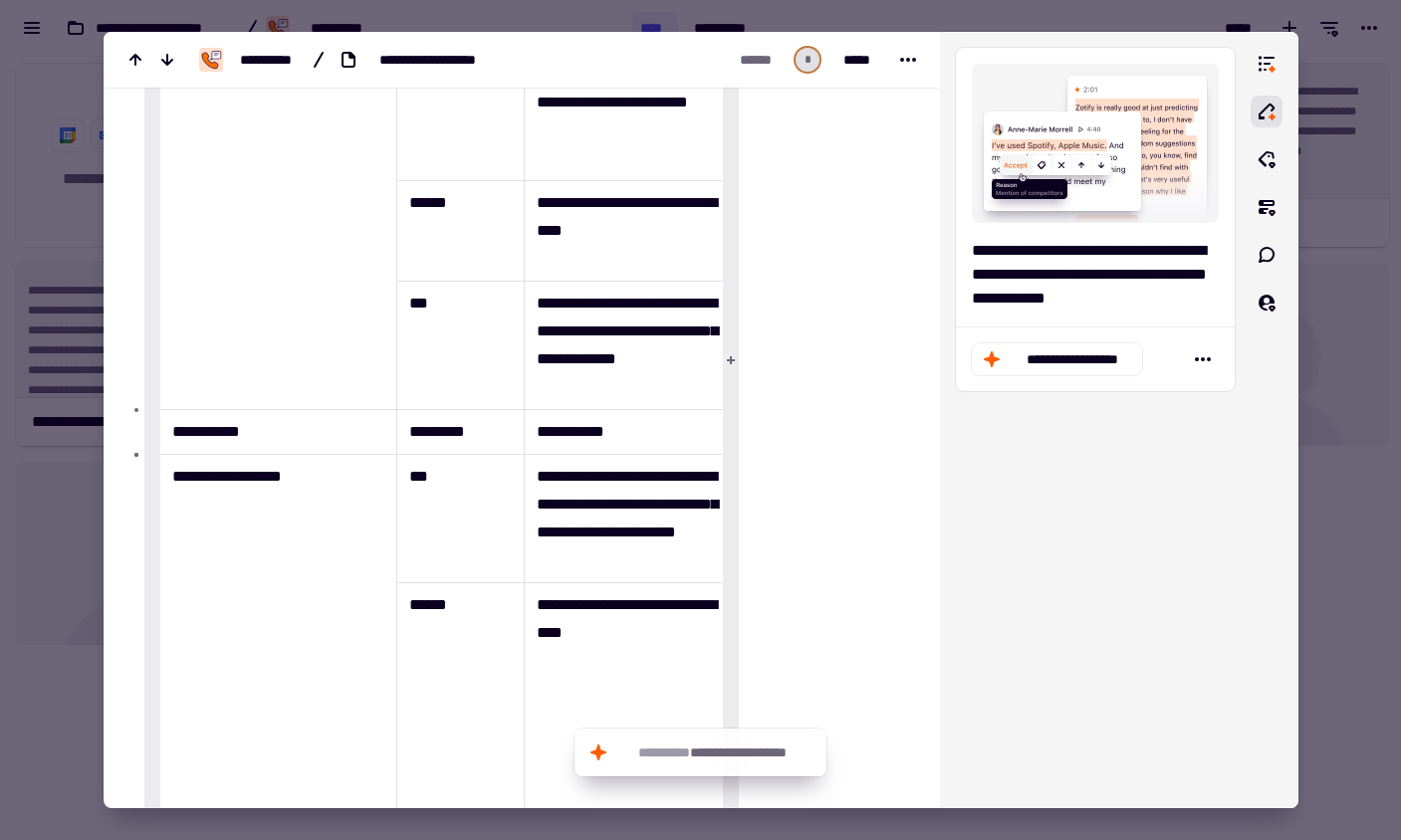 scroll, scrollTop: 1030, scrollLeft: 0, axis: vertical 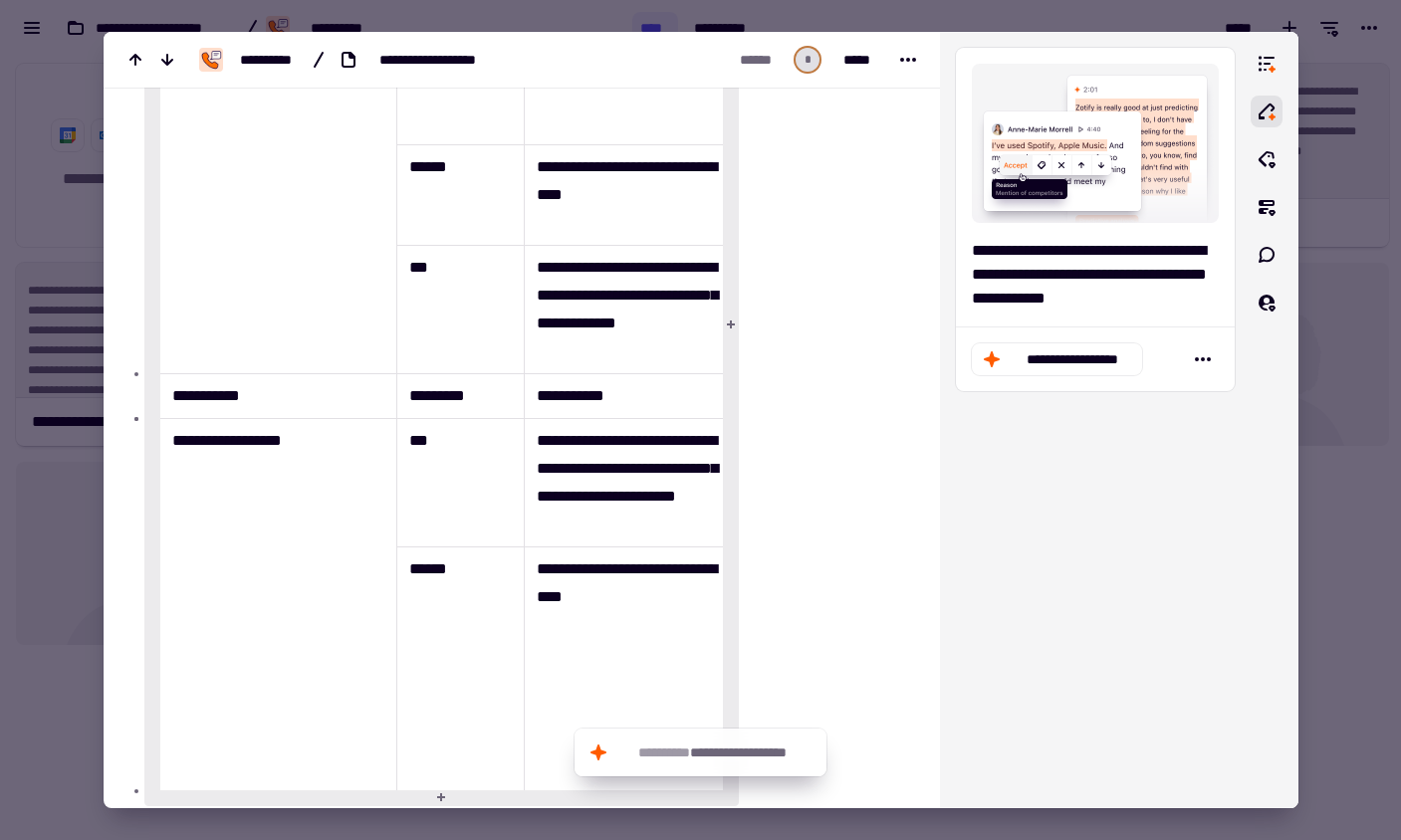 type 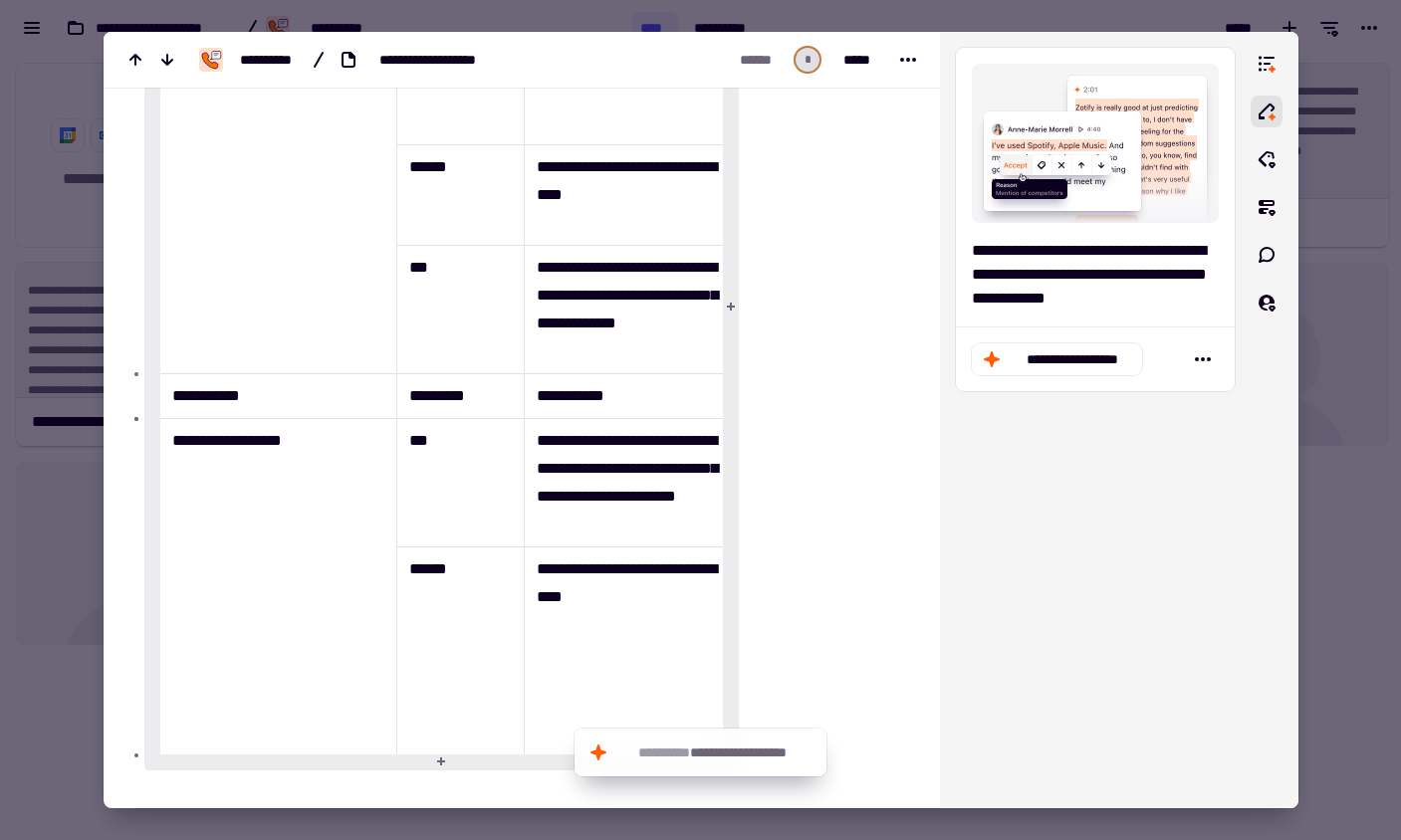 type 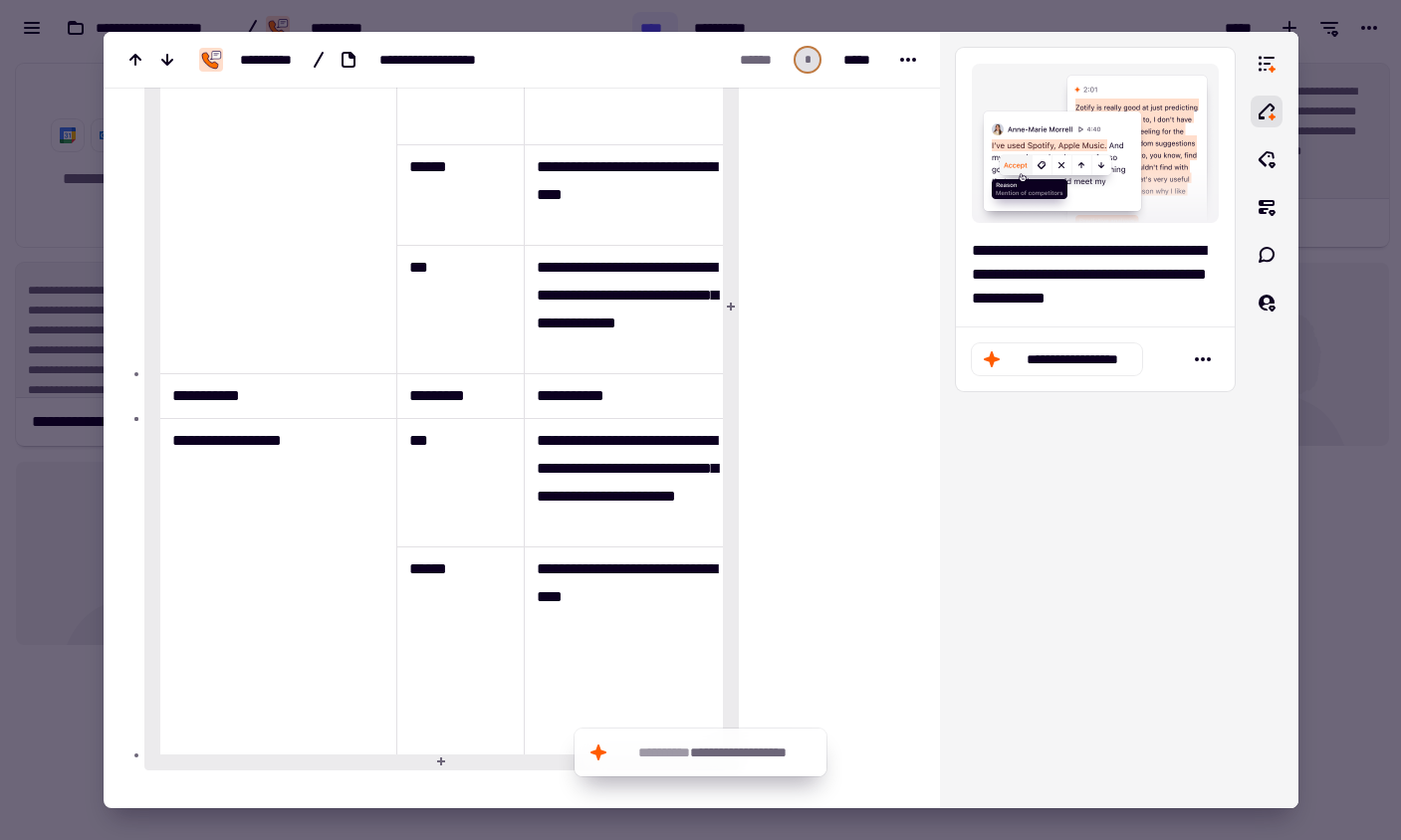 type 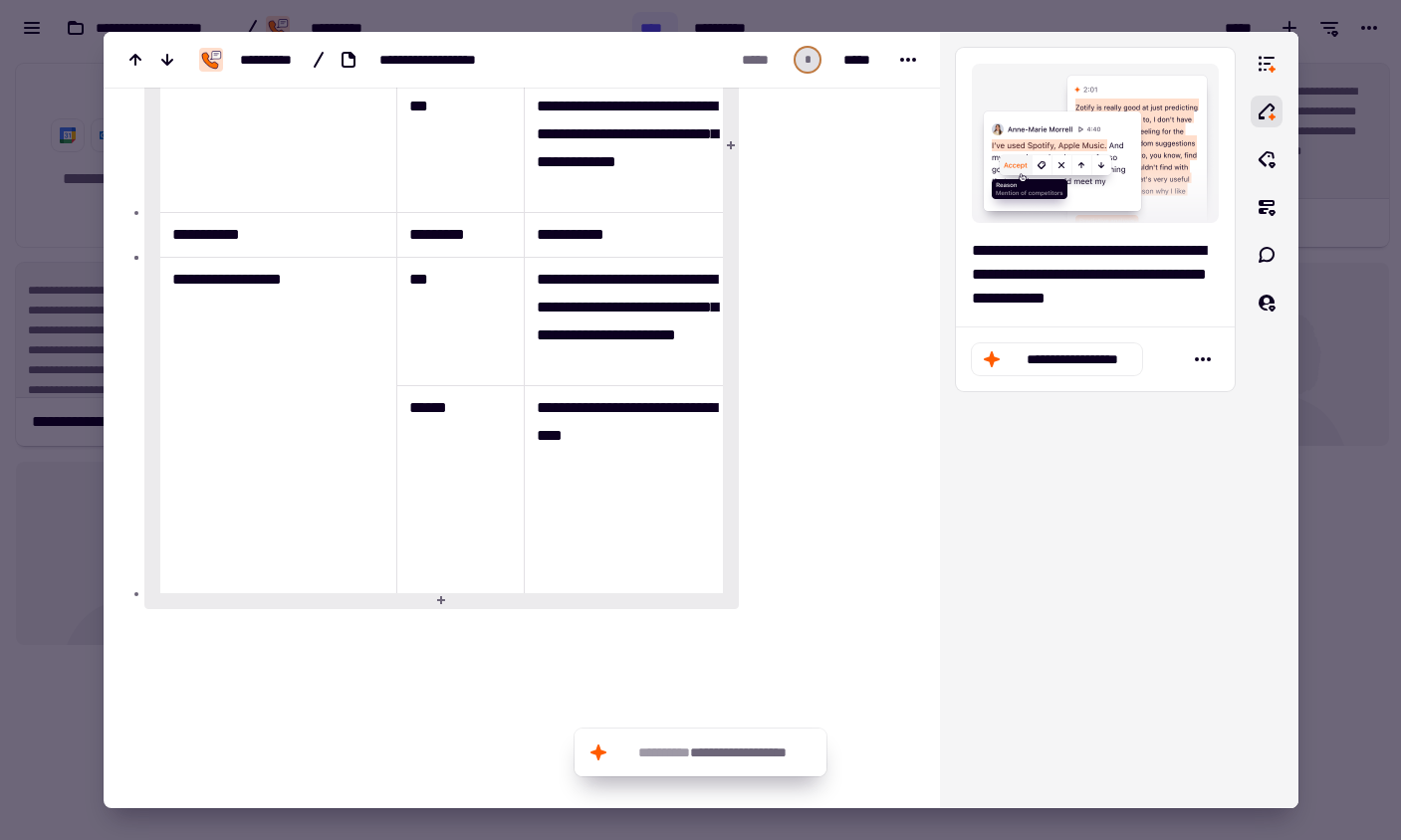 scroll, scrollTop: 1328, scrollLeft: 0, axis: vertical 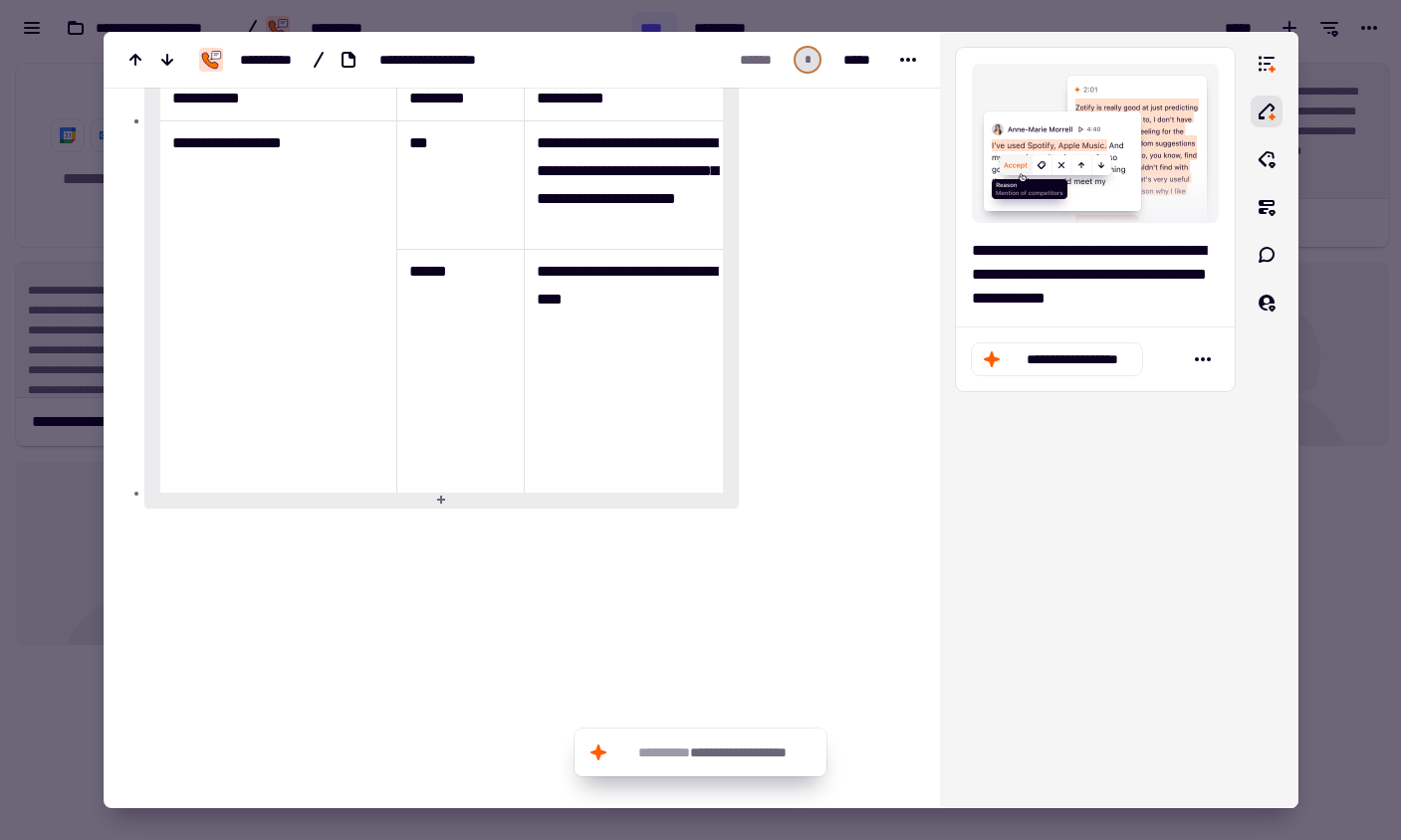 type 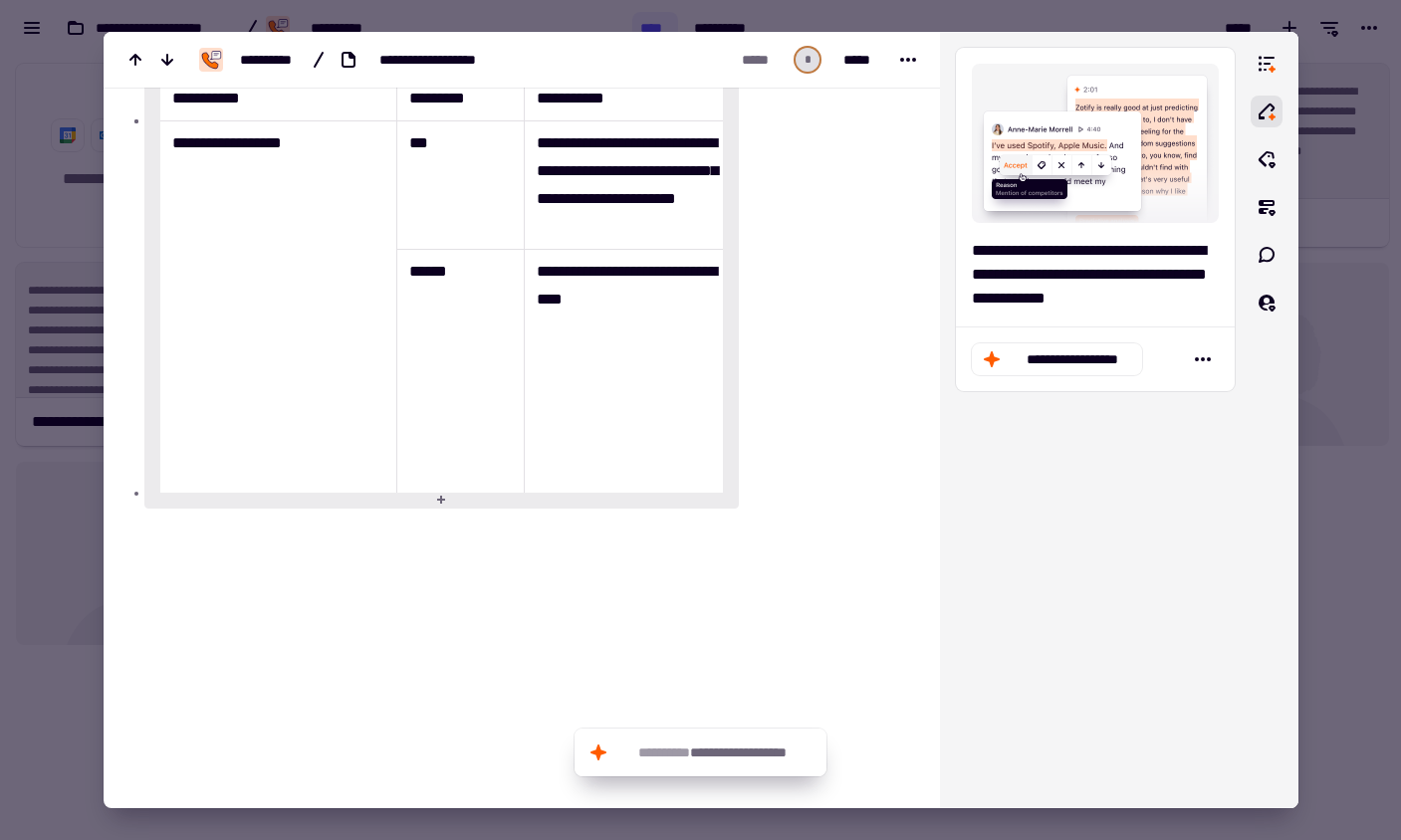 type 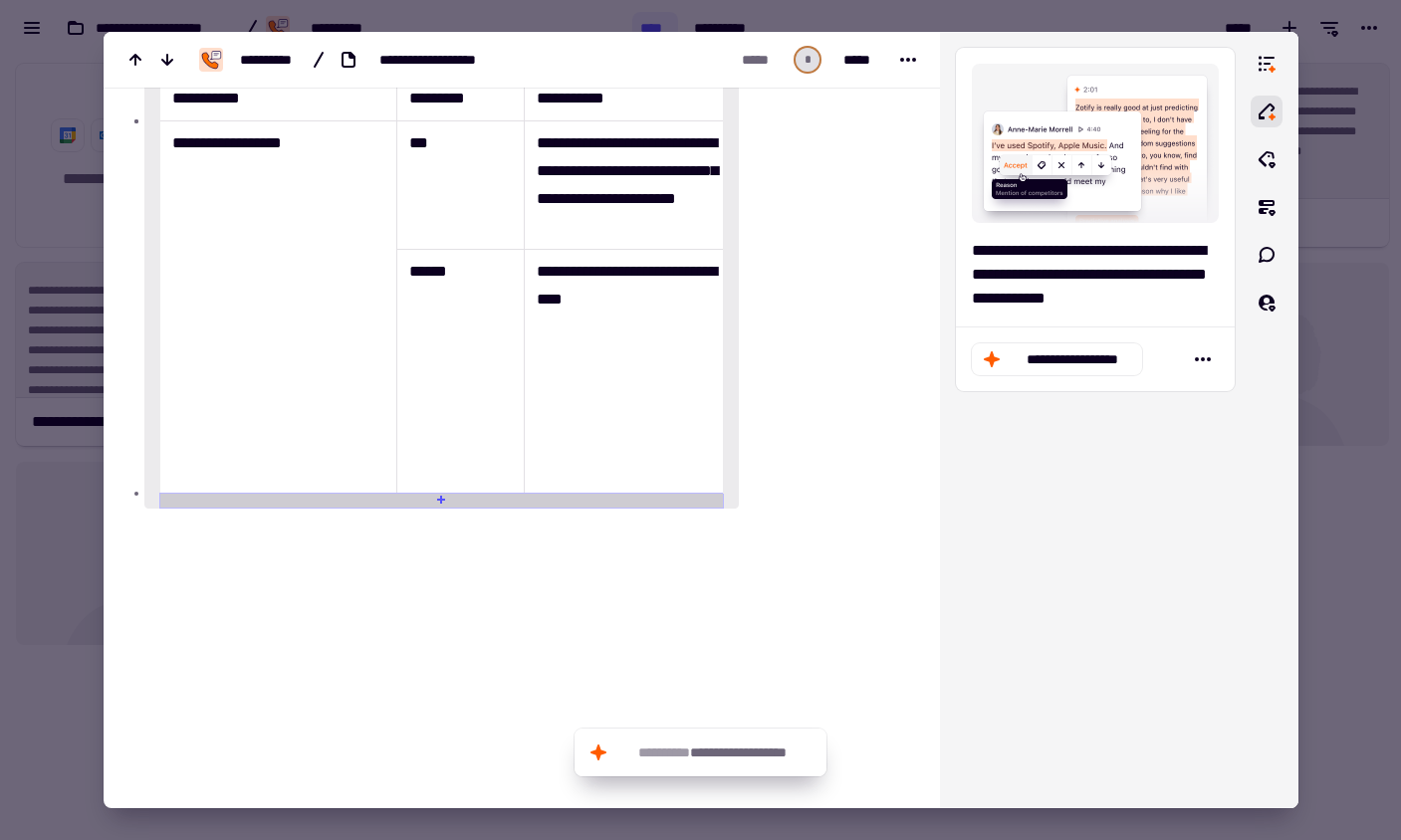 click at bounding box center [442, 501] 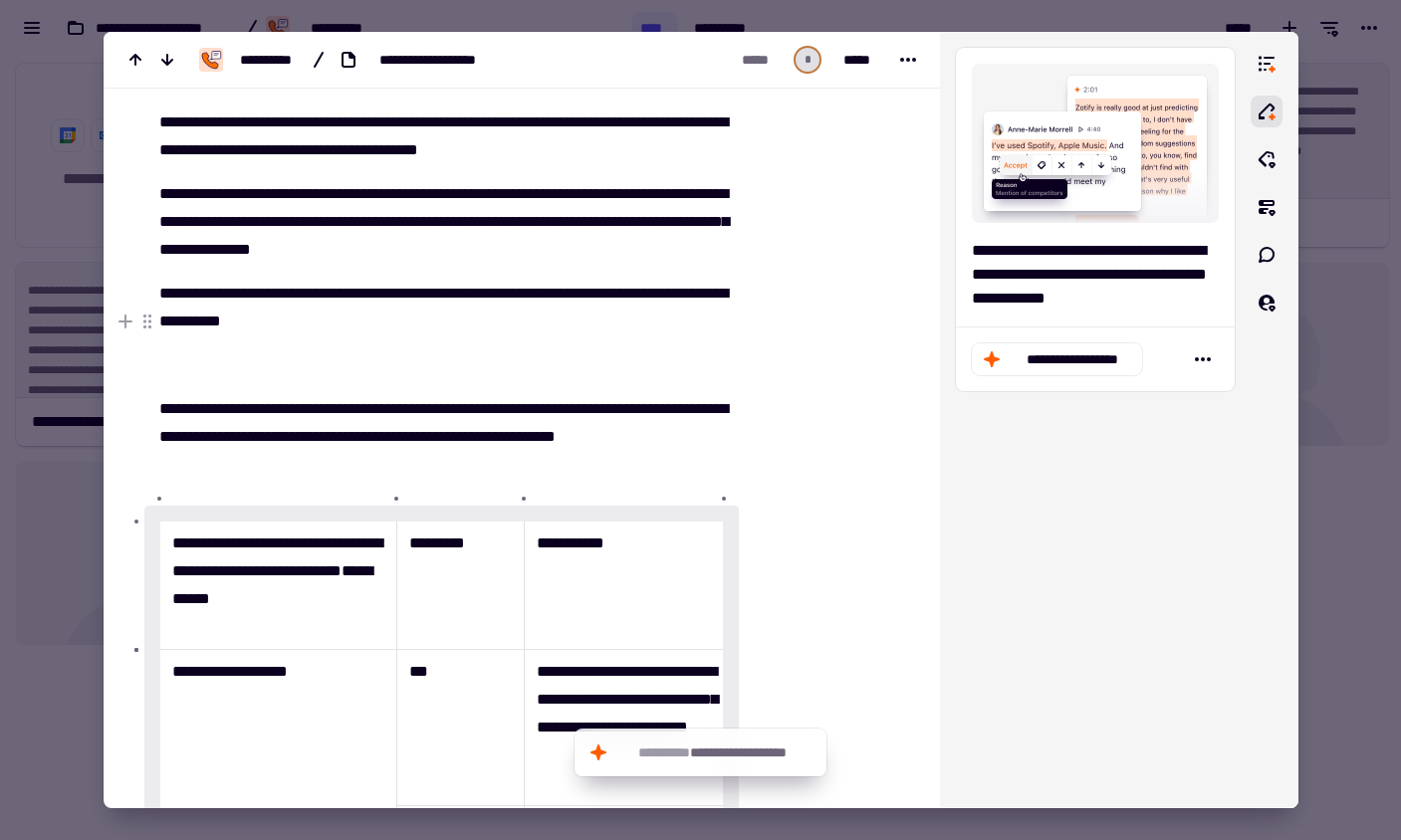 scroll, scrollTop: 381, scrollLeft: 0, axis: vertical 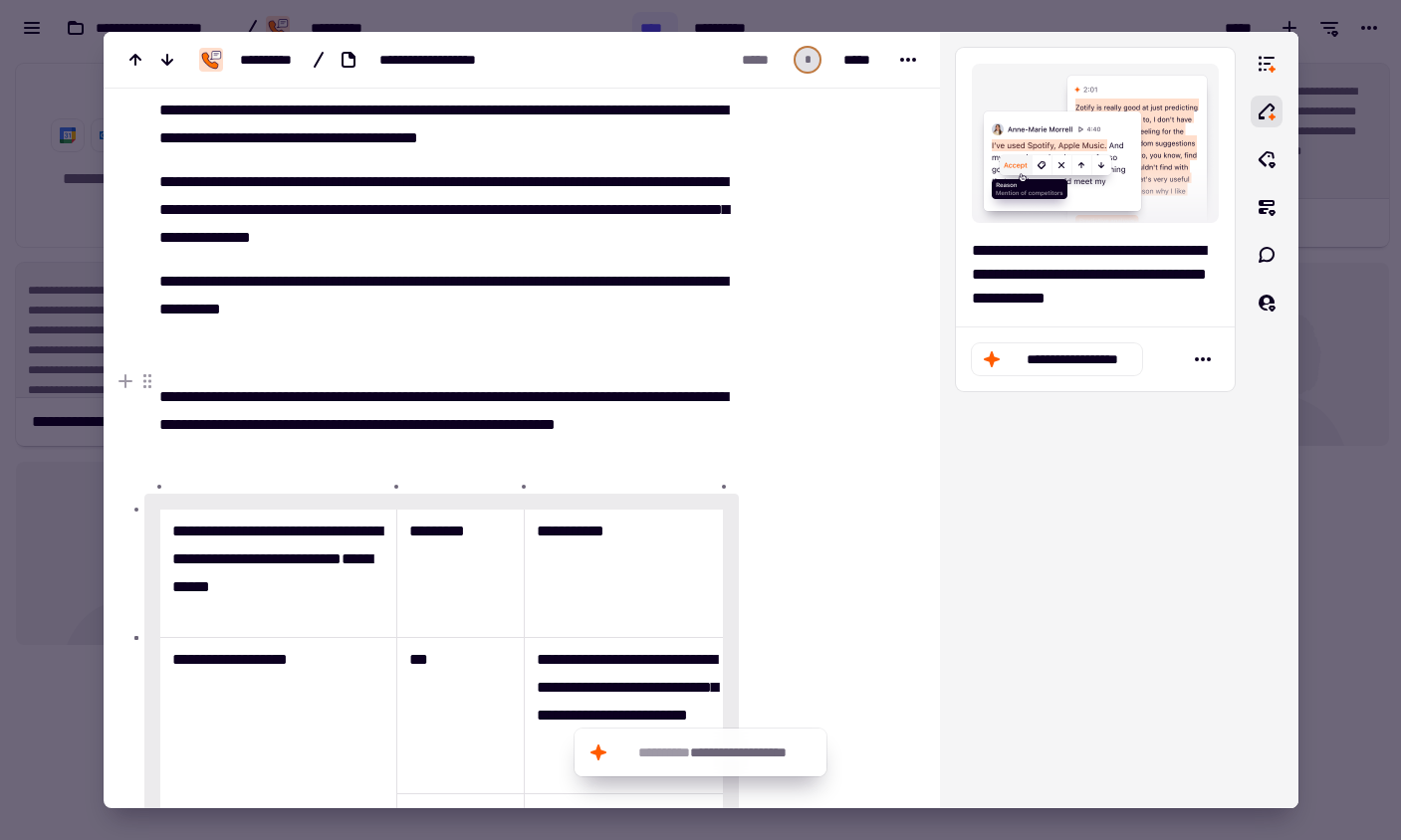 click at bounding box center [442, 353] 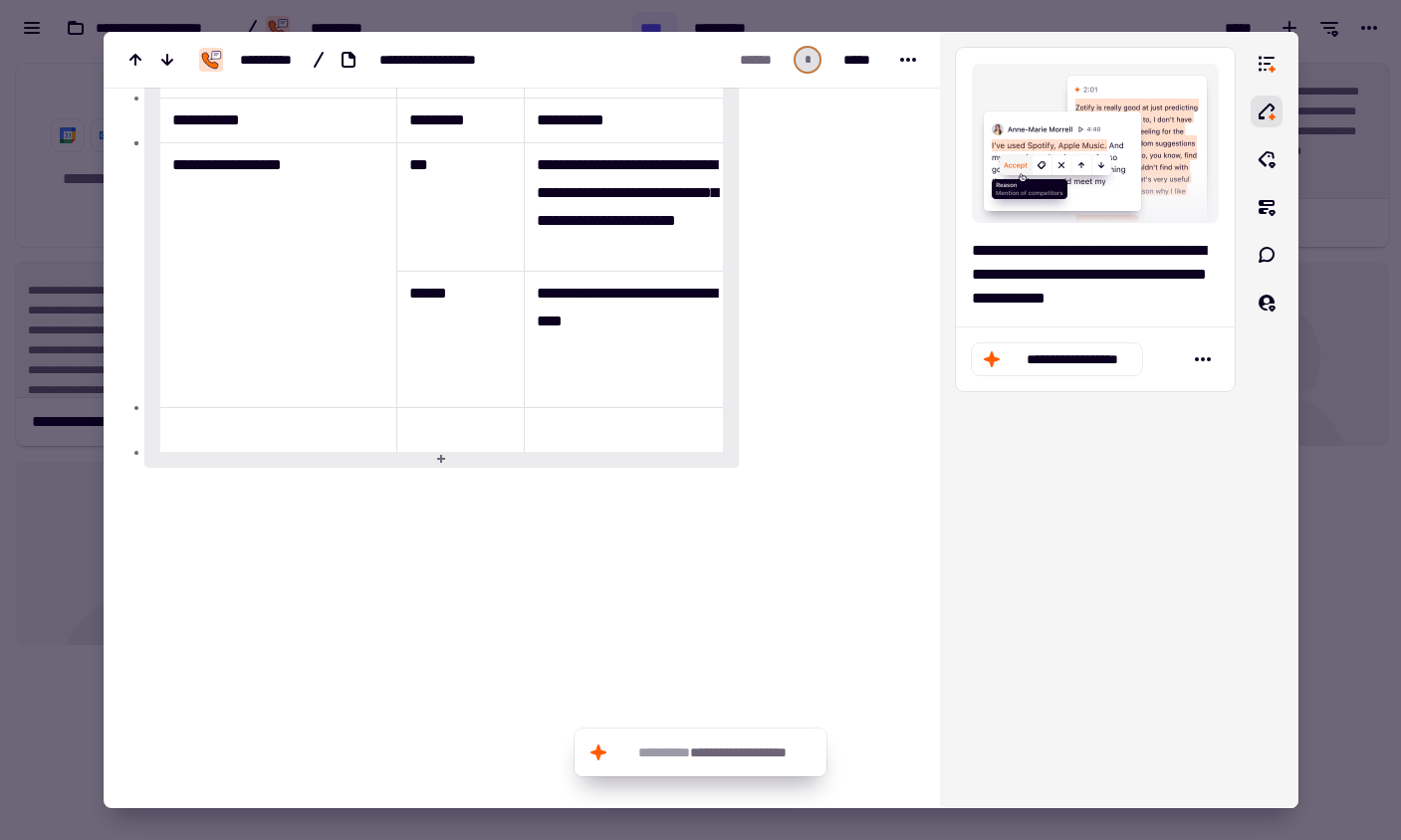 scroll, scrollTop: 1296, scrollLeft: 0, axis: vertical 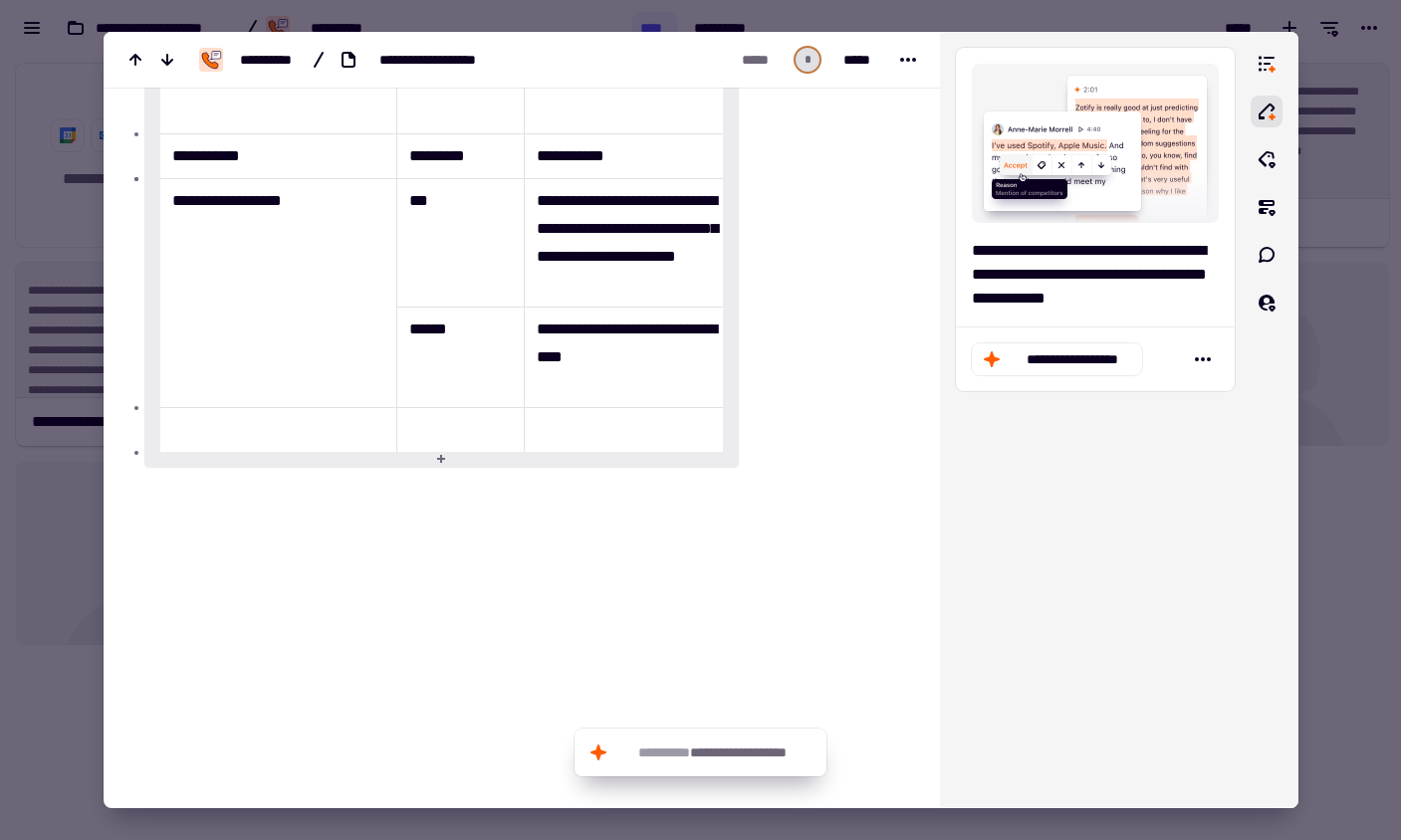 click at bounding box center [823, -179] 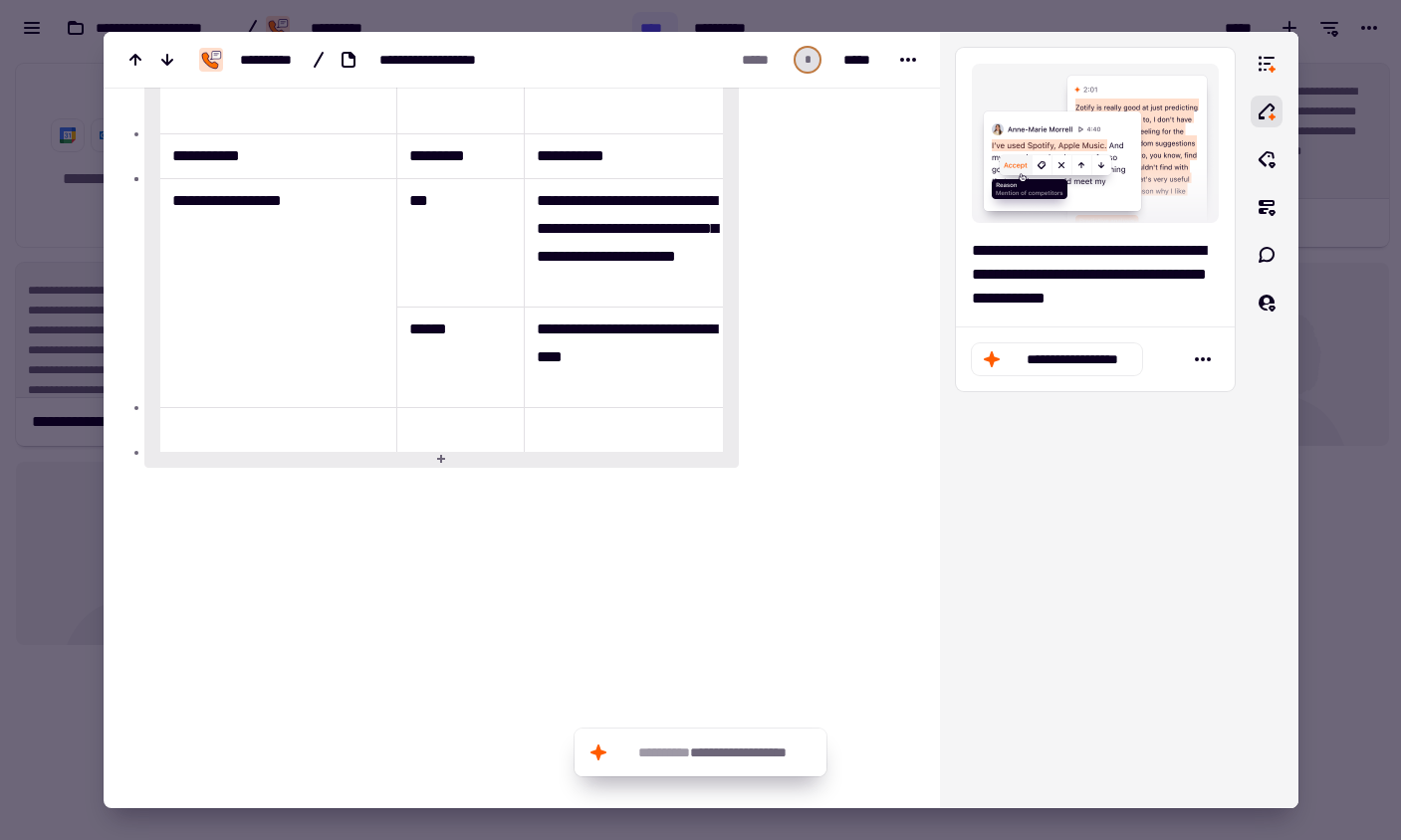 click at bounding box center (823, -179) 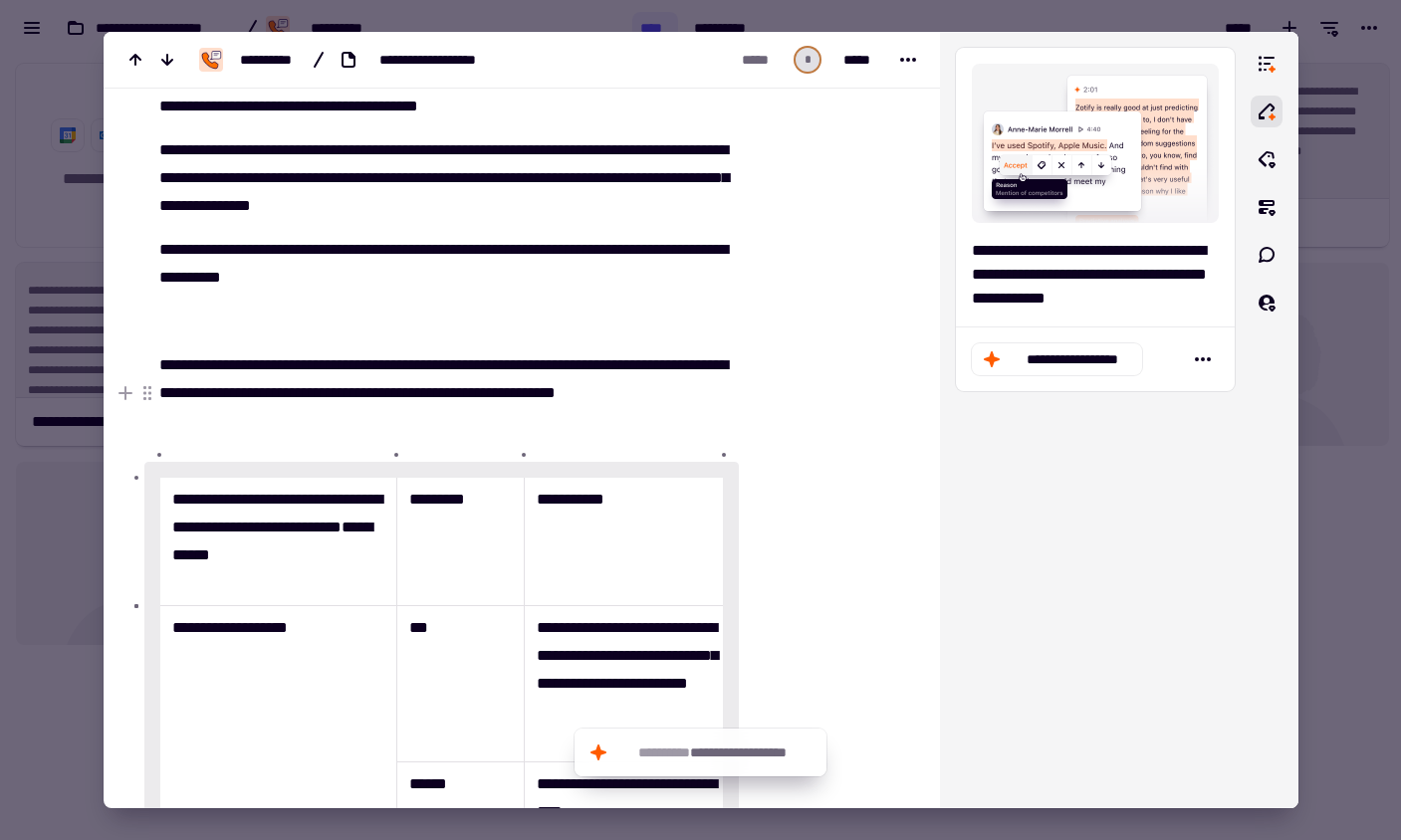 scroll, scrollTop: 387, scrollLeft: 0, axis: vertical 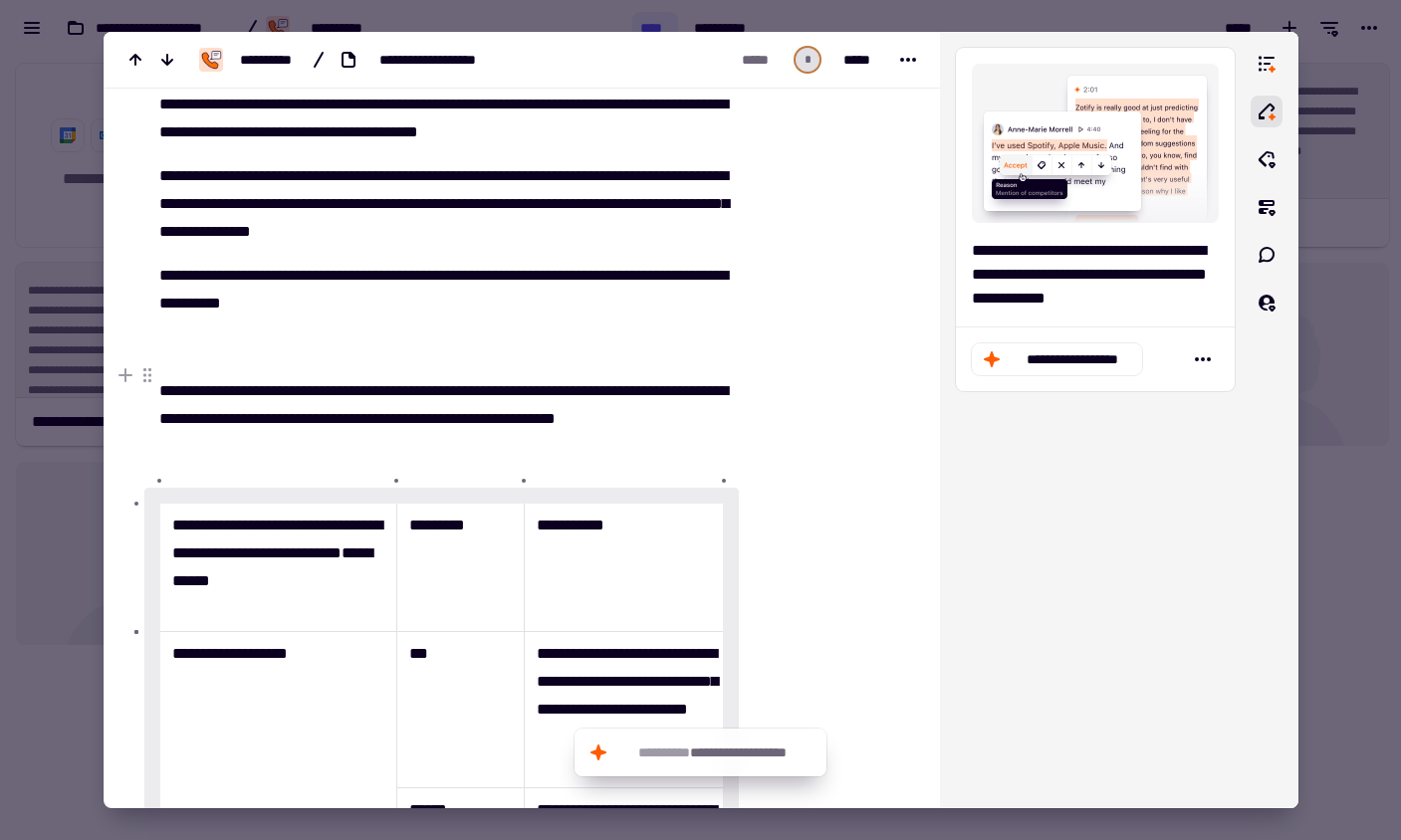 click at bounding box center (442, 347) 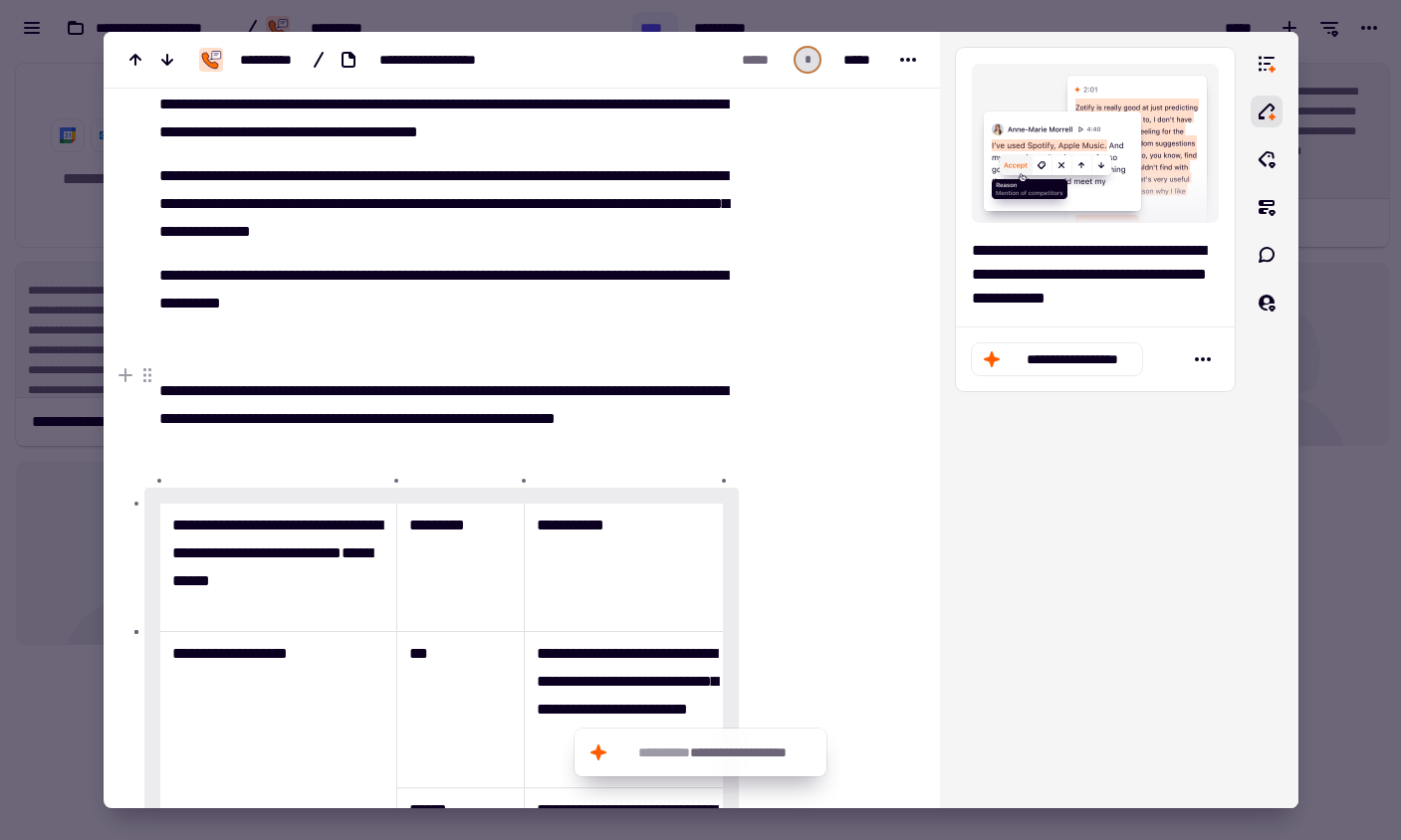 click at bounding box center [442, 347] 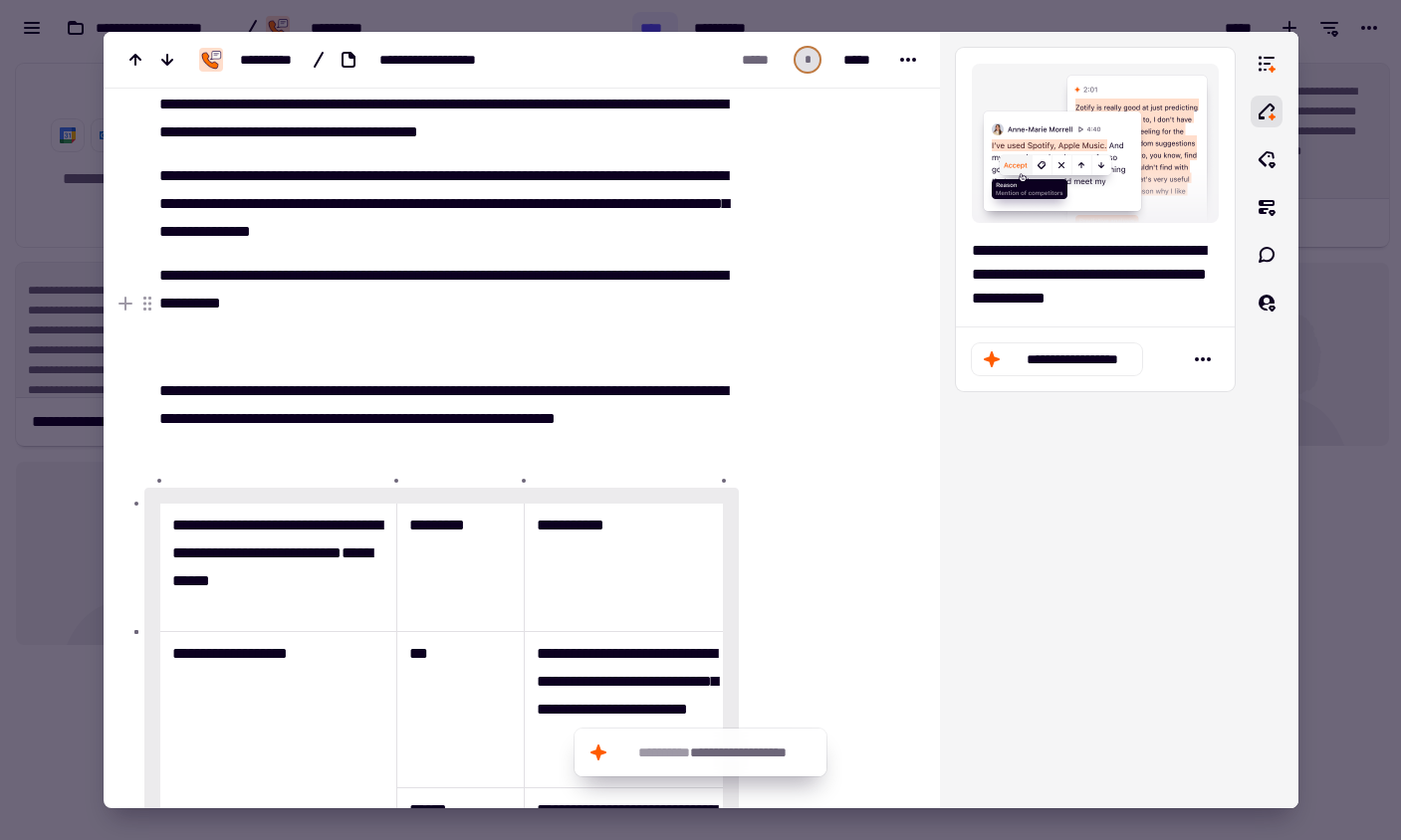 click on "**********" at bounding box center [442, 290] 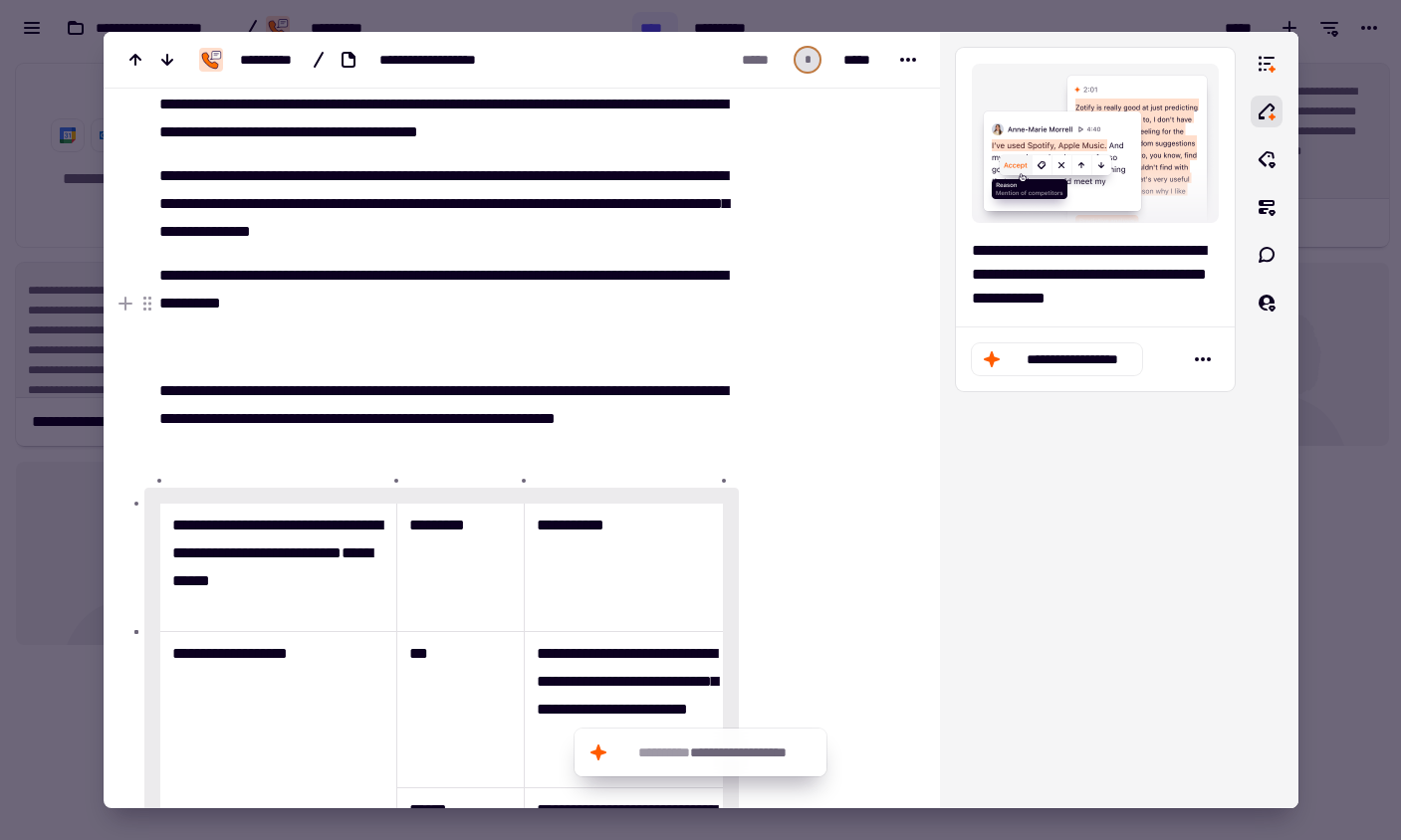 click on "**********" at bounding box center [442, 290] 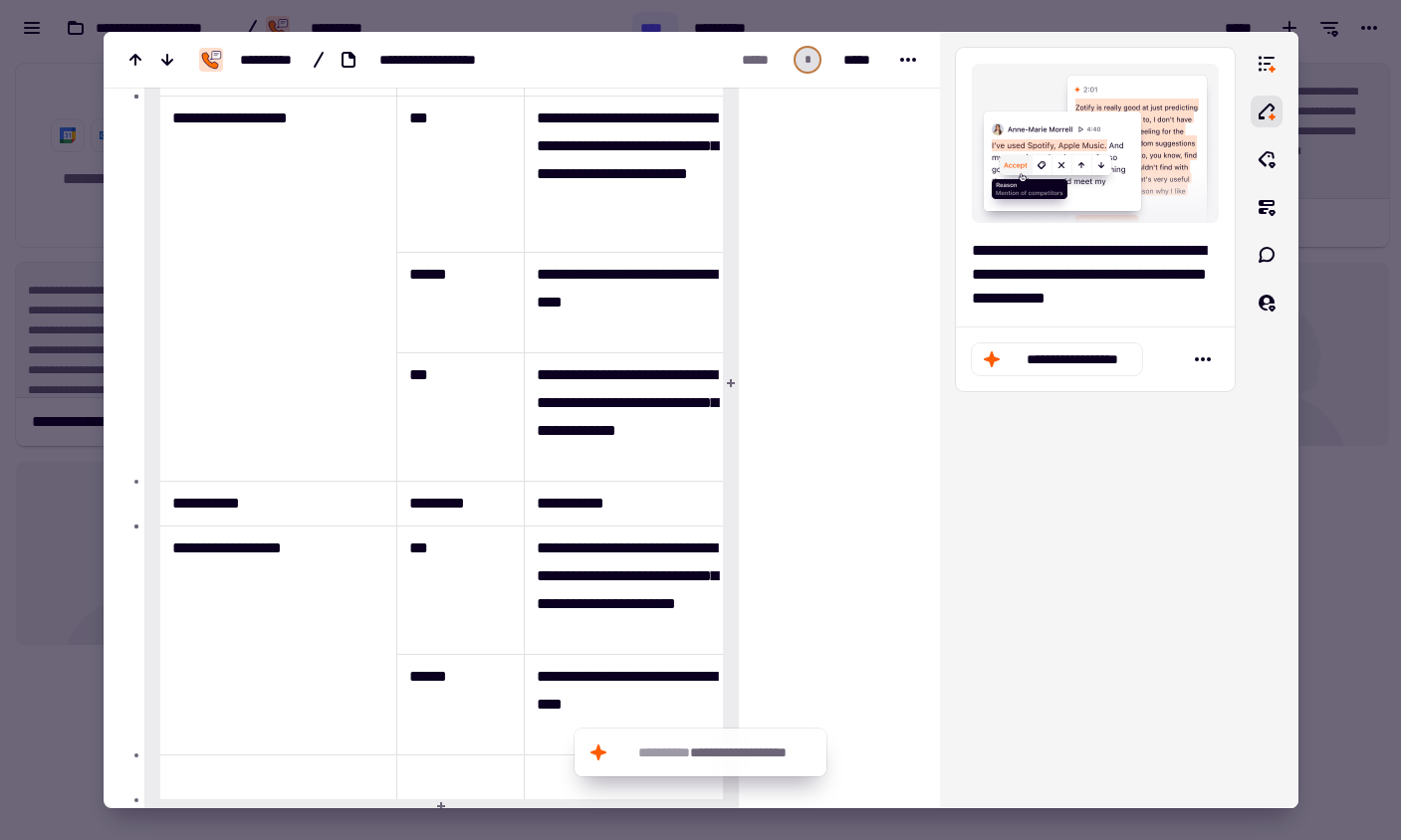 scroll, scrollTop: 1182, scrollLeft: 0, axis: vertical 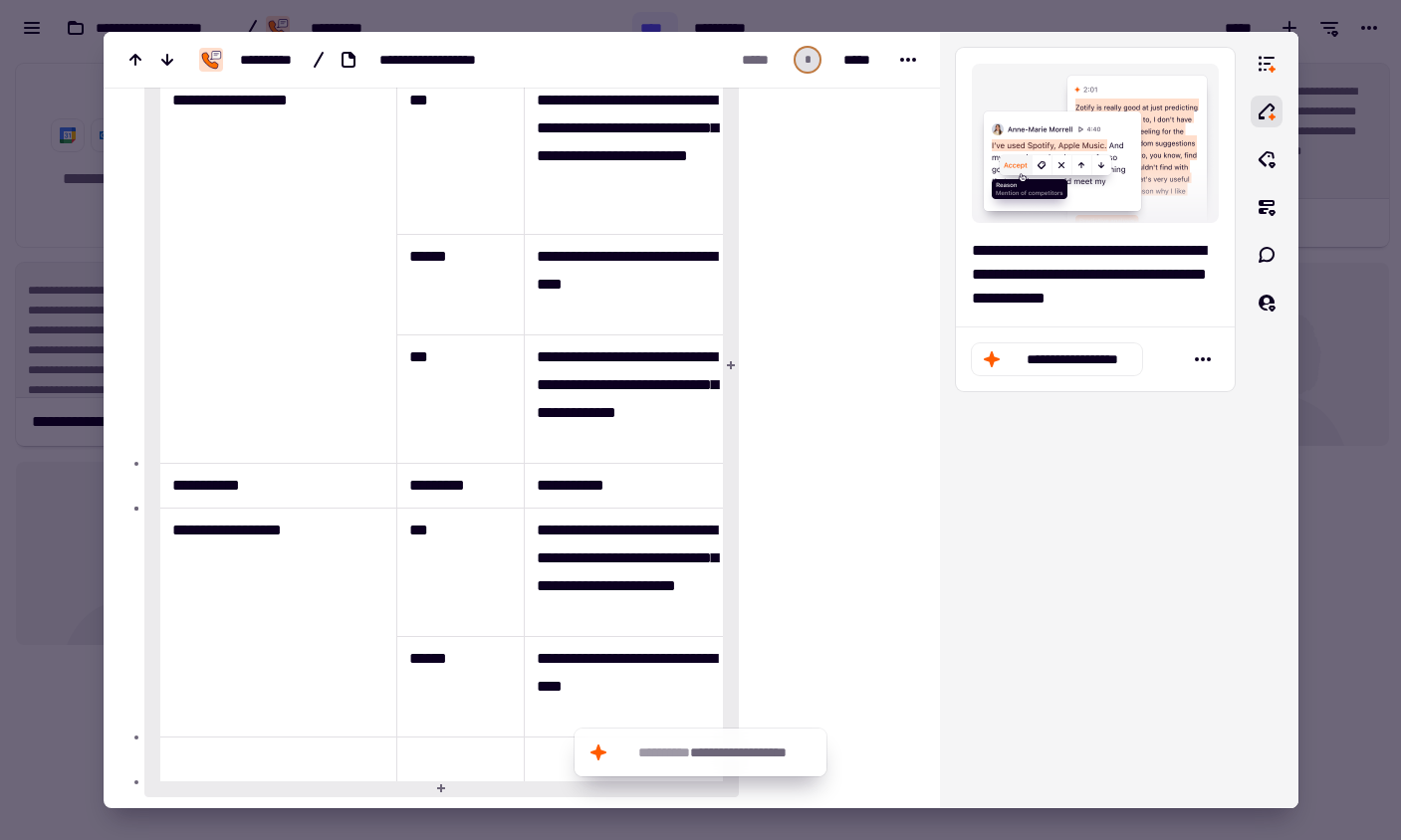 click at bounding box center (823, 150) 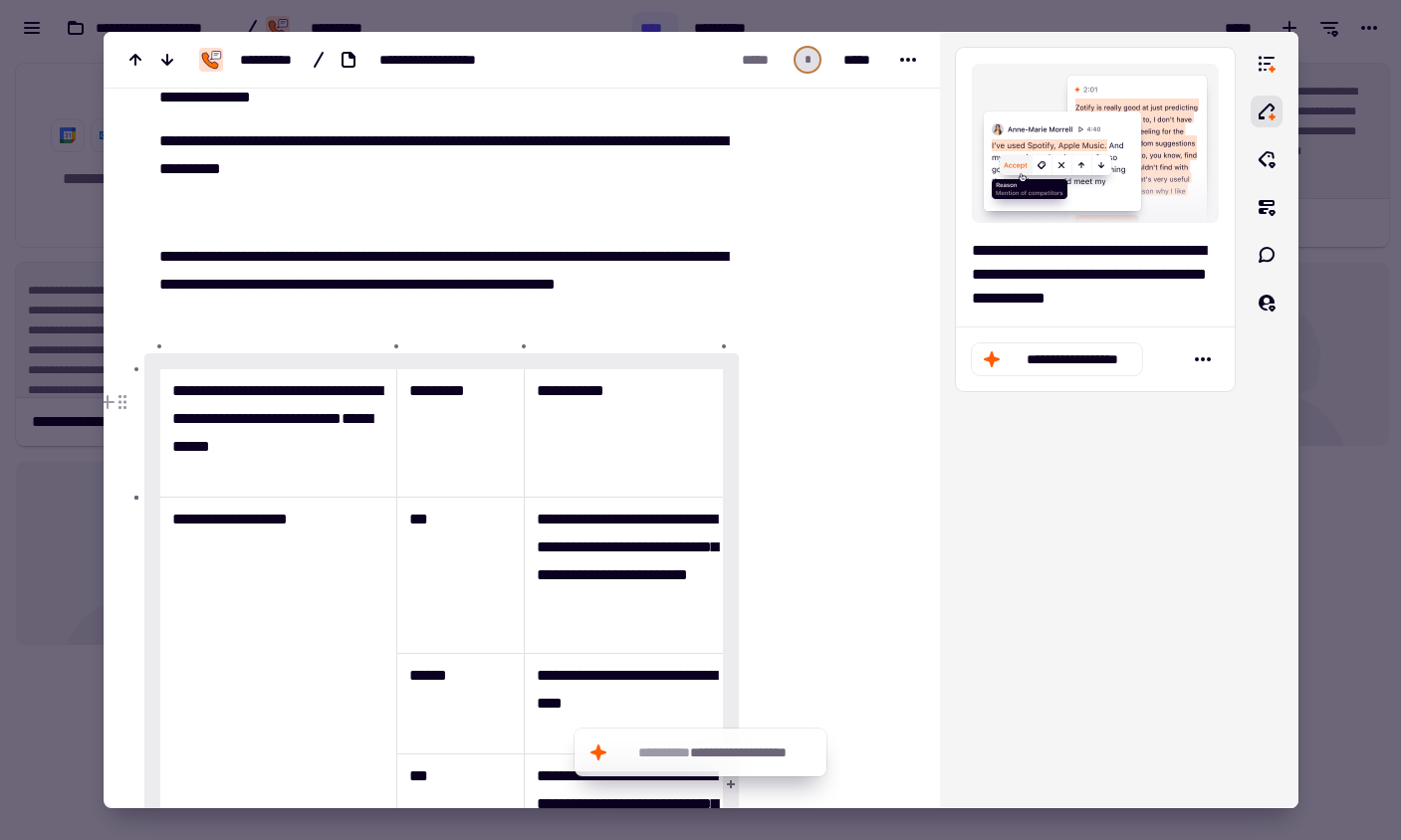 scroll, scrollTop: 204, scrollLeft: 0, axis: vertical 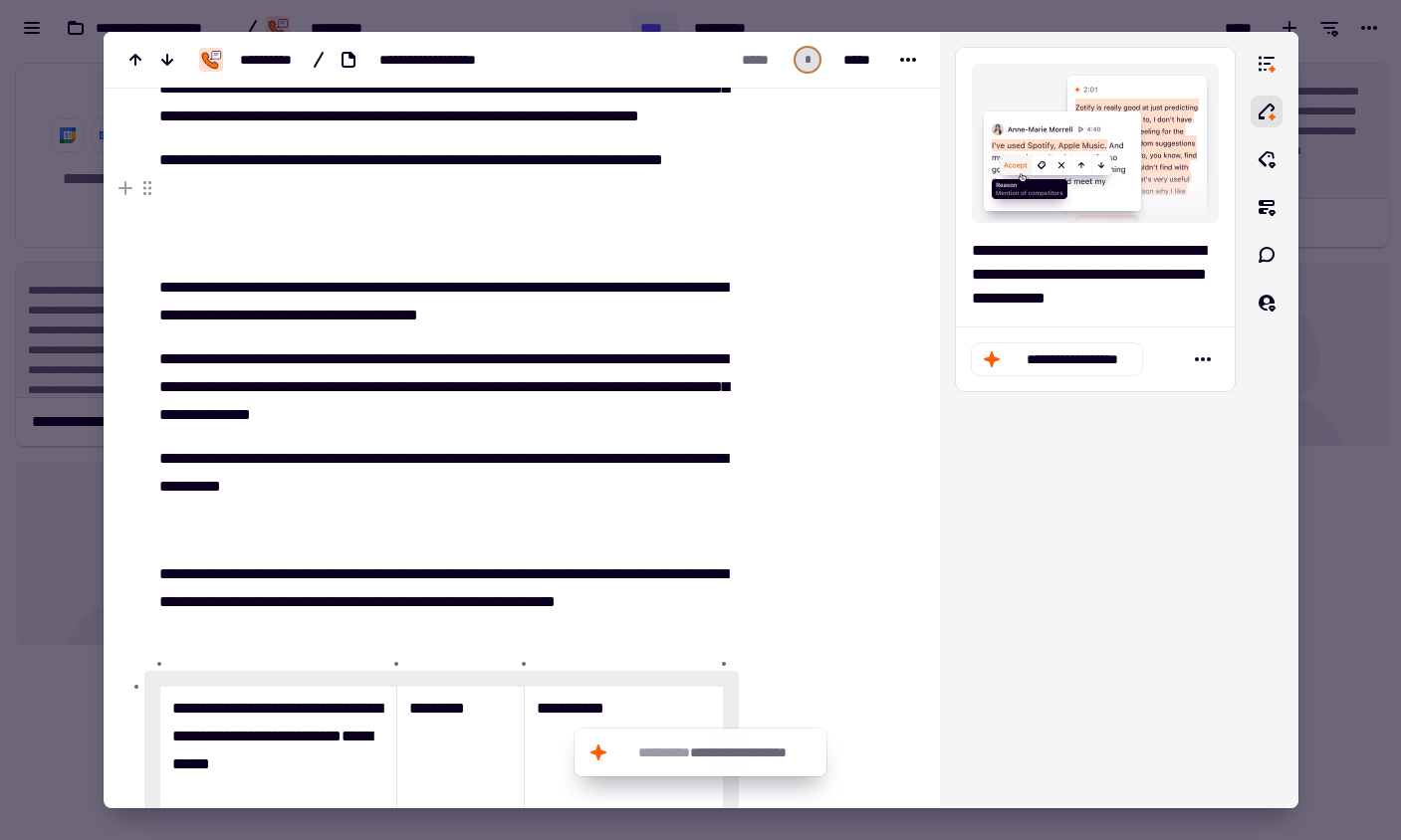 click on "**********" at bounding box center (442, 202) 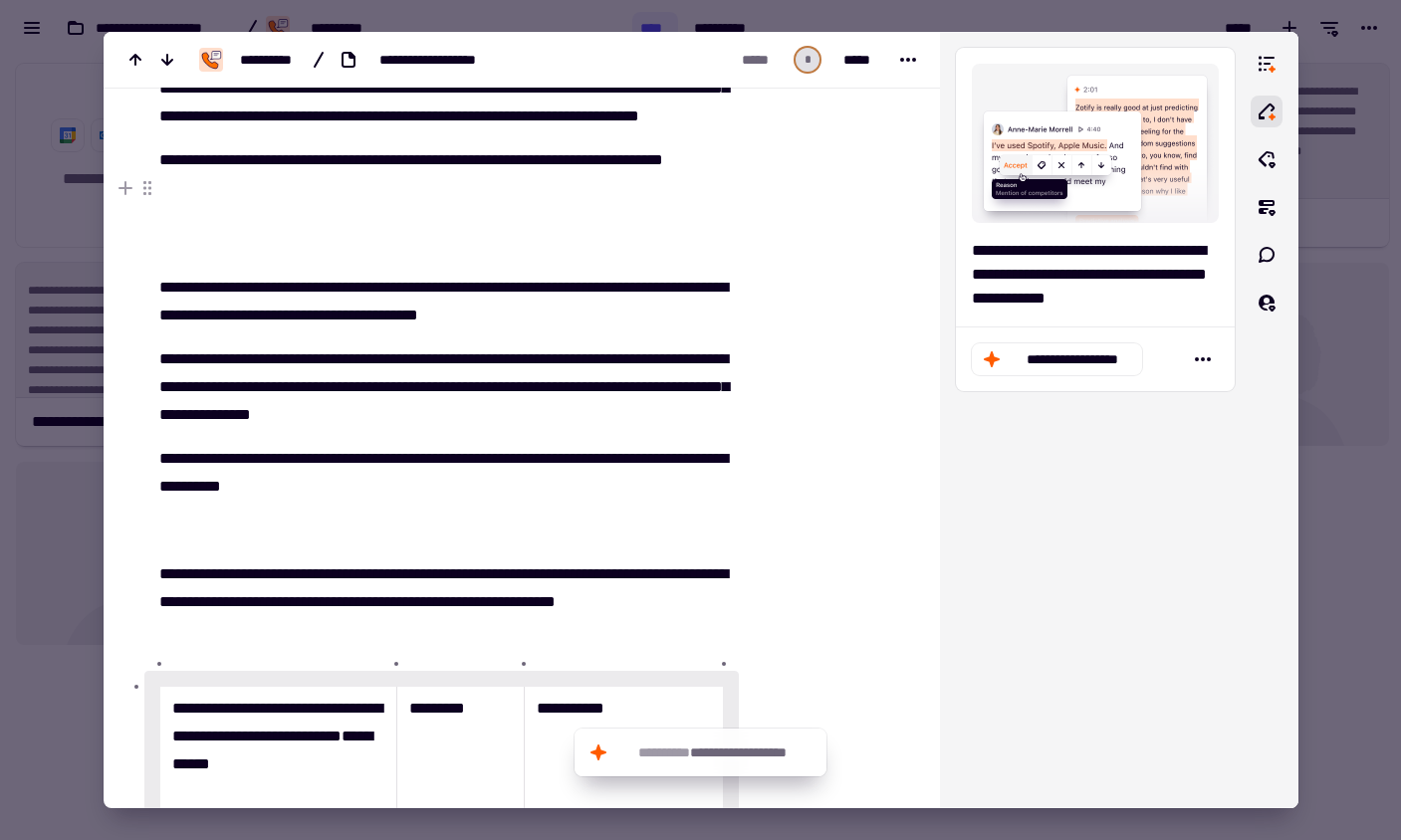 click on "**********" at bounding box center (442, 202) 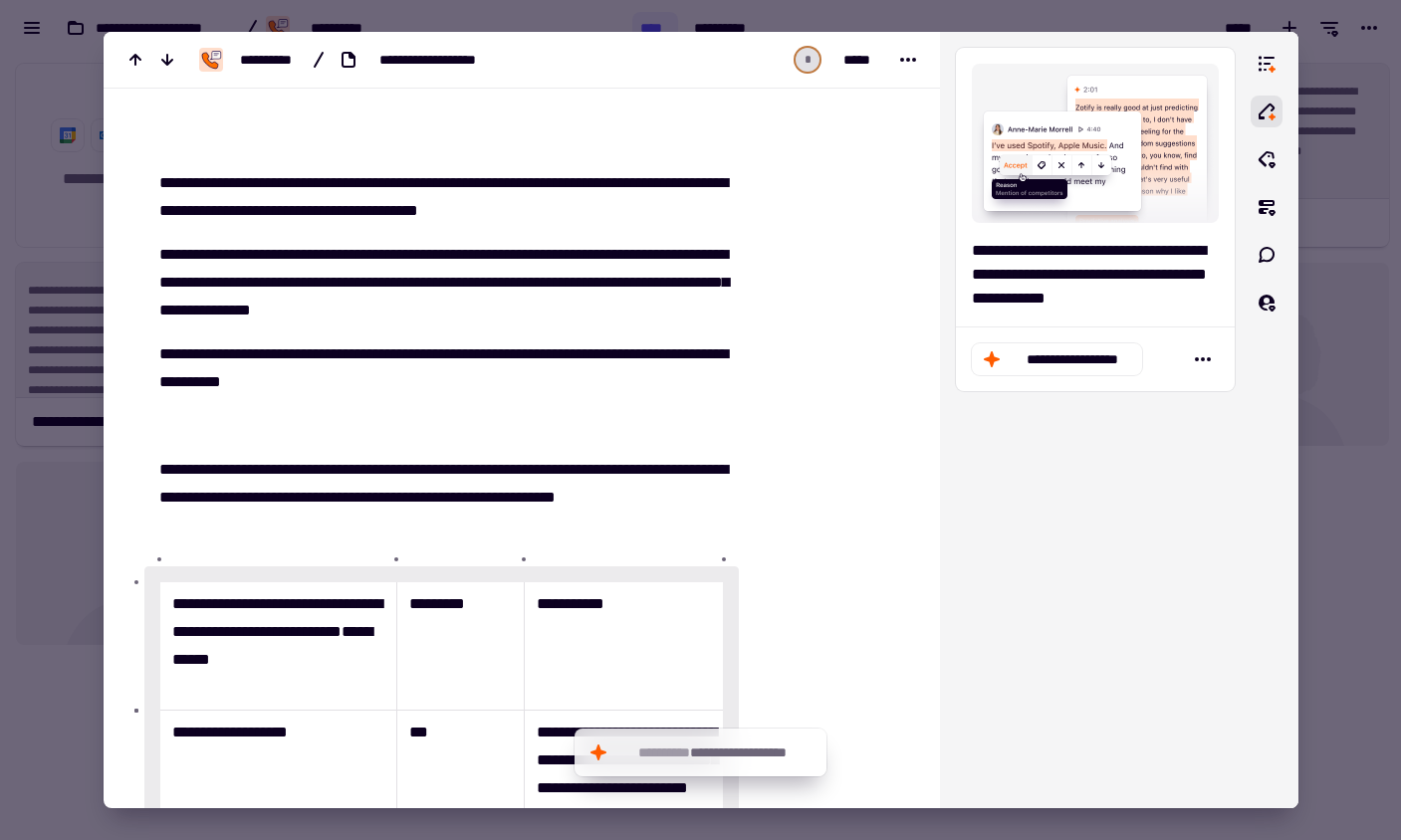 scroll, scrollTop: 428, scrollLeft: 0, axis: vertical 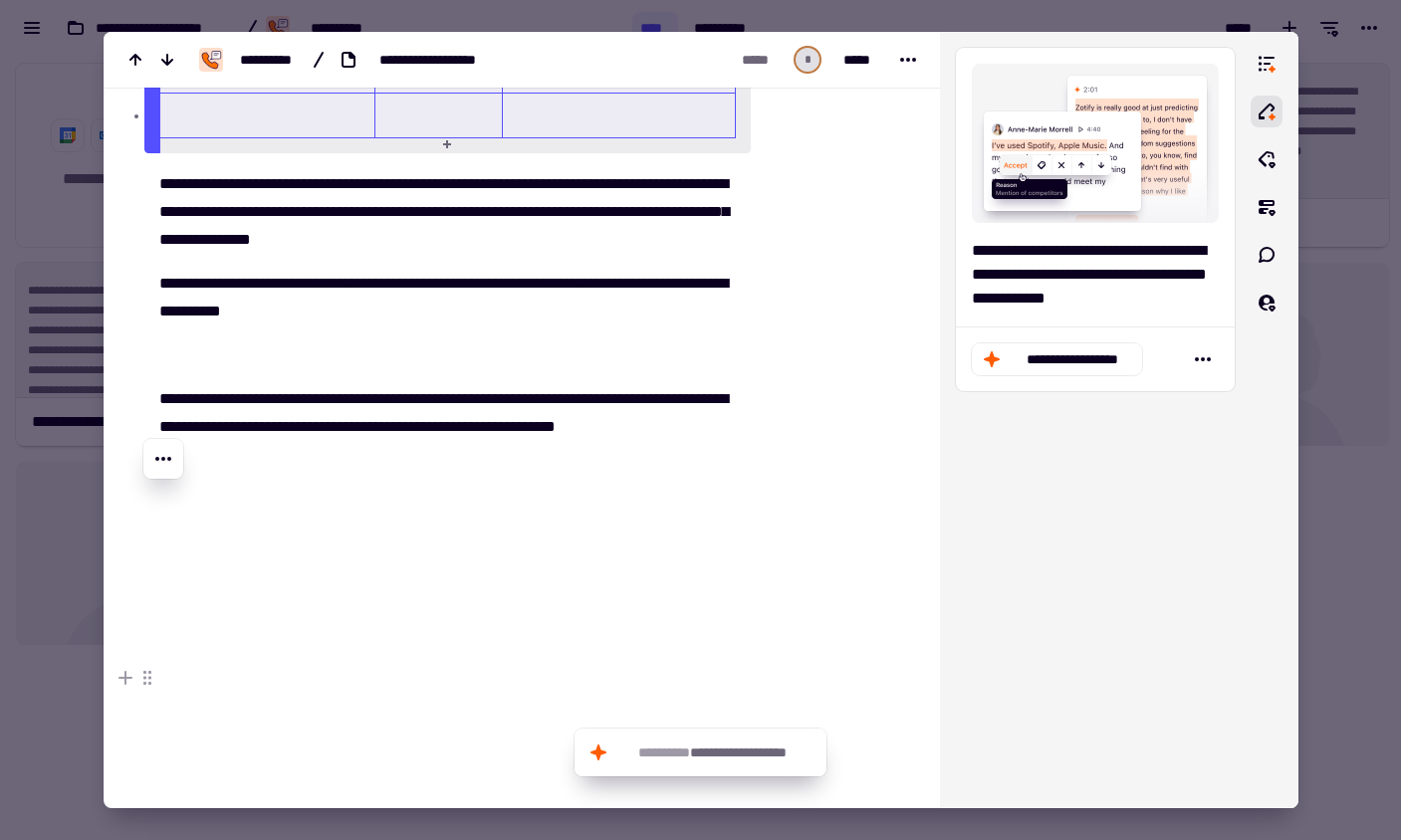 click on "**********" at bounding box center (442, 427) 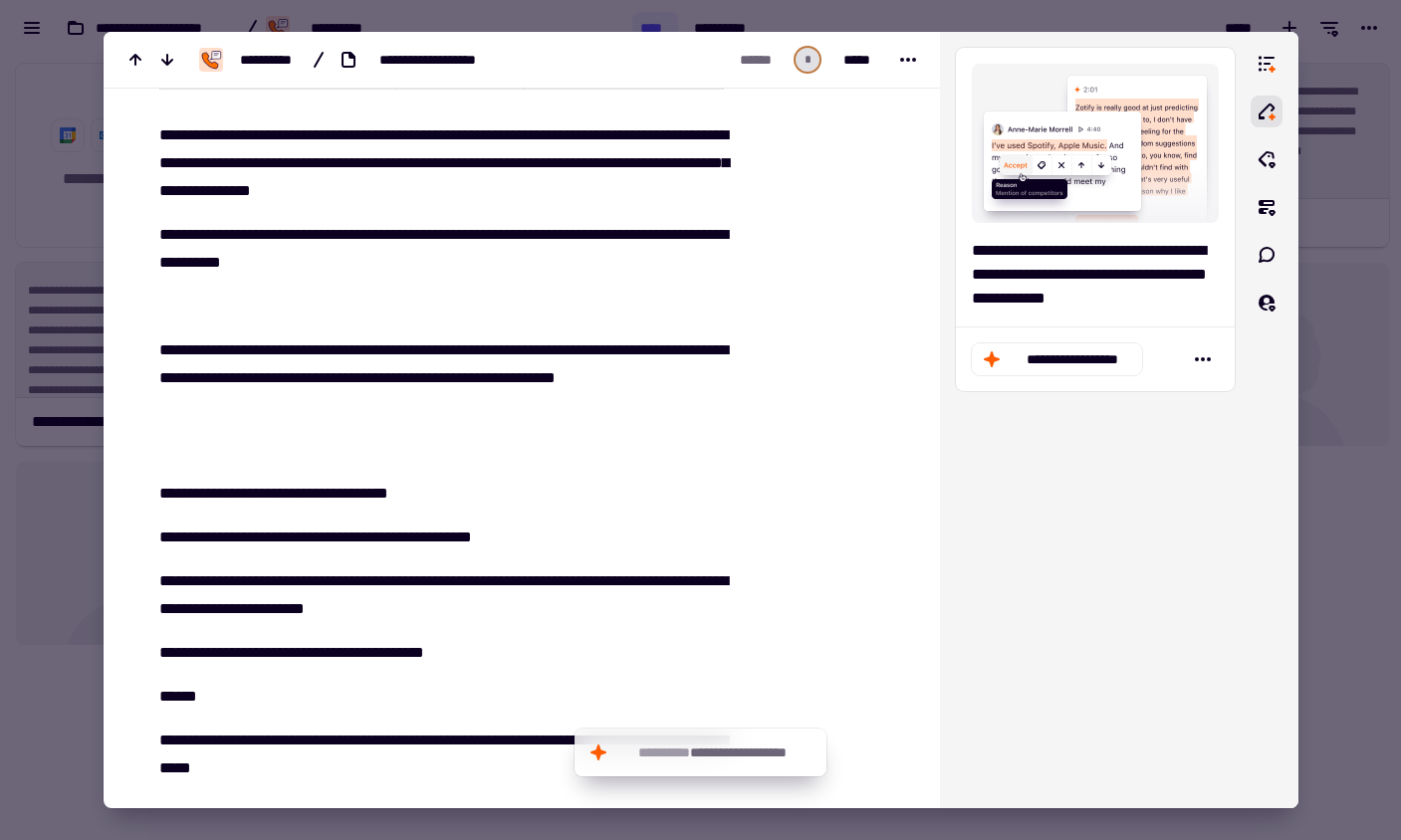 scroll, scrollTop: 1344, scrollLeft: 0, axis: vertical 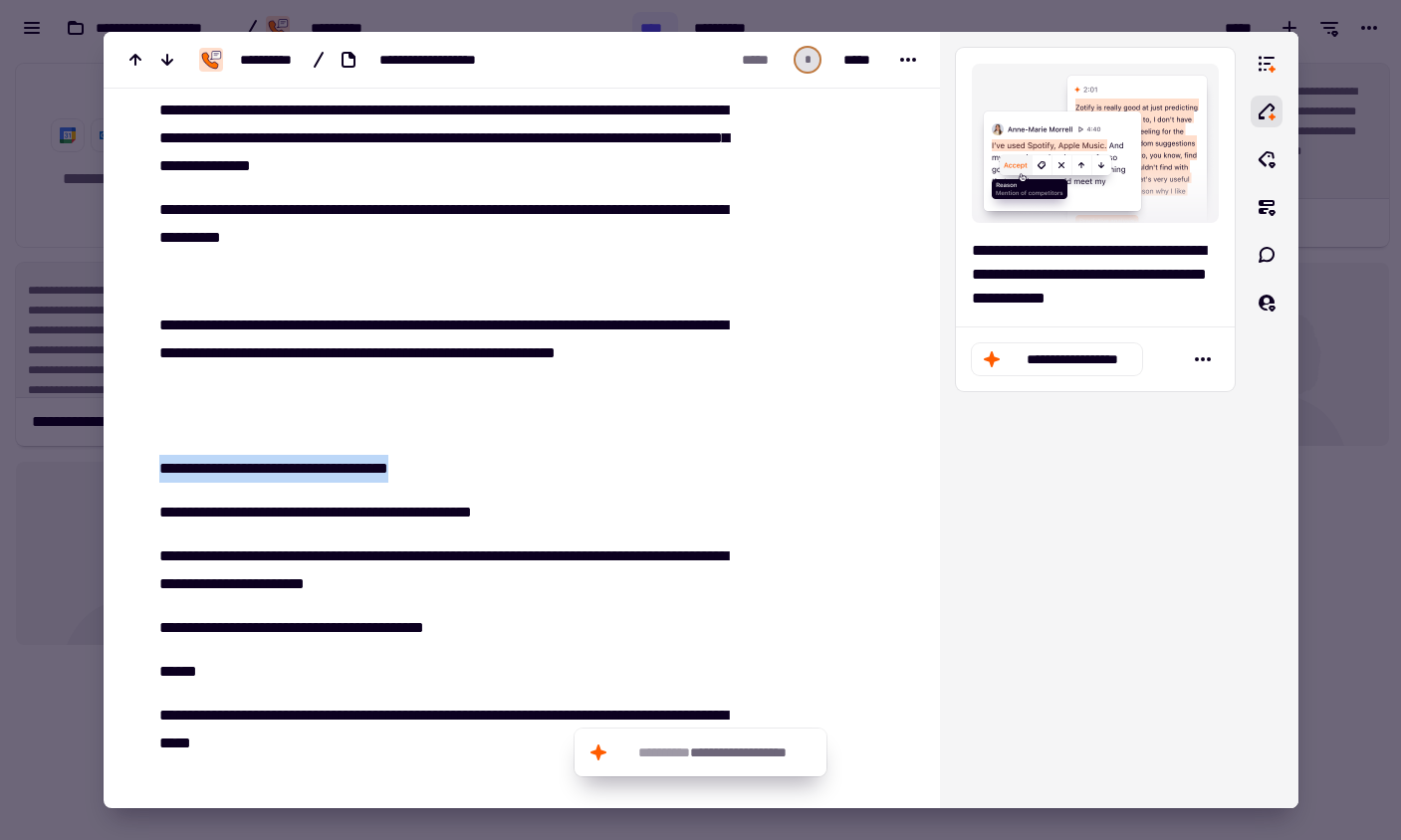 drag, startPoint x: 463, startPoint y: 497, endPoint x: 218, endPoint y: 476, distance: 245.89835 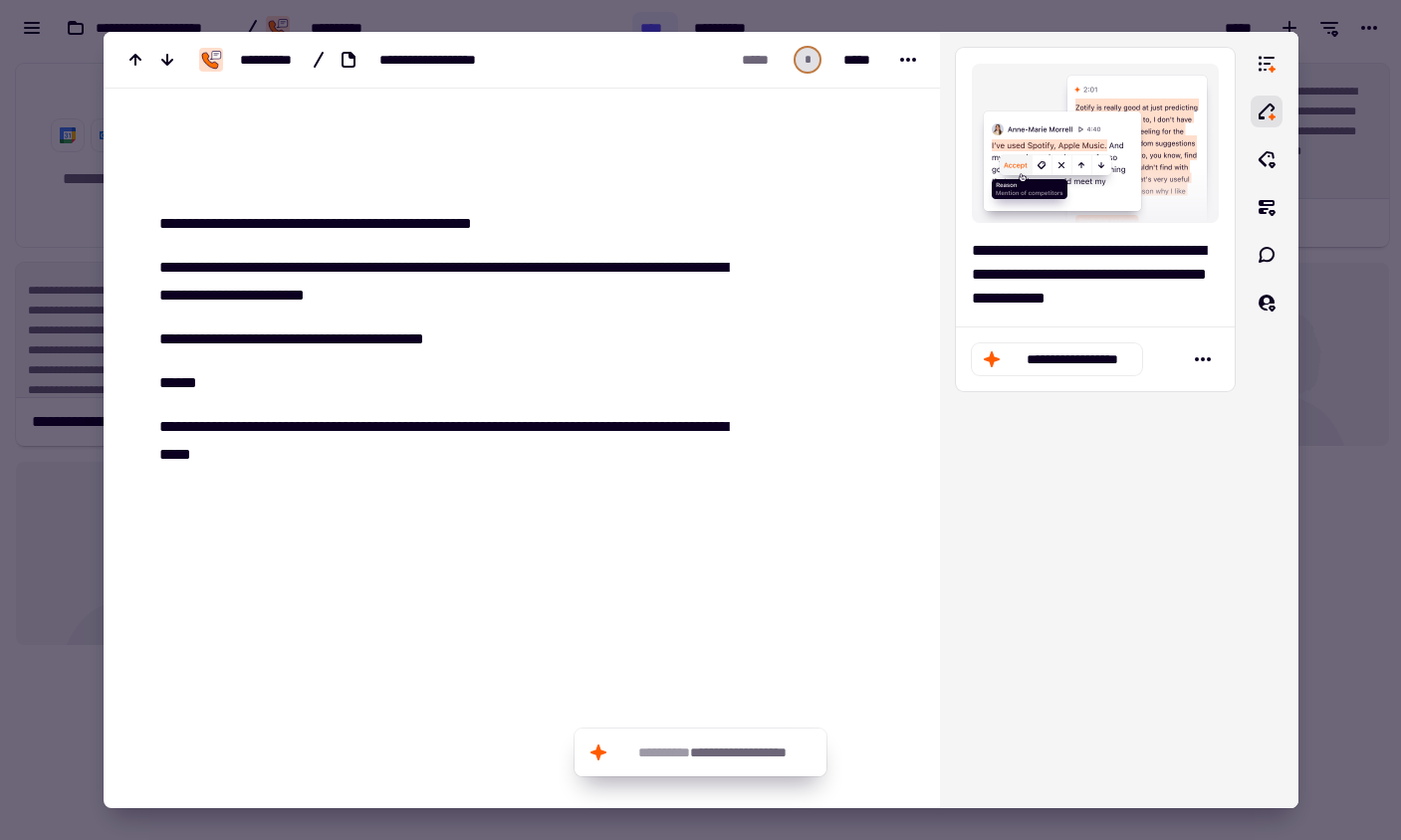 scroll, scrollTop: 1646, scrollLeft: 0, axis: vertical 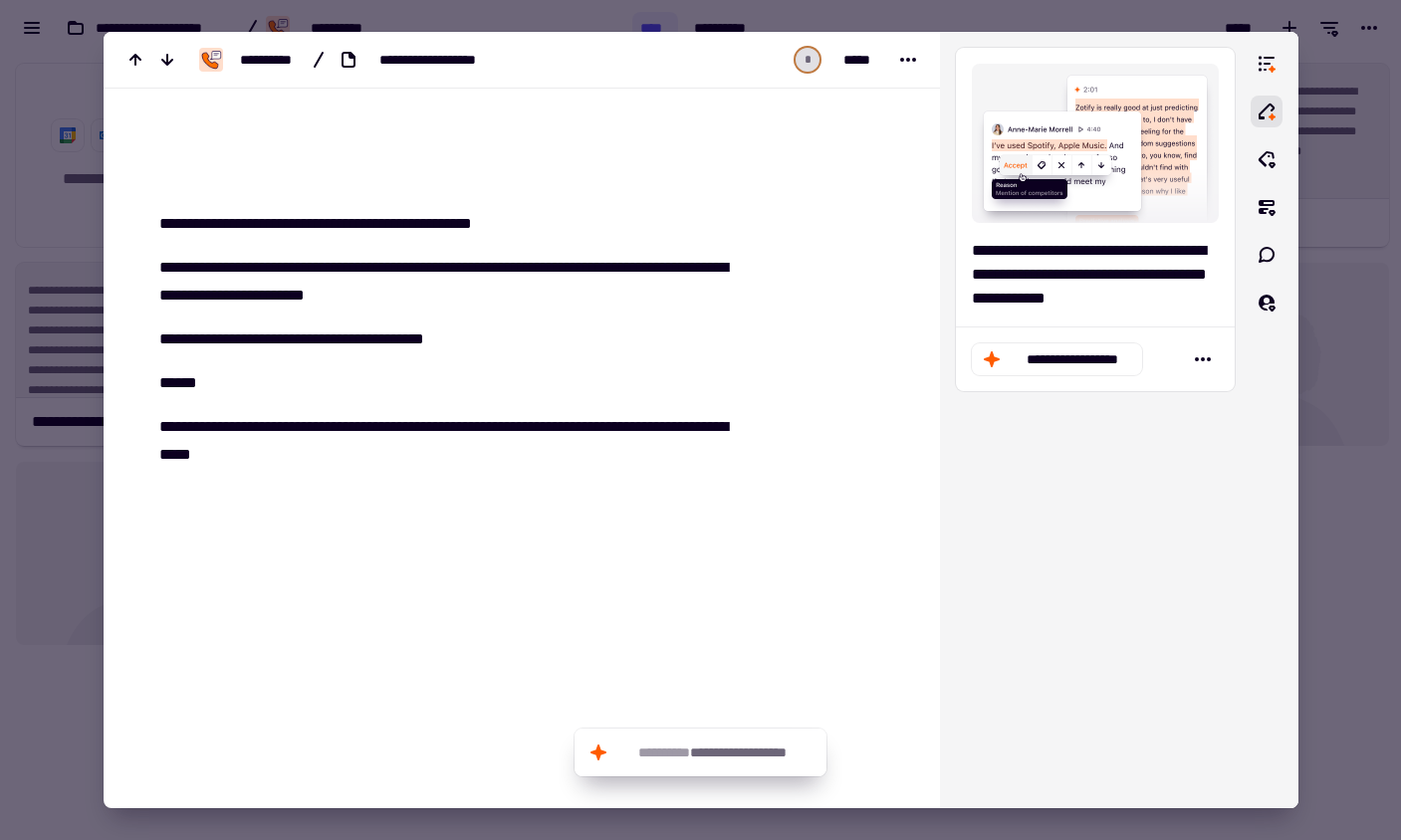 click at bounding box center [700, 420] 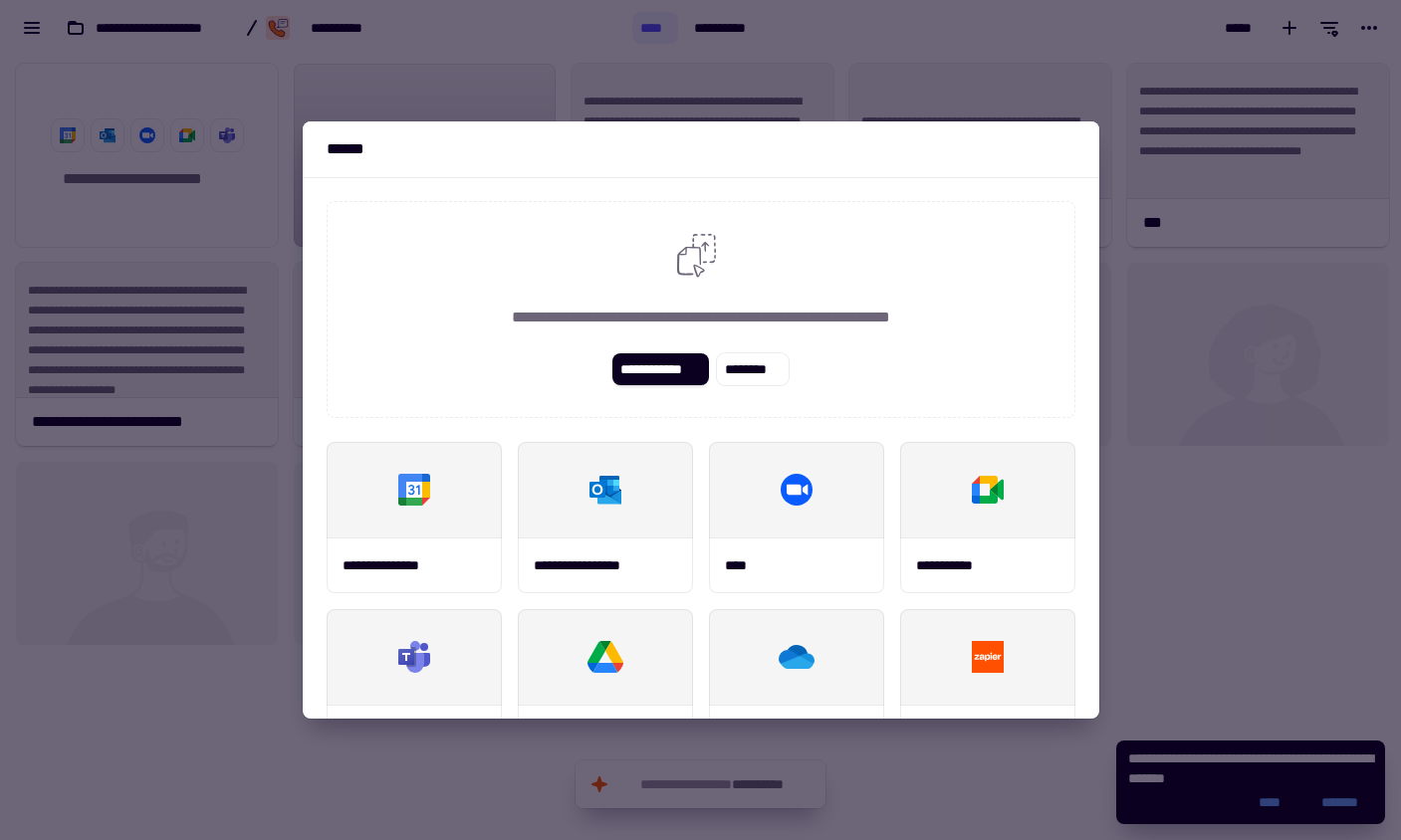 click at bounding box center (700, 420) 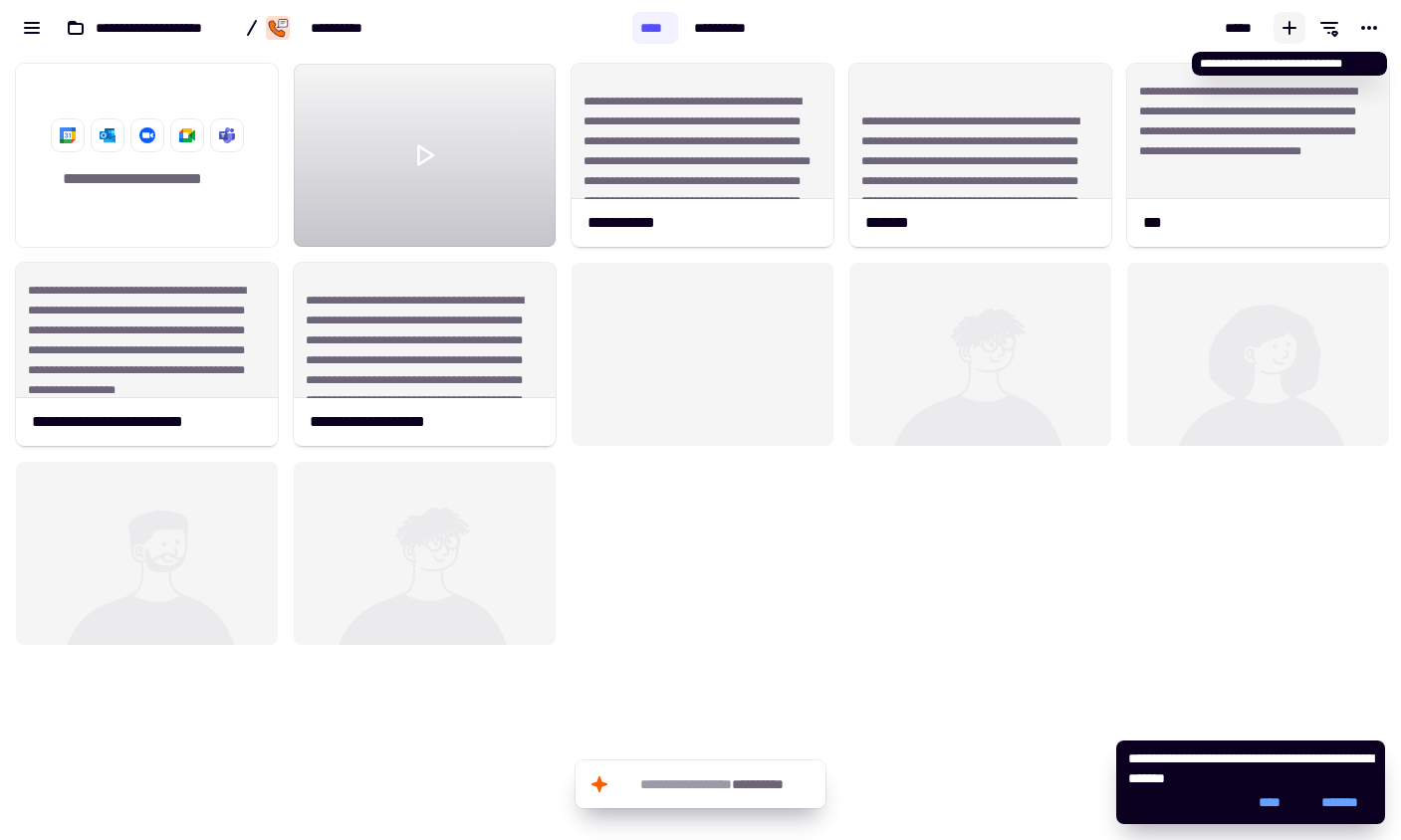 click 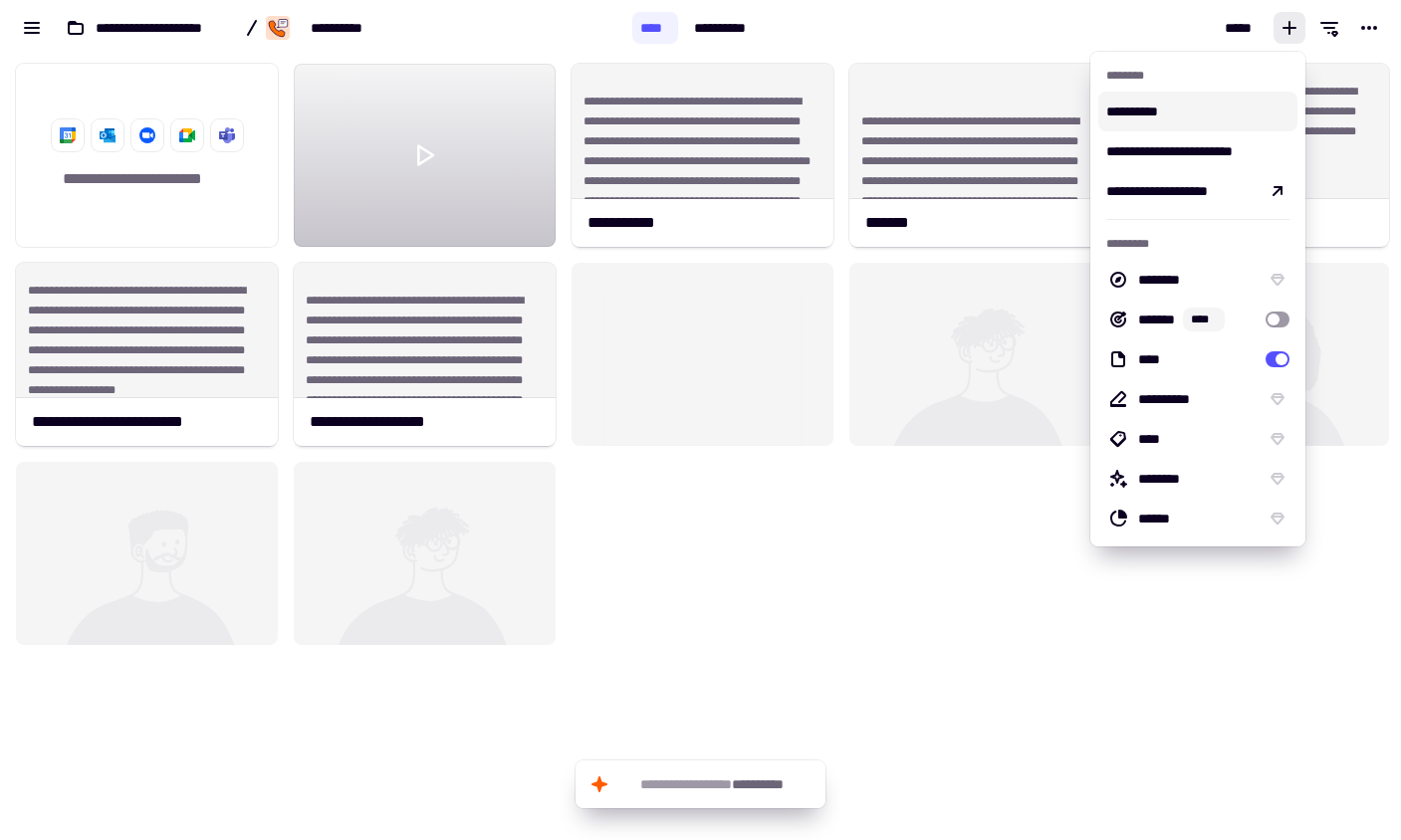 click on "**********" at bounding box center (1198, 111) 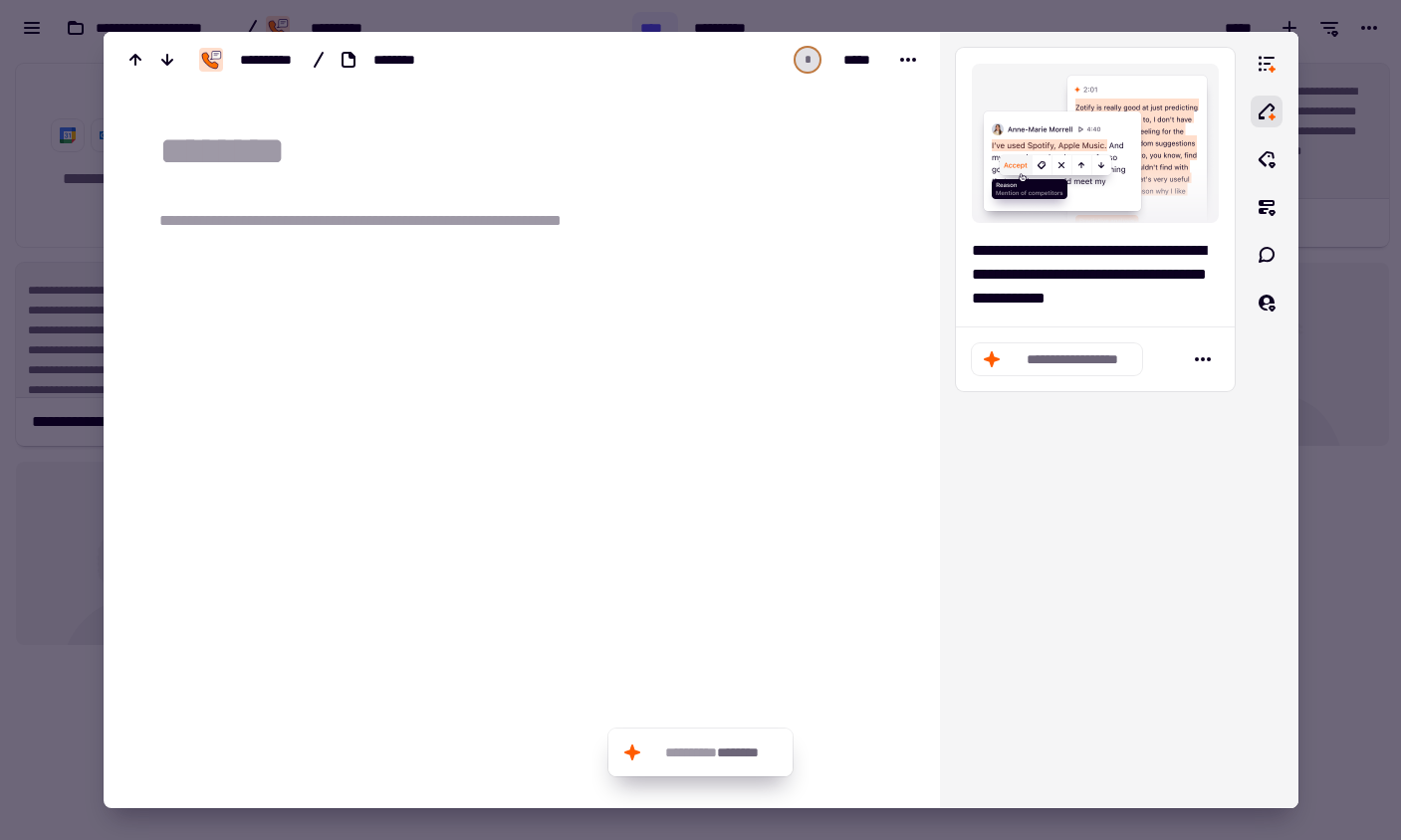 click at bounding box center (534, 151) 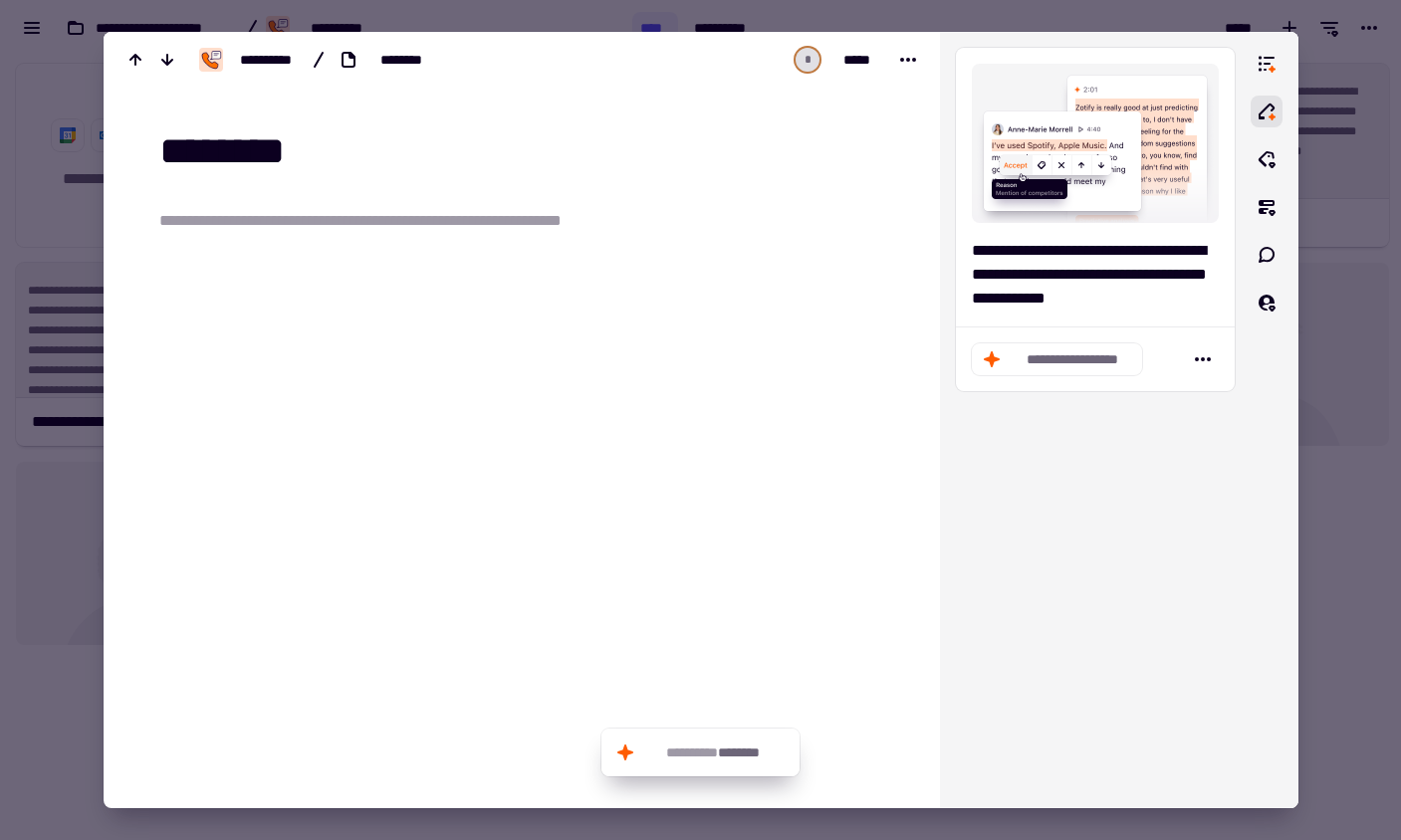 type on "********" 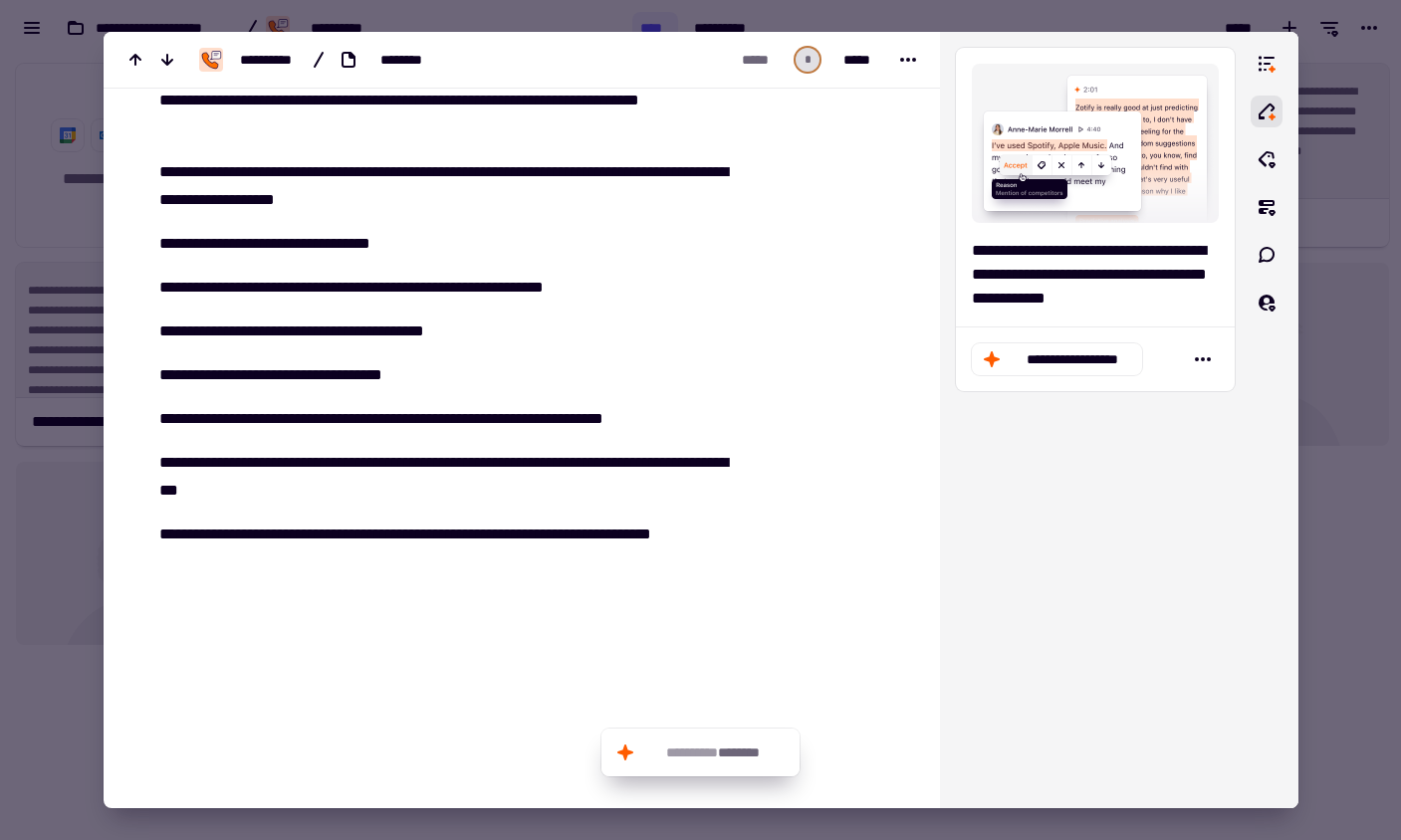 scroll, scrollTop: 292, scrollLeft: 0, axis: vertical 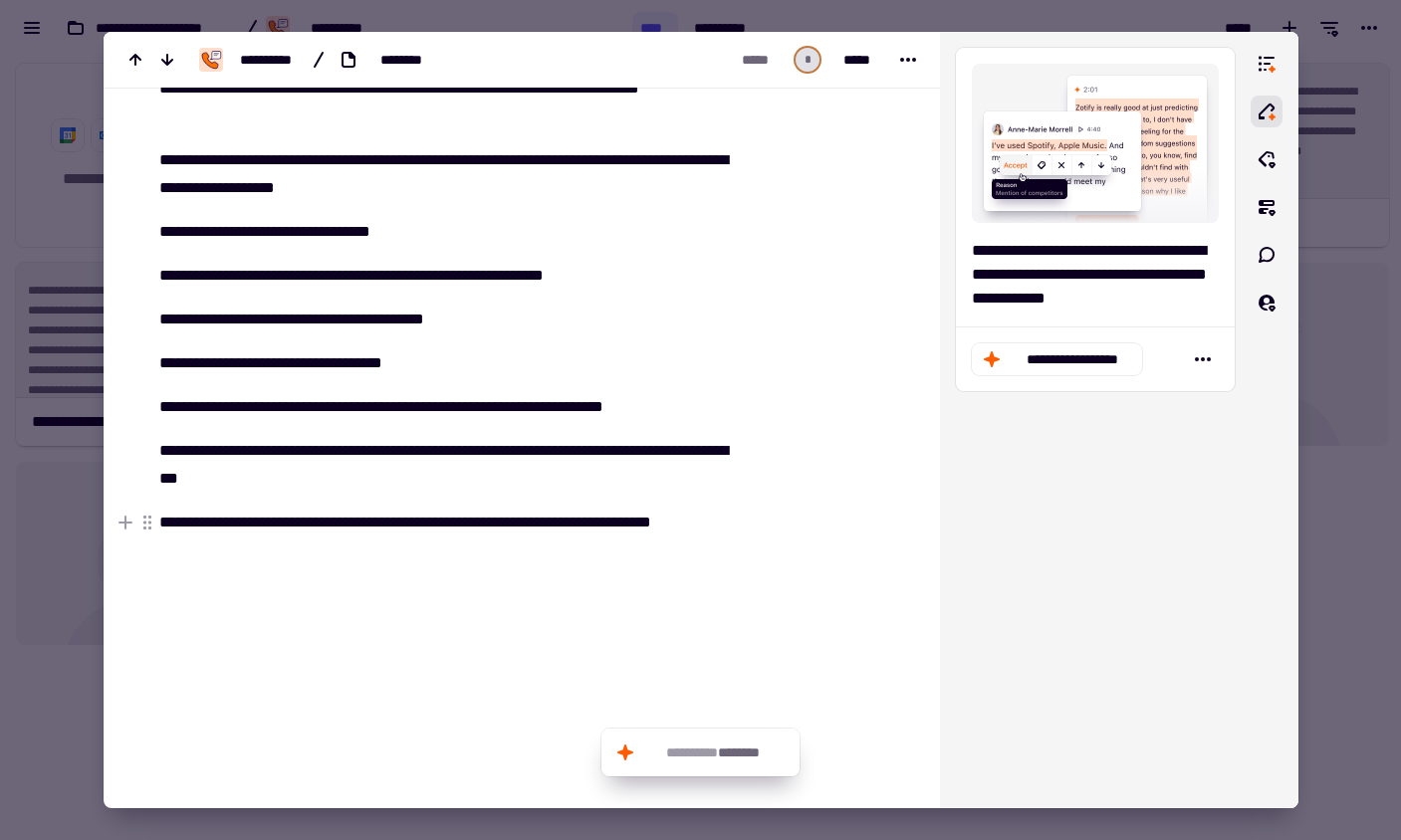 click at bounding box center [700, 420] 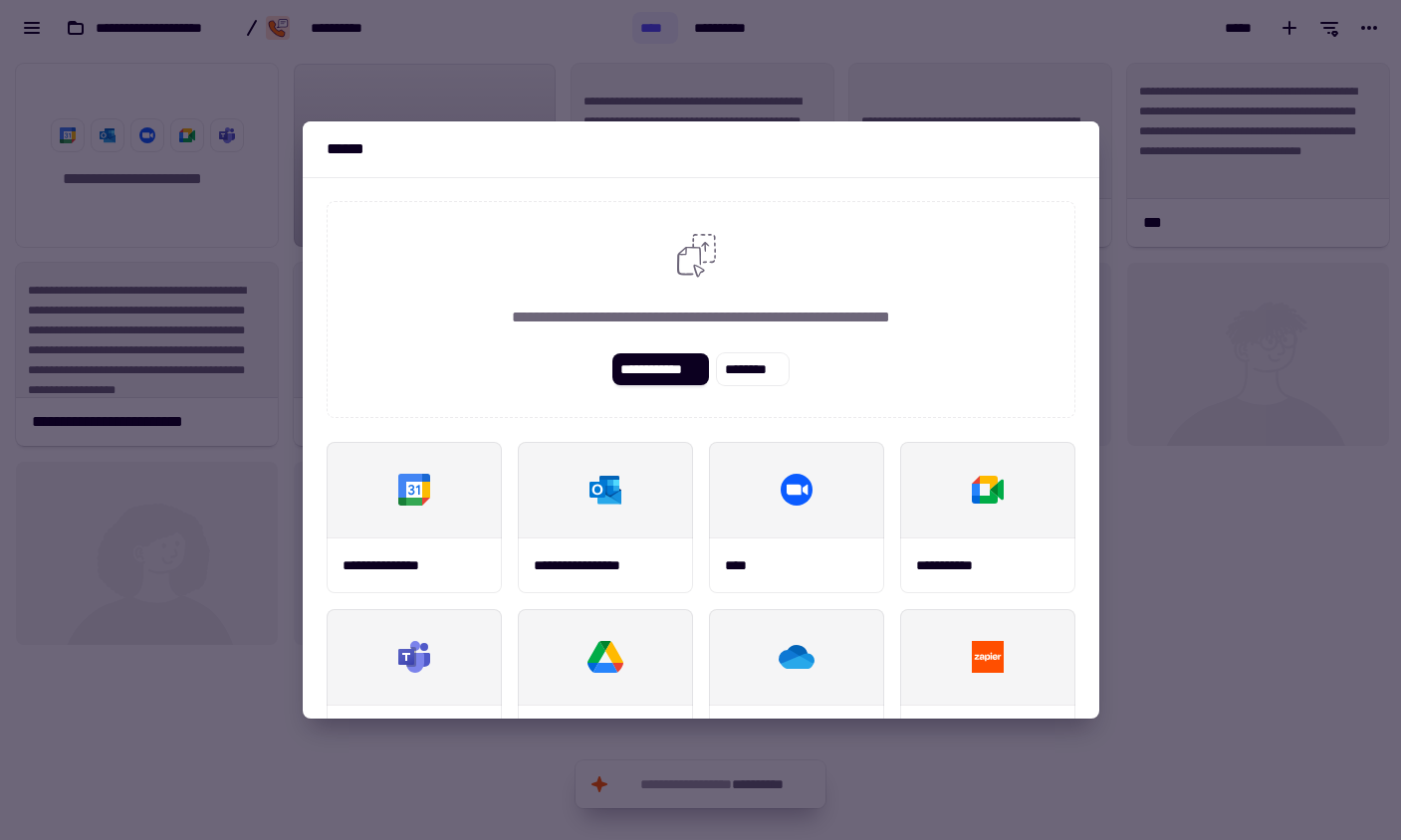 drag, startPoint x: 1235, startPoint y: 569, endPoint x: 1231, endPoint y: 361, distance: 208.03846 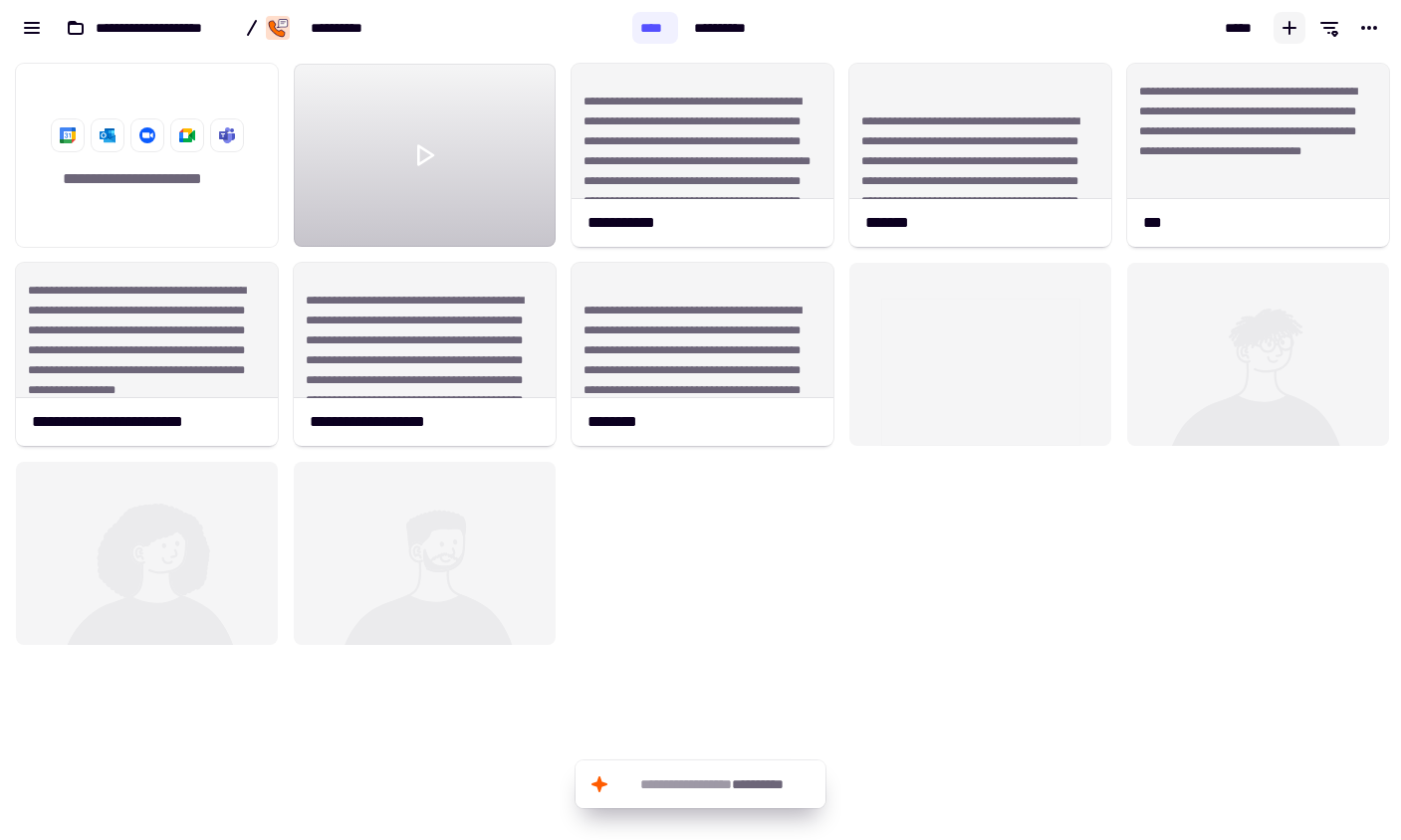 click 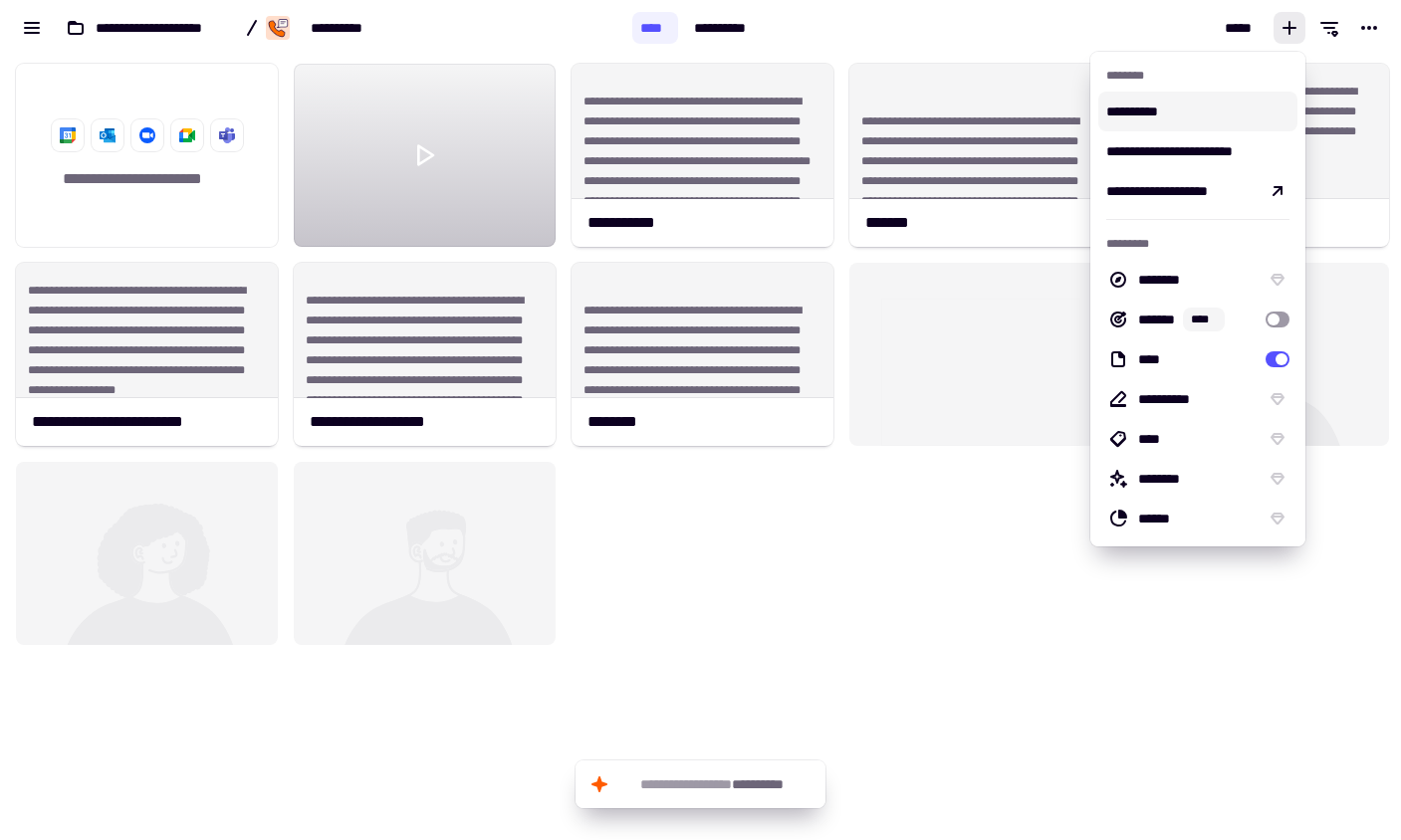 click on "**********" at bounding box center (1198, 111) 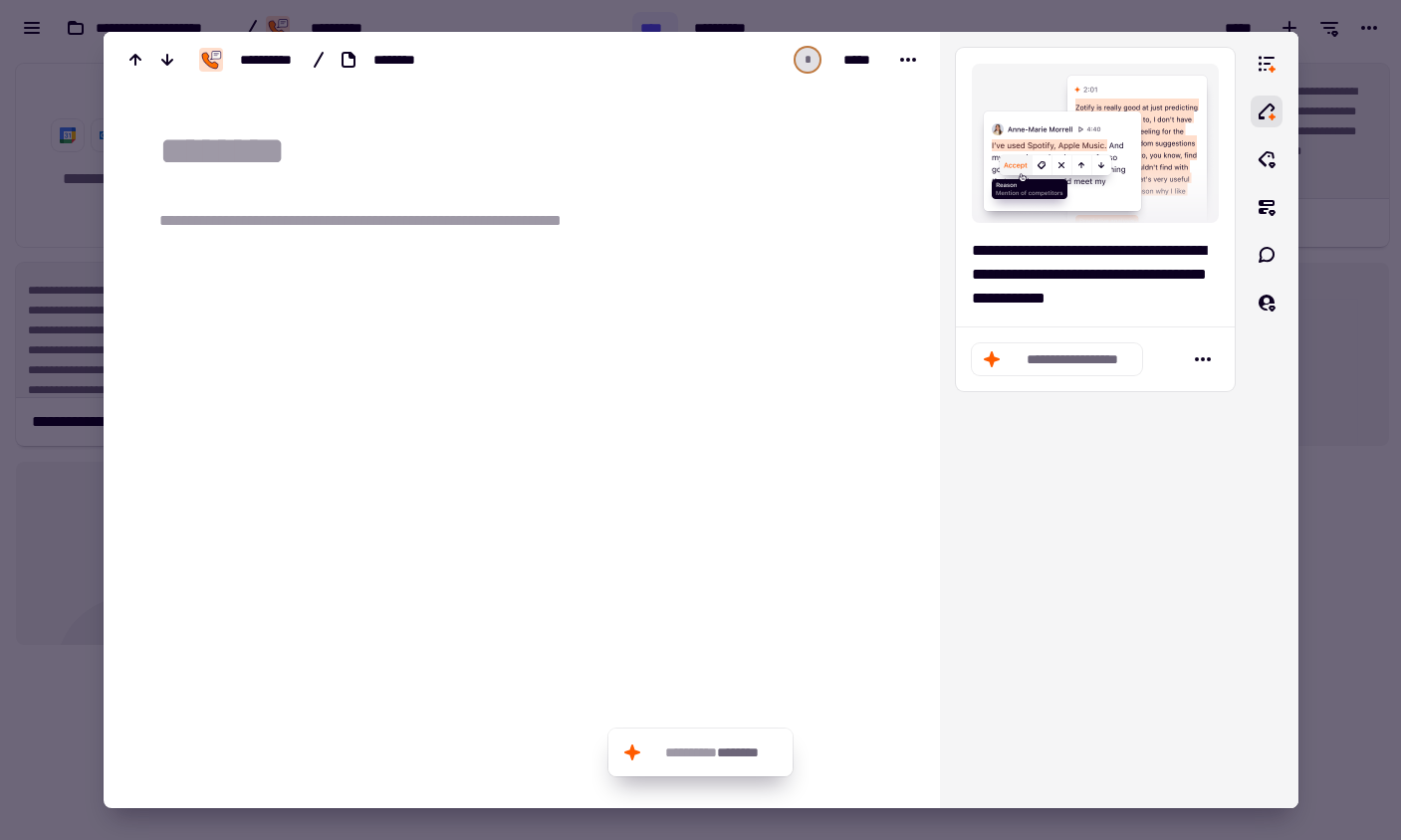 click at bounding box center [534, 151] 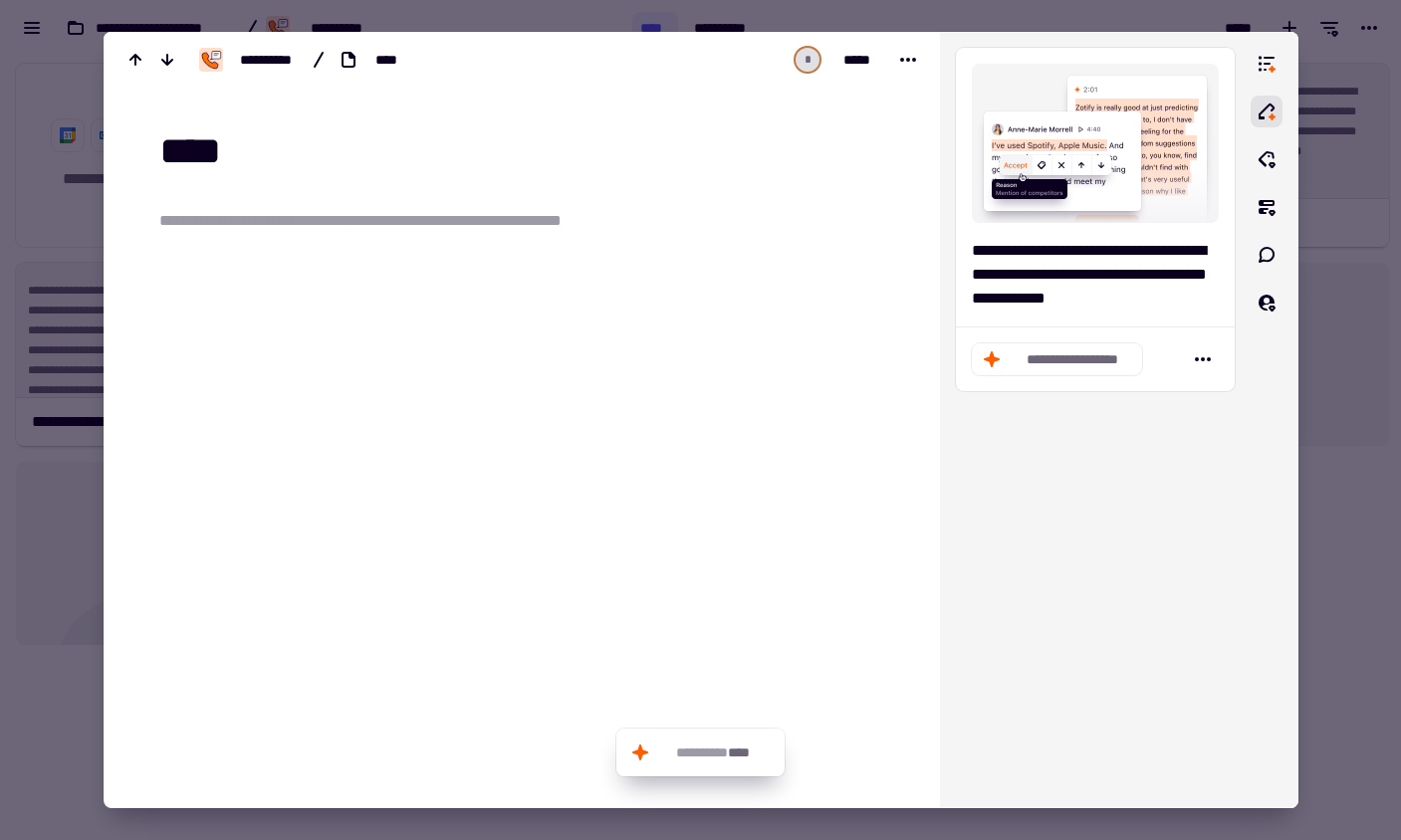 type on "****" 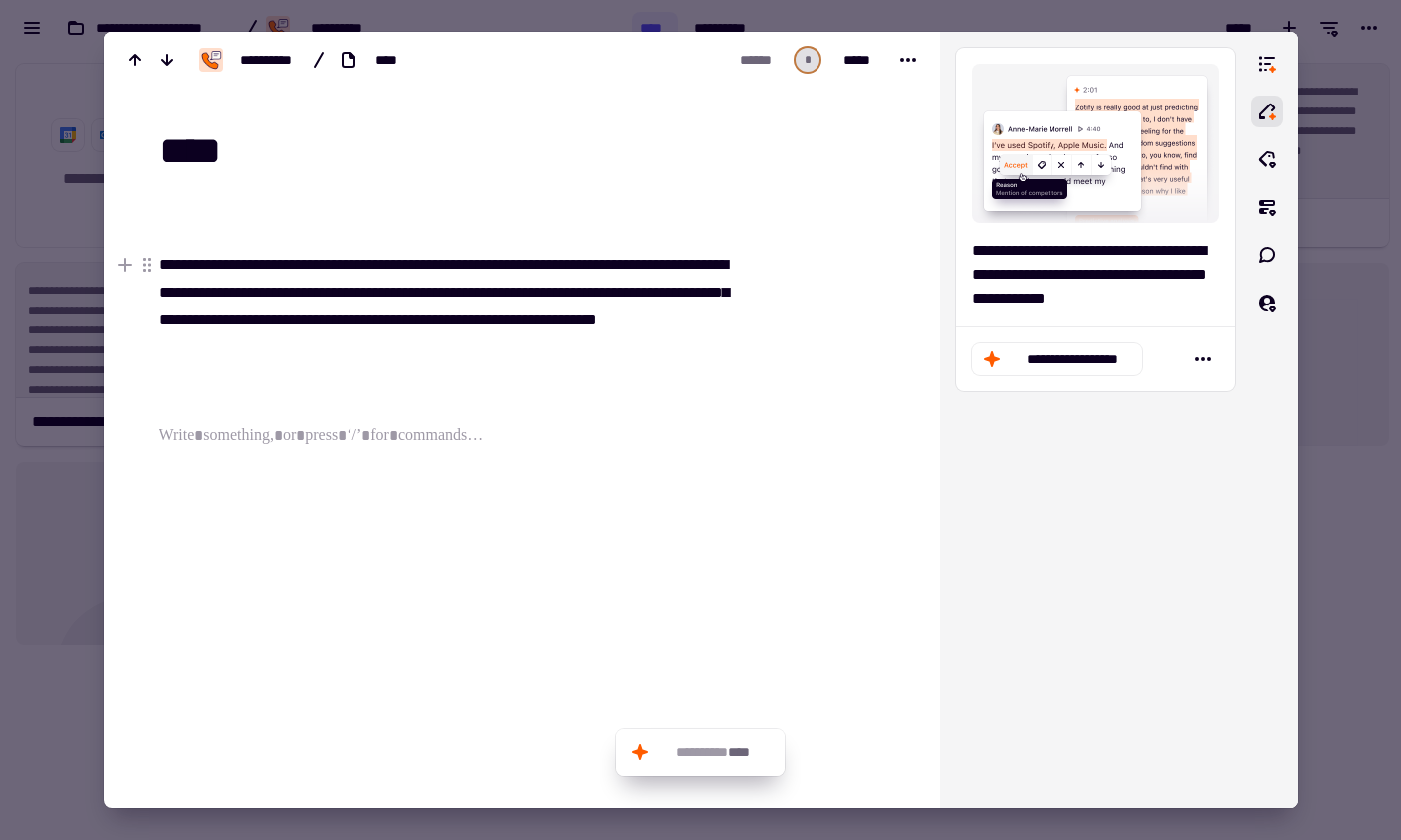 scroll, scrollTop: 388, scrollLeft: 0, axis: vertical 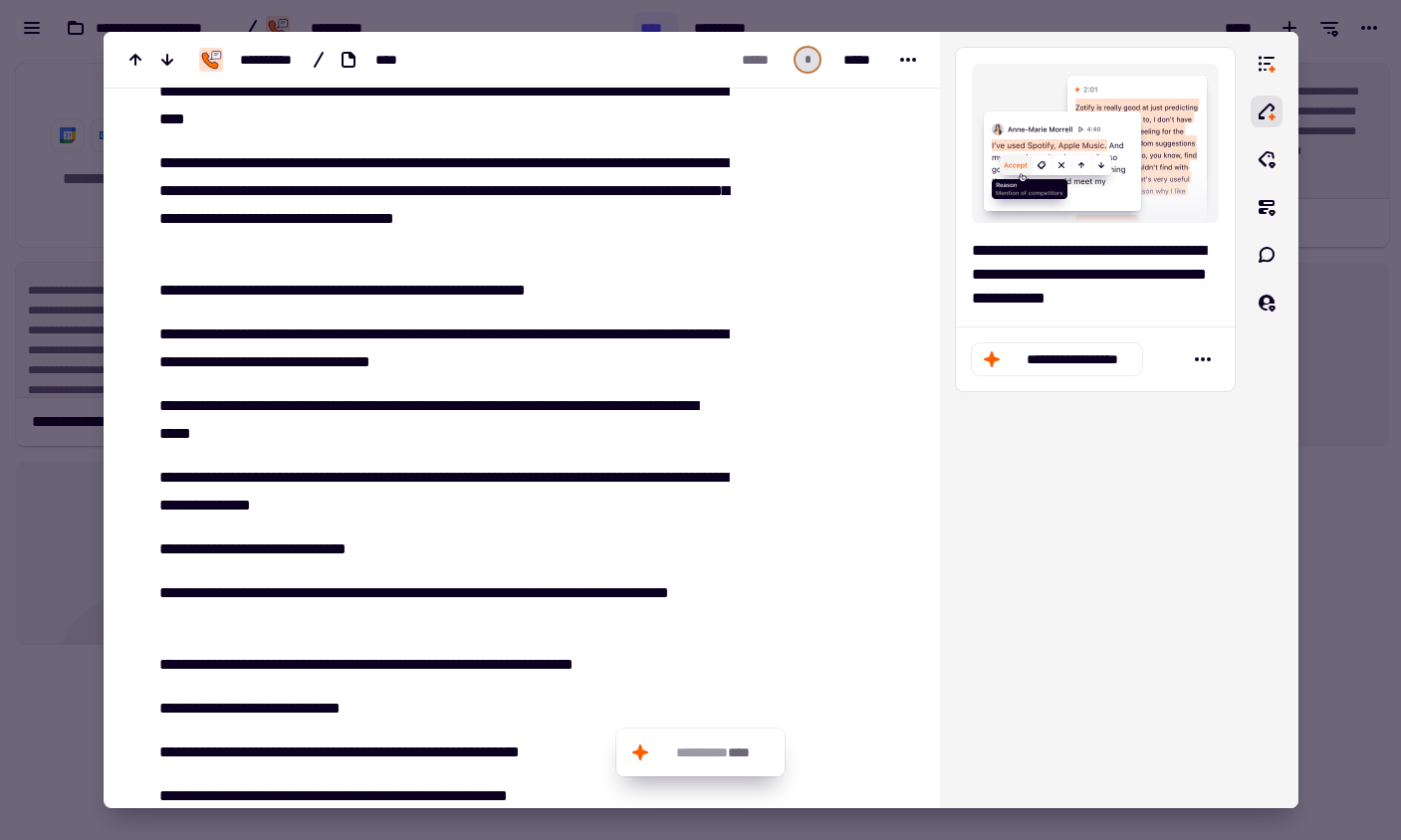 click at bounding box center (700, 420) 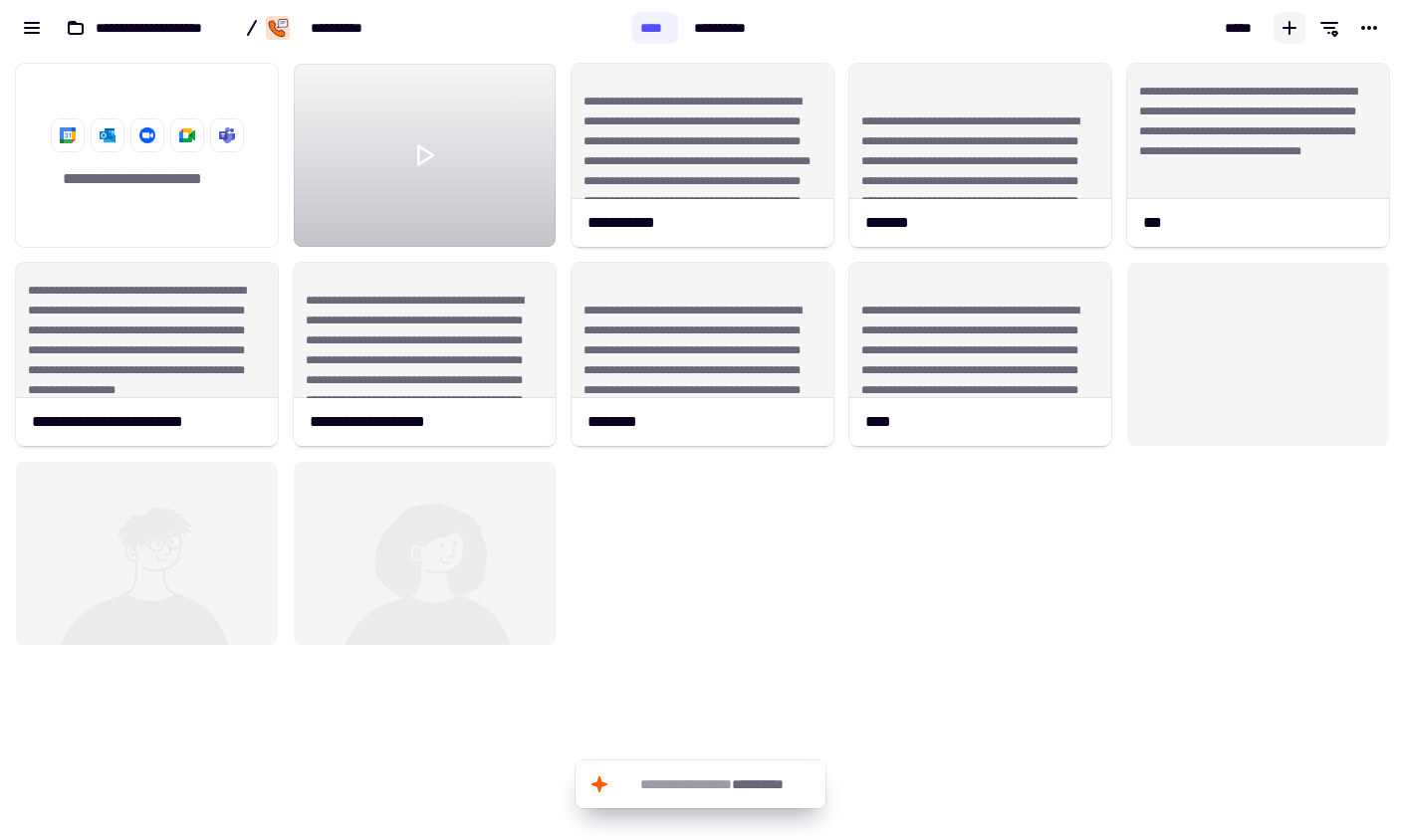 click 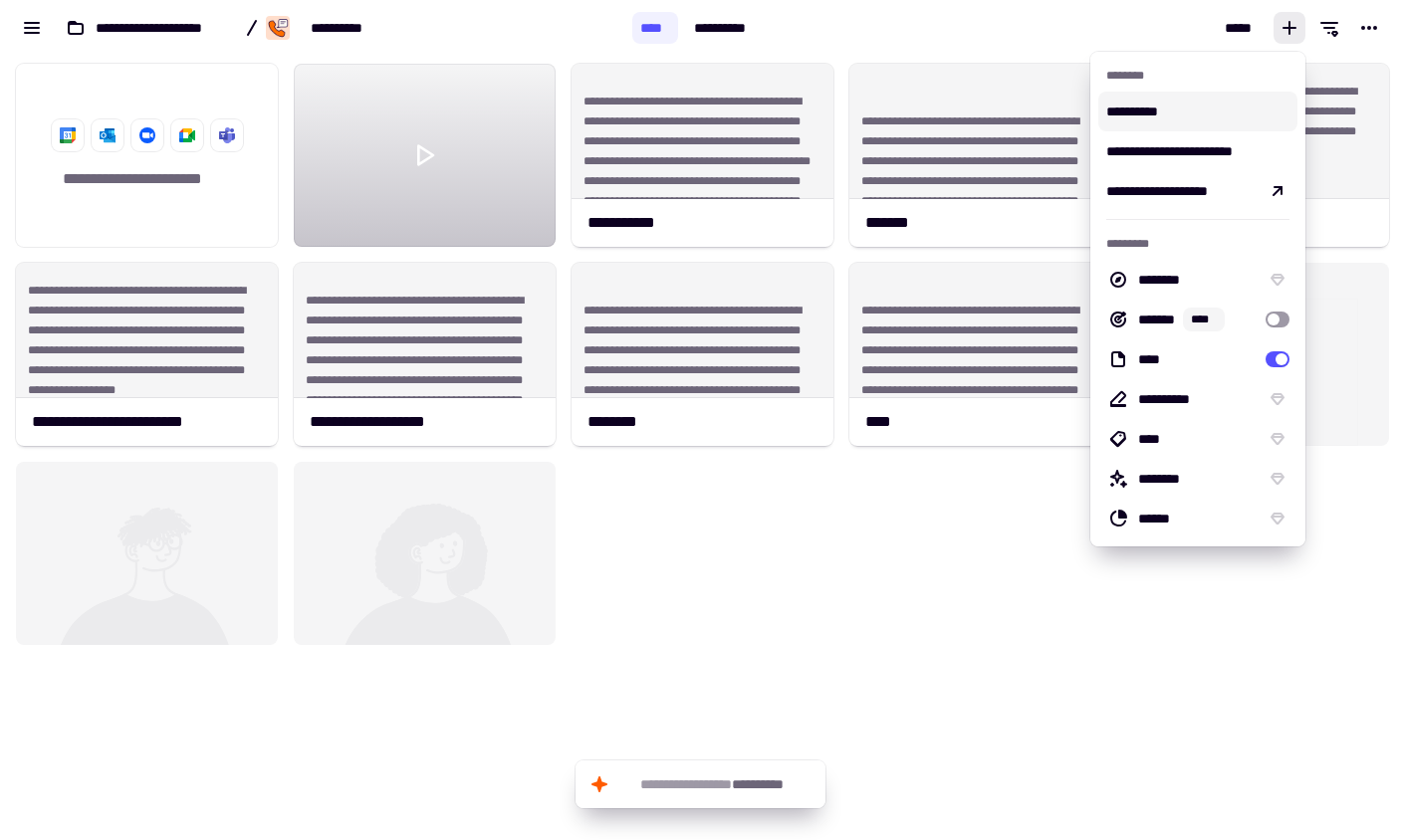 click on "**********" at bounding box center [1198, 111] 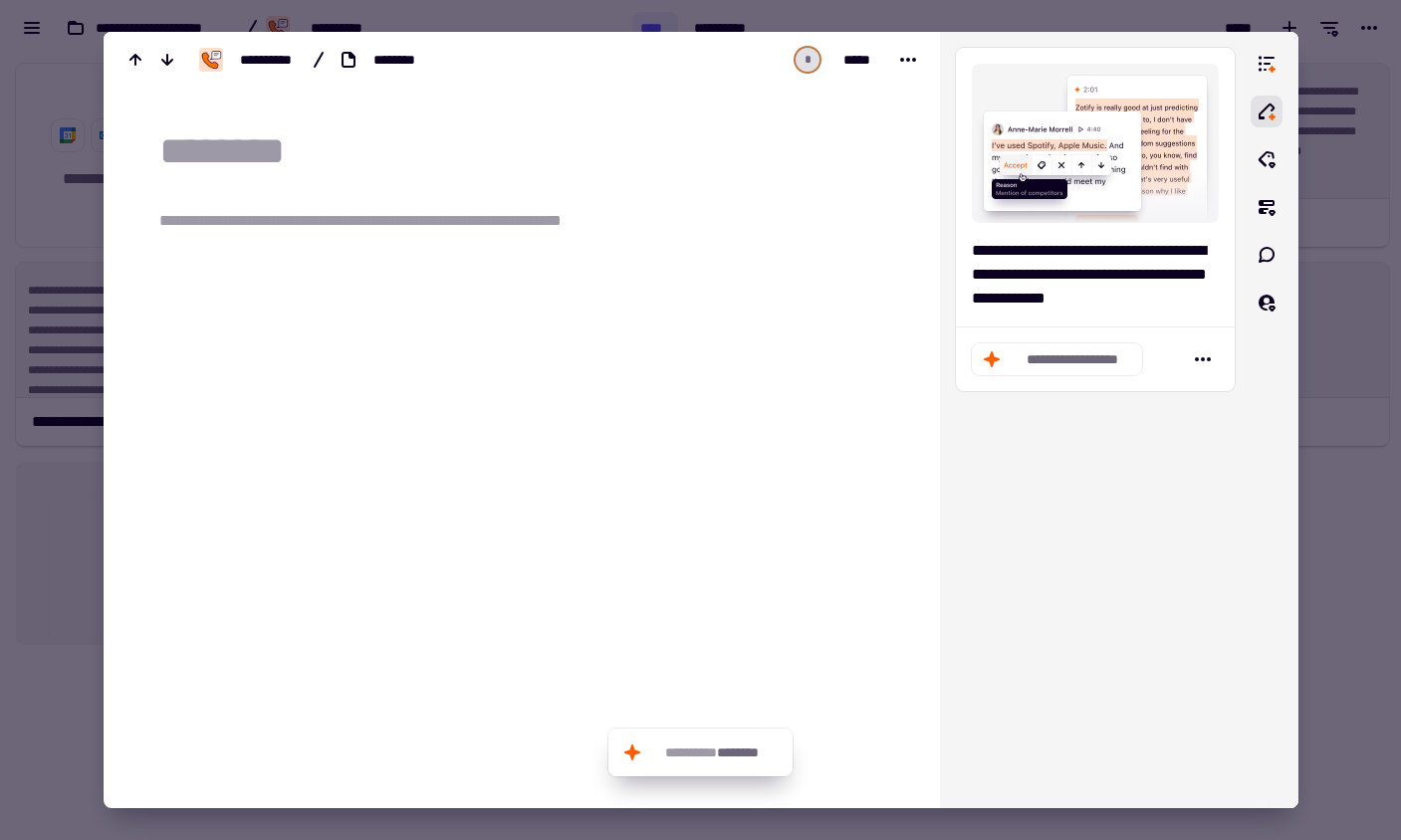 scroll, scrollTop: 1, scrollLeft: 1, axis: both 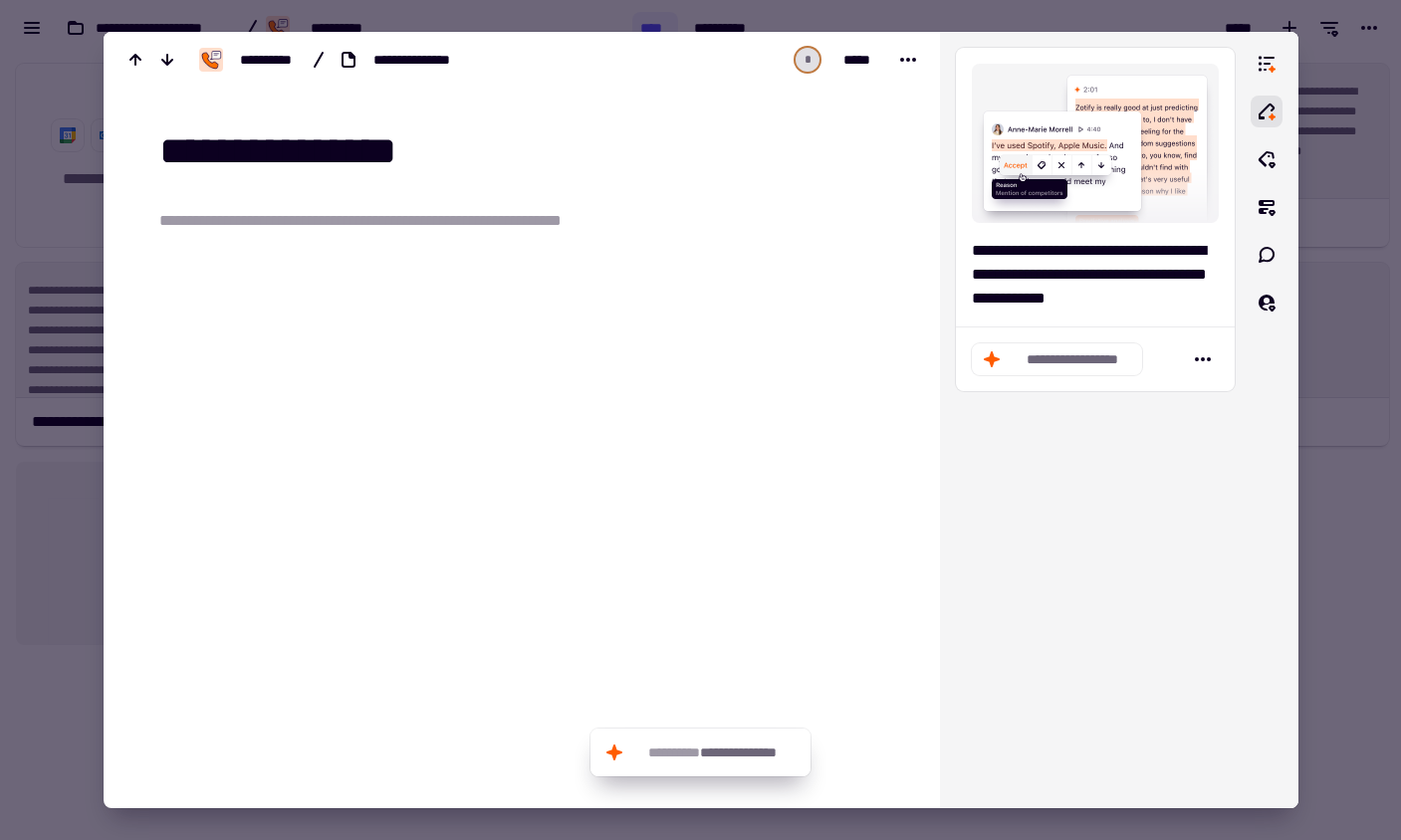 drag, startPoint x: 181, startPoint y: 152, endPoint x: 166, endPoint y: 151, distance: 15.033296 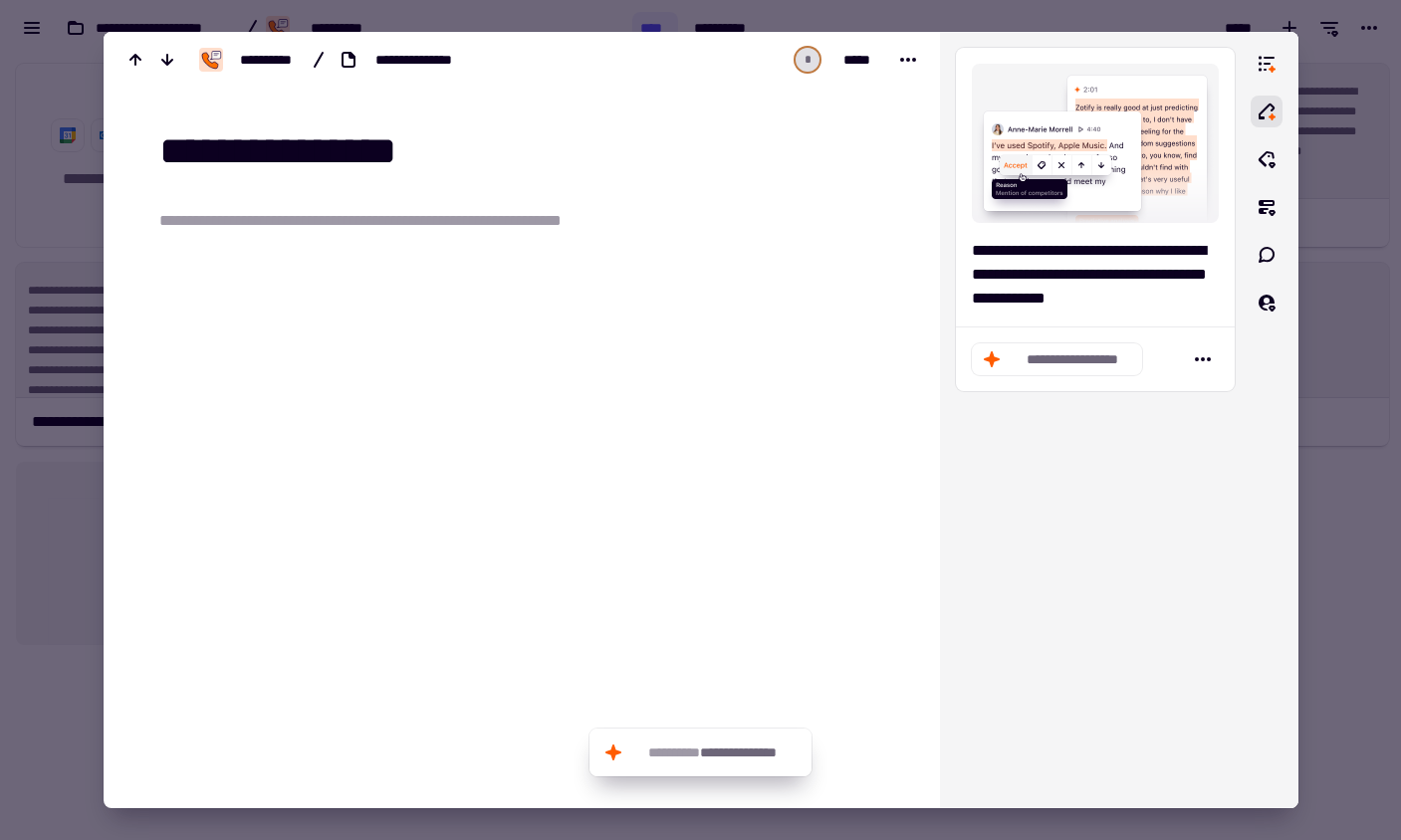 drag, startPoint x: 279, startPoint y: 345, endPoint x: 251, endPoint y: 326, distance: 33.83785 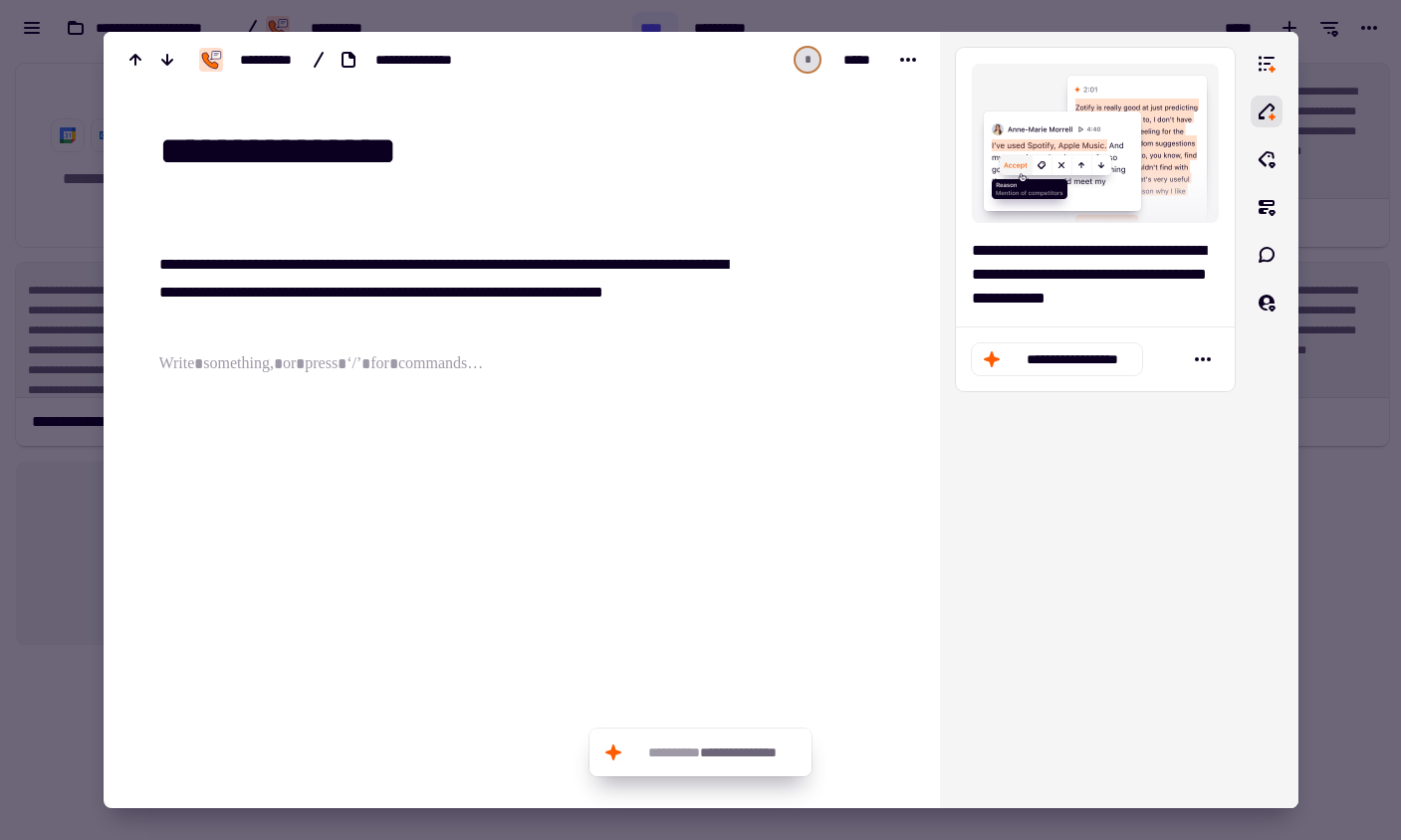 drag, startPoint x: 193, startPoint y: 501, endPoint x: 197, endPoint y: 491, distance: 10.77033 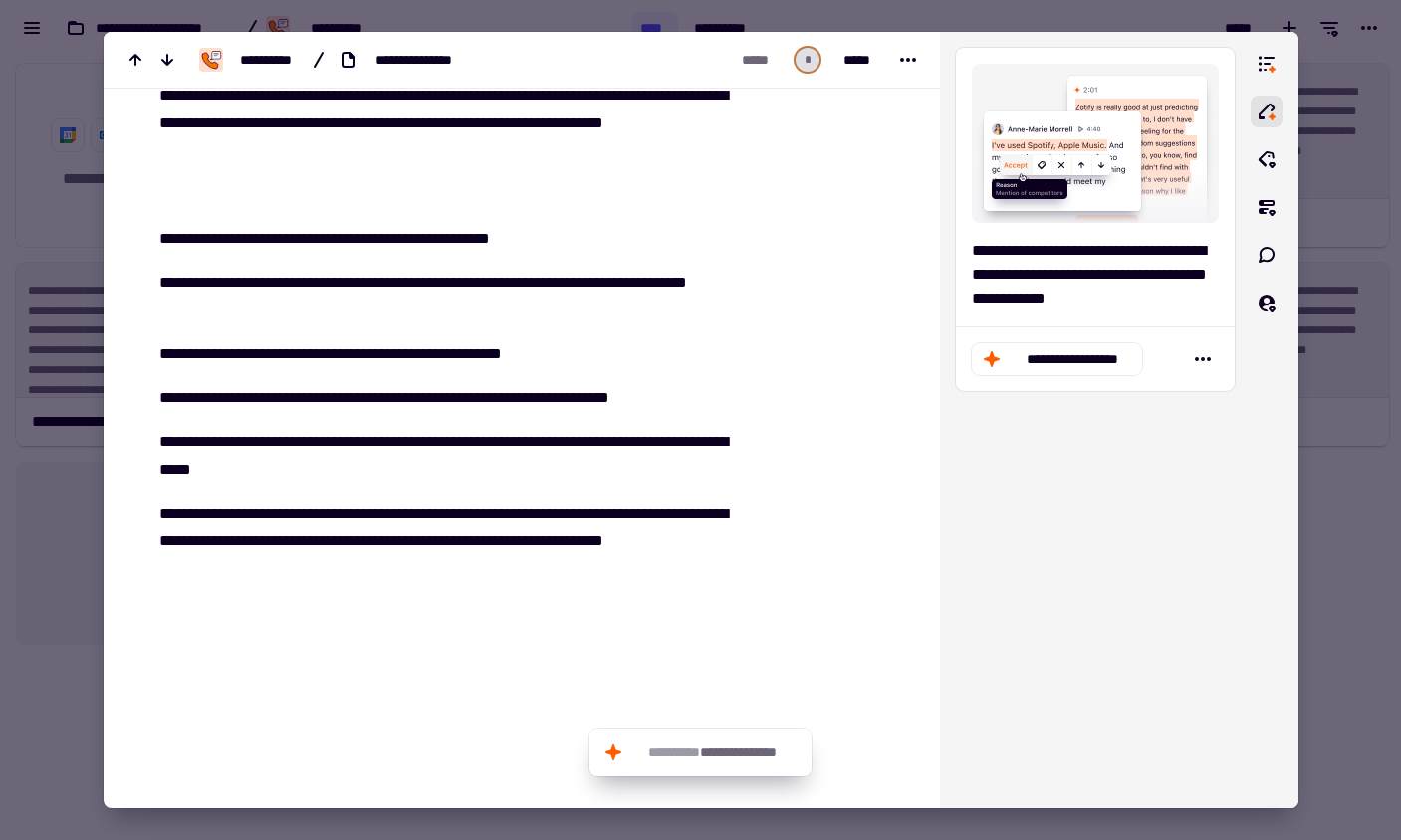 scroll, scrollTop: 195, scrollLeft: 0, axis: vertical 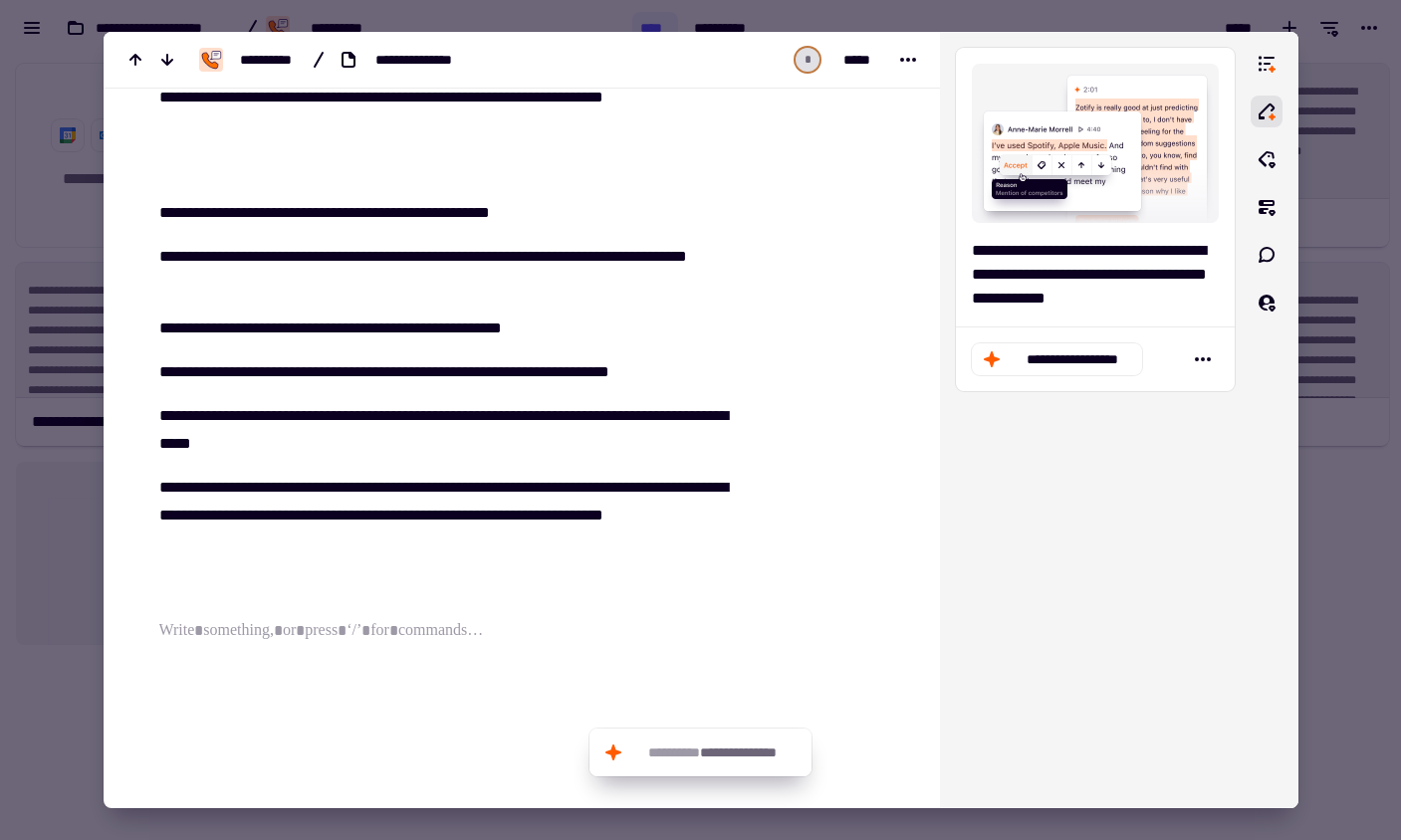 click on "**********" at bounding box center [435, 462] 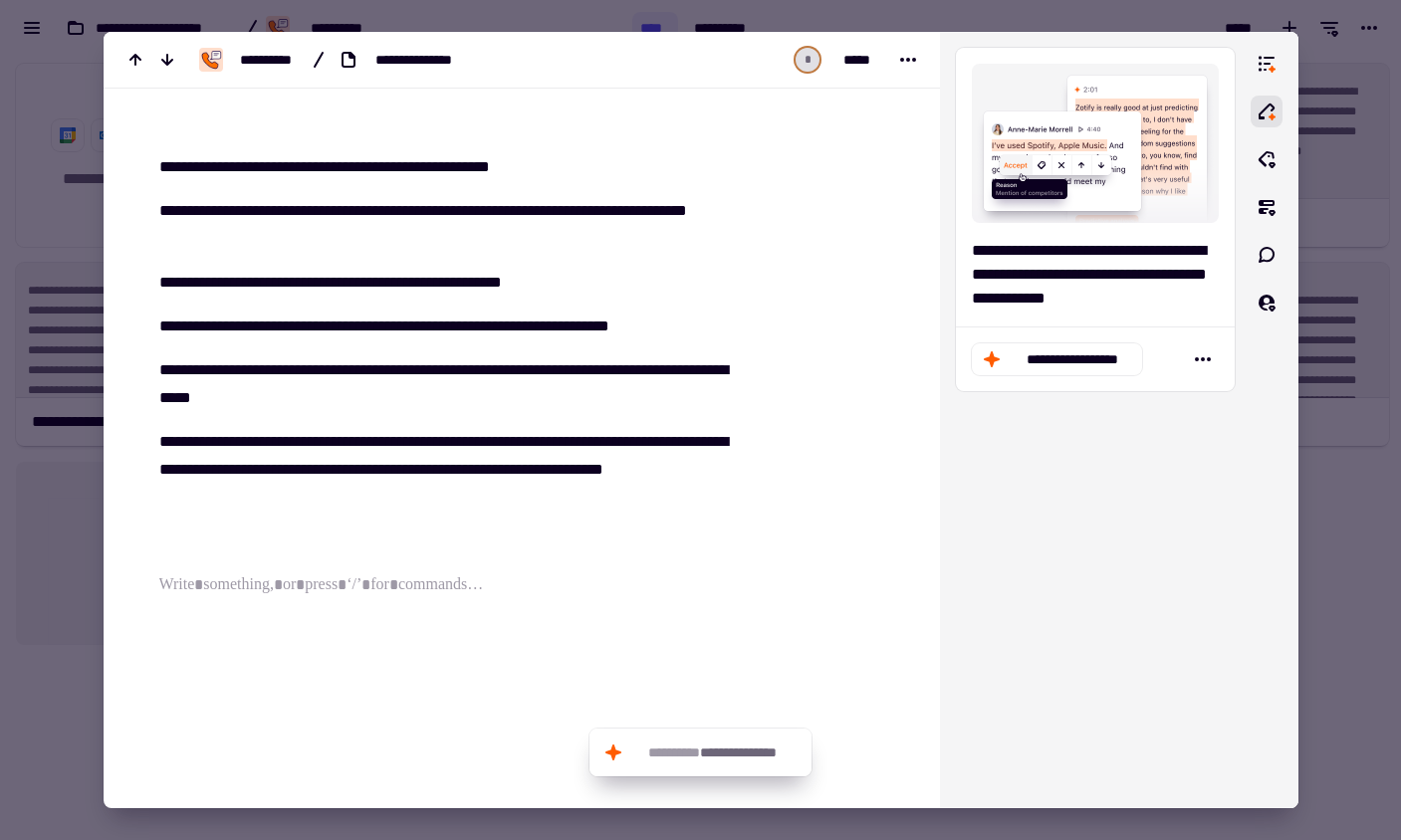 scroll, scrollTop: 293, scrollLeft: 0, axis: vertical 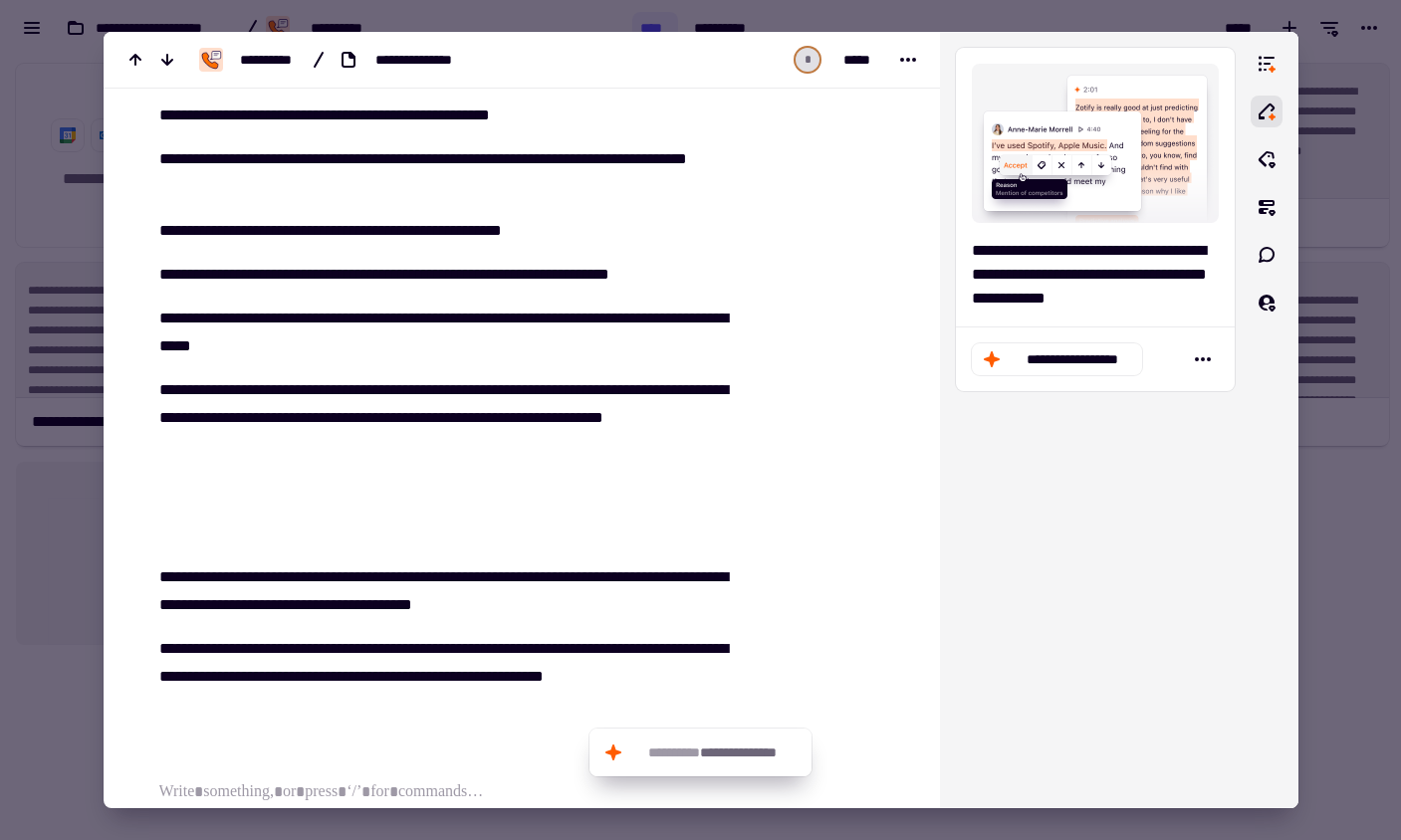 click on "**********" at bounding box center (435, 494) 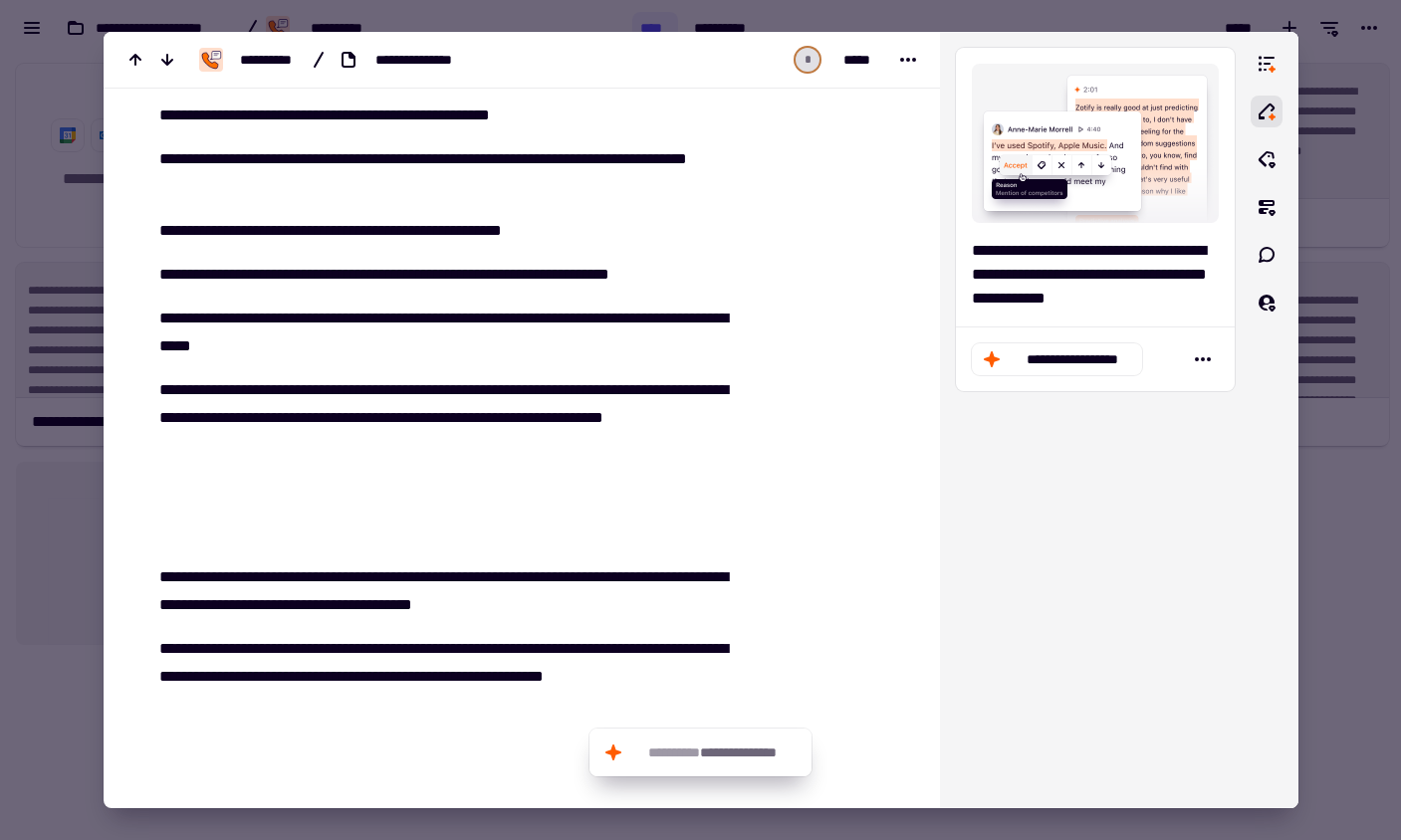 click on "**********" at bounding box center (435, 494) 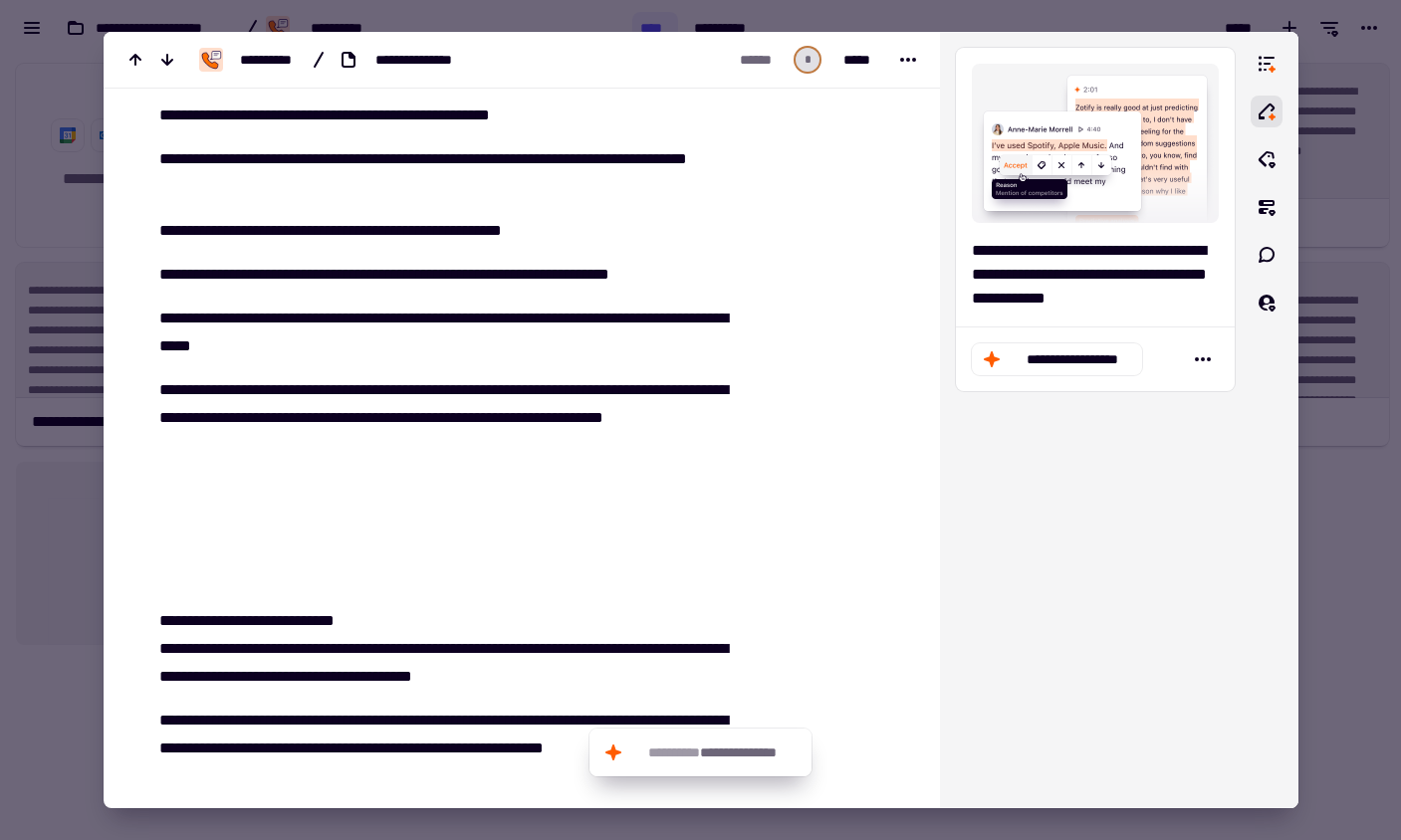 scroll, scrollTop: 317, scrollLeft: 0, axis: vertical 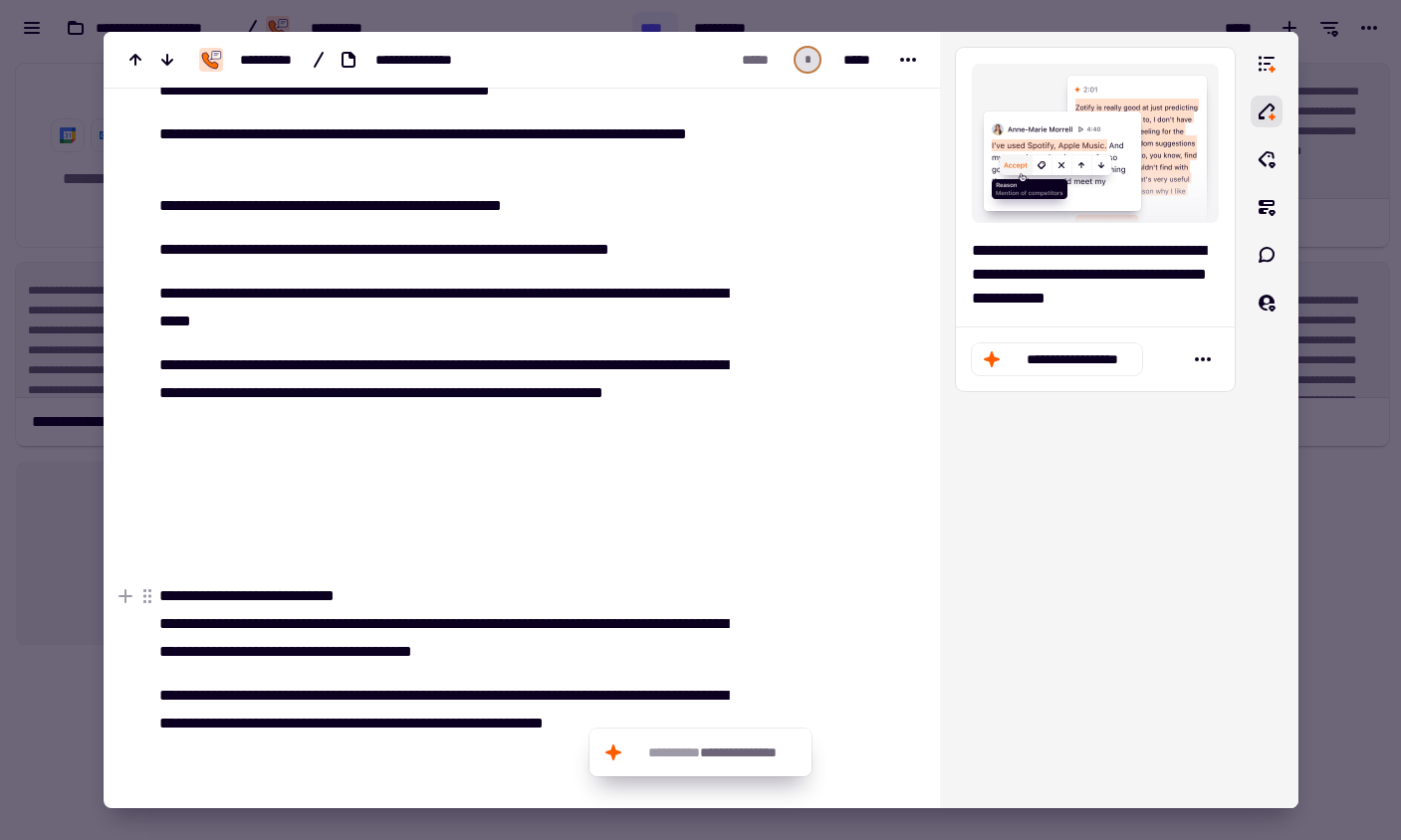 click on "**********" at bounding box center [447, 624] 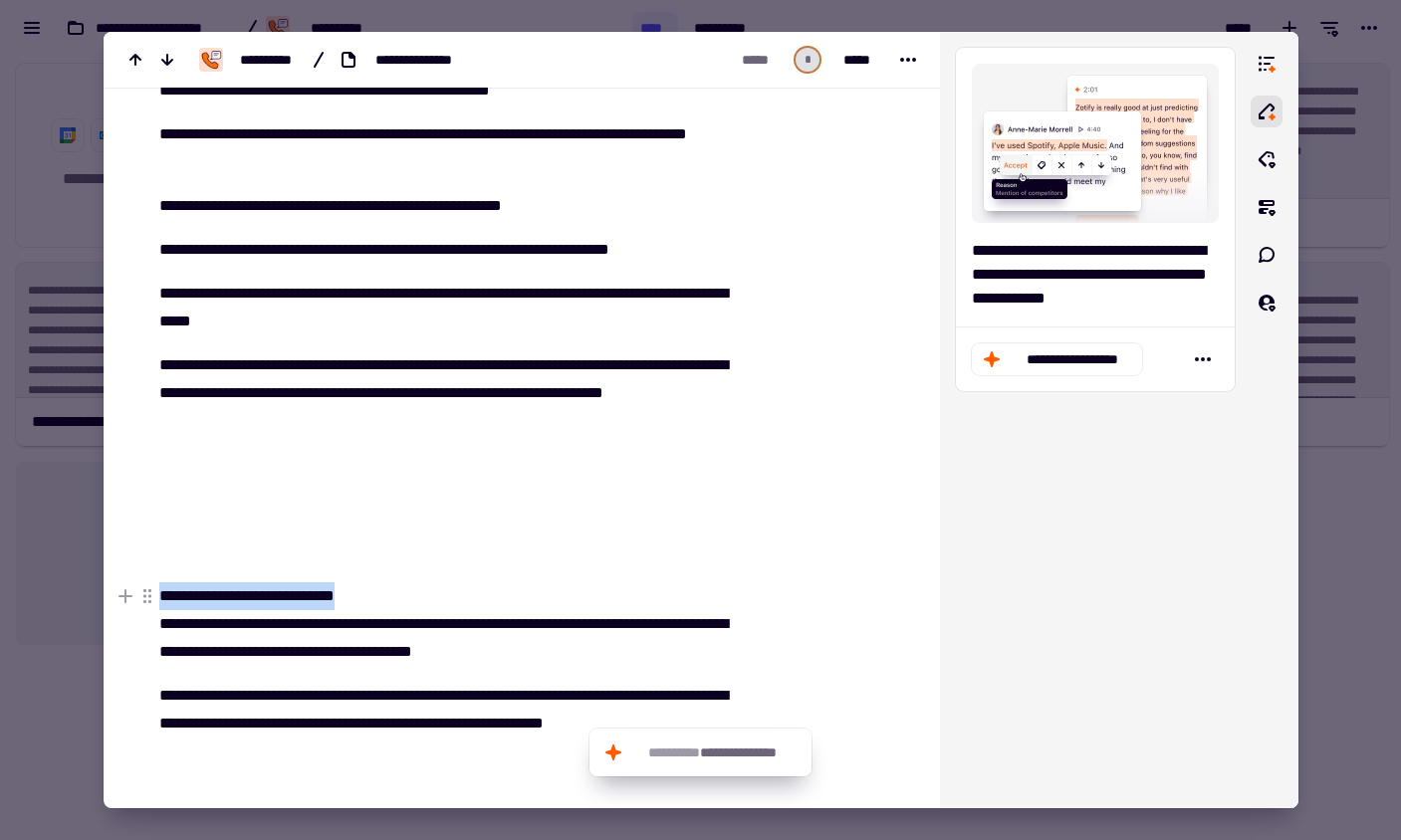 drag, startPoint x: 379, startPoint y: 597, endPoint x: 163, endPoint y: 587, distance: 216.23136 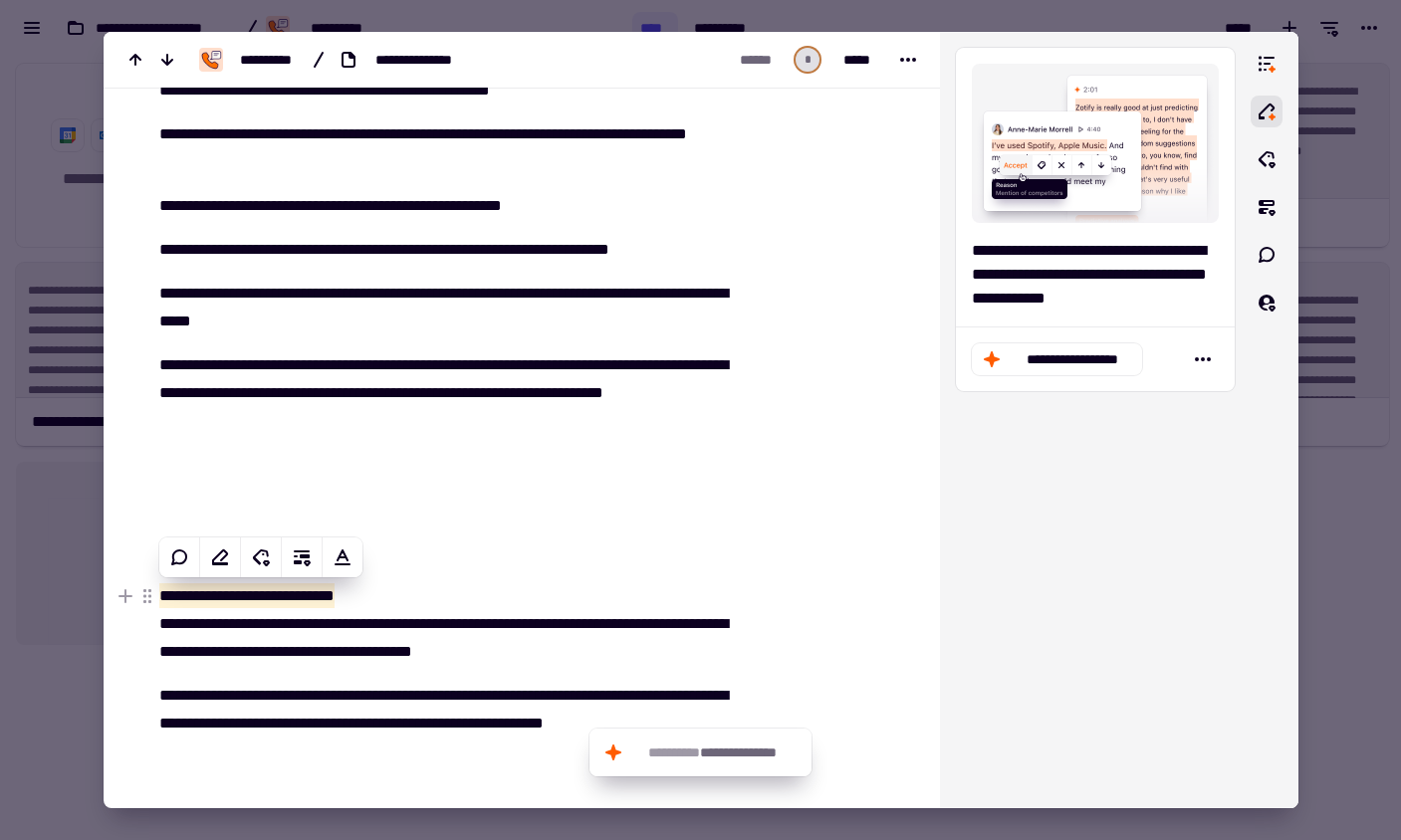 drag, startPoint x: 596, startPoint y: 582, endPoint x: 576, endPoint y: 575, distance: 21.18962 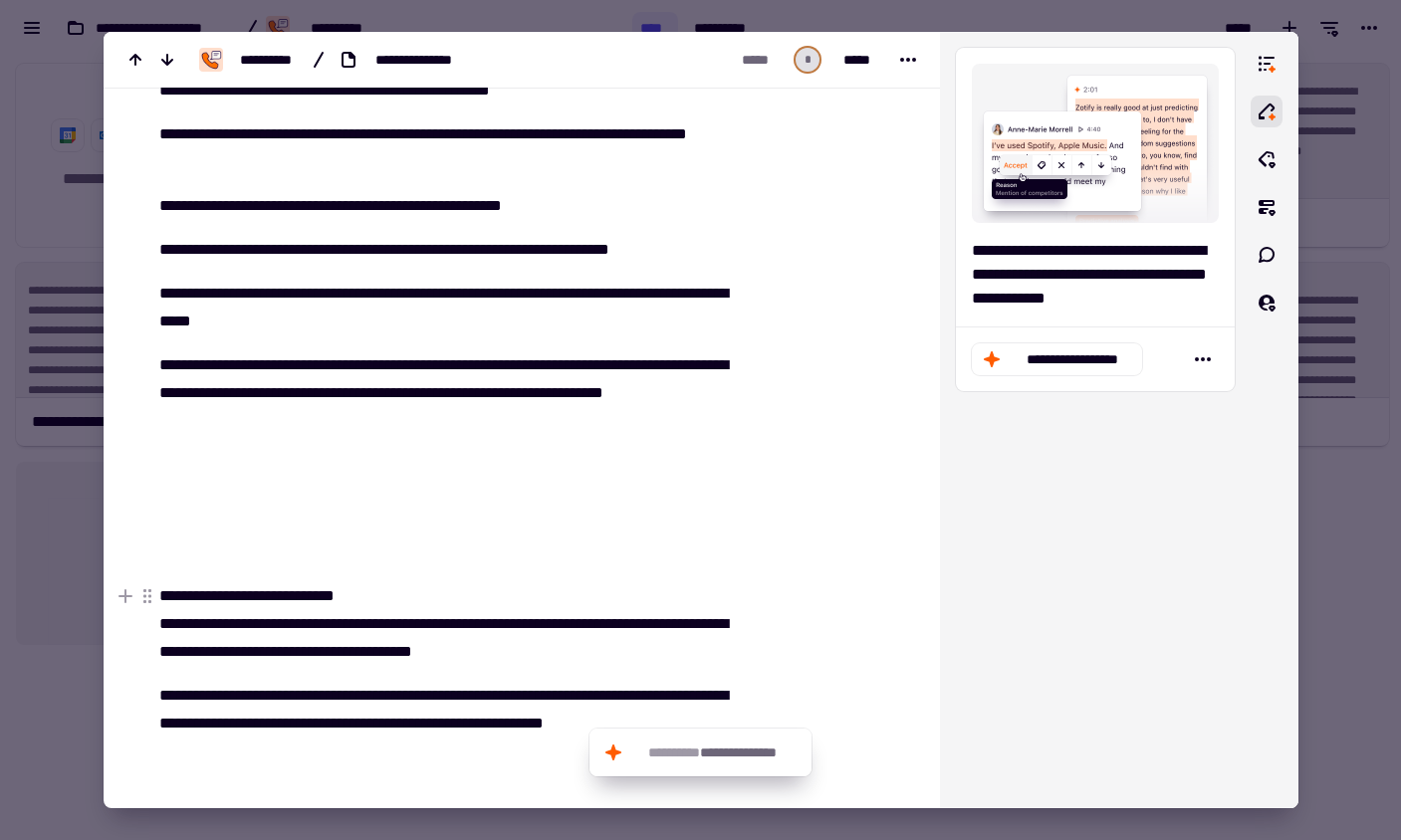 click on "**********" at bounding box center (247, 595) 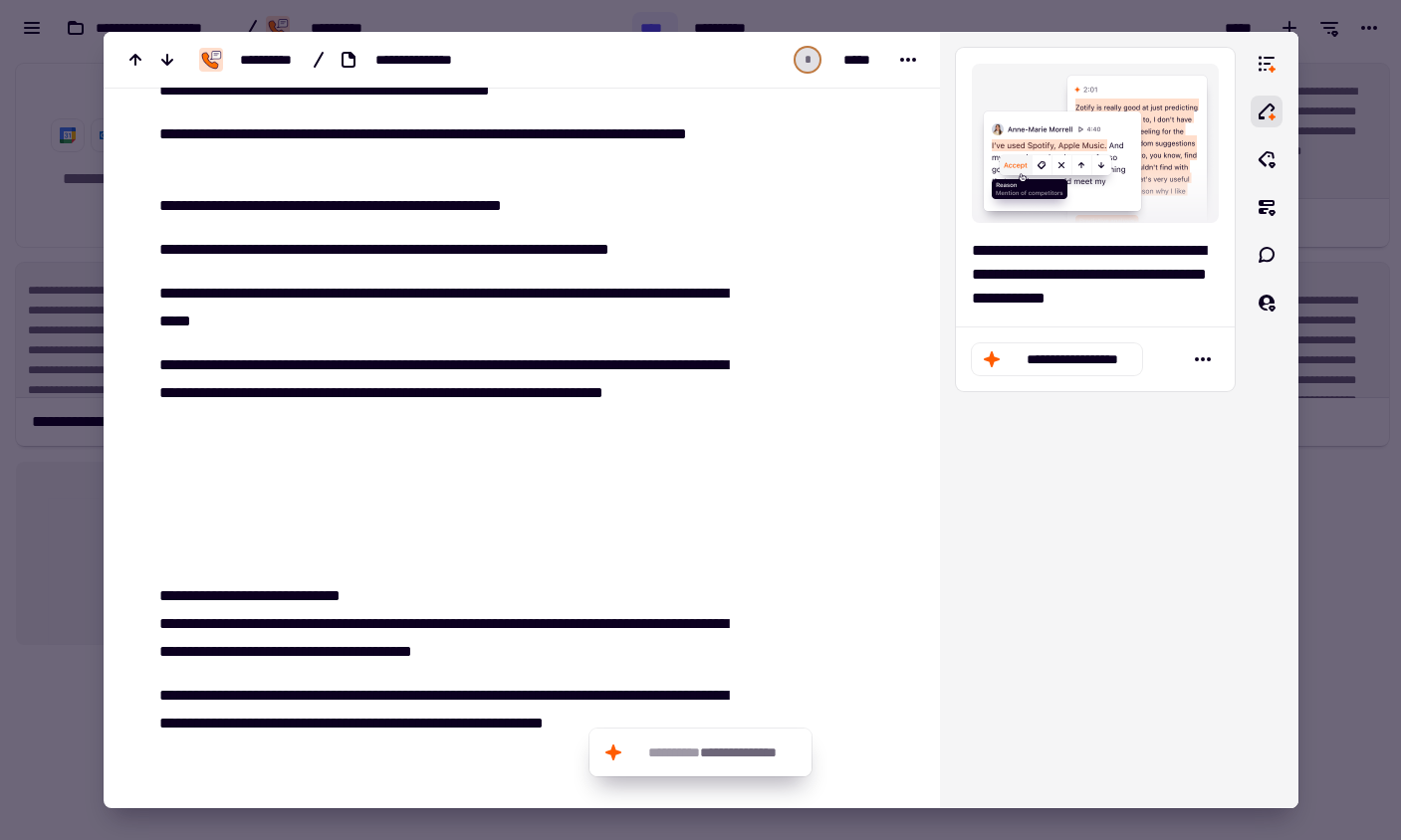 scroll, scrollTop: 371, scrollLeft: 0, axis: vertical 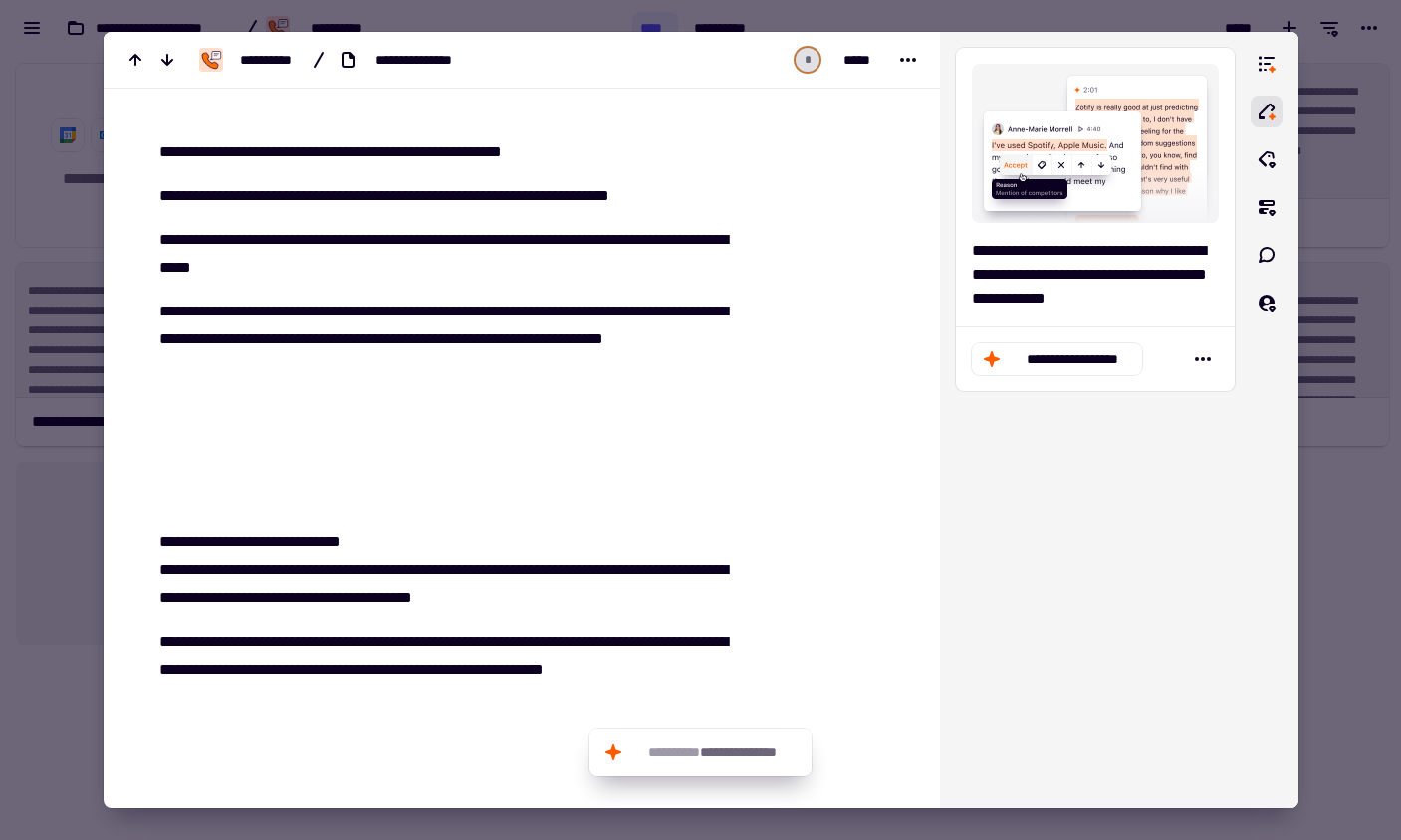 click on "**********" at bounding box center (435, 451) 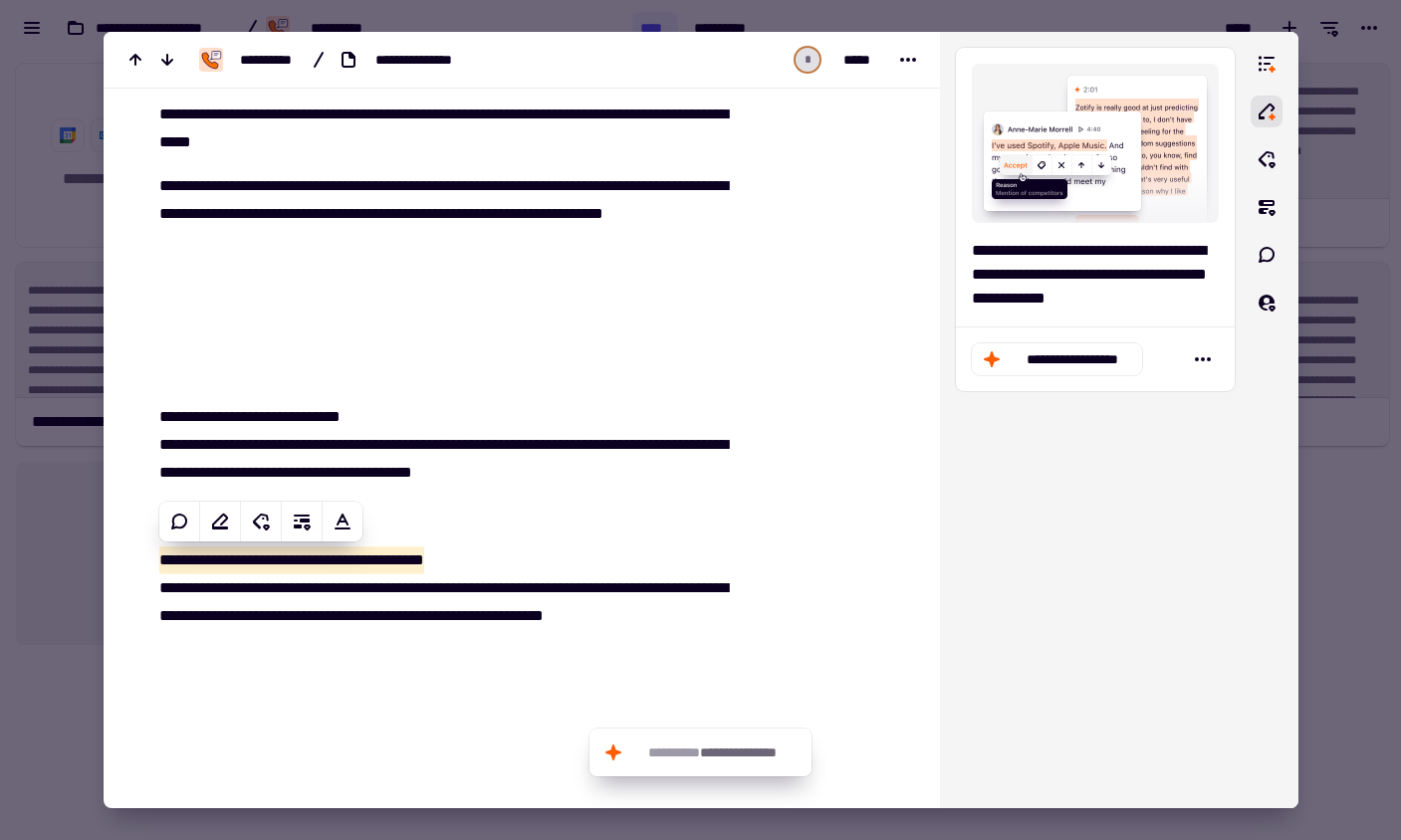 scroll, scrollTop: 771, scrollLeft: 0, axis: vertical 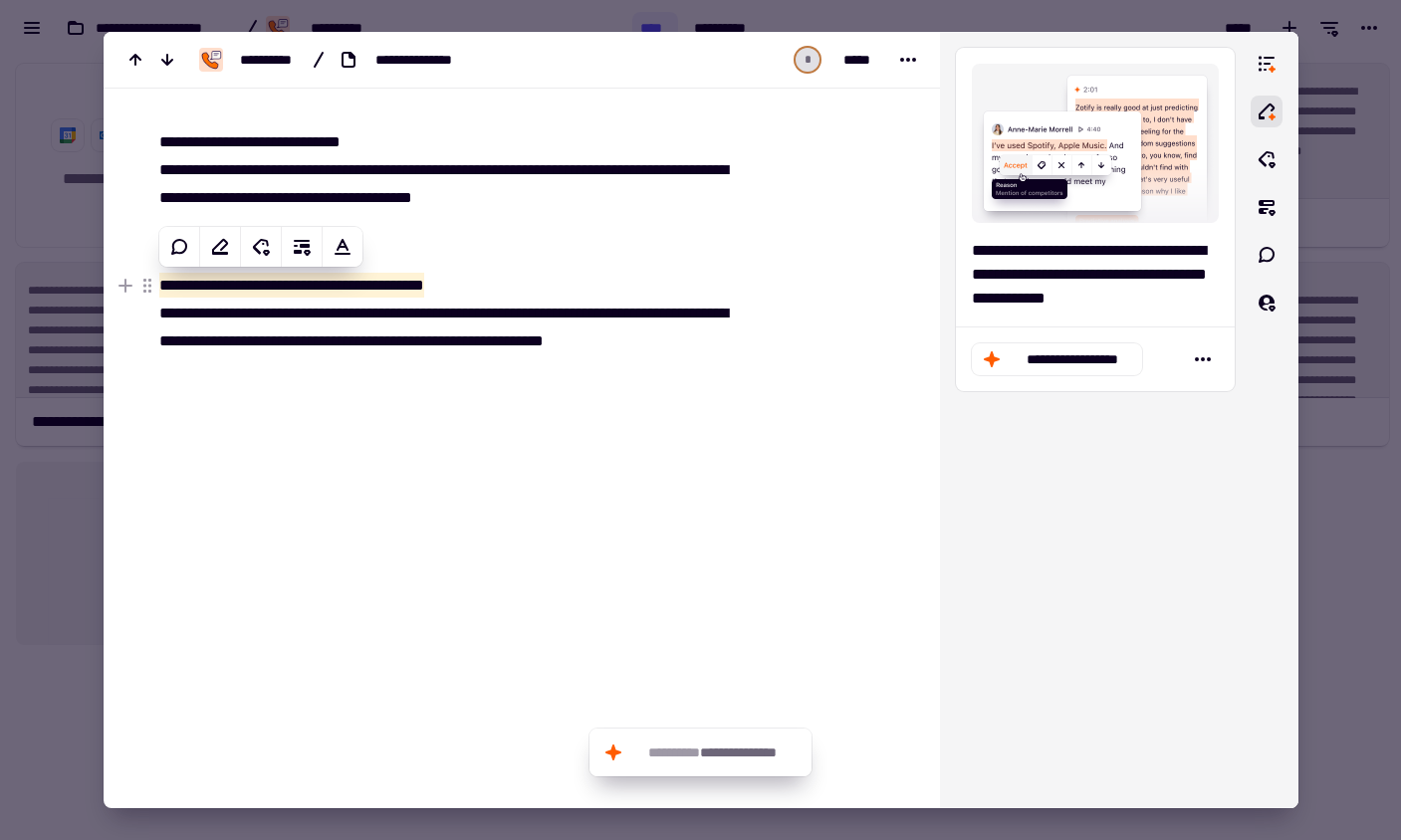 click on "**********" at bounding box center [447, 327] 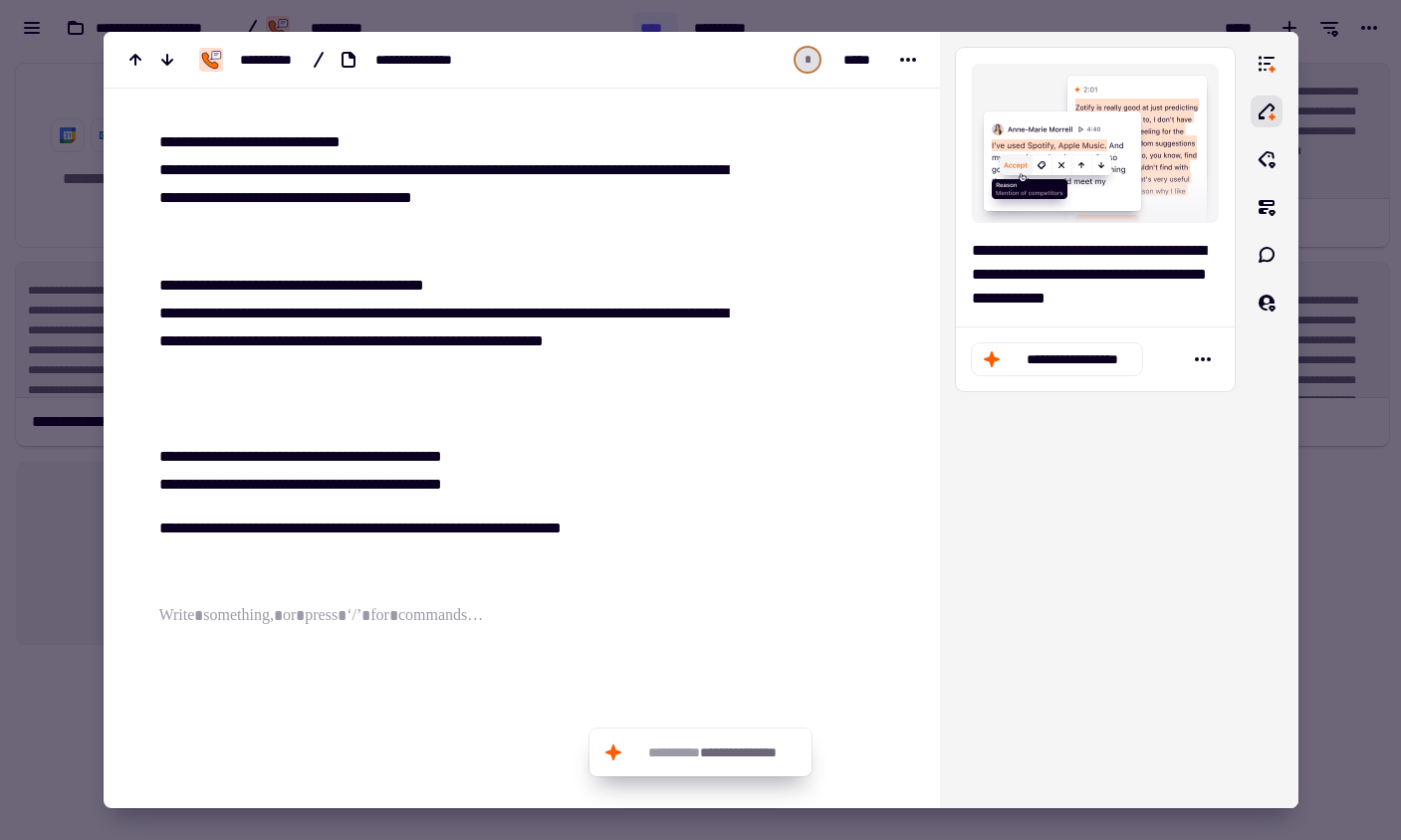 click on "**********" at bounding box center (435, 166) 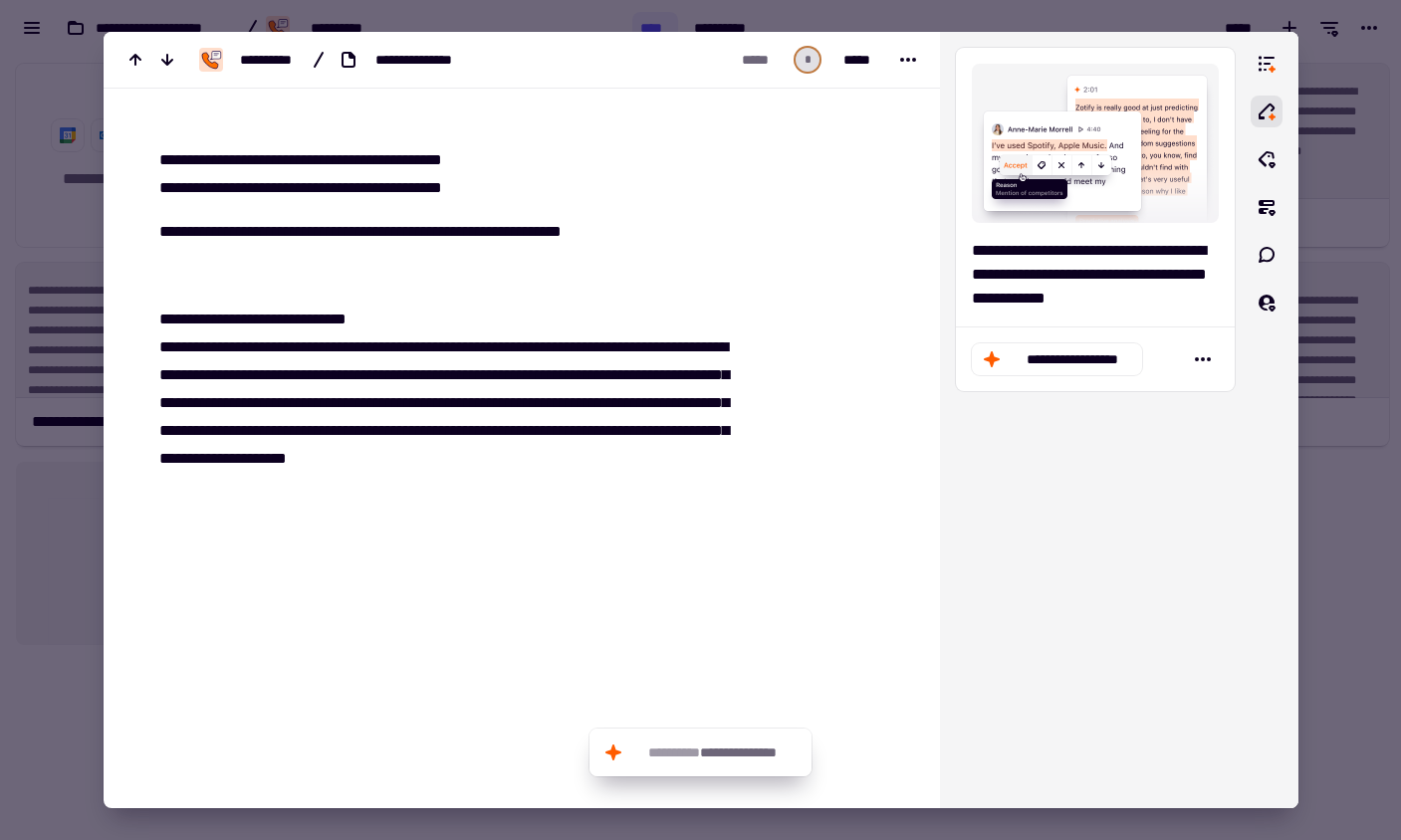 scroll, scrollTop: 1098, scrollLeft: 0, axis: vertical 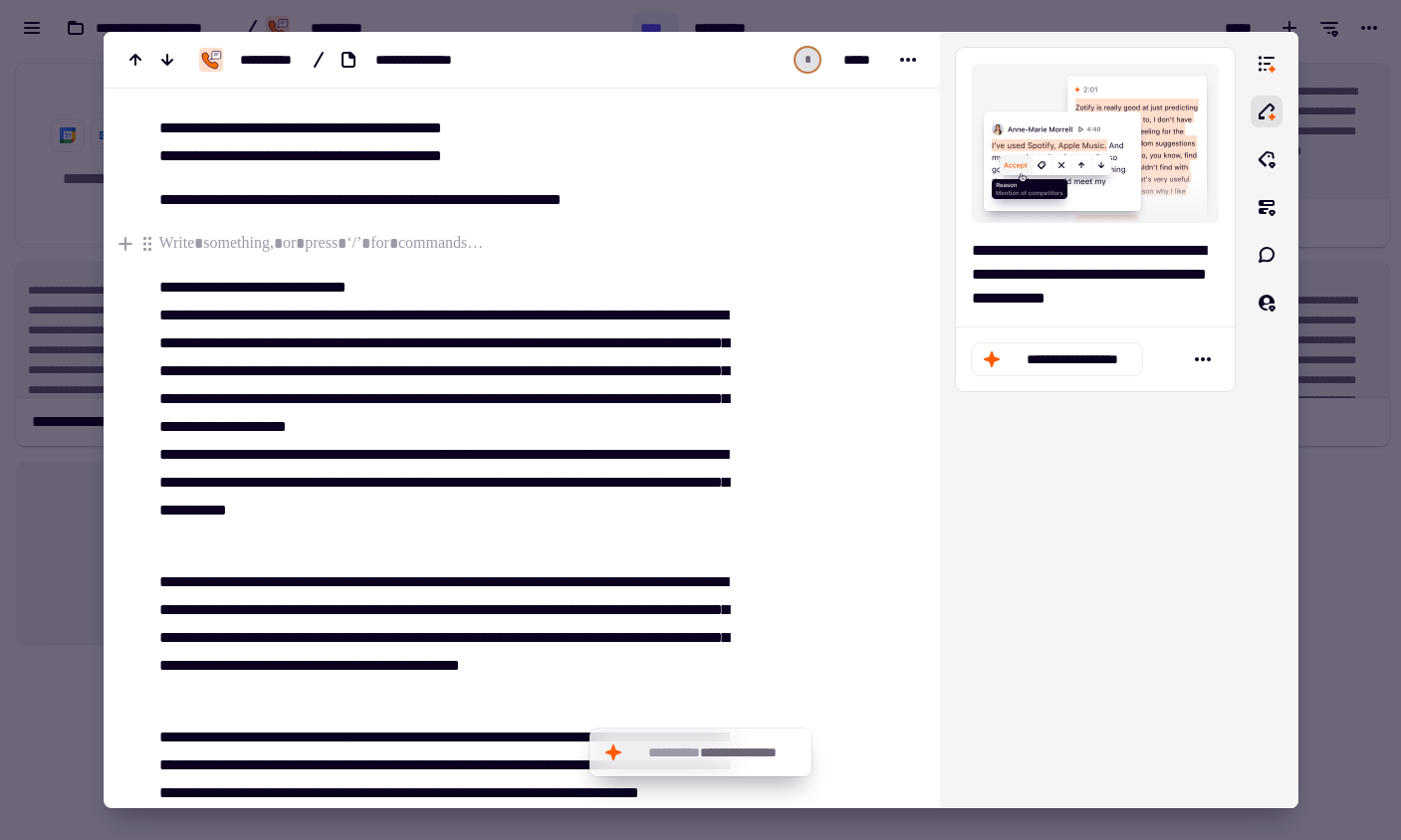 click at bounding box center (447, 244) 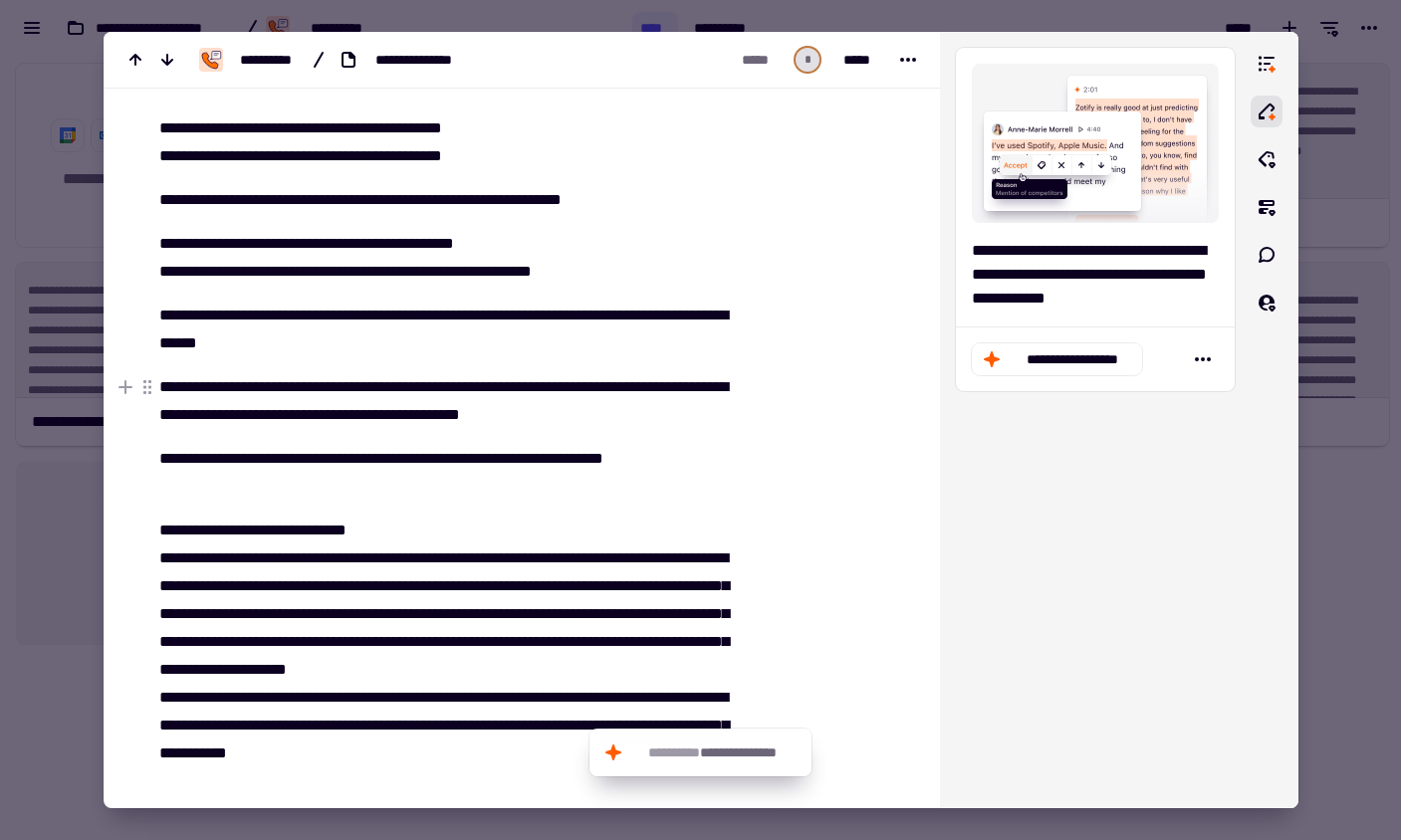 scroll, scrollTop: 1707, scrollLeft: 0, axis: vertical 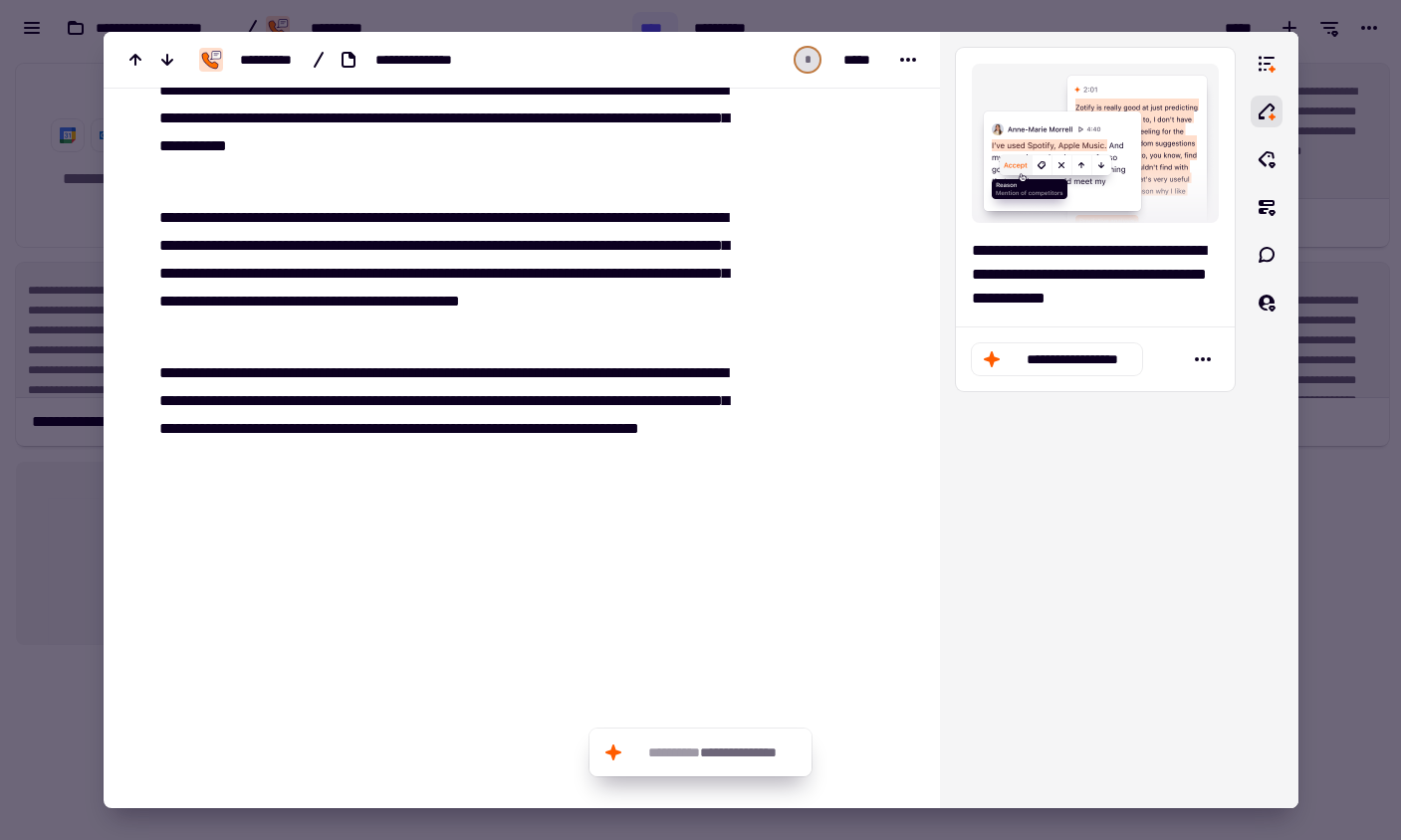 click at bounding box center [700, 420] 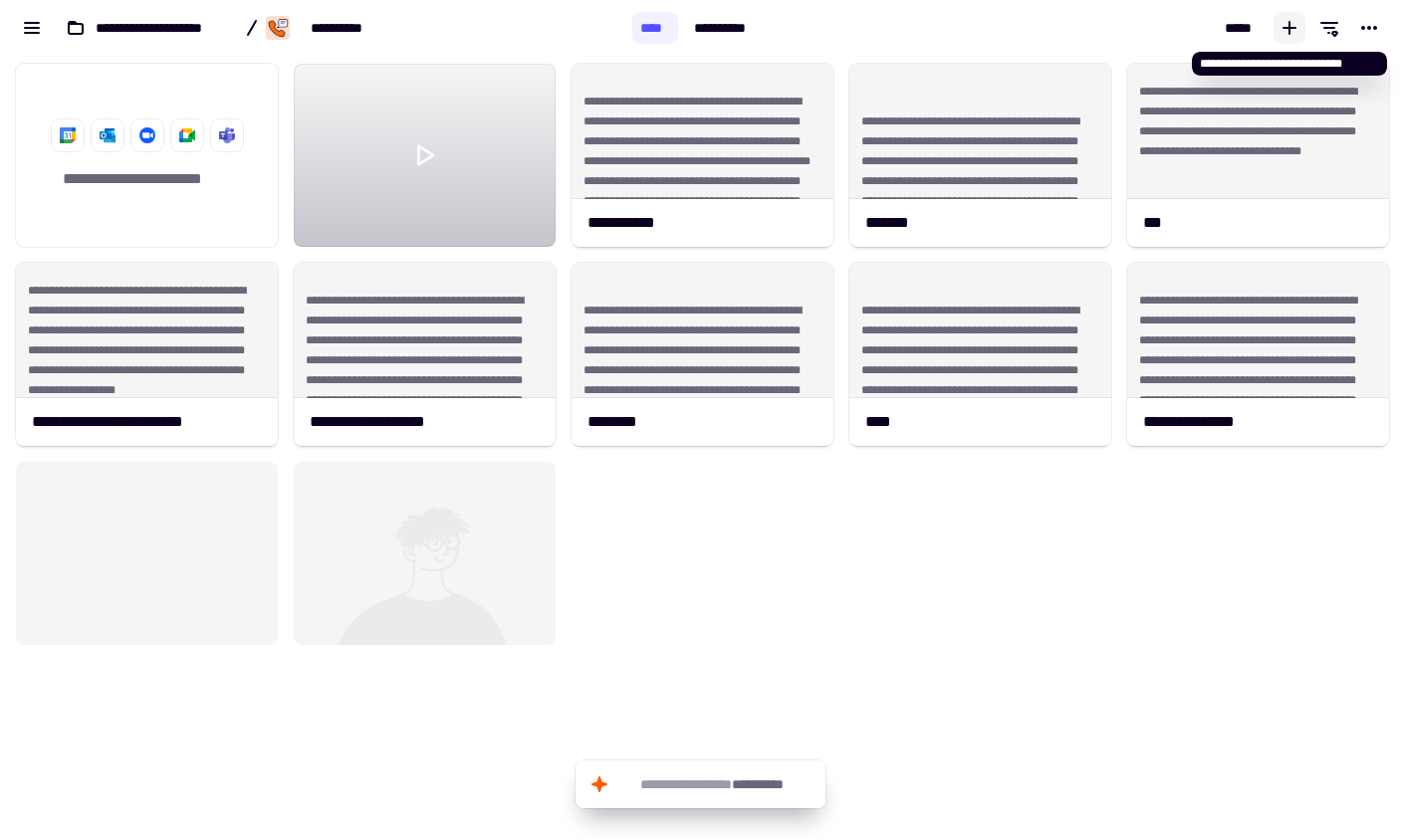 click 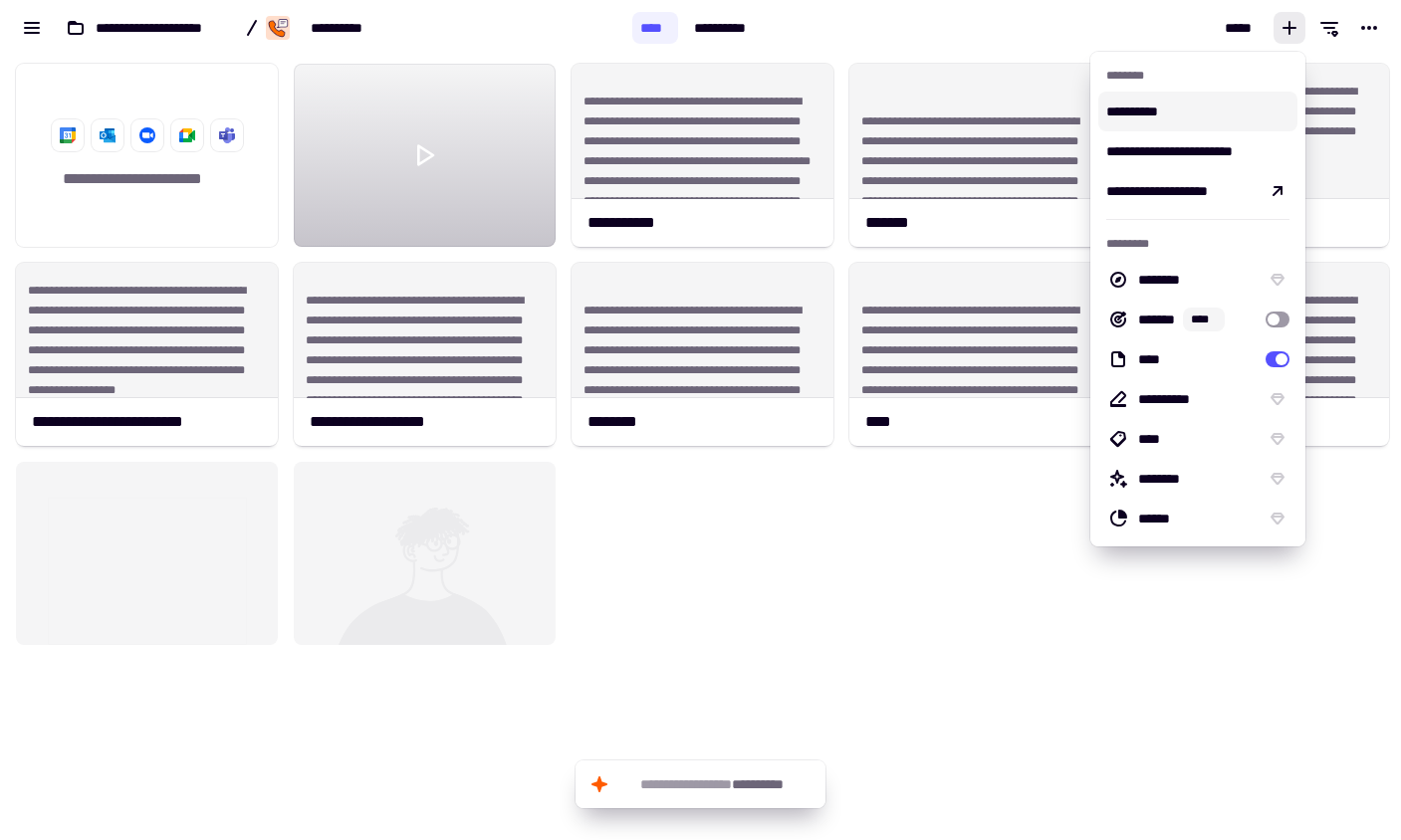 click on "**********" at bounding box center [1198, 111] 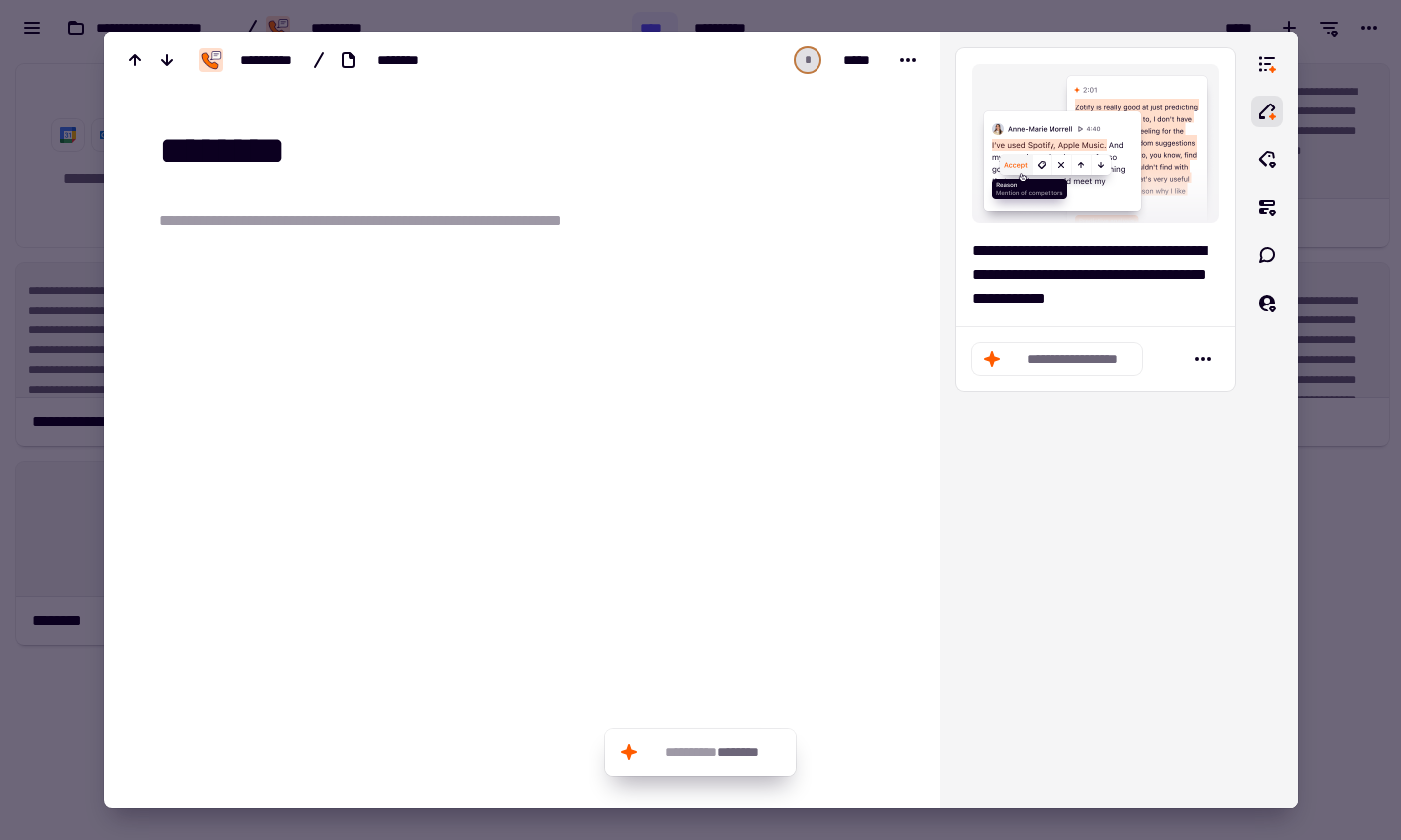 type on "********" 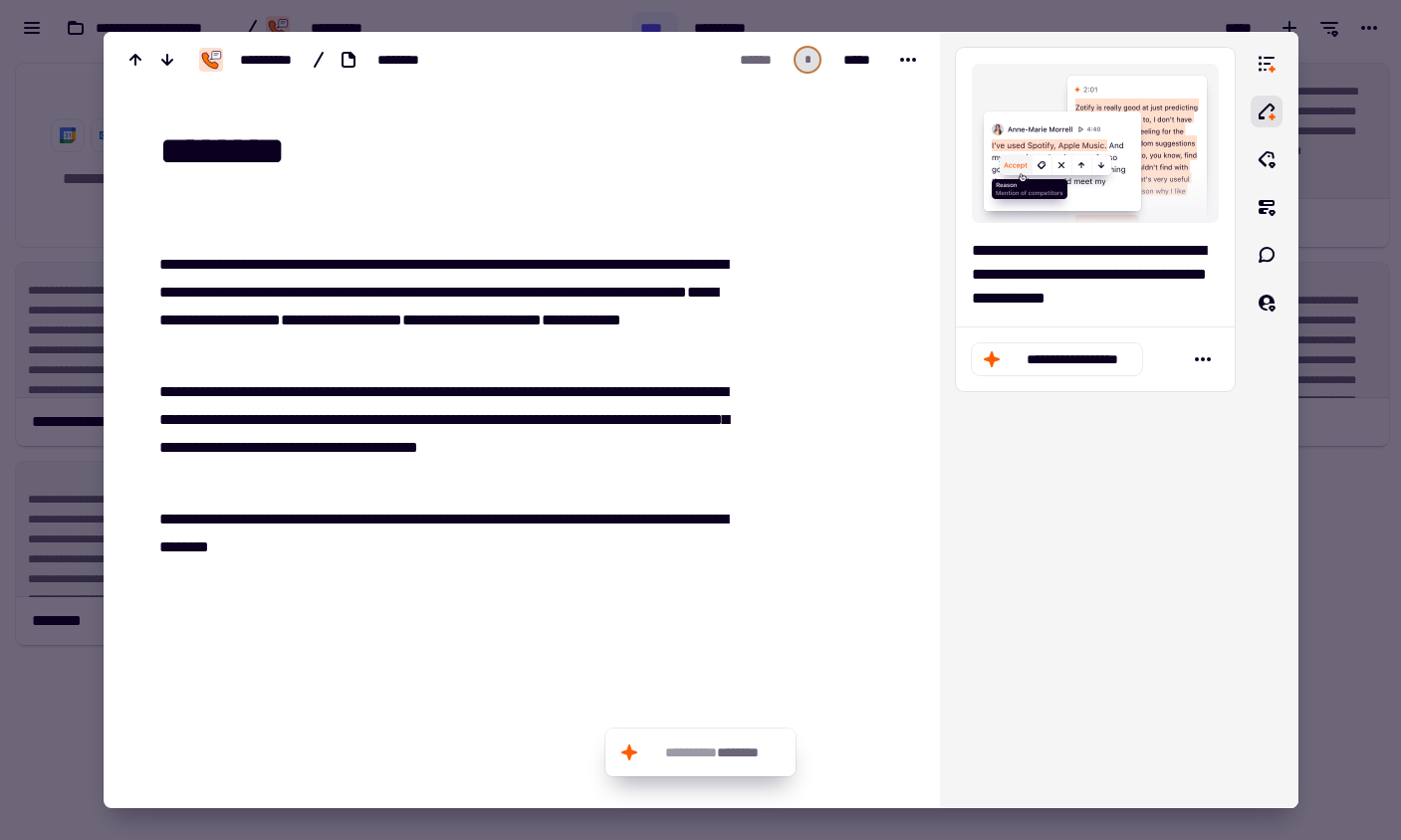 click on "**********" at bounding box center [435, 545] 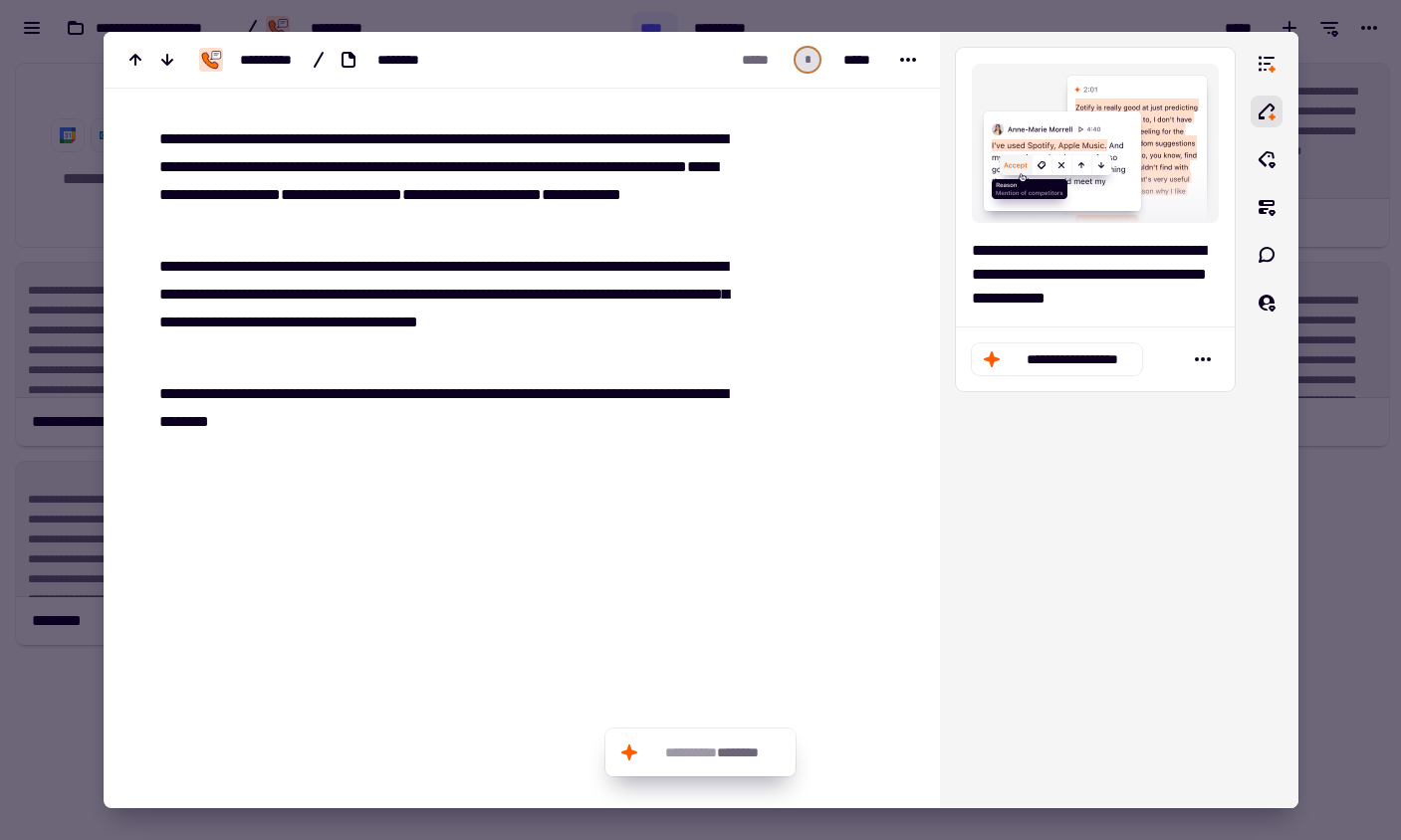 scroll, scrollTop: 146, scrollLeft: 0, axis: vertical 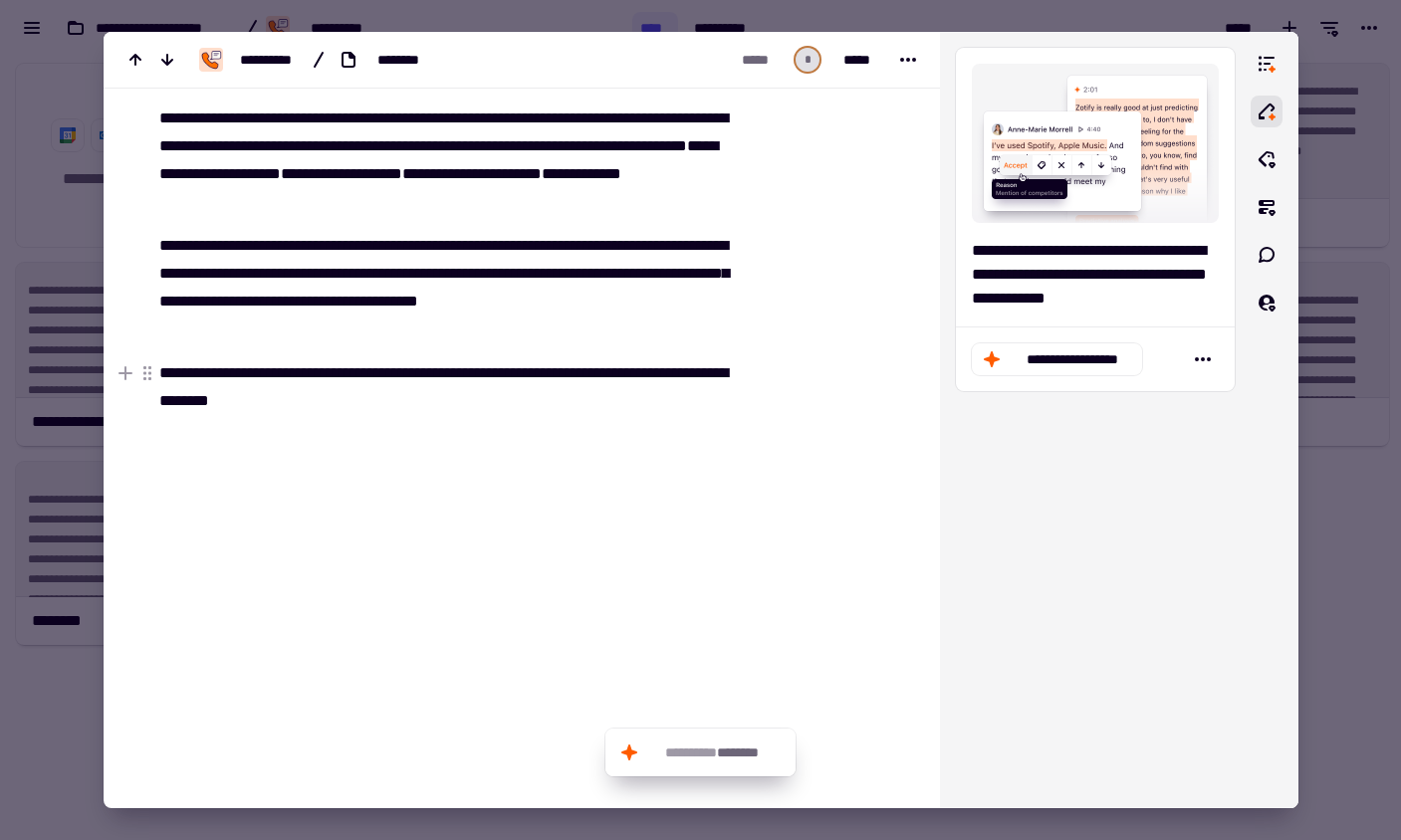 click on "**********" at bounding box center [447, 415] 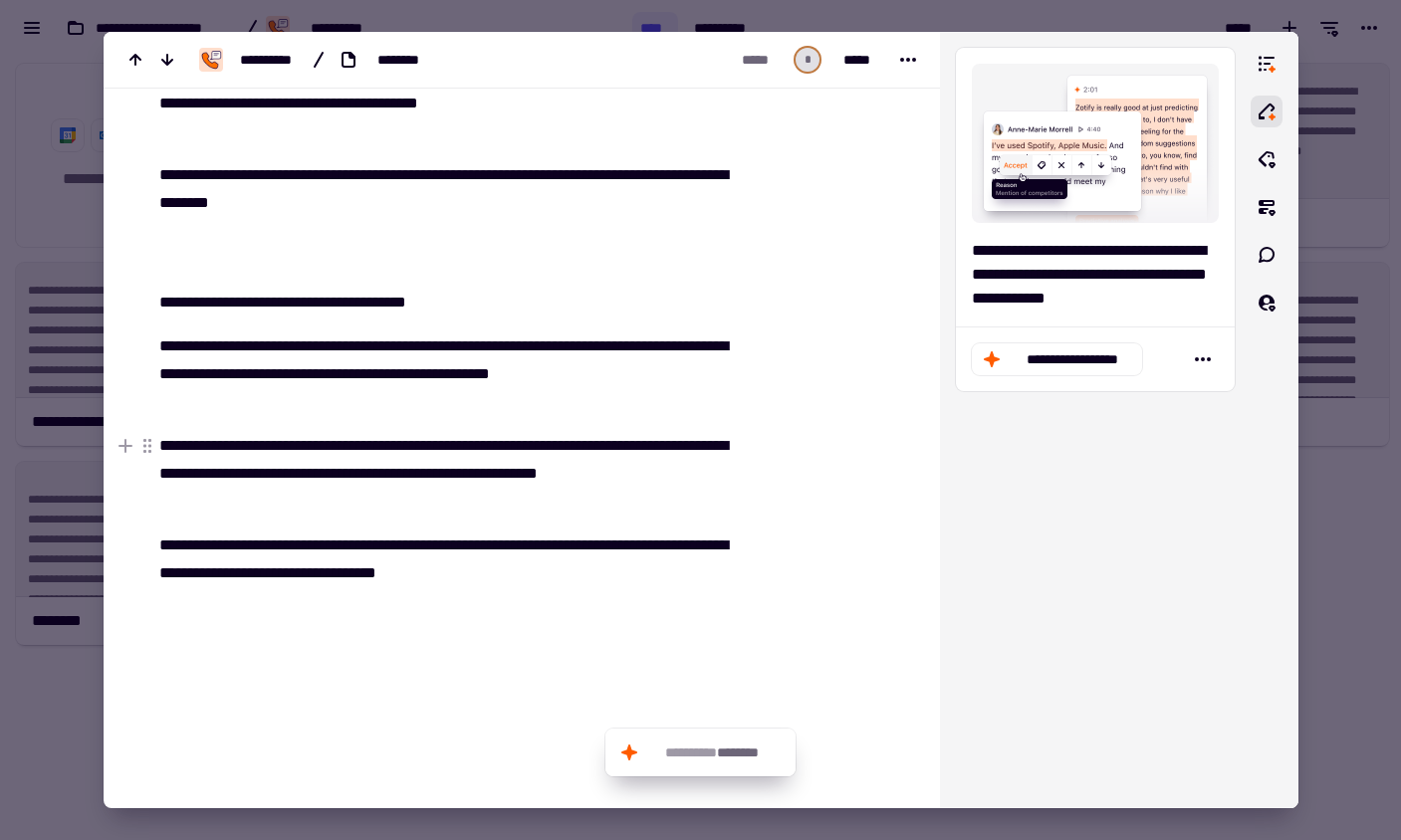 scroll, scrollTop: 357, scrollLeft: 0, axis: vertical 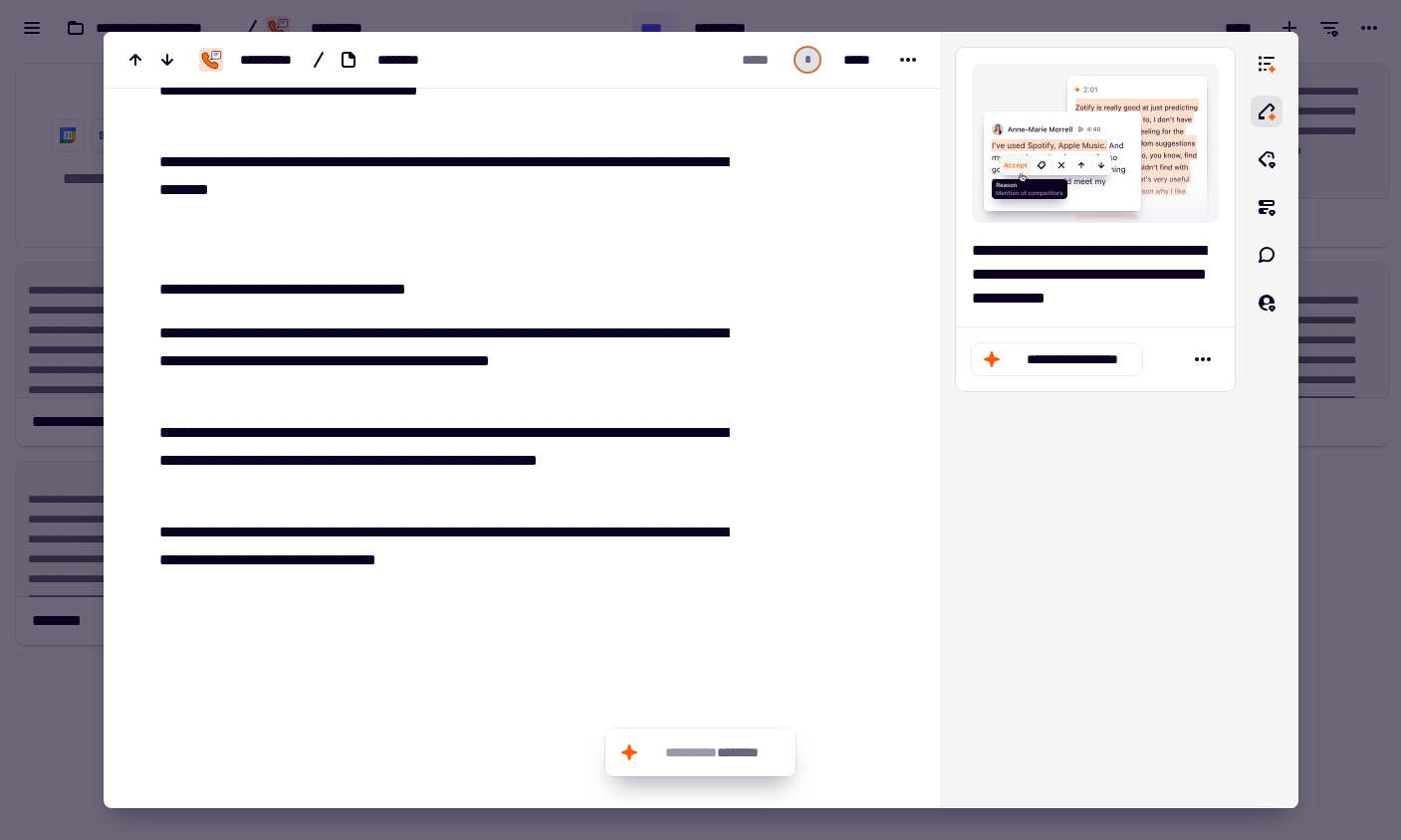 click at bounding box center (447, 716) 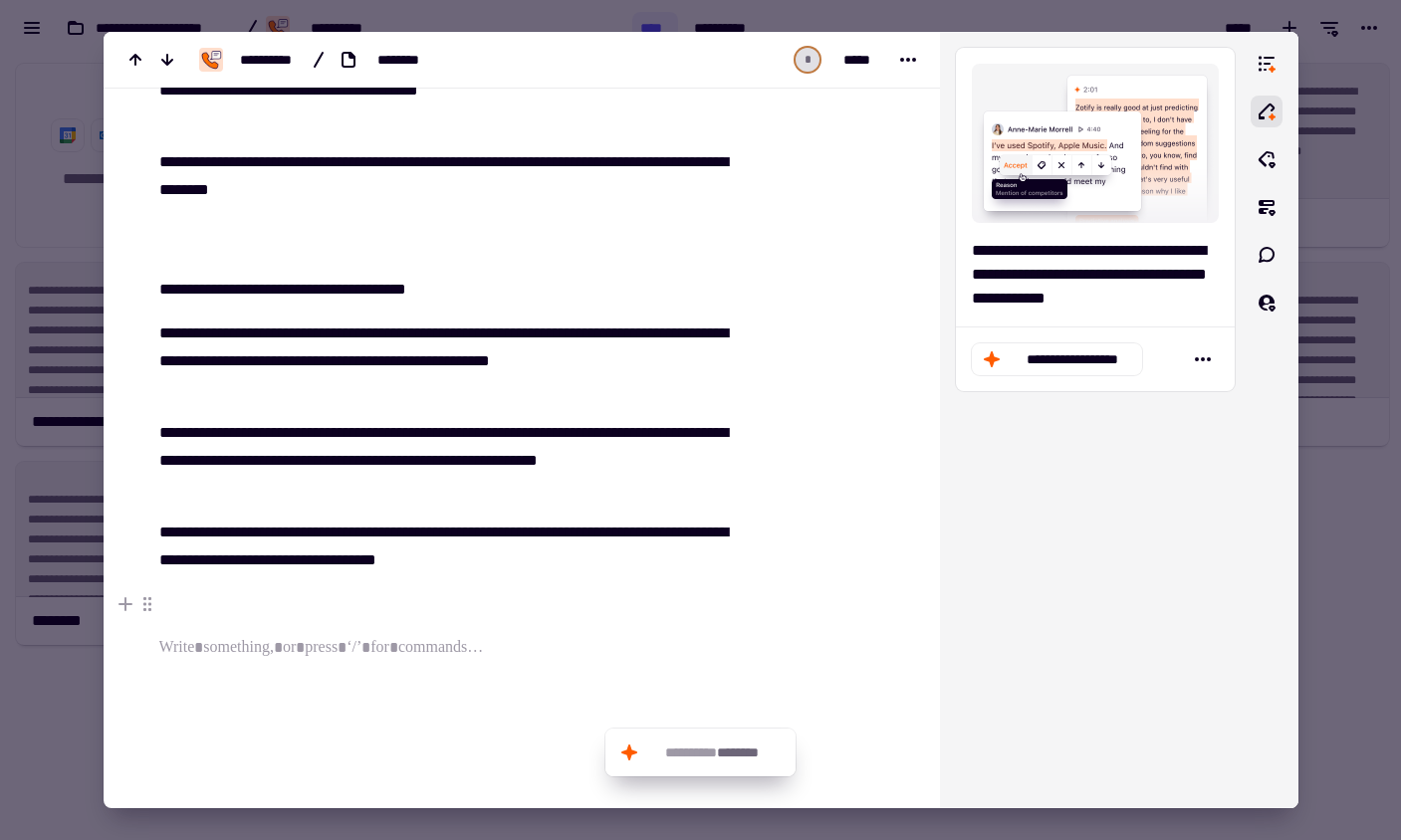click at bounding box center (447, 604) 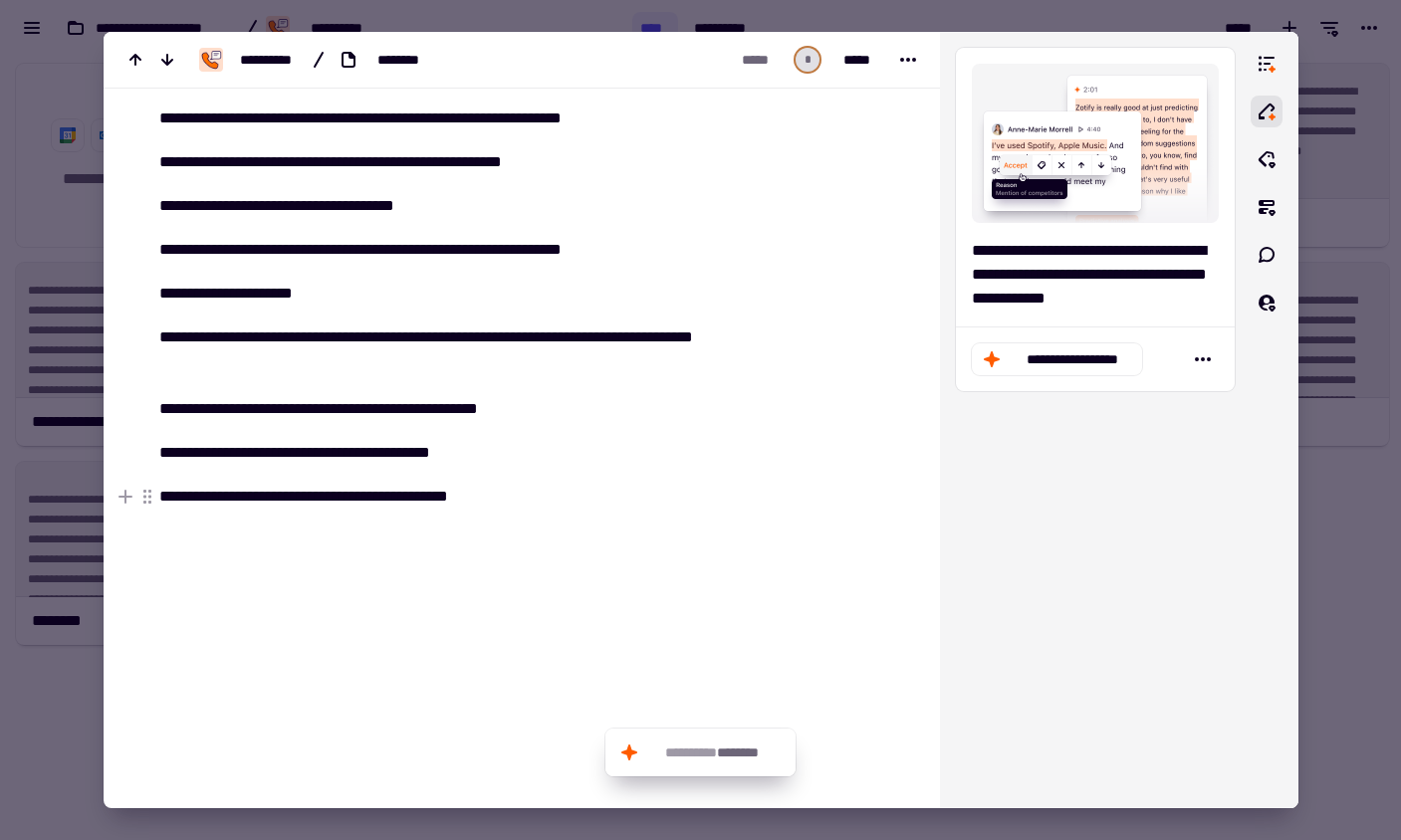 scroll, scrollTop: 954, scrollLeft: 0, axis: vertical 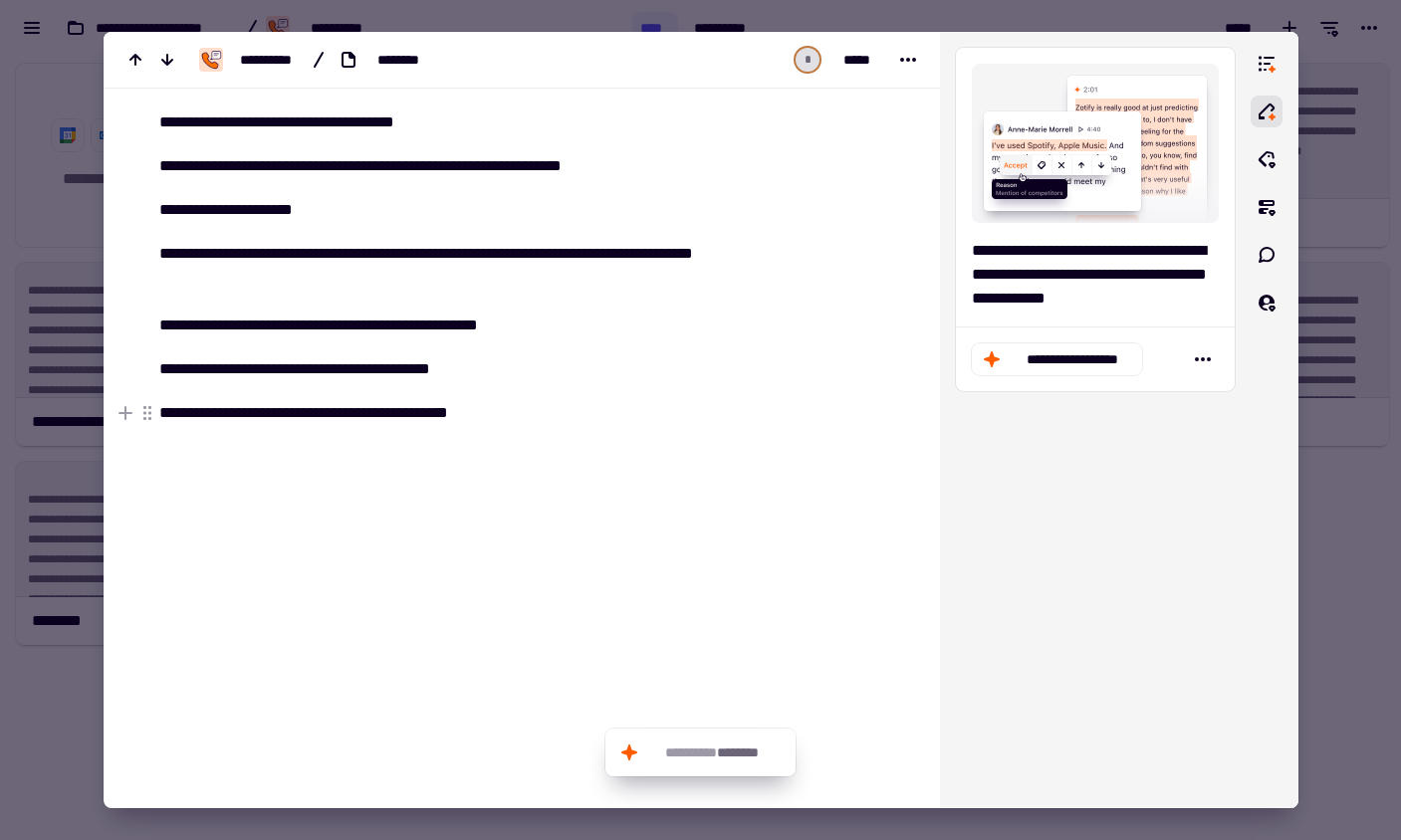 click on "**********" at bounding box center (447, 413) 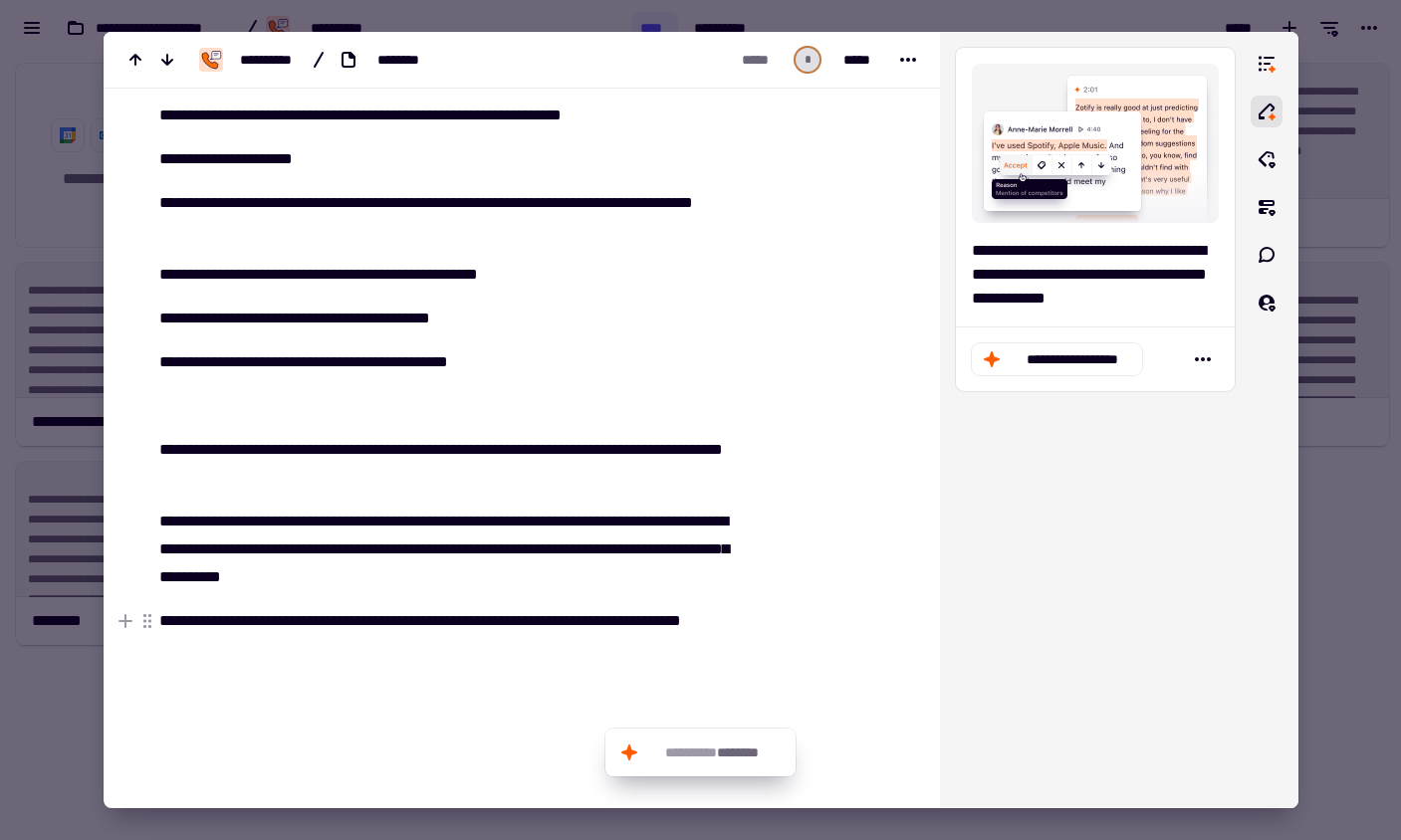 scroll, scrollTop: 1031, scrollLeft: 0, axis: vertical 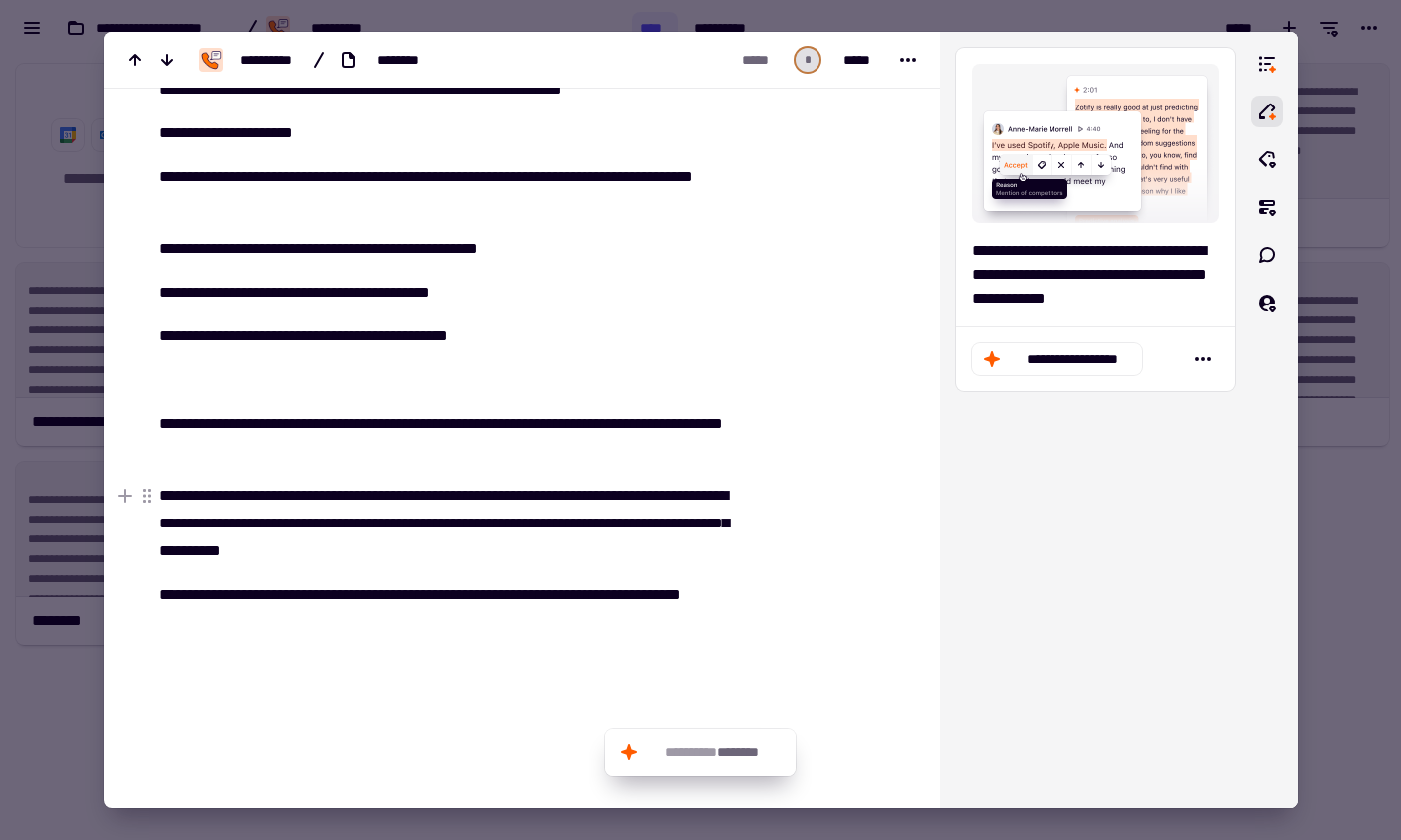 click at bounding box center (700, 420) 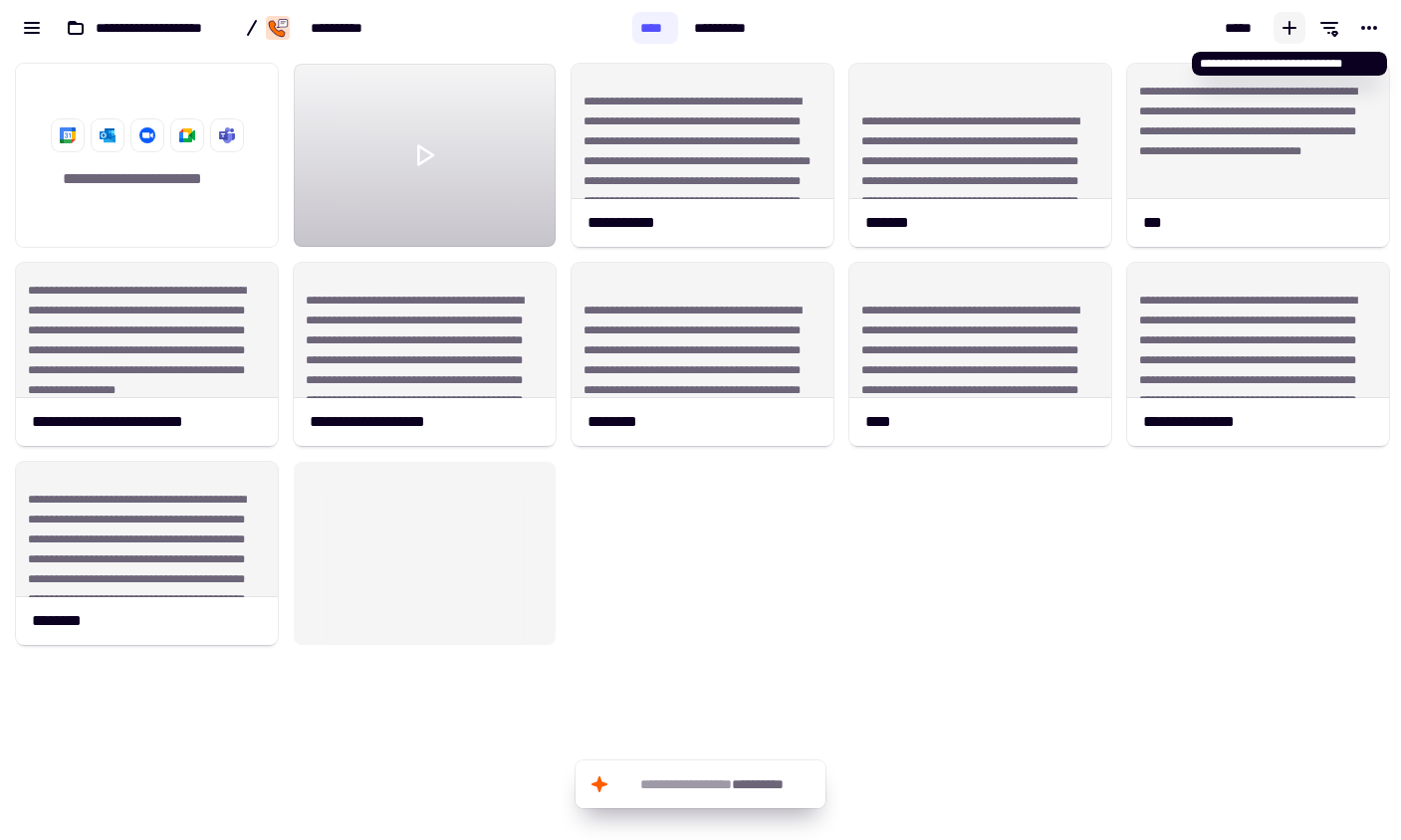 click 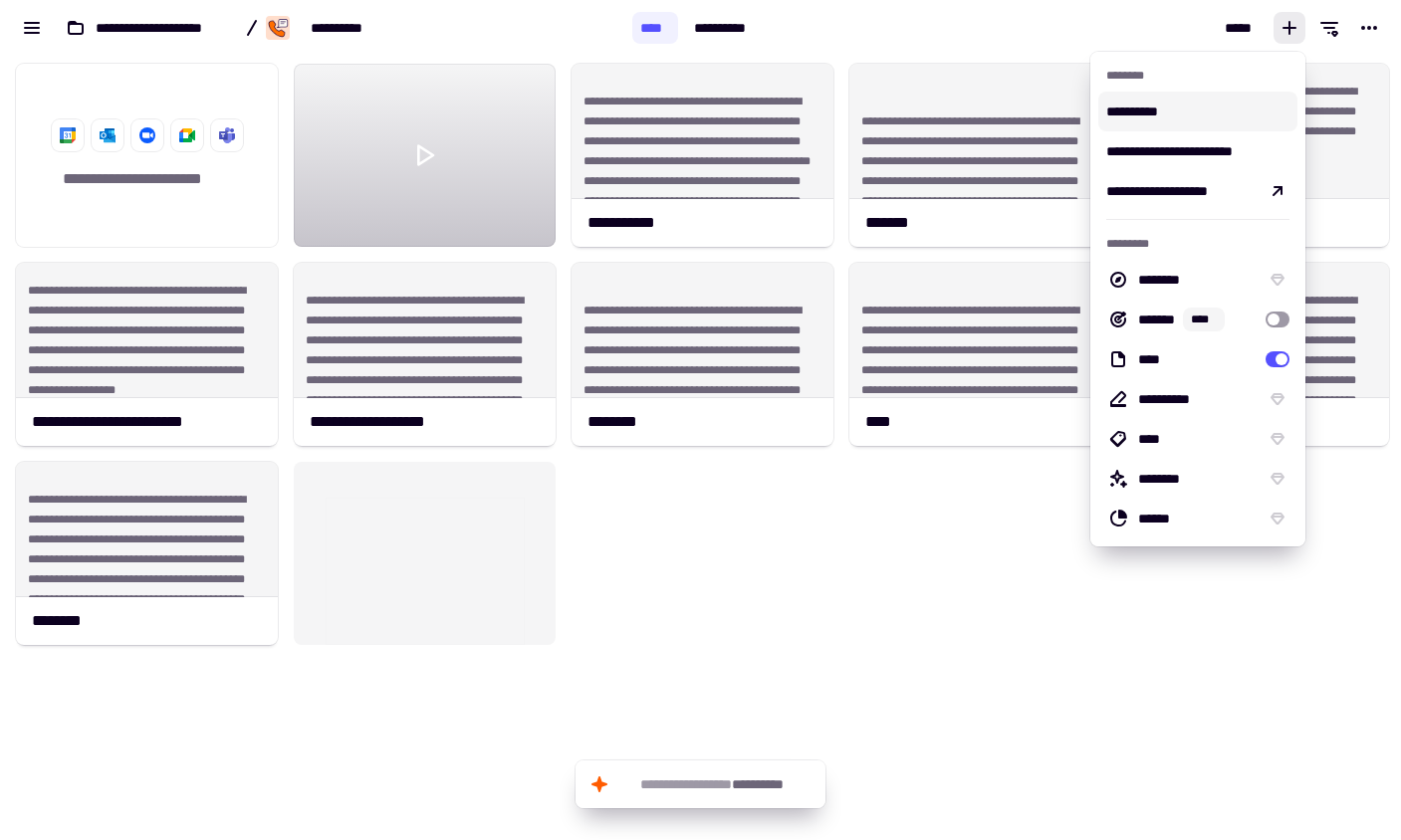 click on "**********" at bounding box center [1198, 111] 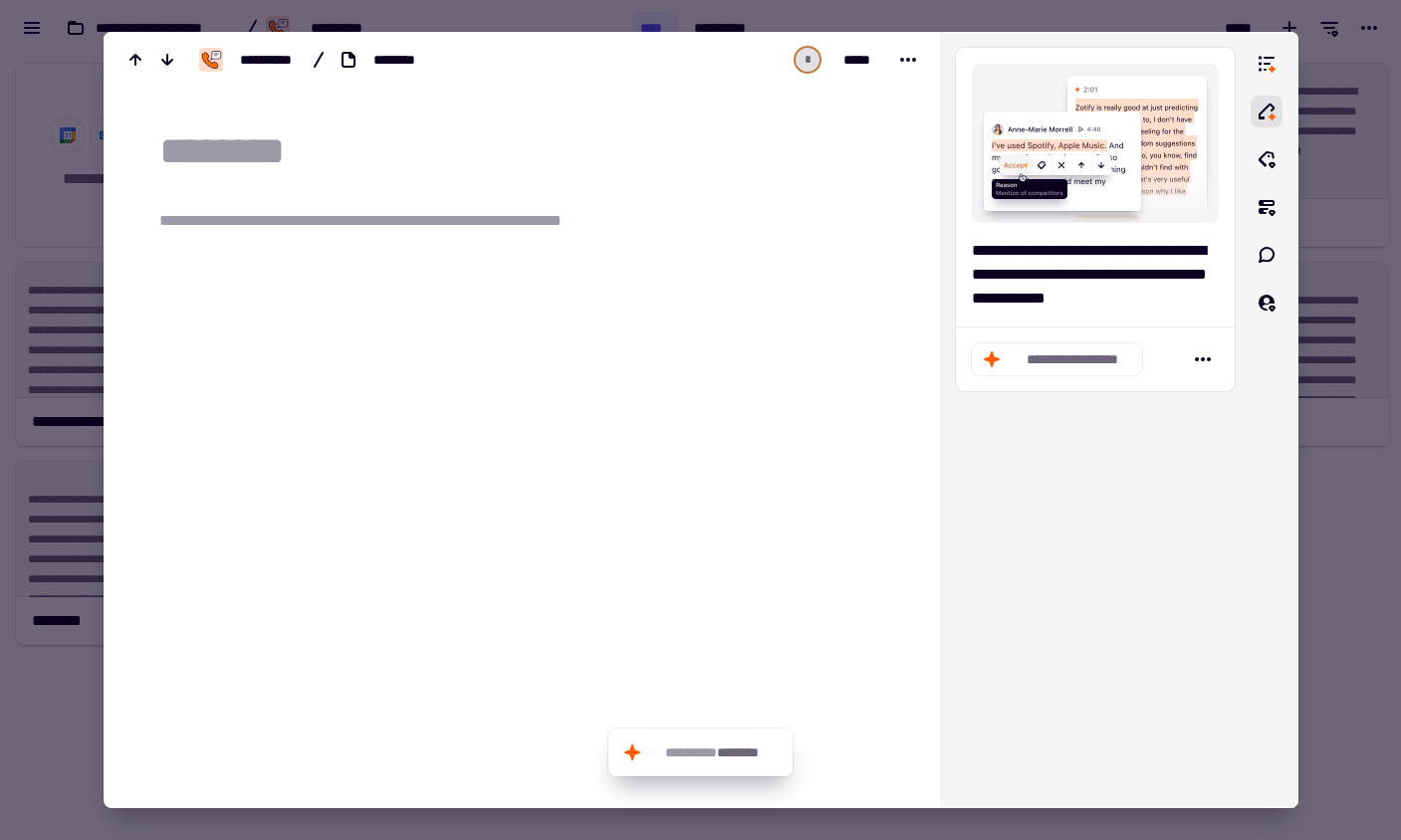 click at bounding box center [534, 151] 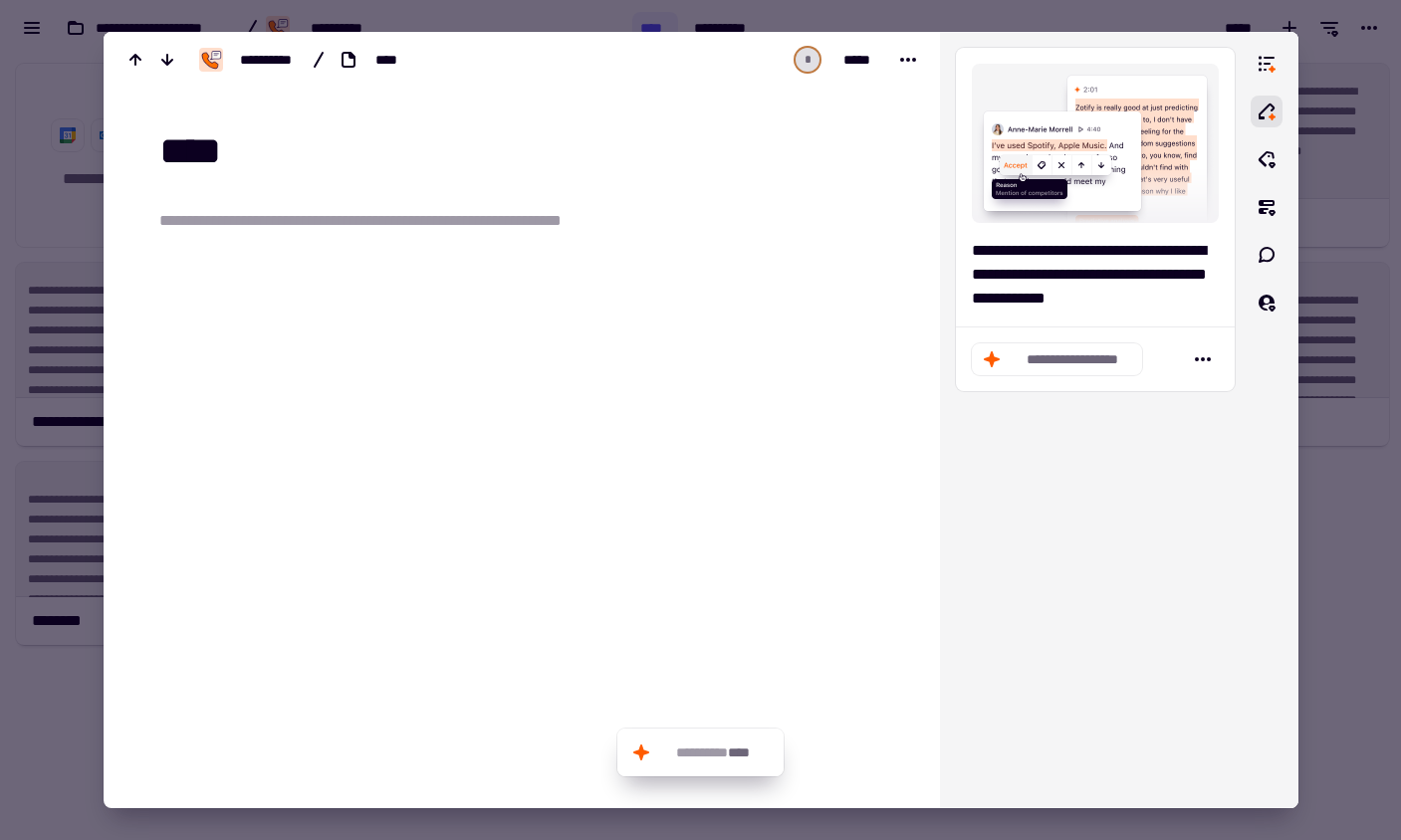 type on "****" 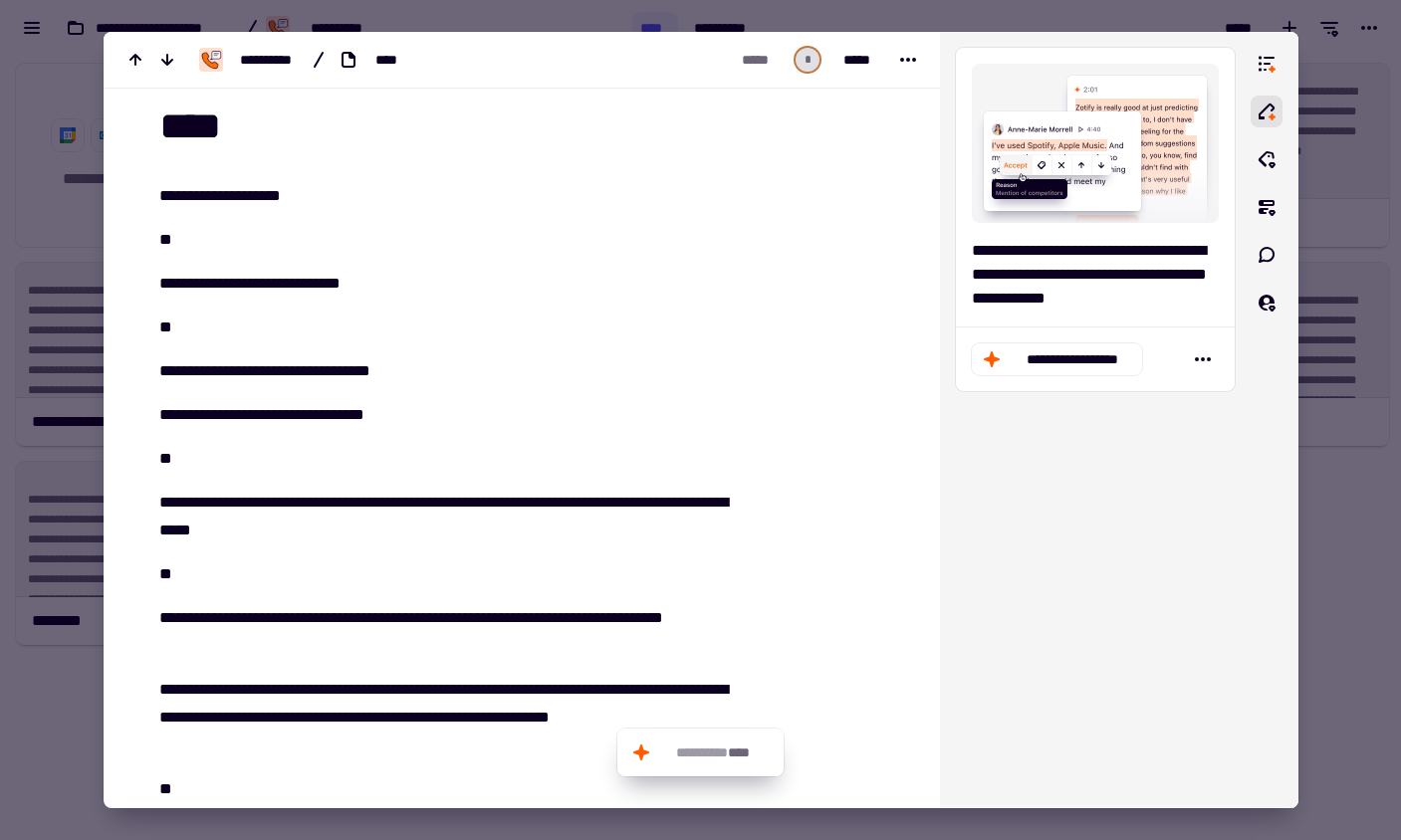 scroll, scrollTop: 38, scrollLeft: 0, axis: vertical 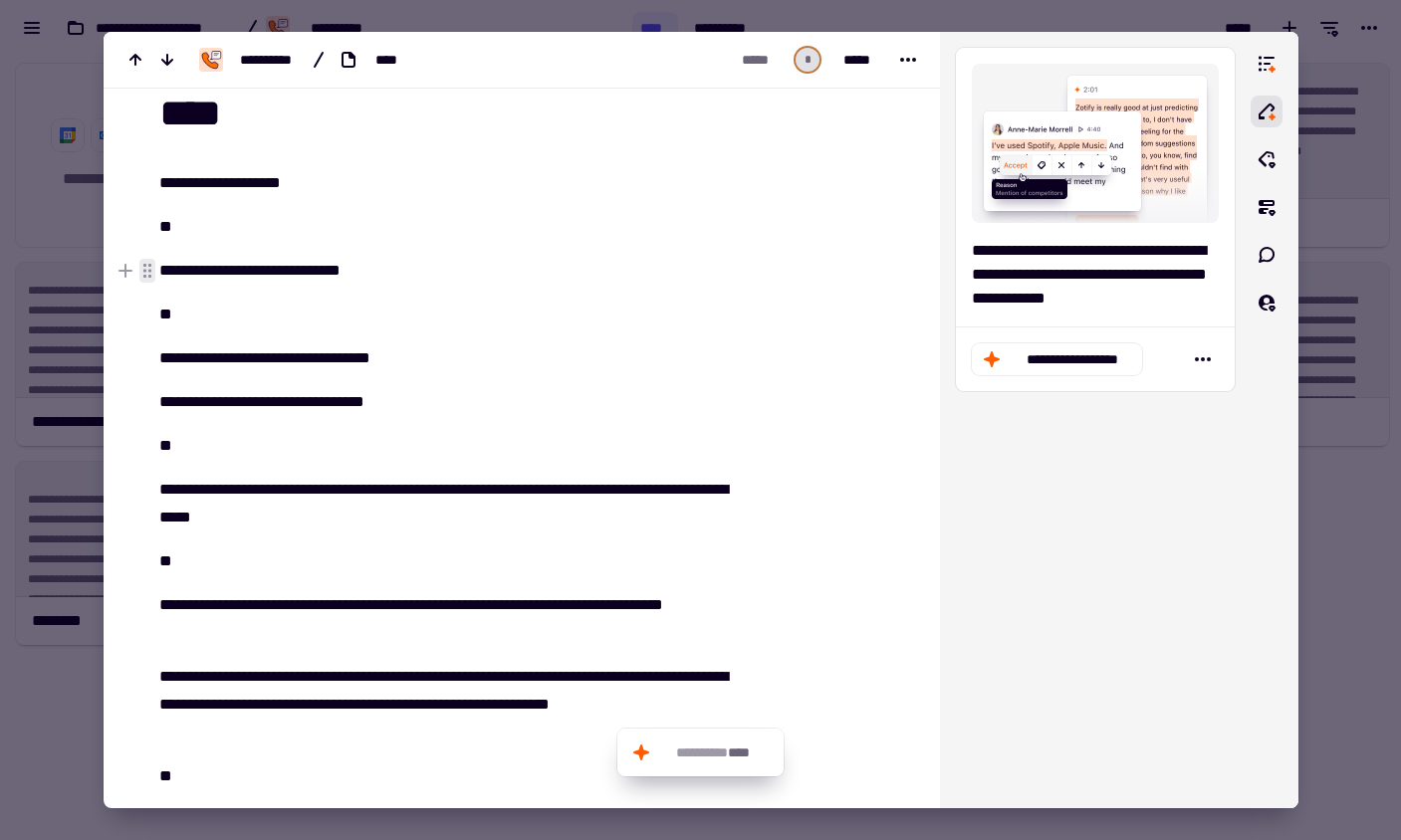 click 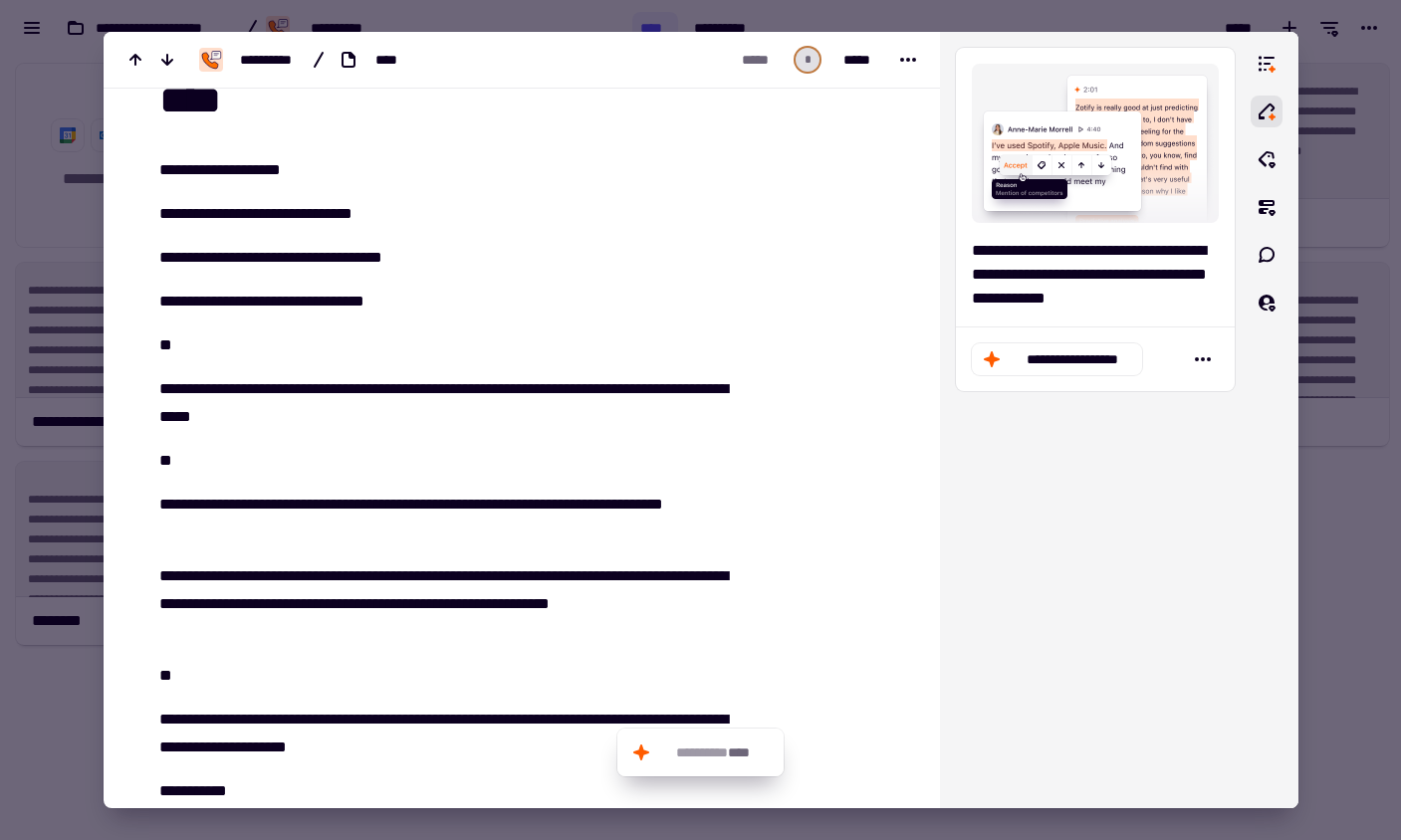 click on "**********" at bounding box center (447, 403) 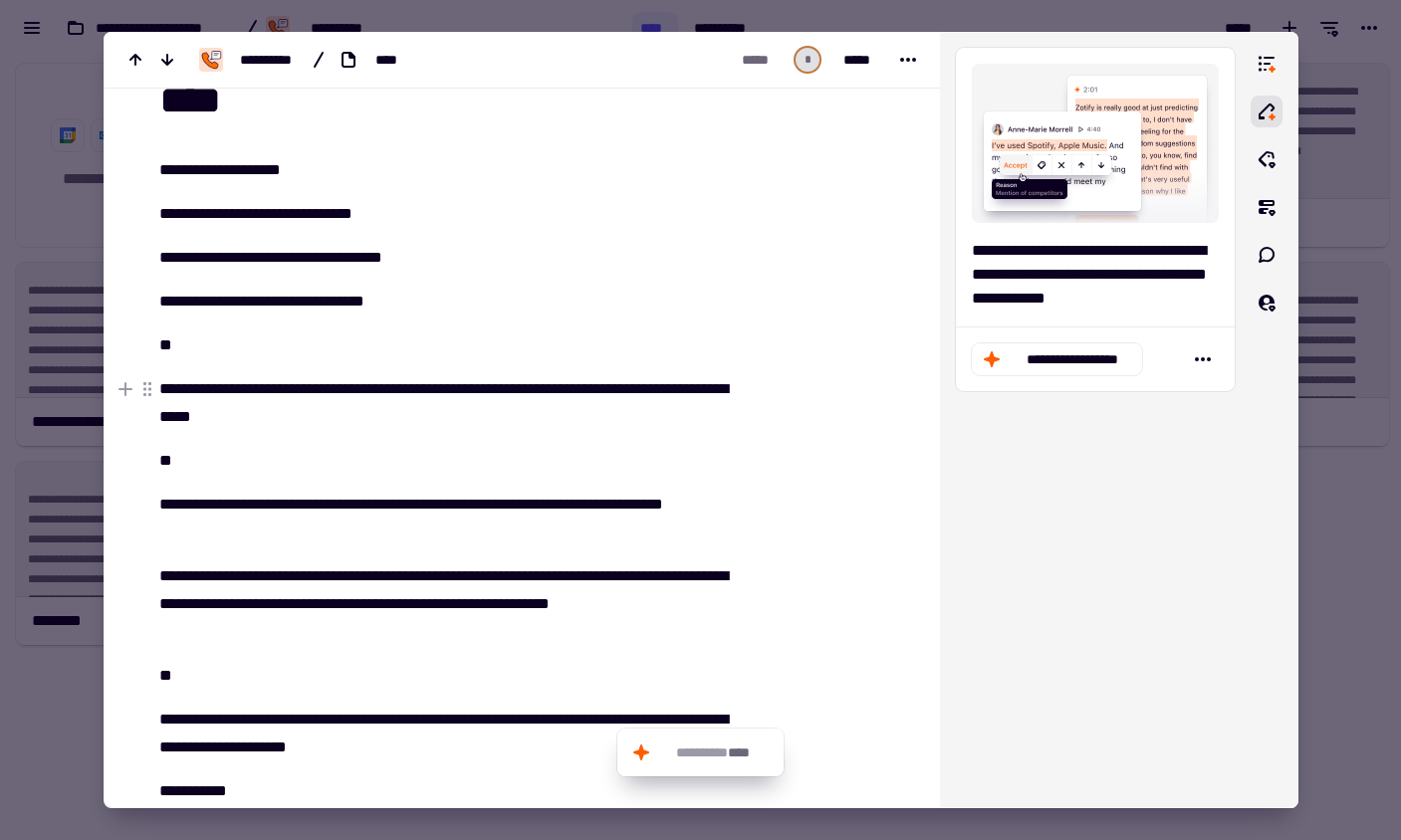 scroll, scrollTop: 39, scrollLeft: 0, axis: vertical 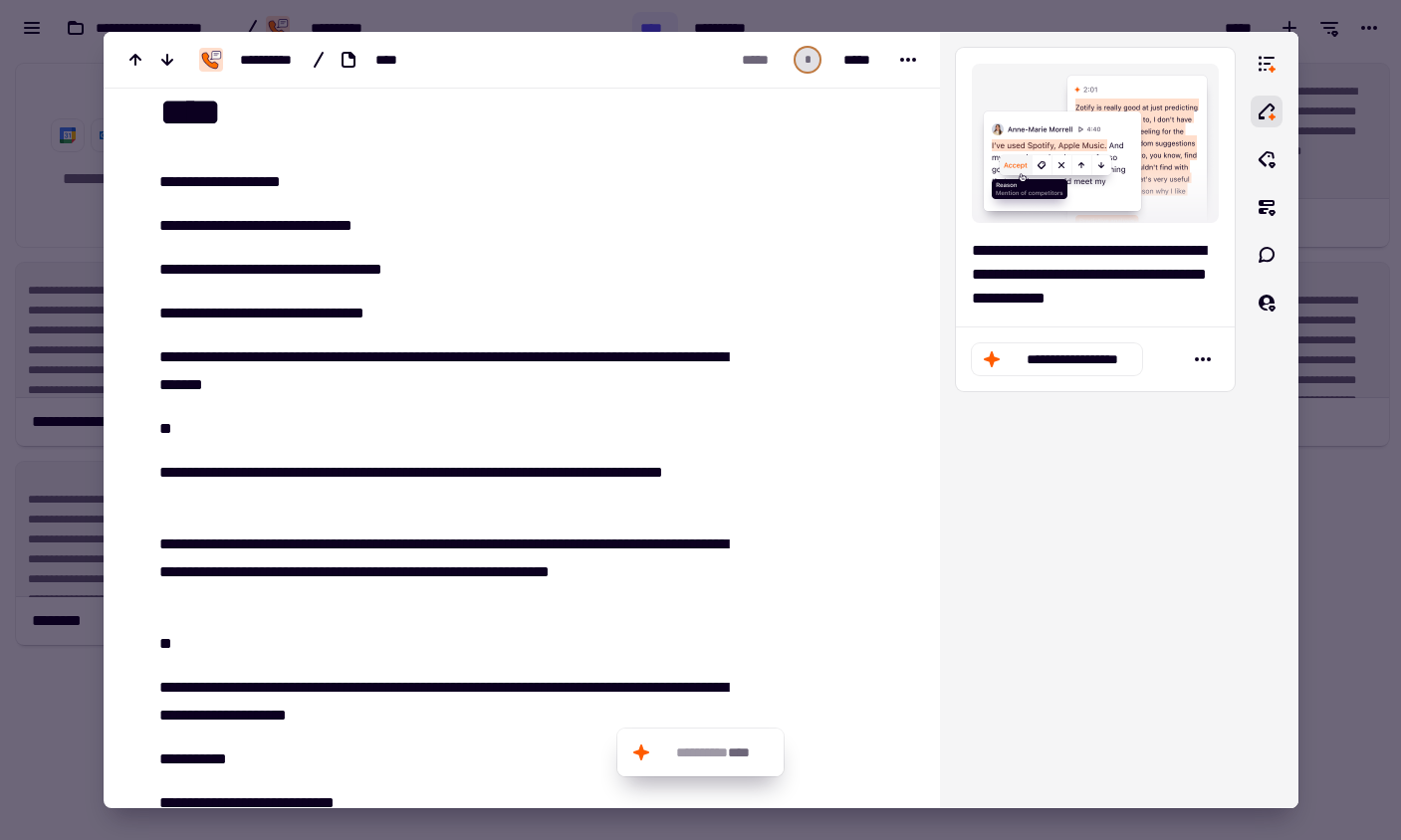 click on "**********" at bounding box center [435, 769] 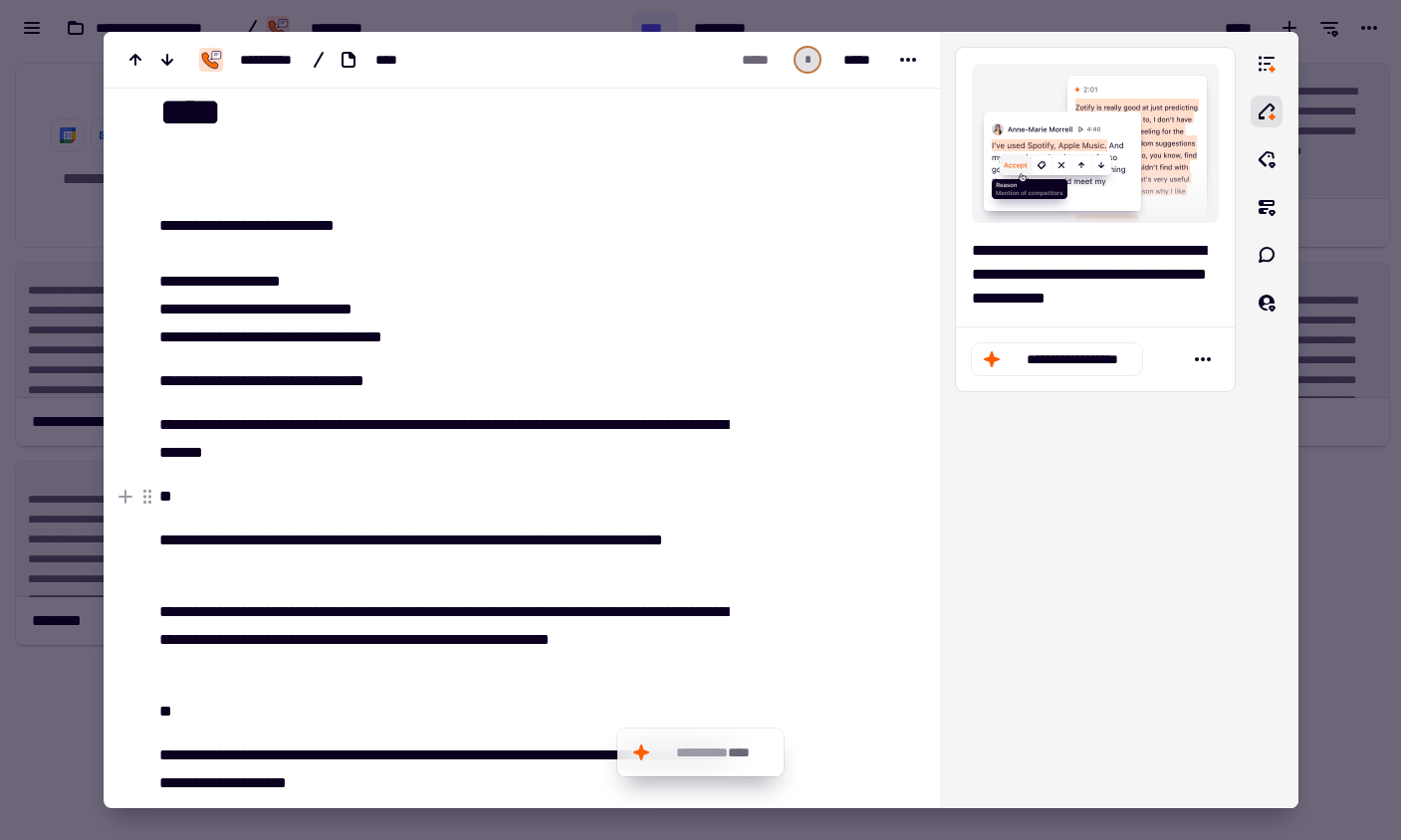 drag, startPoint x: 160, startPoint y: 537, endPoint x: 179, endPoint y: 502, distance: 39.824616 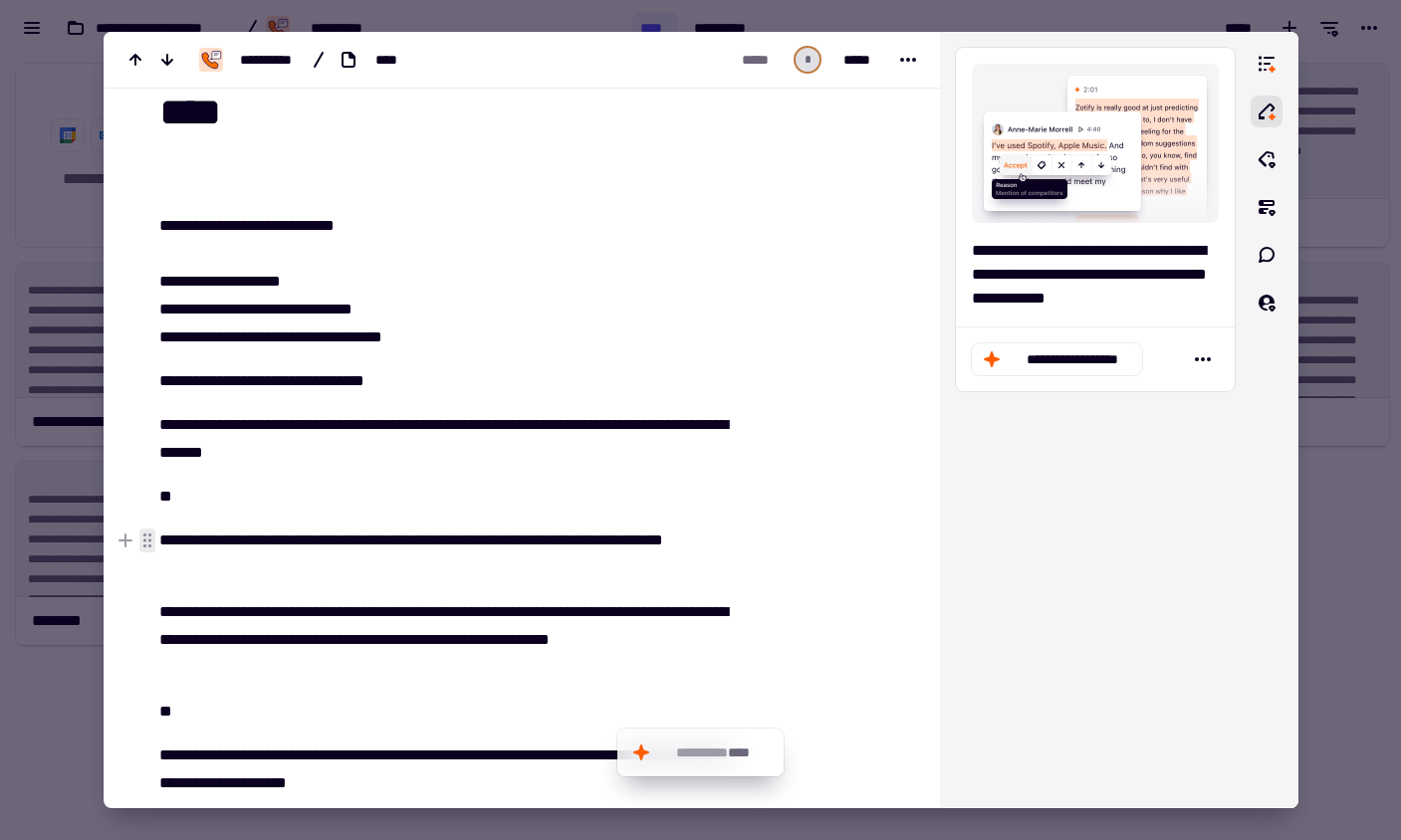 click 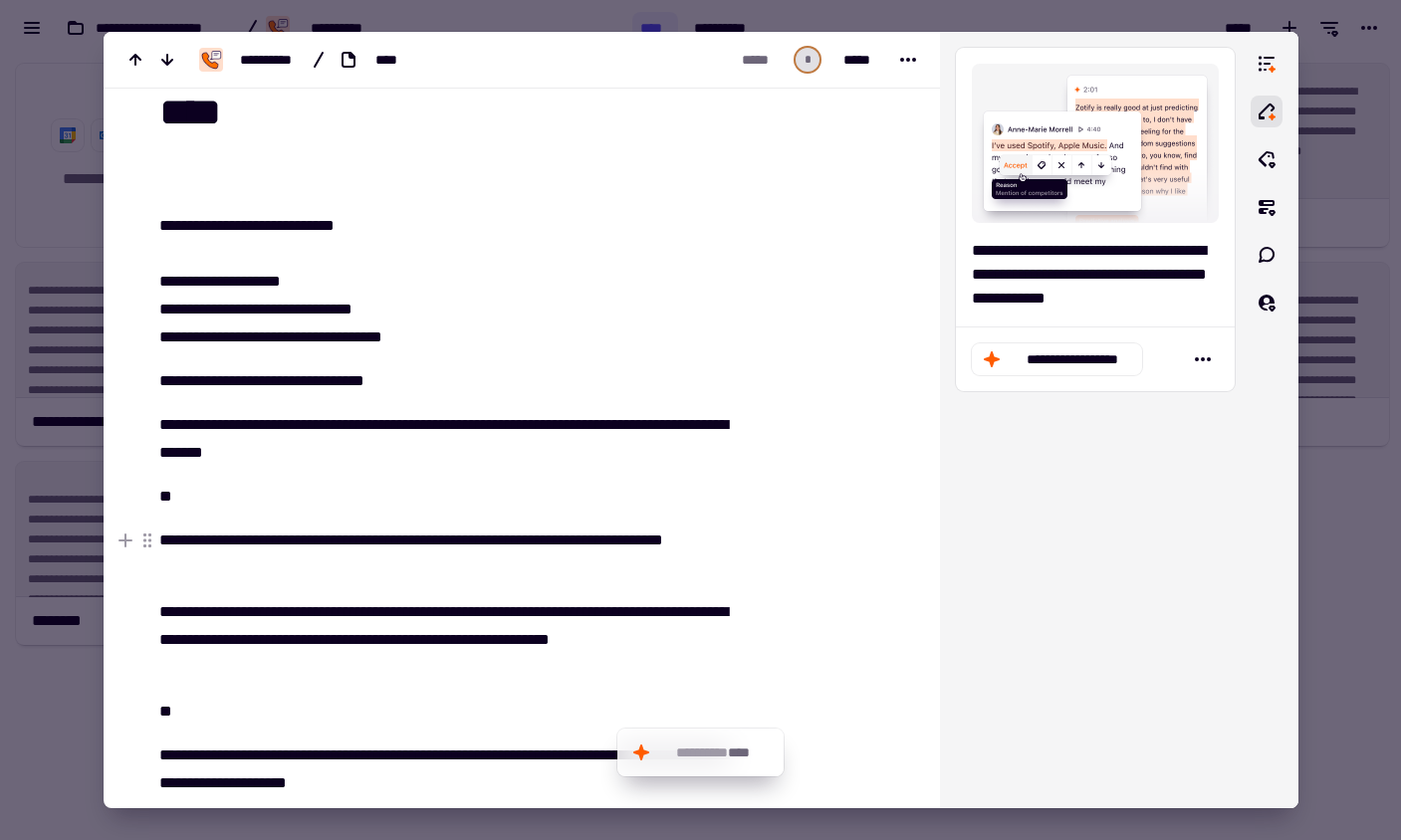 click on "**********" at bounding box center (447, 554) 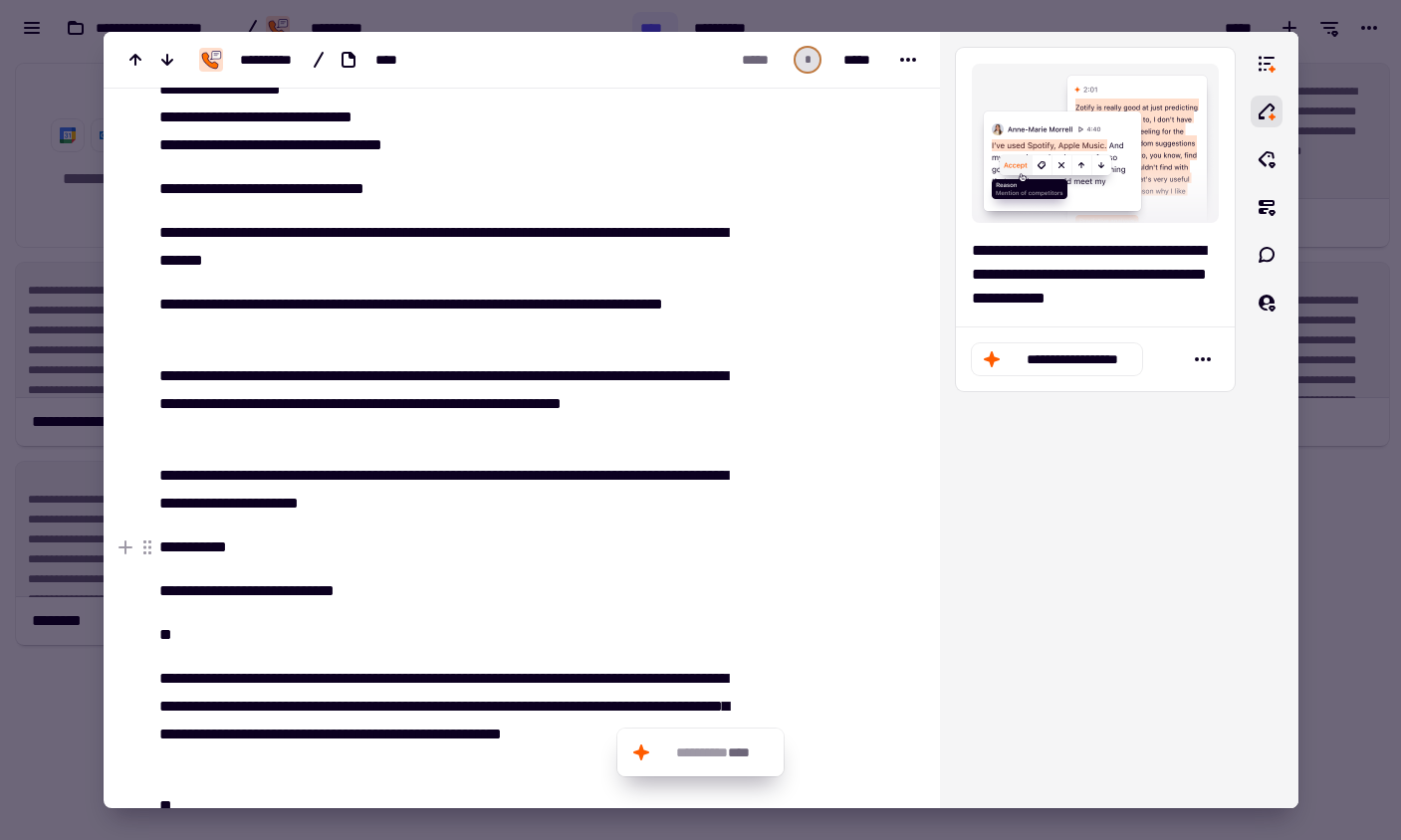 scroll, scrollTop: 276, scrollLeft: 0, axis: vertical 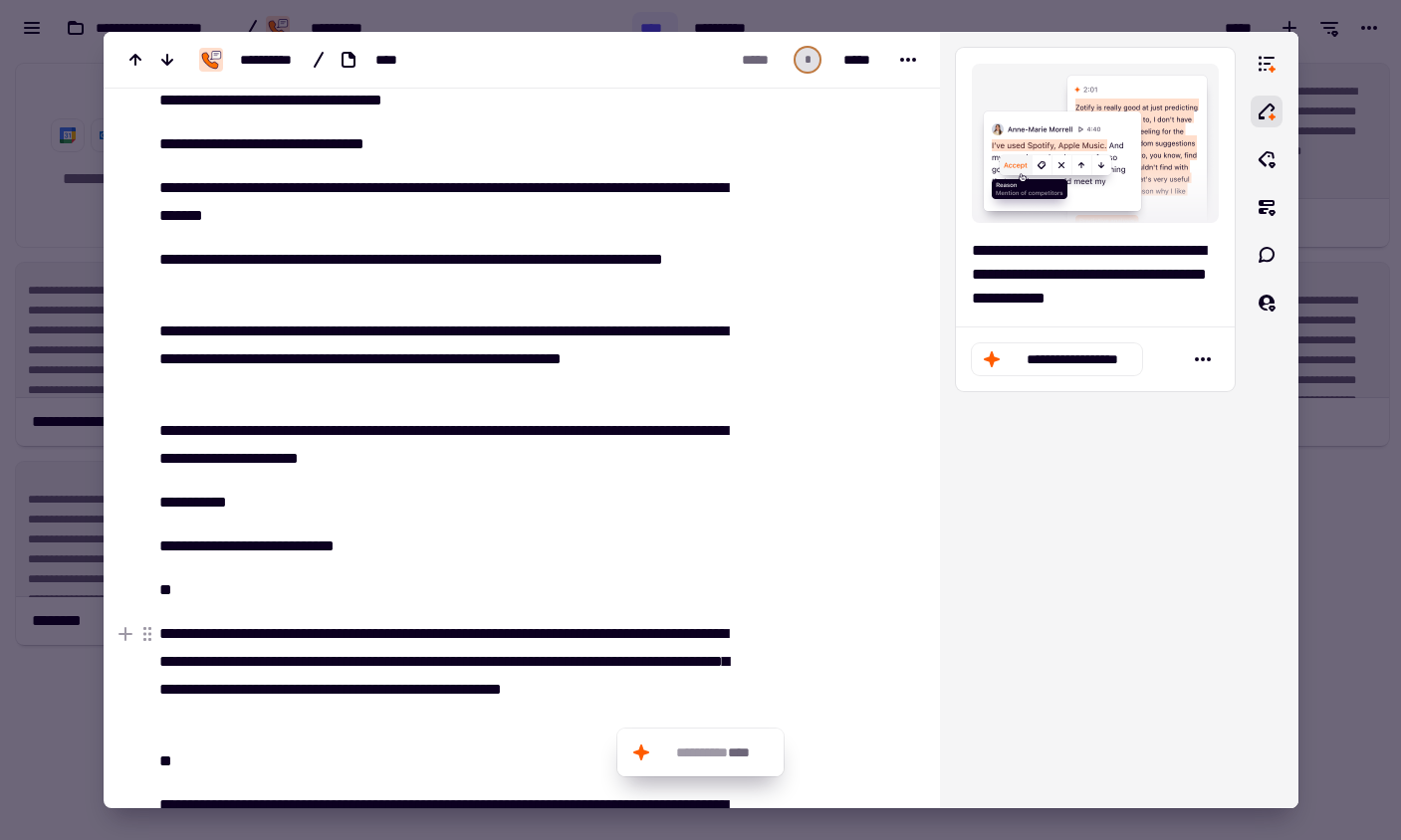 click on "**********" at bounding box center (447, 676) 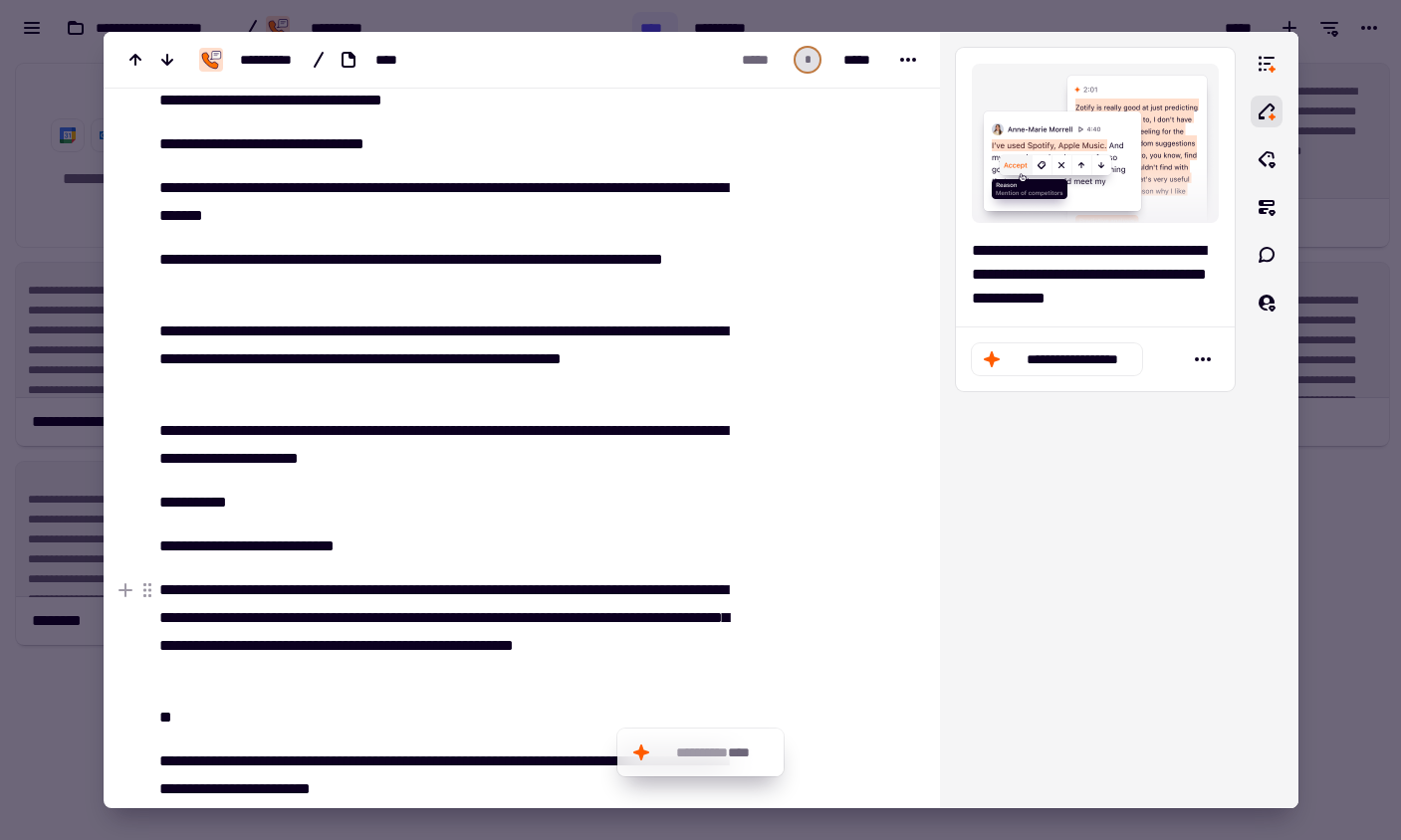 click on "**********" at bounding box center (447, 632) 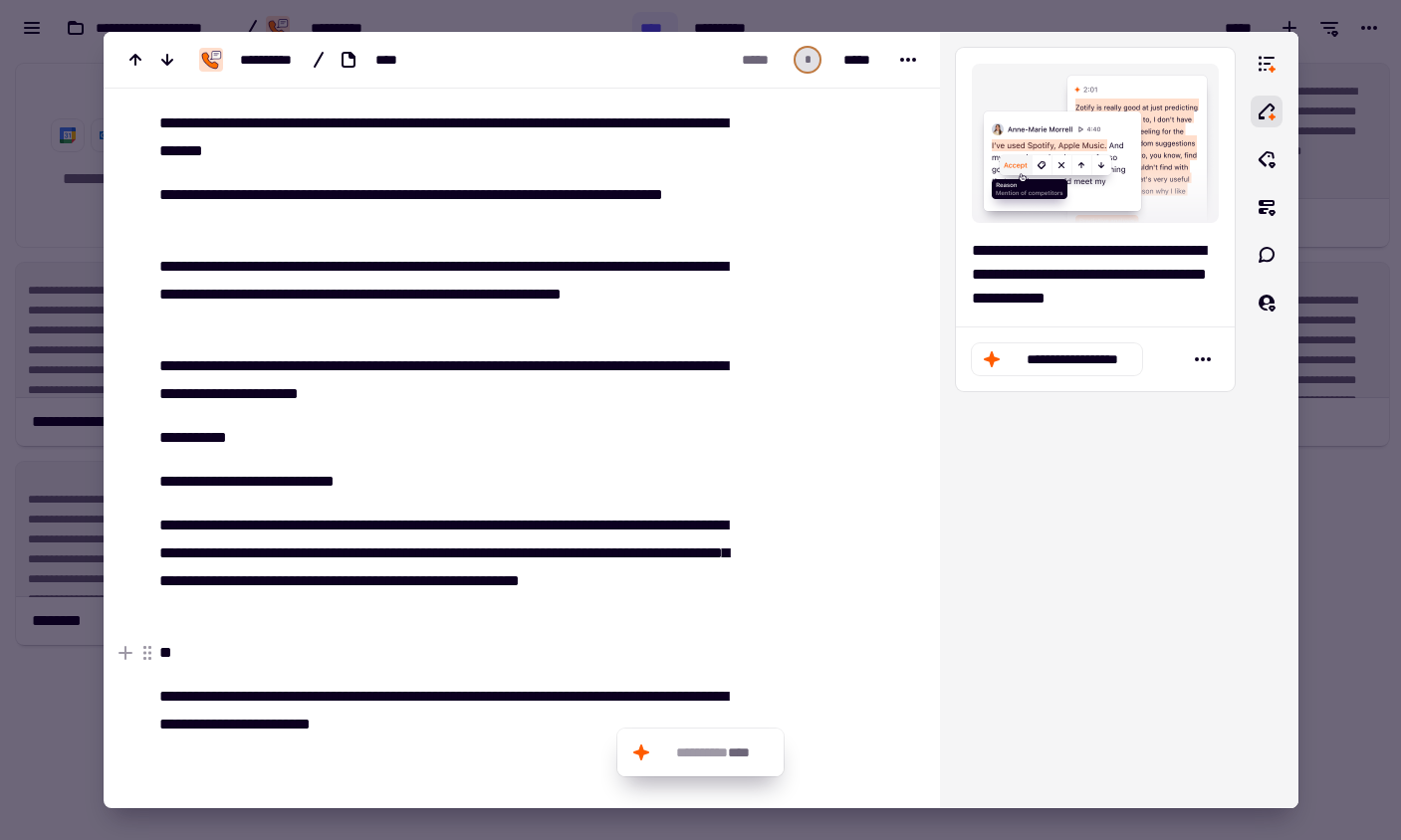 scroll, scrollTop: 366, scrollLeft: 0, axis: vertical 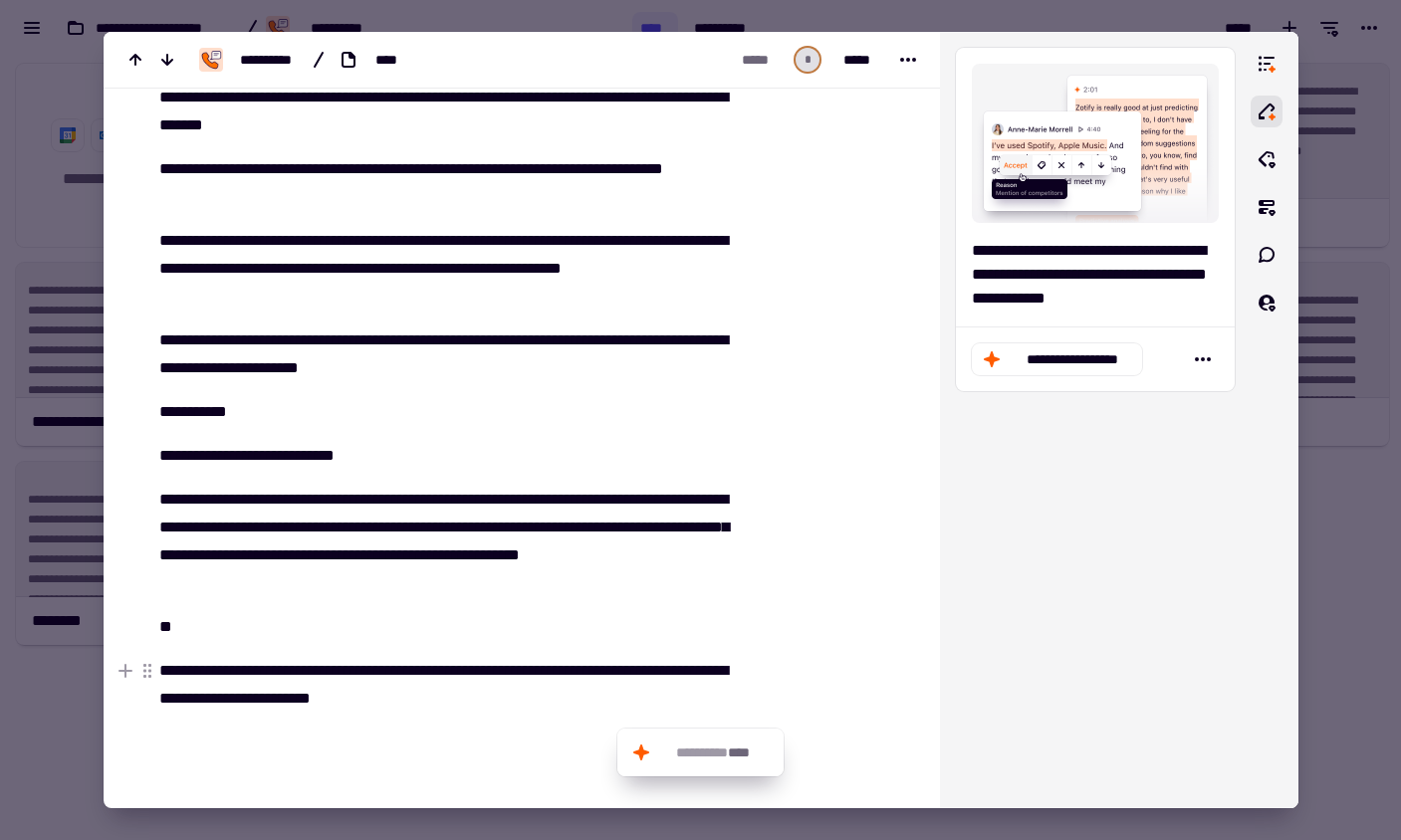 click on "**********" at bounding box center (447, 685) 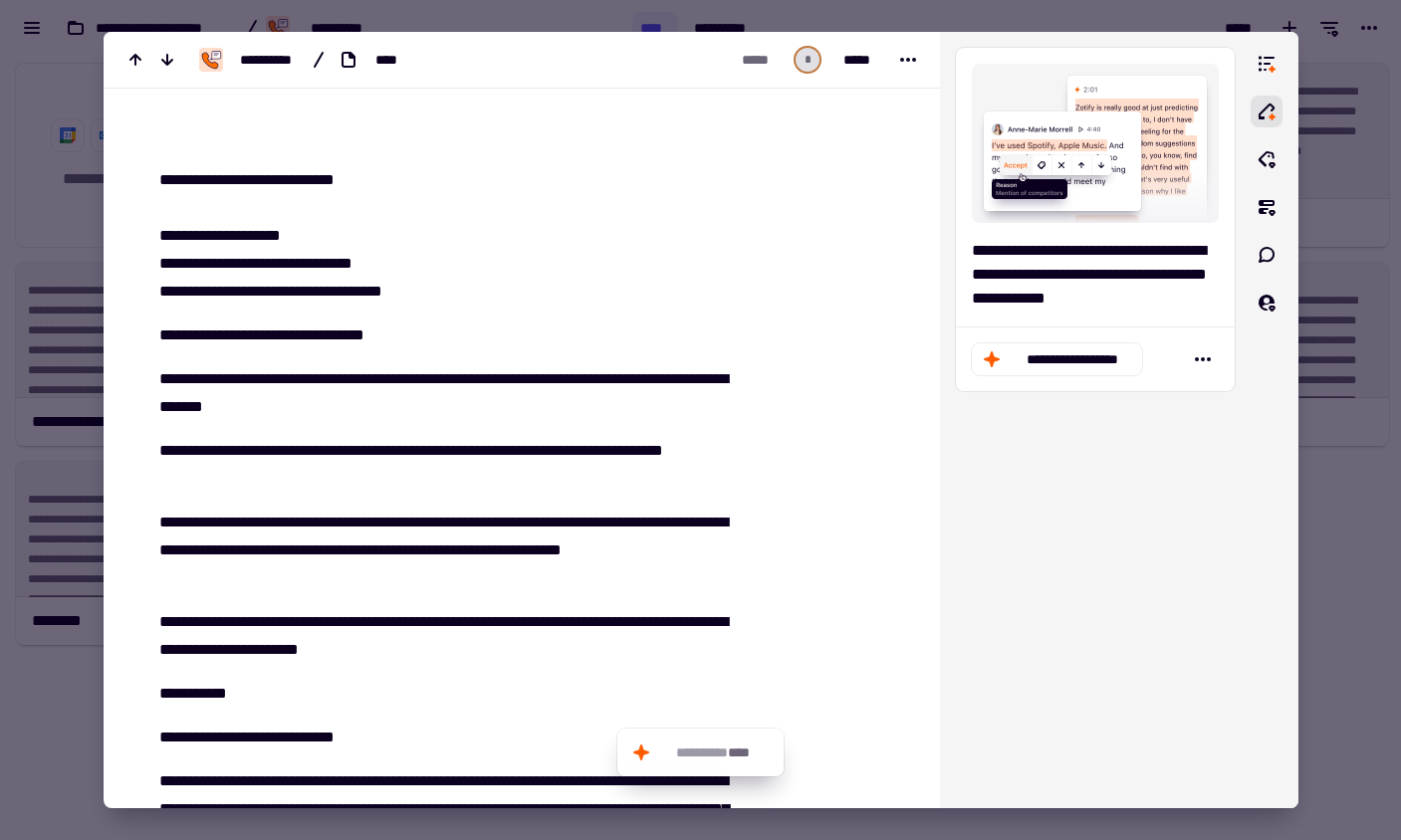 scroll, scrollTop: 0, scrollLeft: 0, axis: both 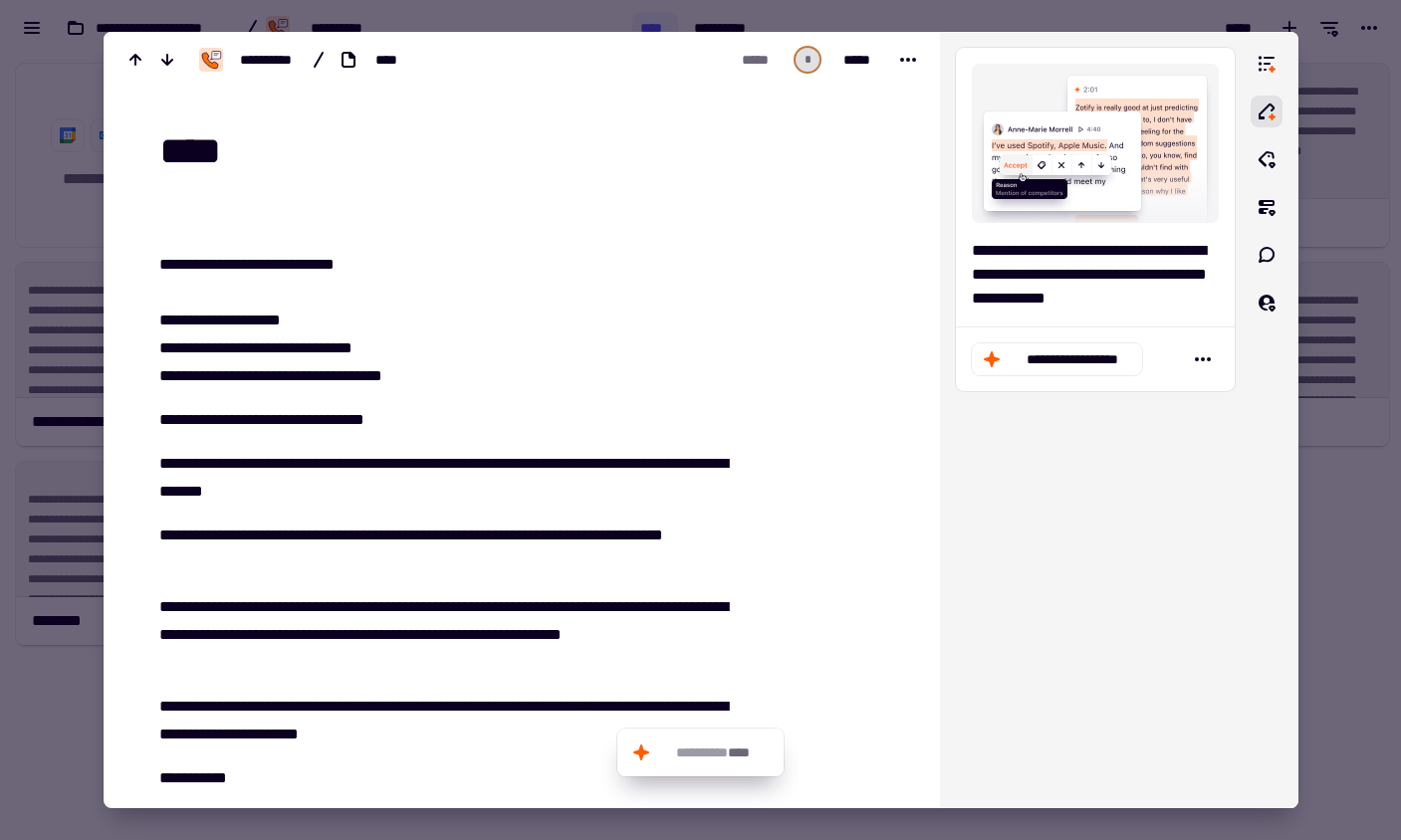 click on "****" at bounding box center (534, 151) 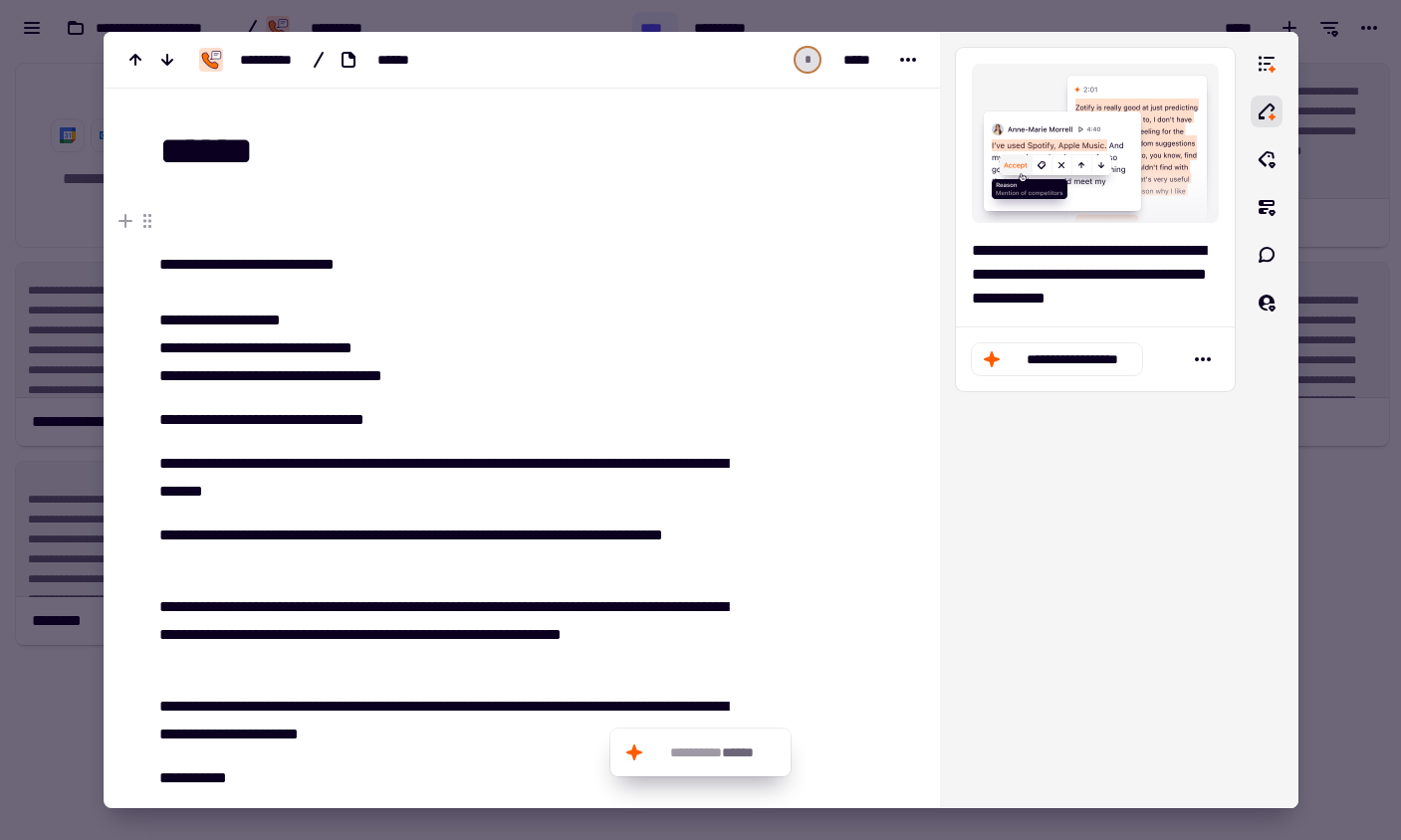type on "******" 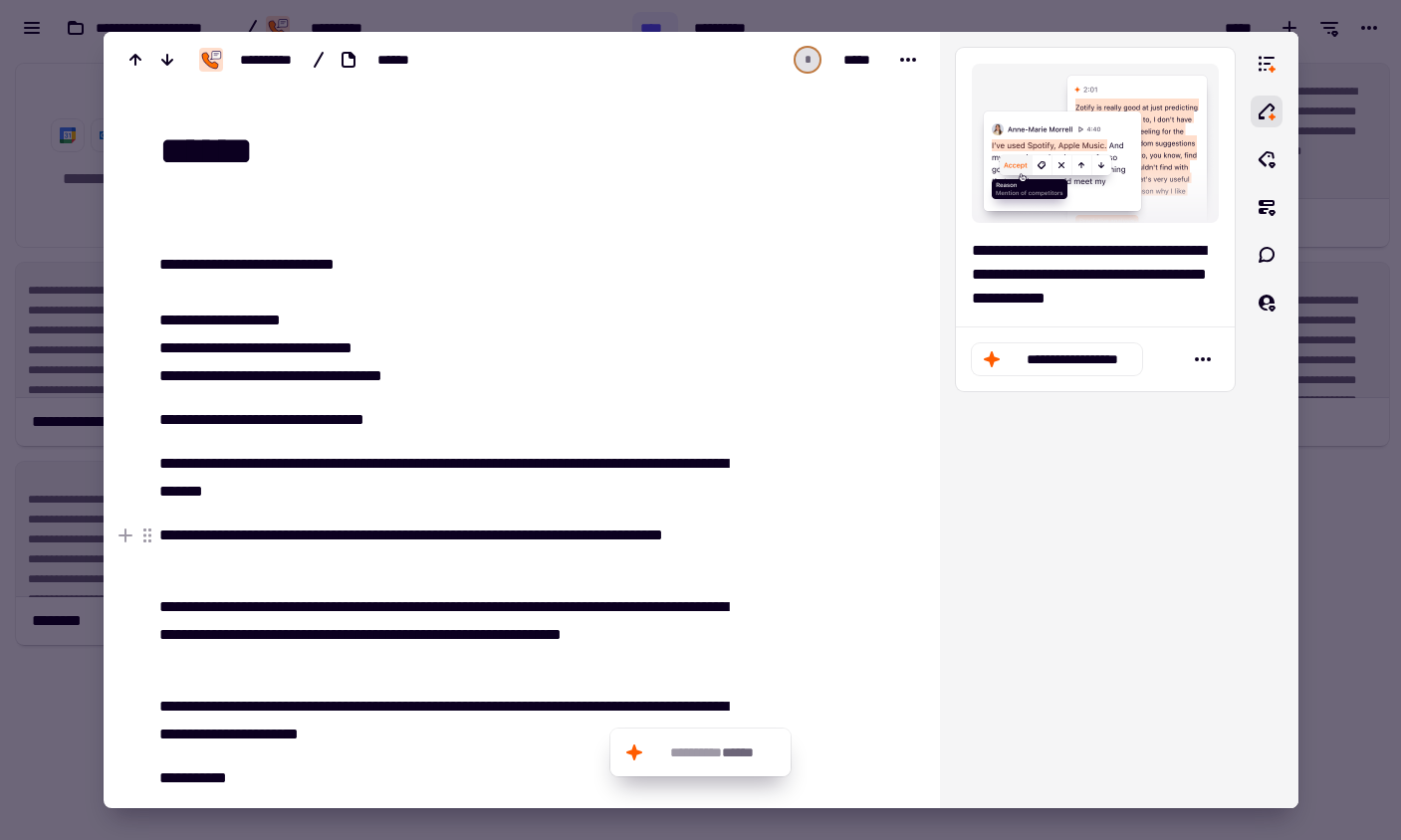click at bounding box center (700, 420) 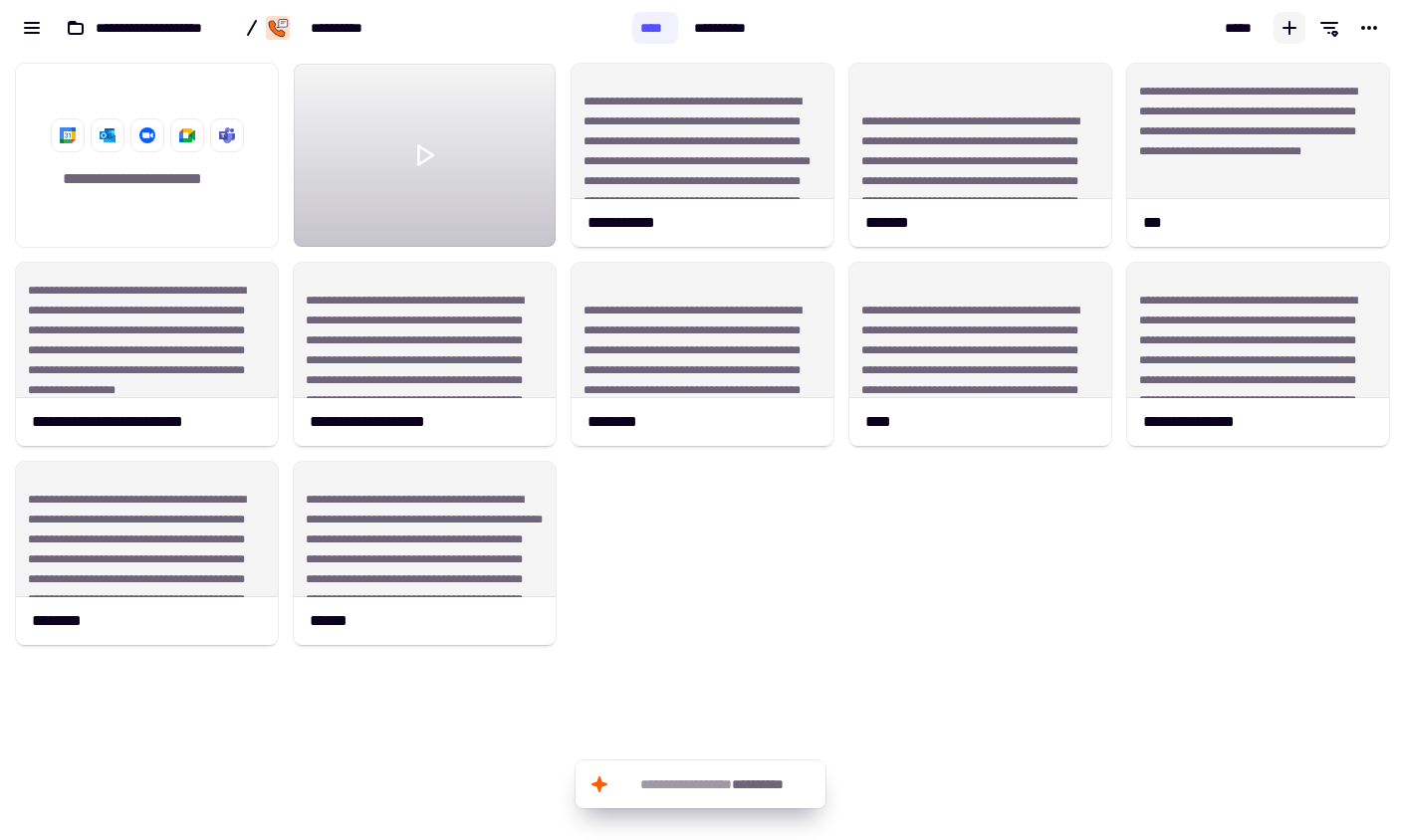 click 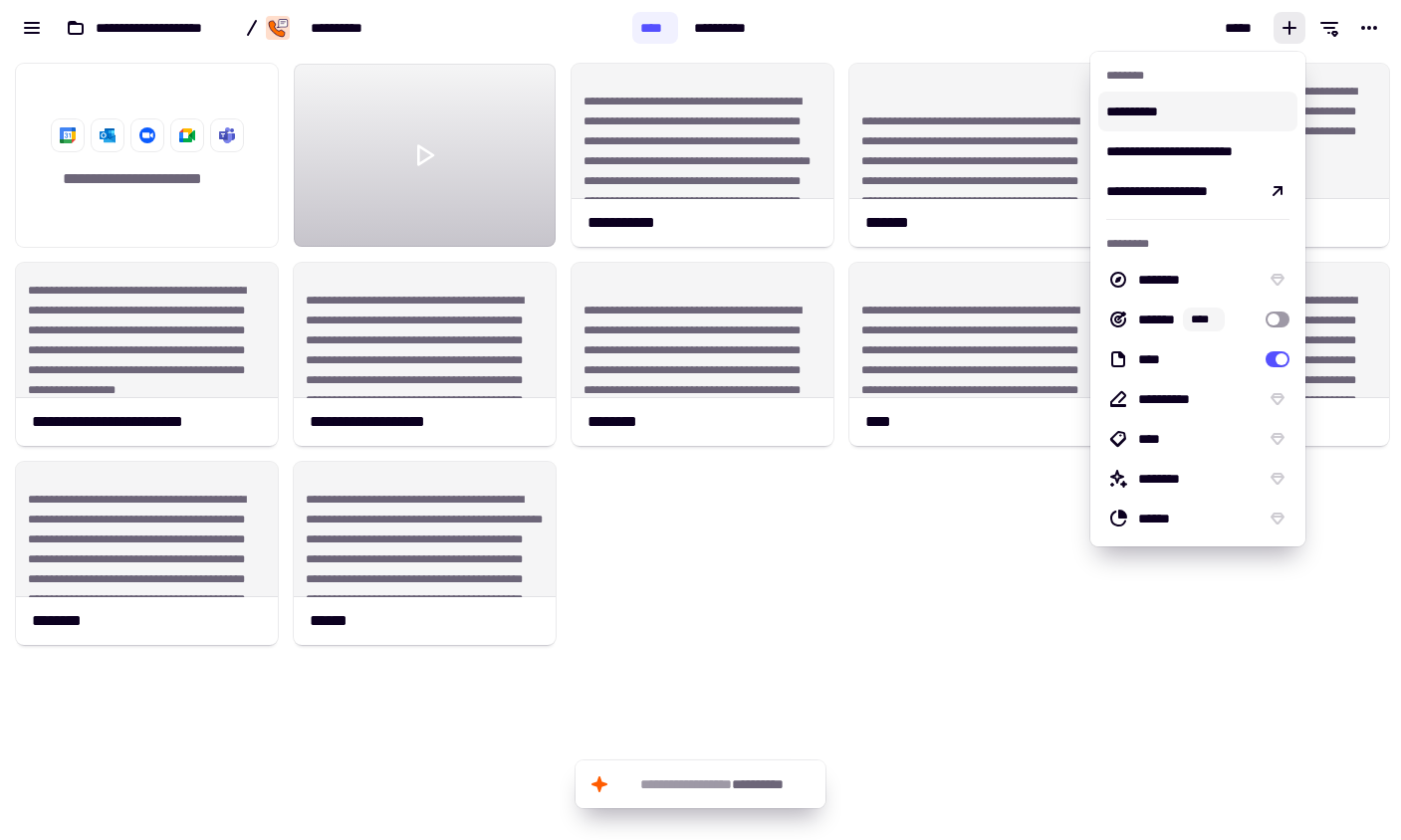 click on "**********" at bounding box center [1198, 111] 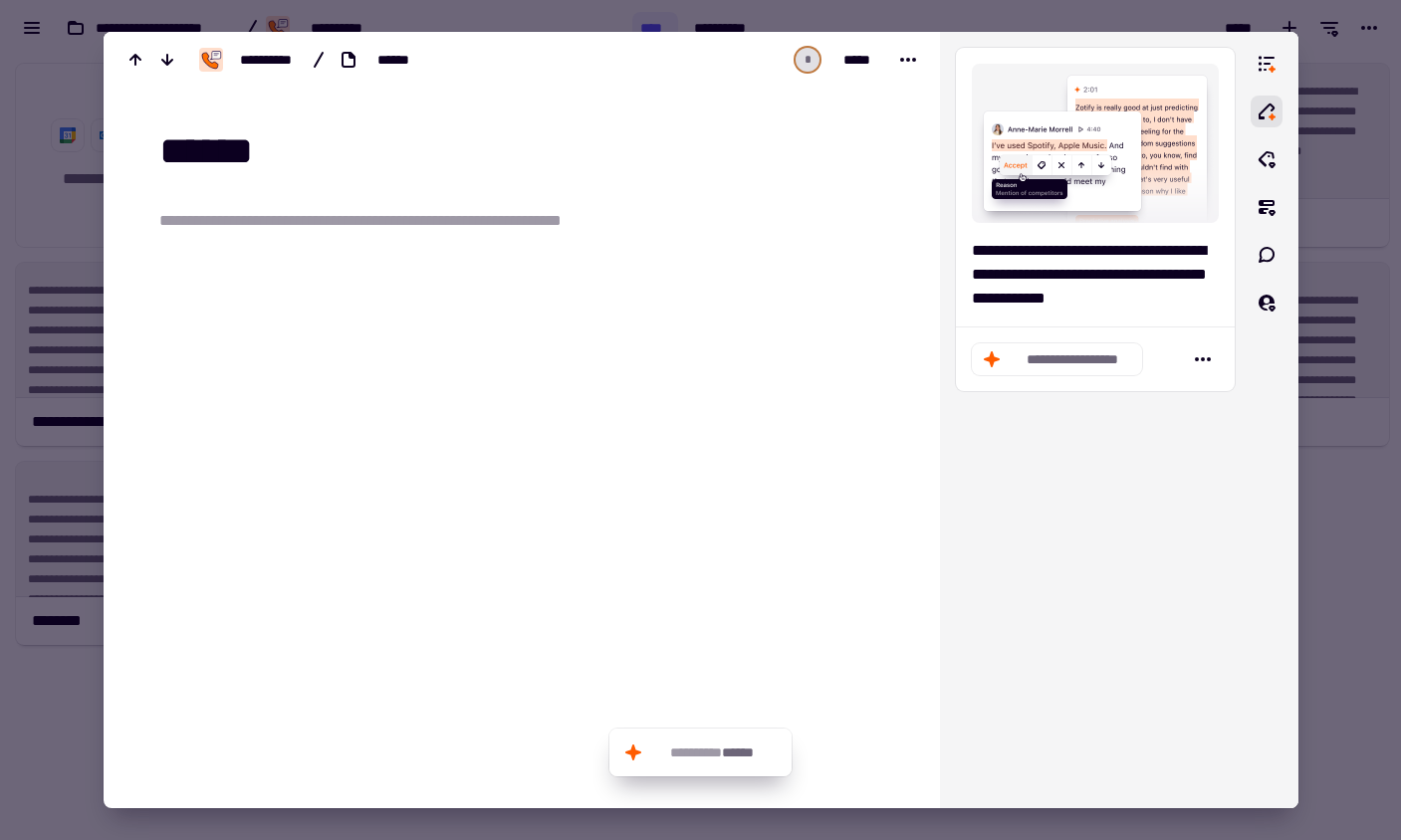 type on "******" 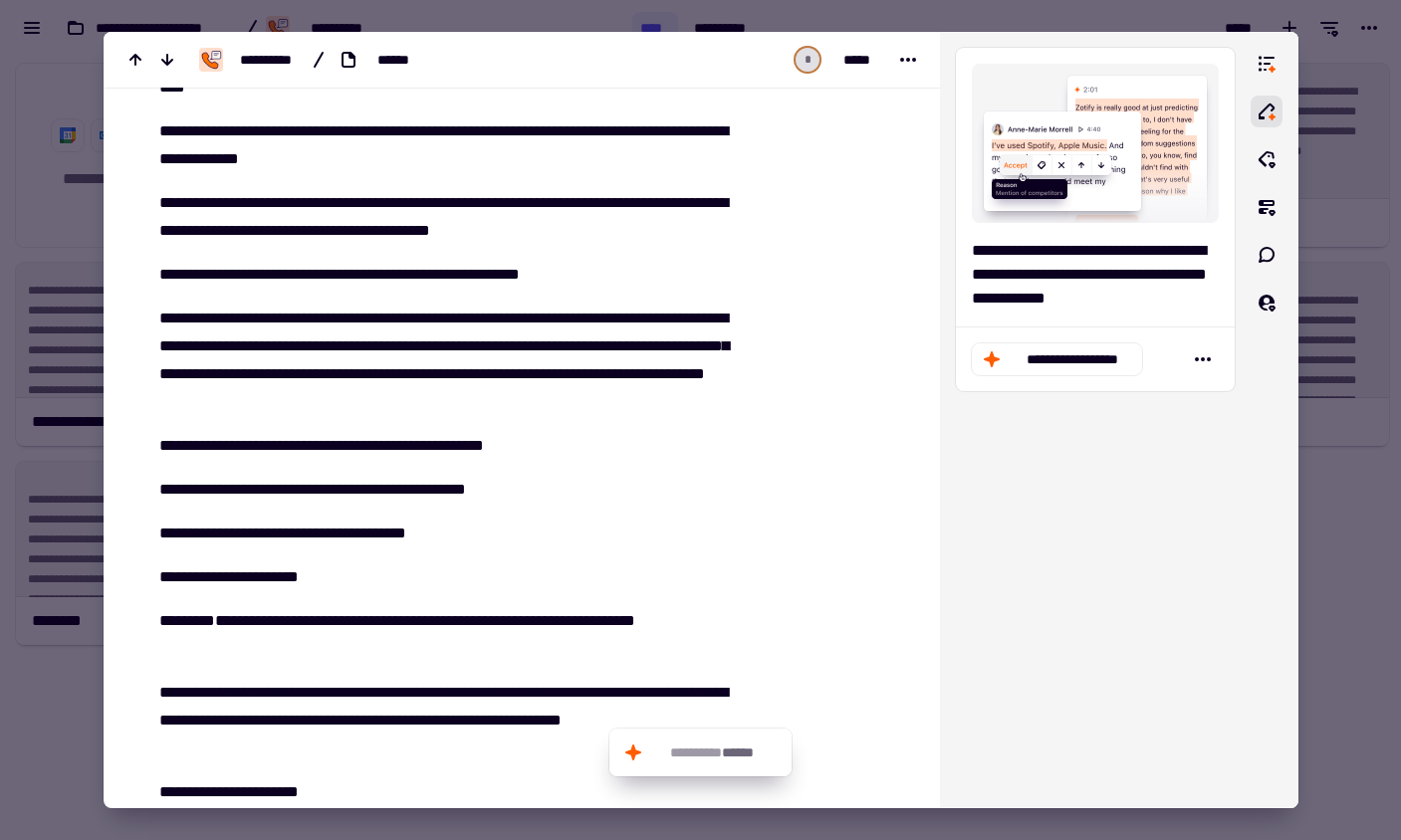 scroll, scrollTop: 0, scrollLeft: 0, axis: both 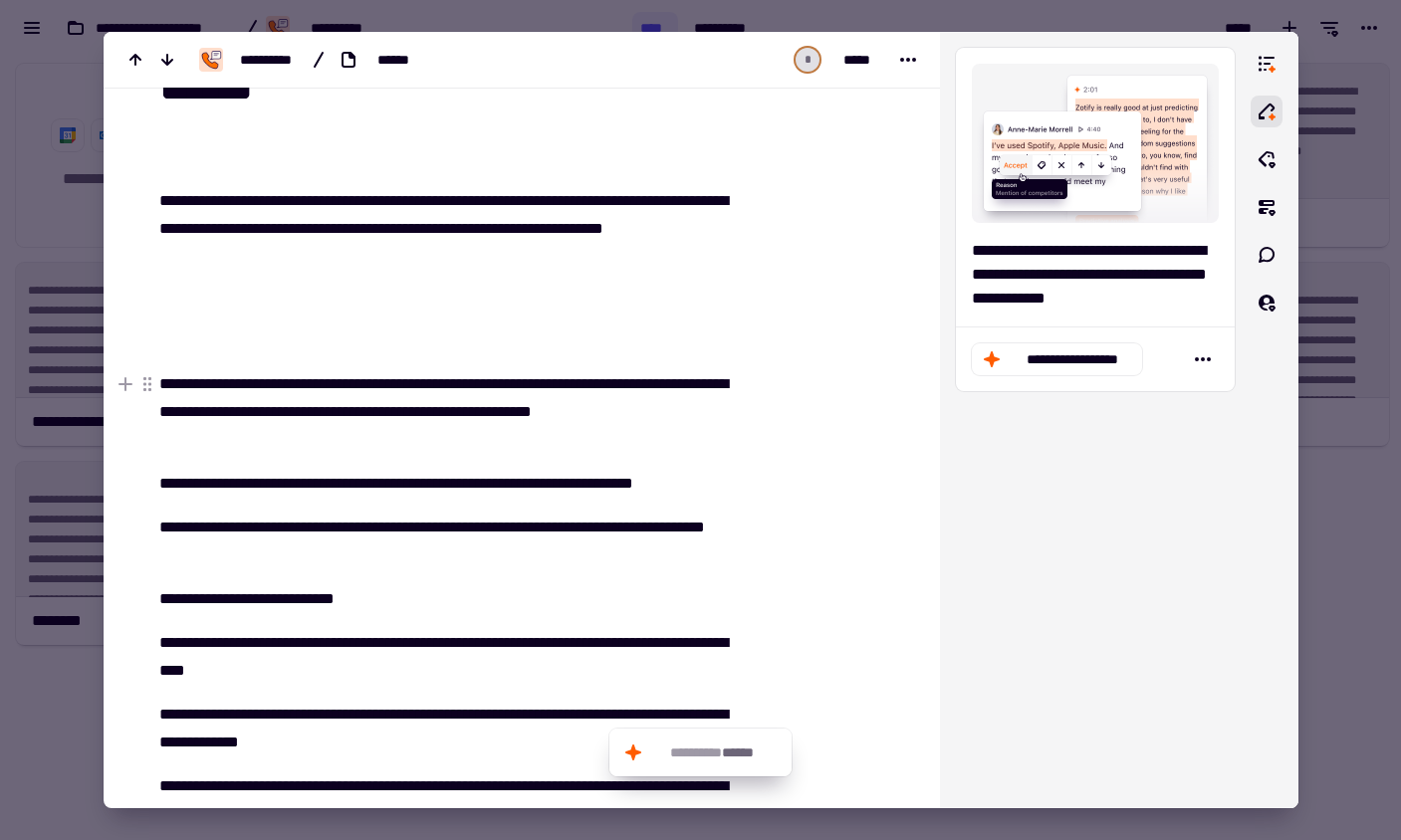 click on "**********" at bounding box center [447, 412] 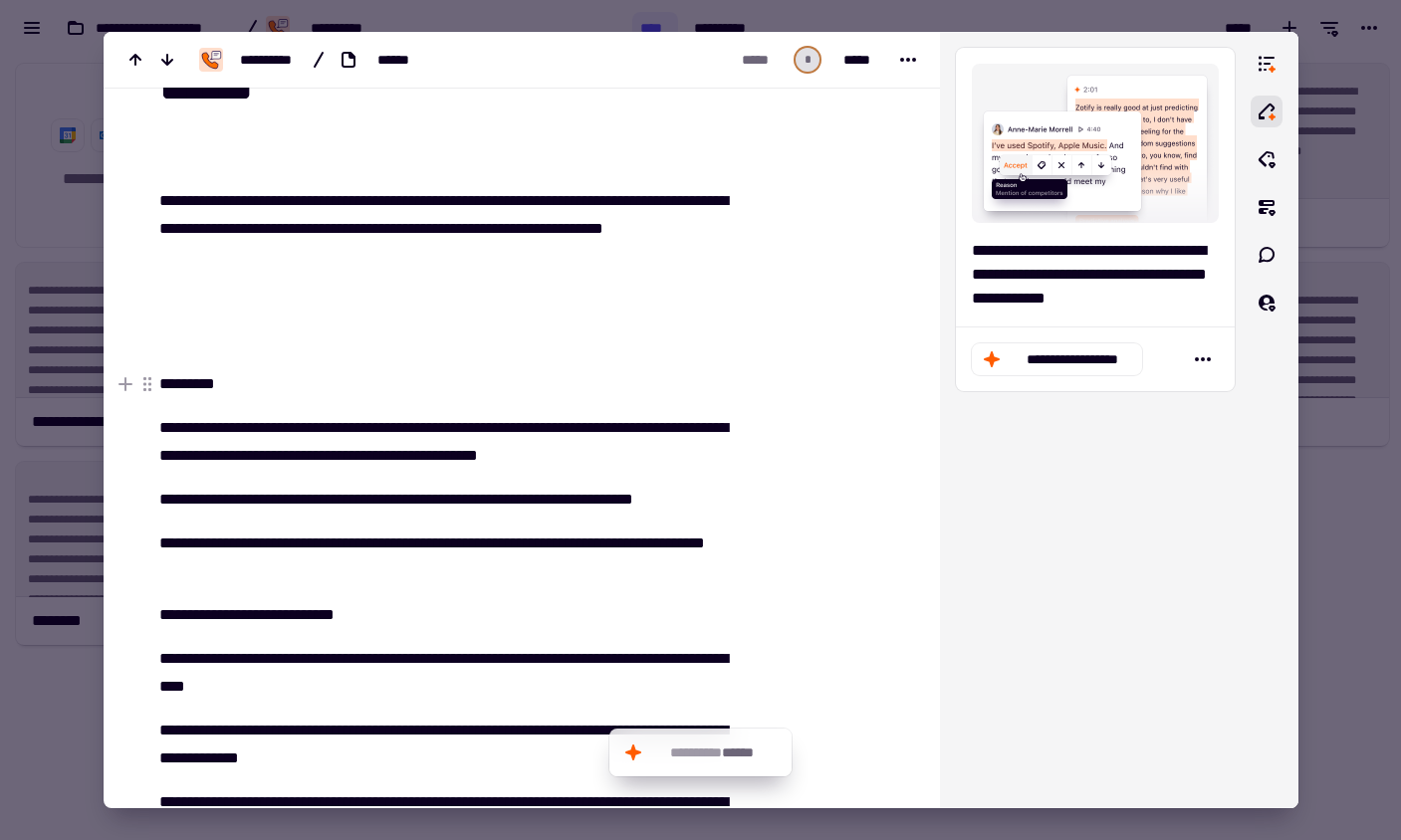 type 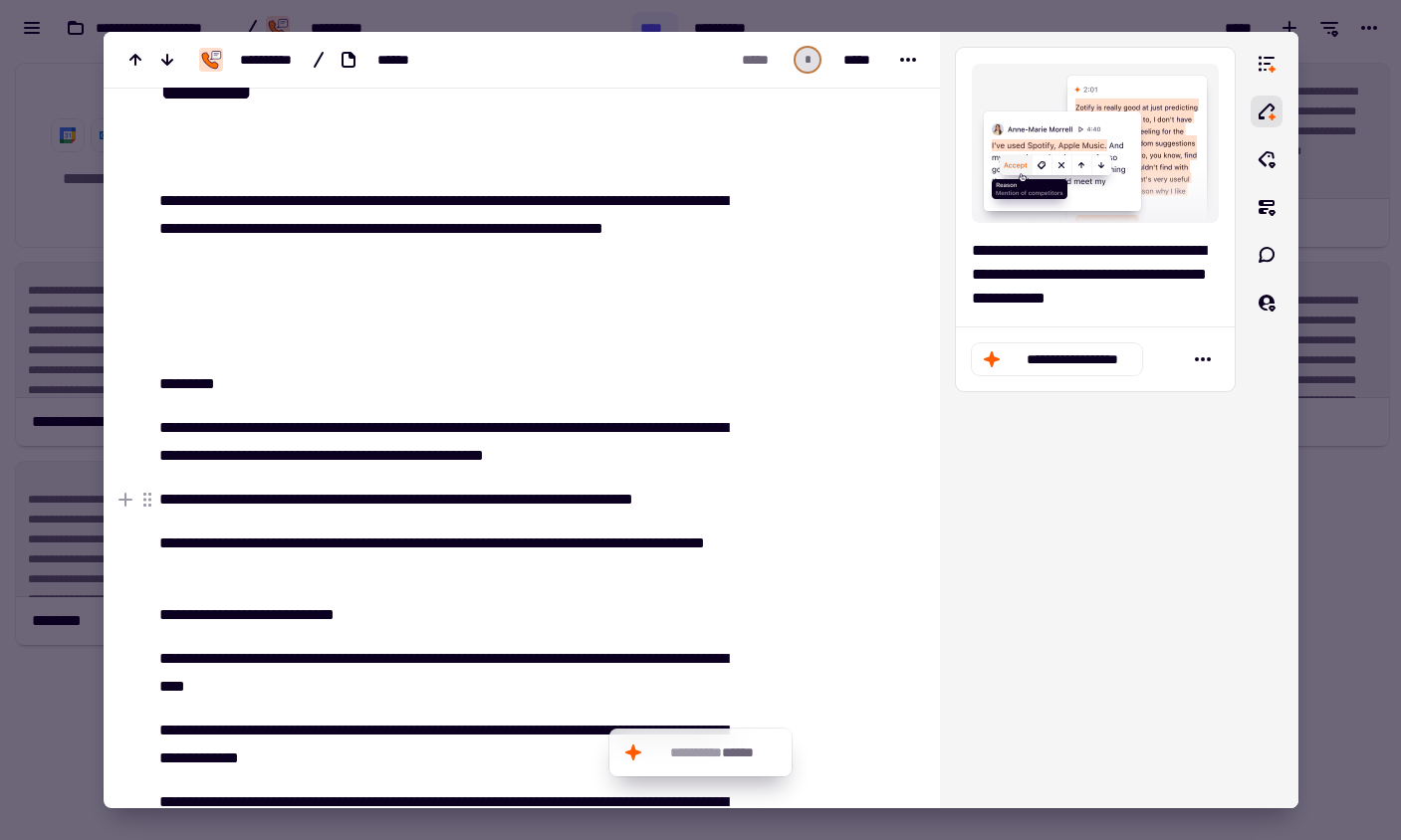 click on "**********" at bounding box center (447, 500) 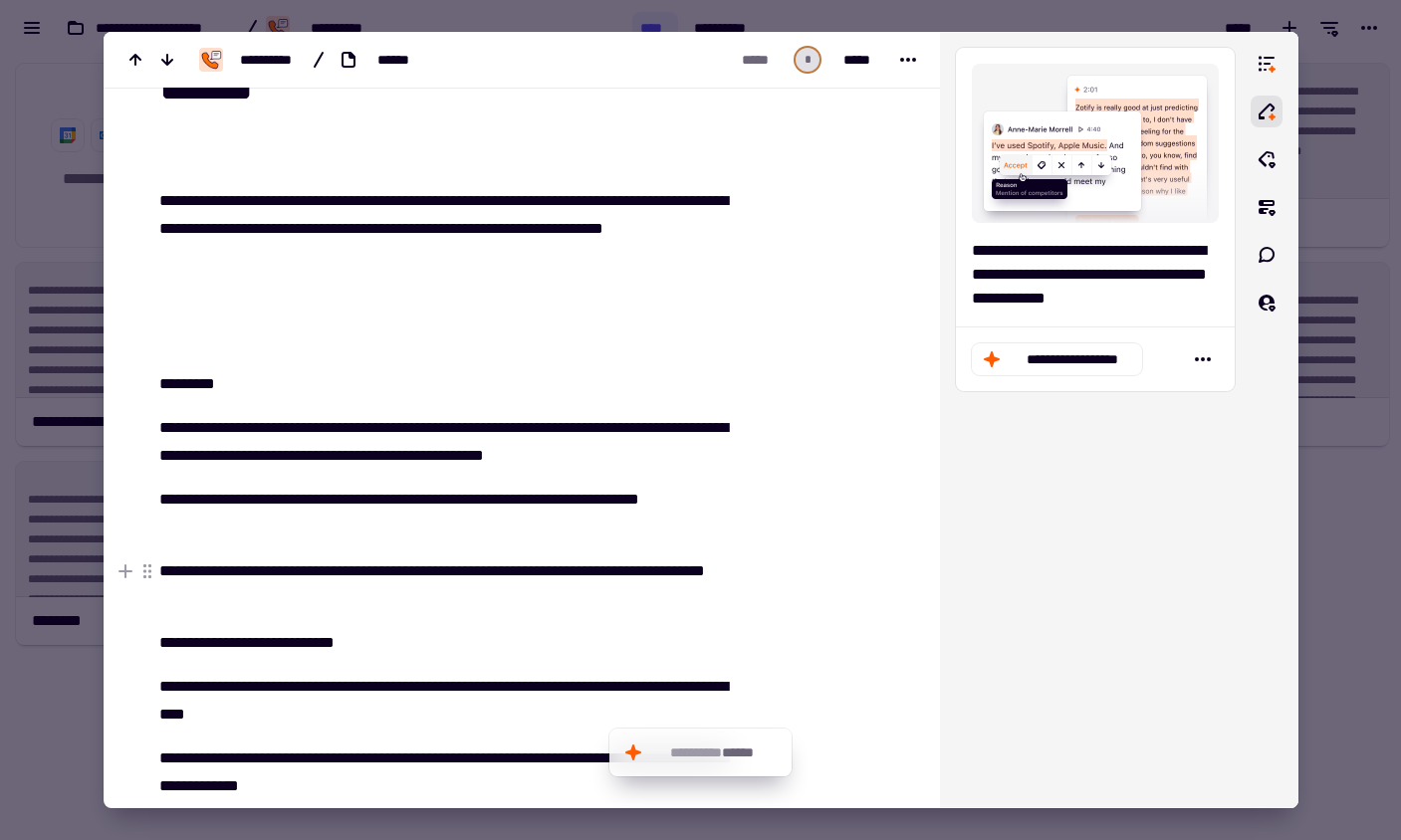 click on "**********" at bounding box center [447, 585] 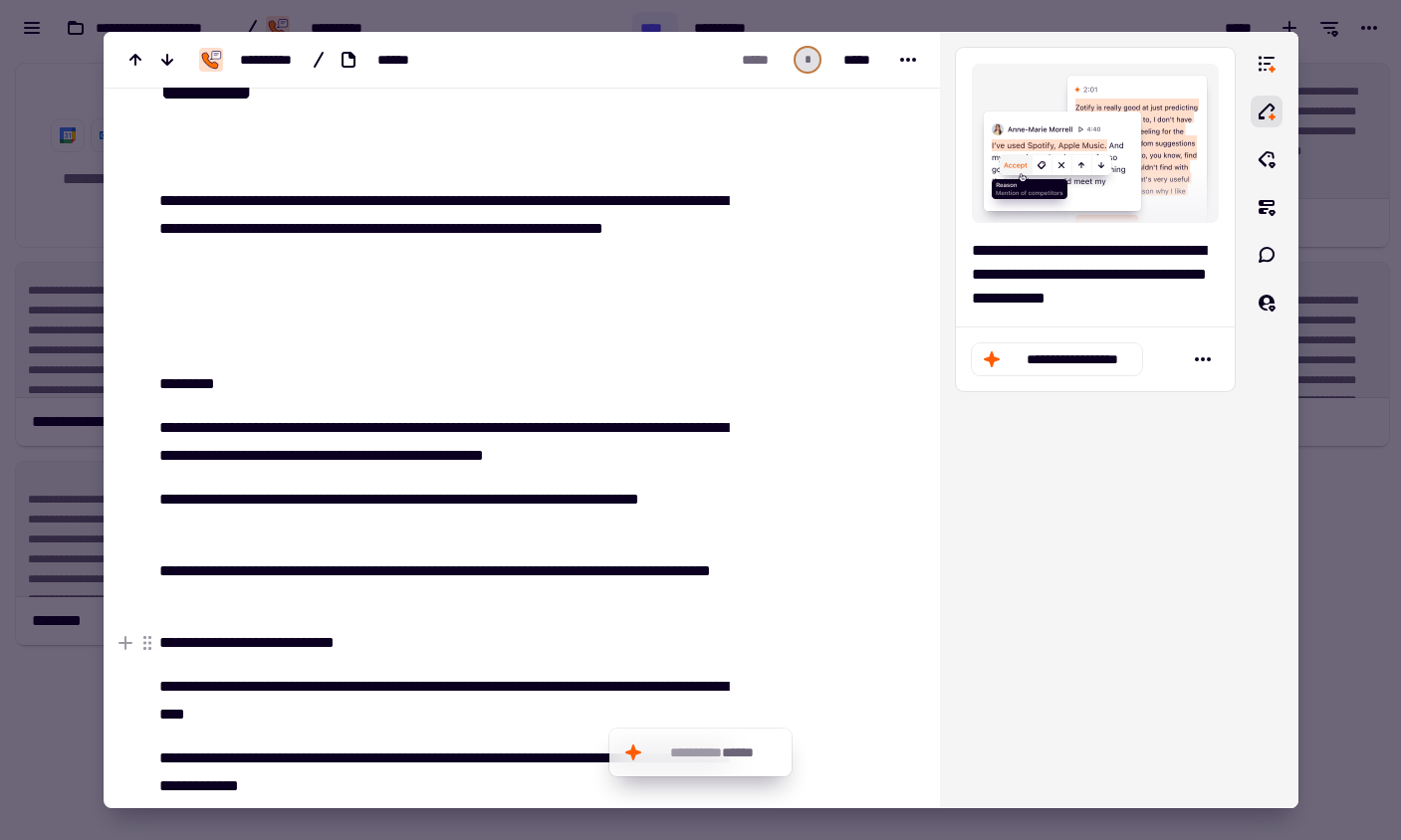 click on "**********" at bounding box center [447, 643] 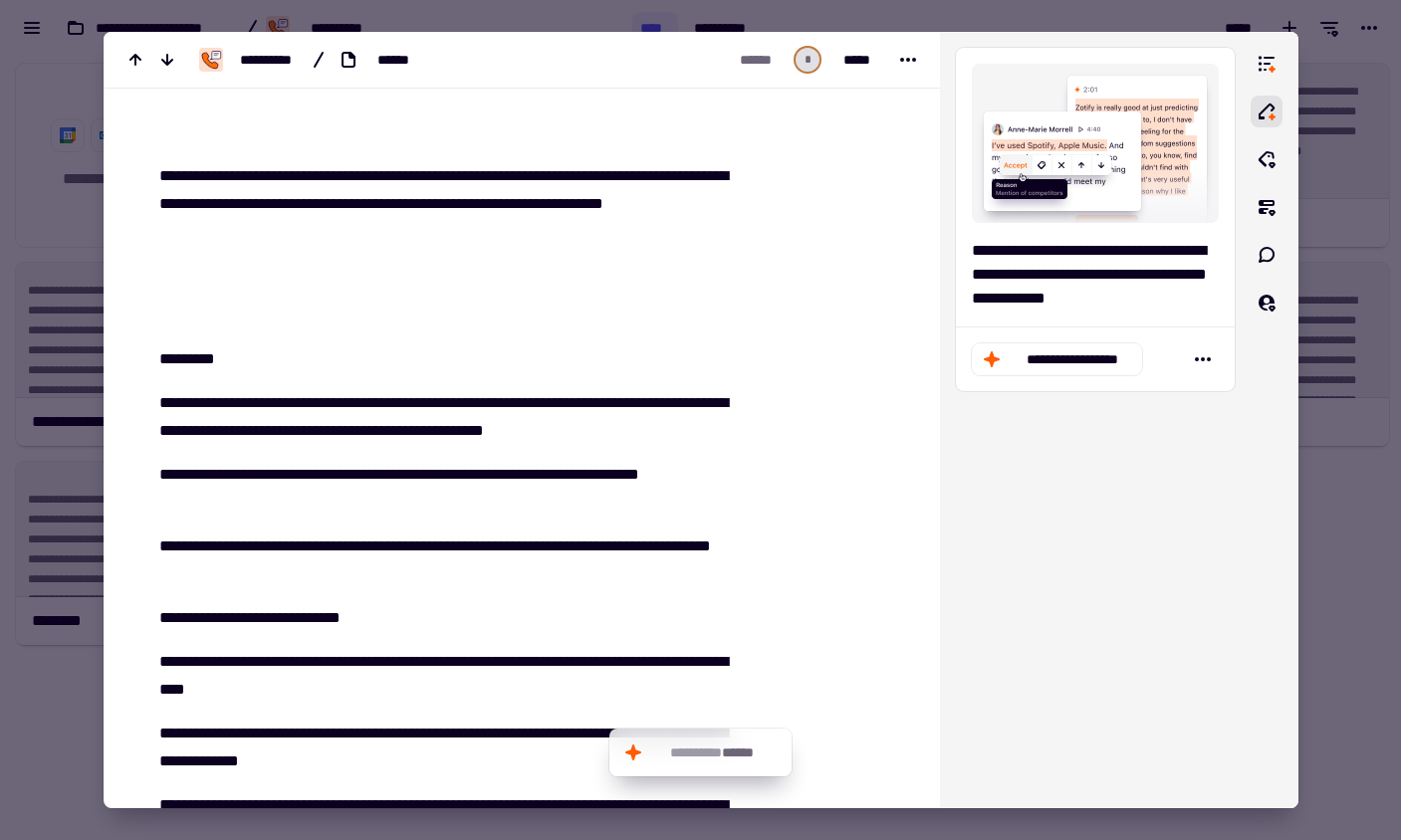 scroll, scrollTop: 104, scrollLeft: 0, axis: vertical 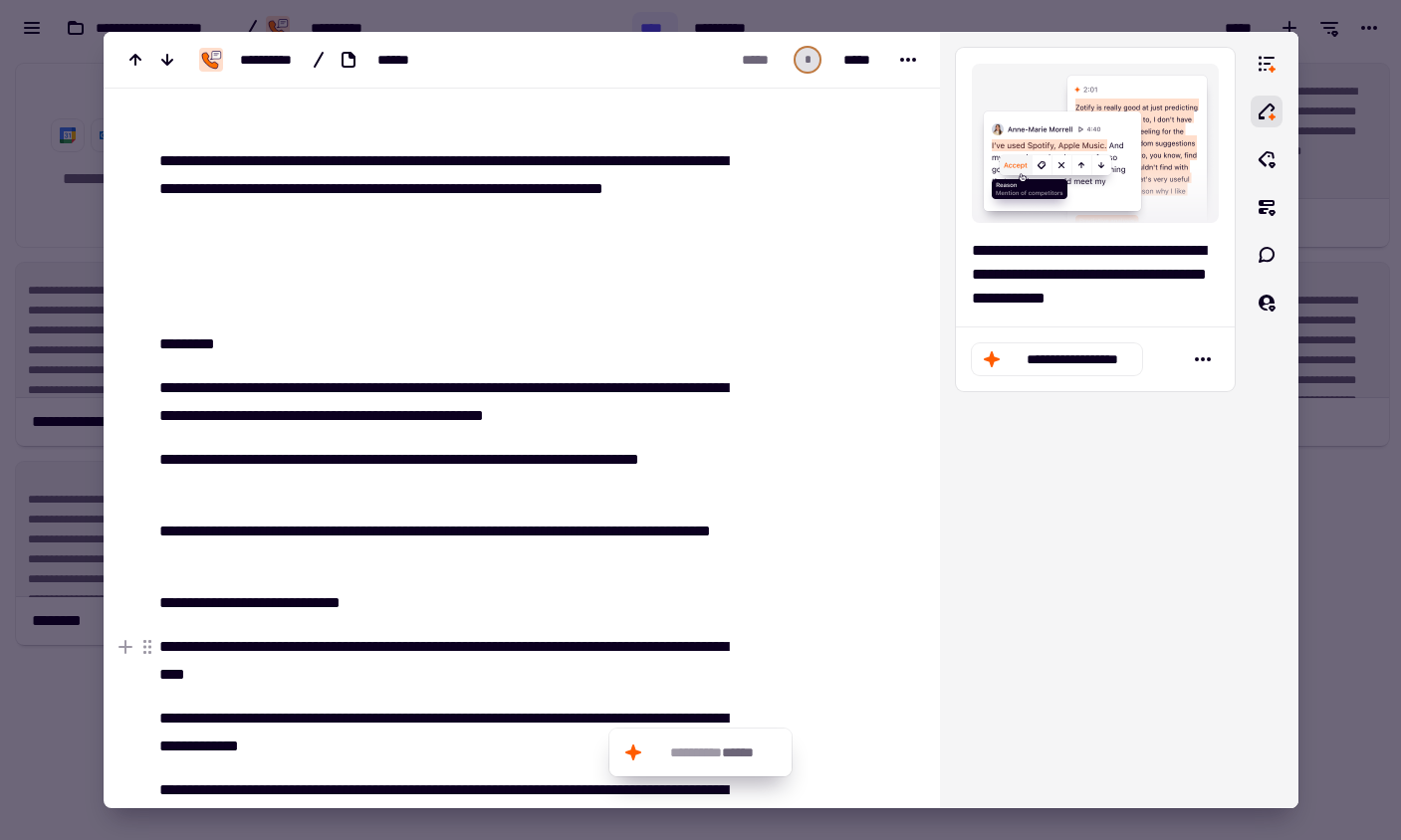 click on "**********" at bounding box center (447, 661) 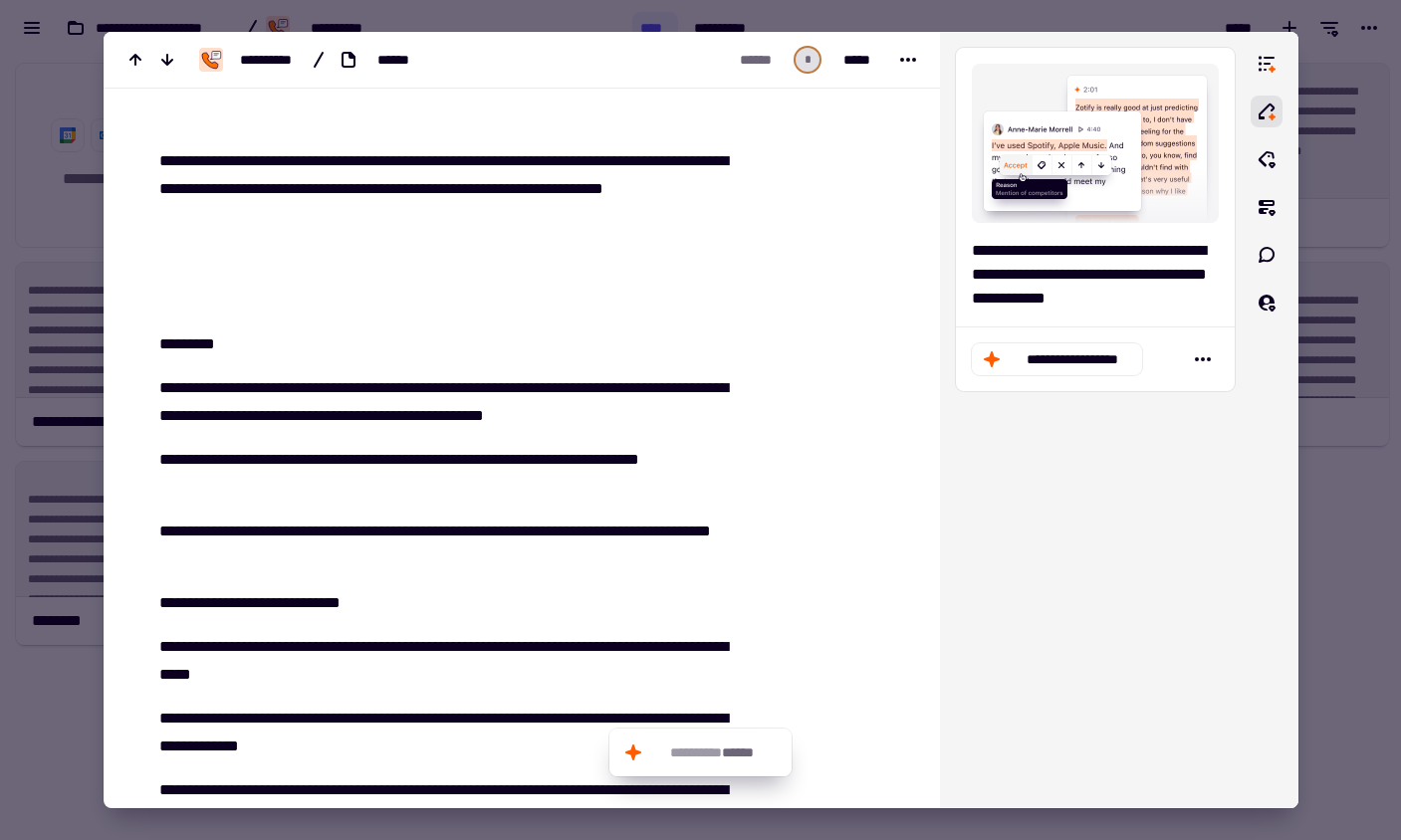 scroll, scrollTop: 166, scrollLeft: 0, axis: vertical 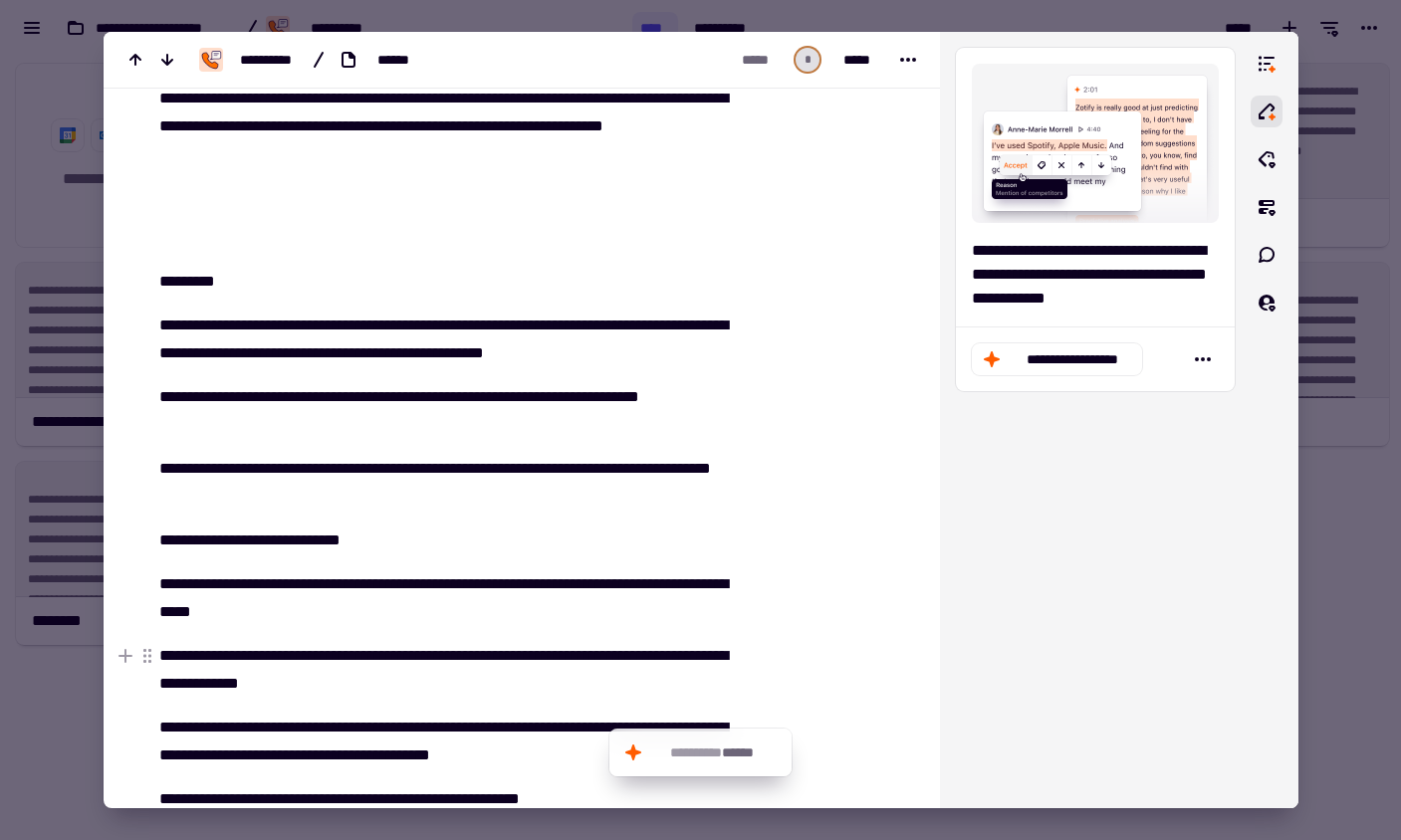 click on "**********" at bounding box center (447, 670) 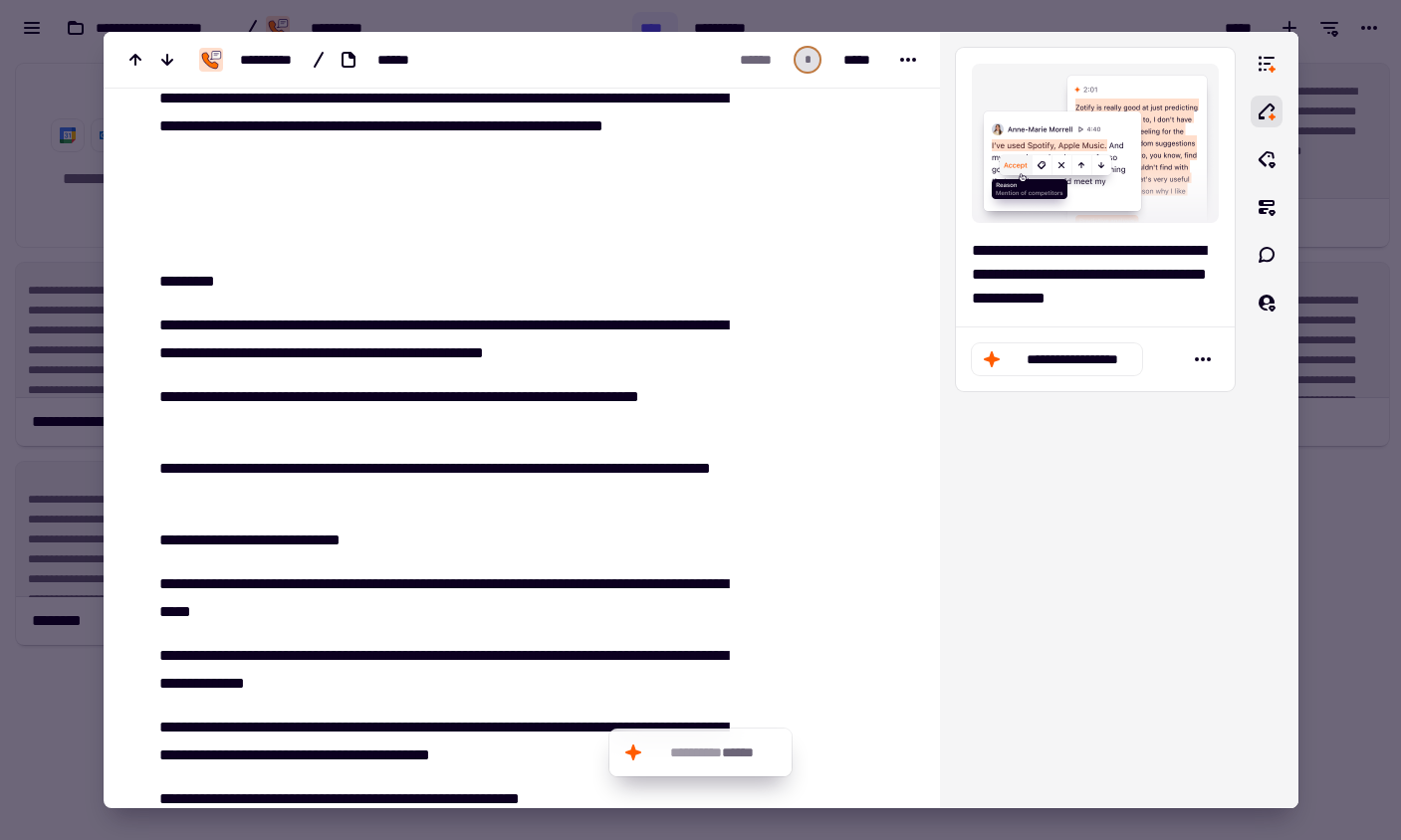 scroll, scrollTop: 217, scrollLeft: 0, axis: vertical 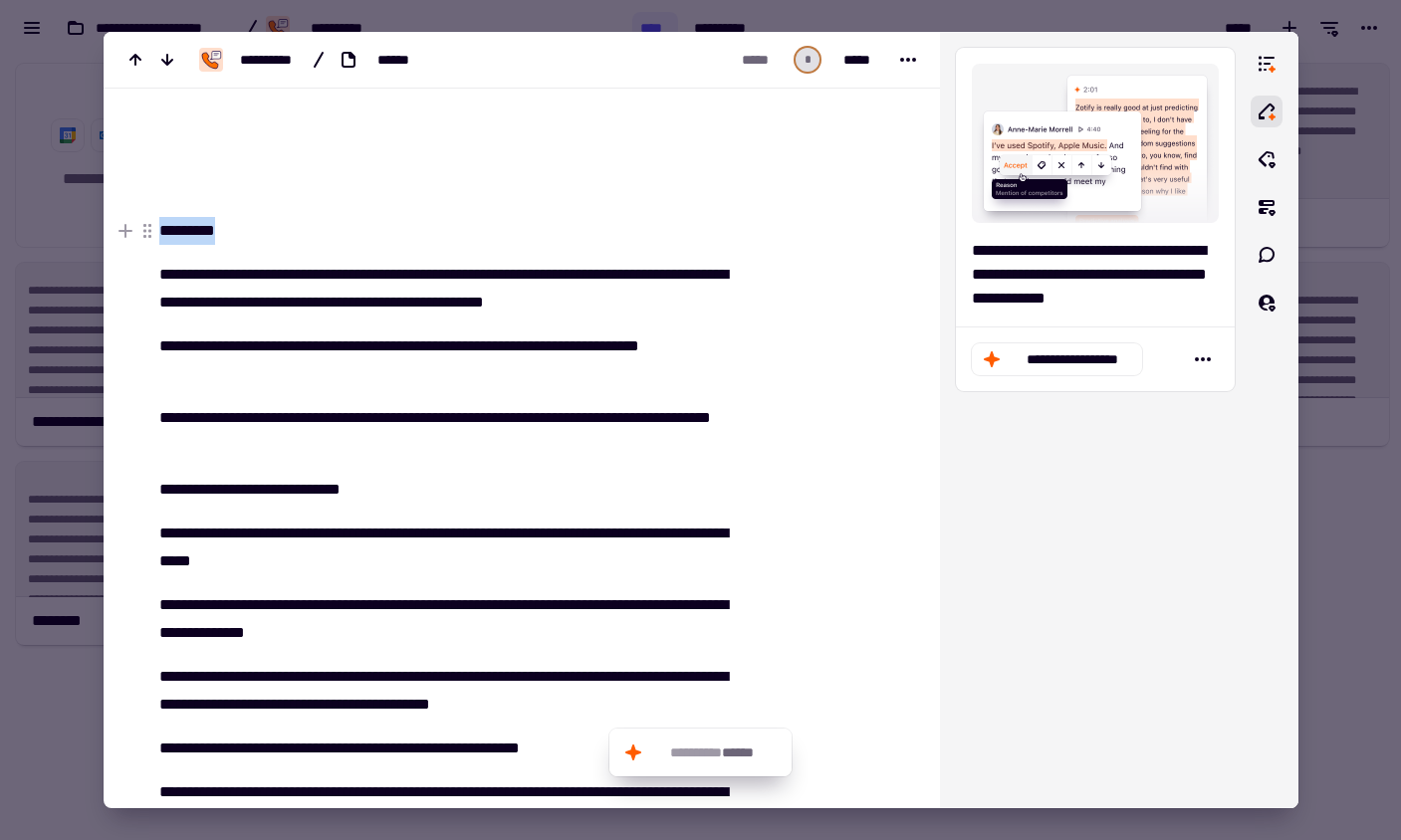 drag, startPoint x: 225, startPoint y: 232, endPoint x: 161, endPoint y: 230, distance: 64.03124 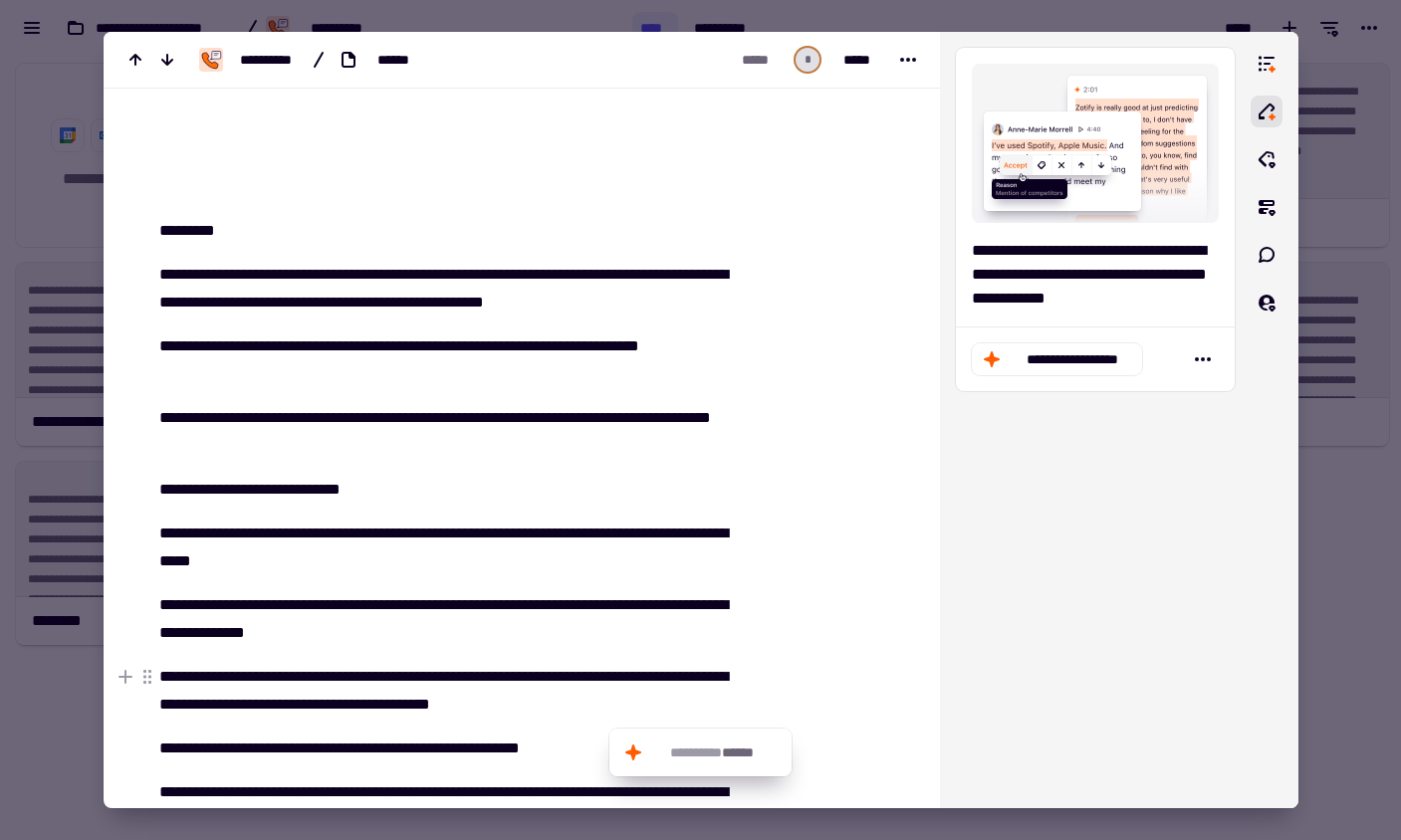 click on "**********" at bounding box center (447, 691) 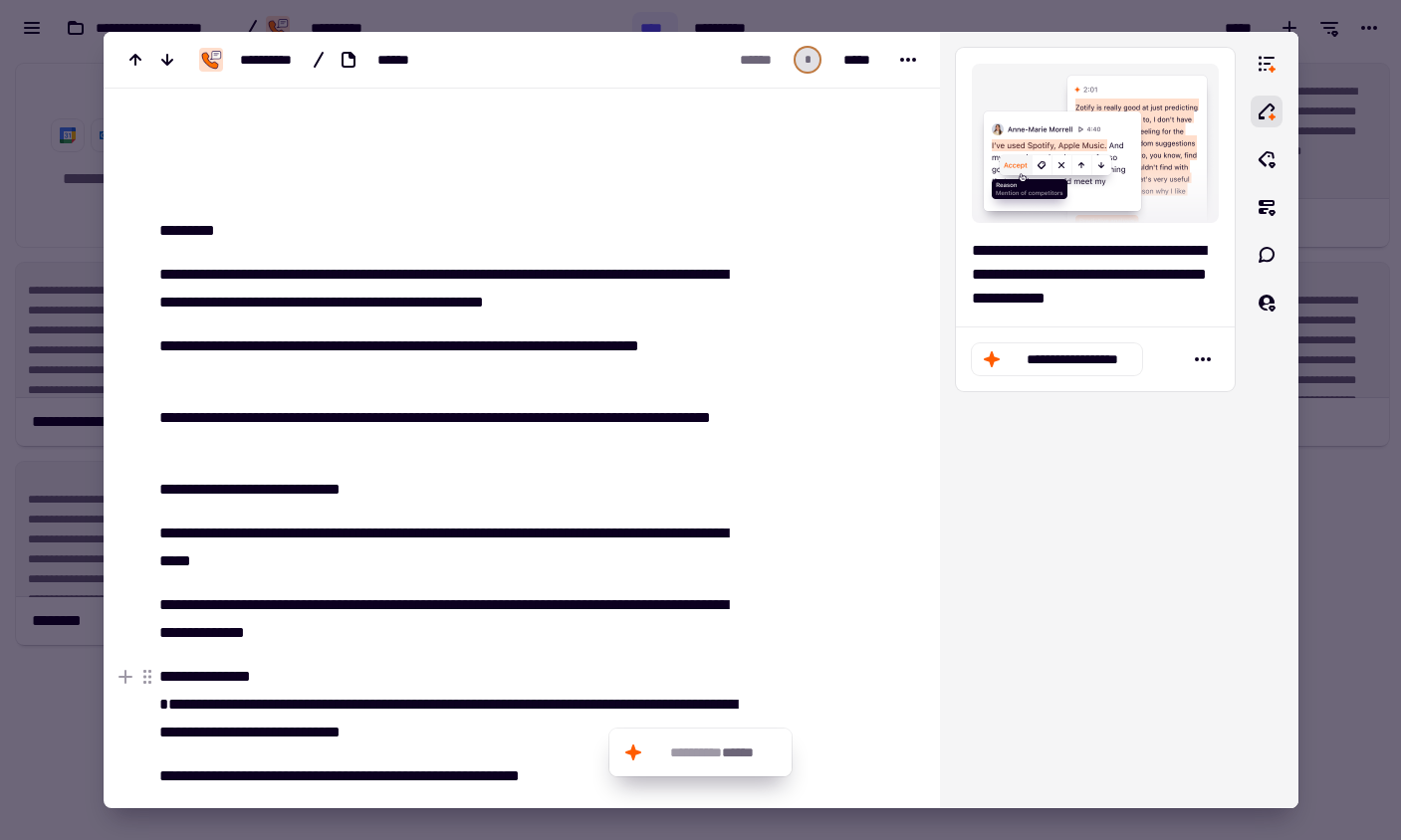 scroll, scrollTop: 615, scrollLeft: 0, axis: vertical 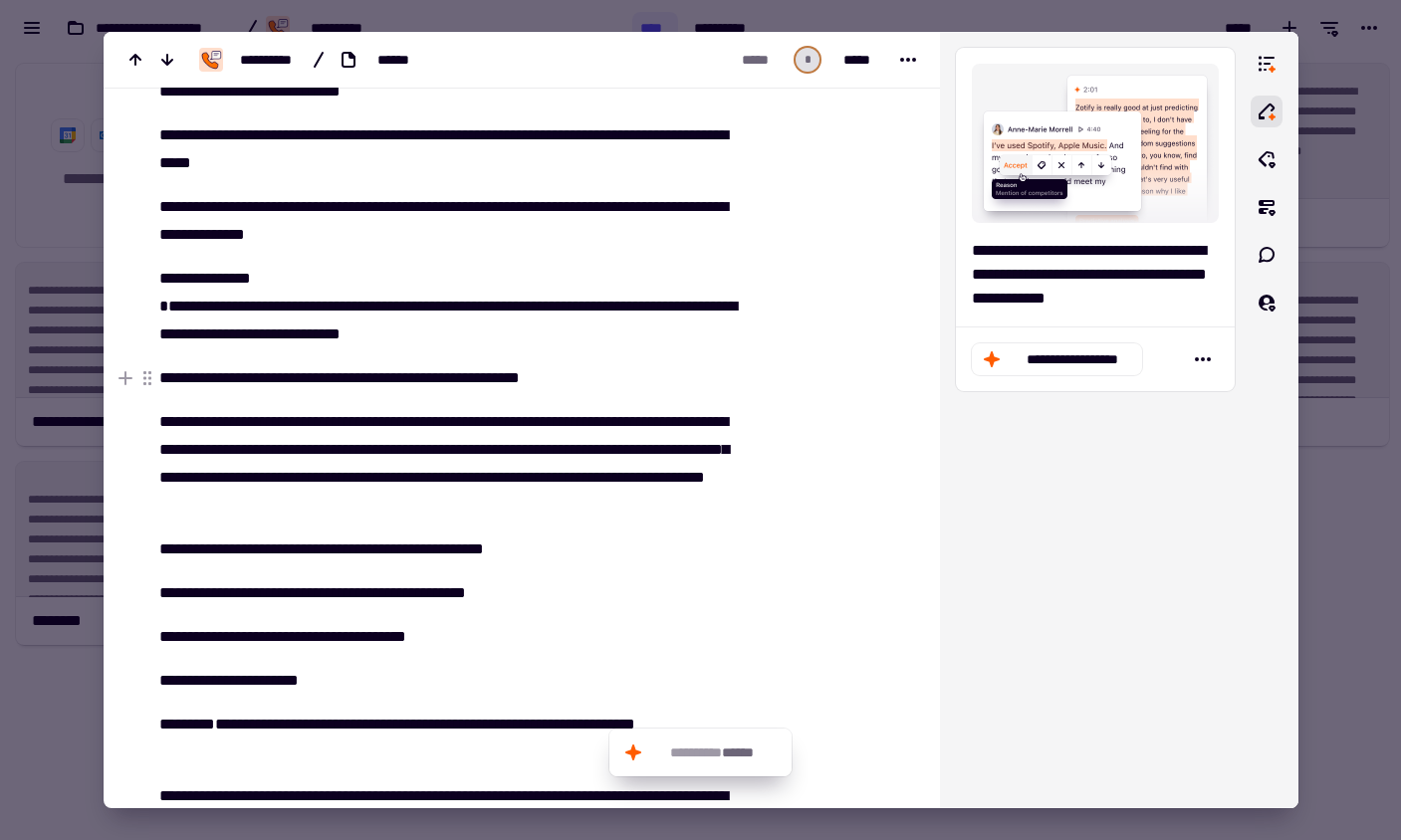 click on "**********" at bounding box center [447, 378] 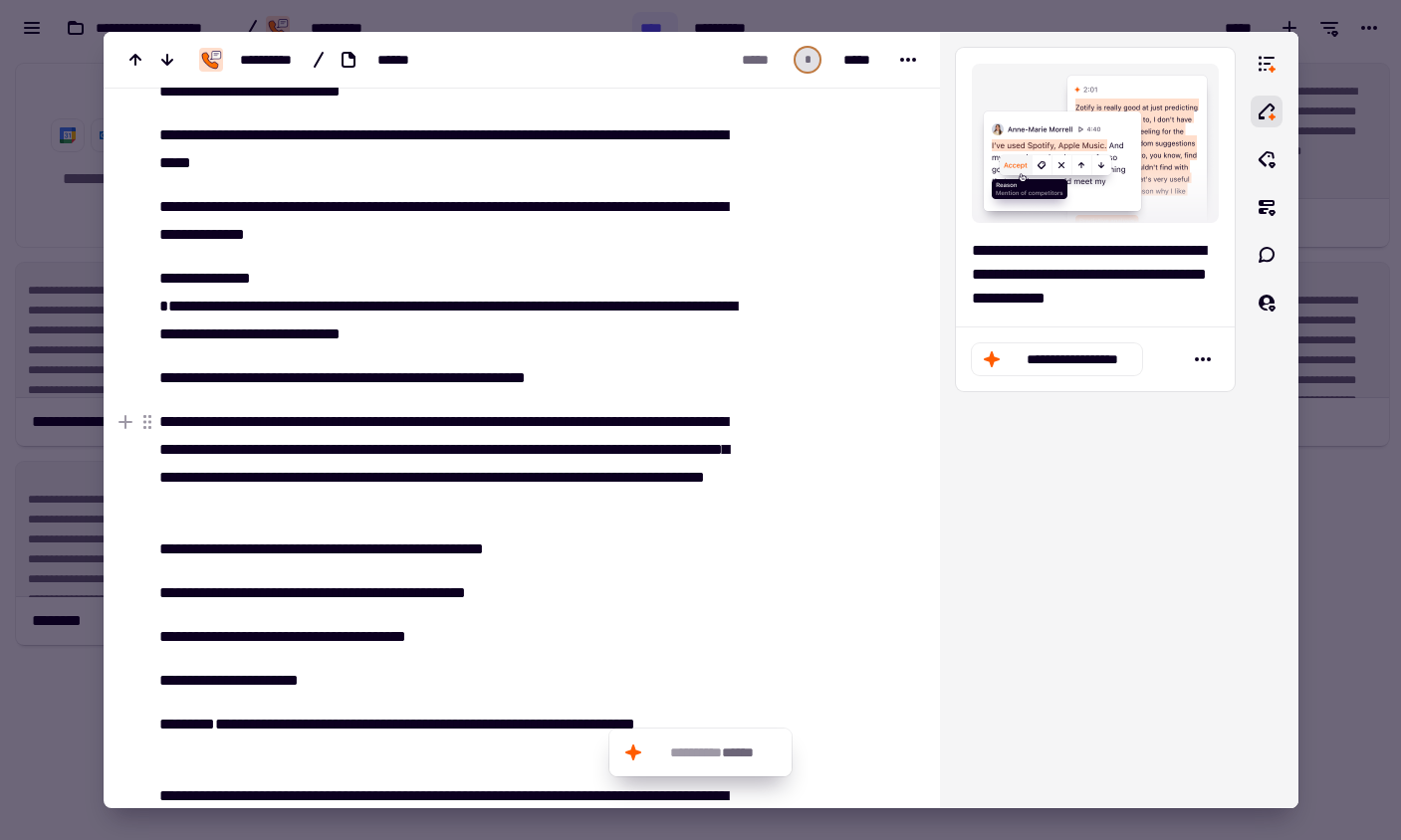 click on "**********" at bounding box center (447, 464) 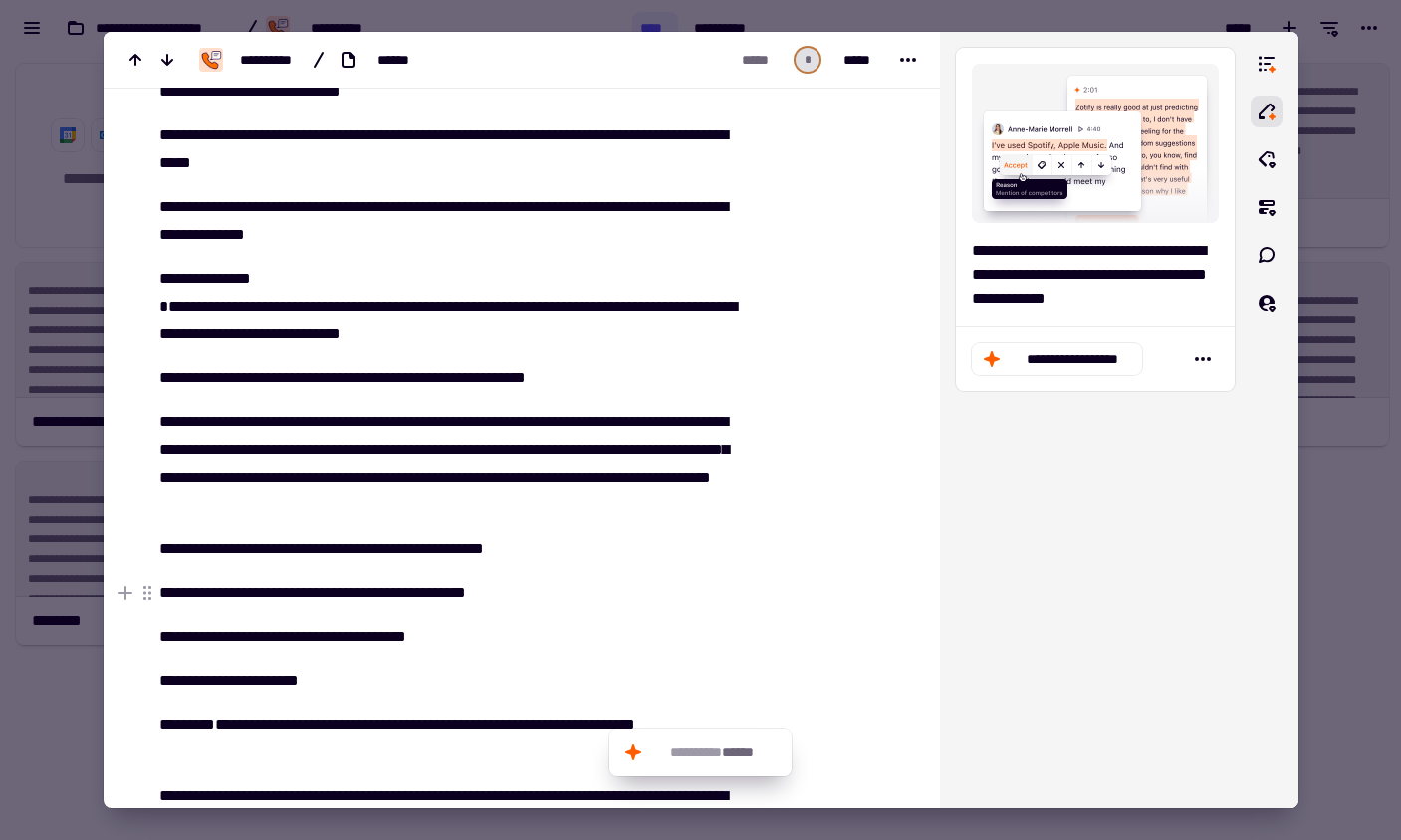 click on "**********" at bounding box center (447, 593) 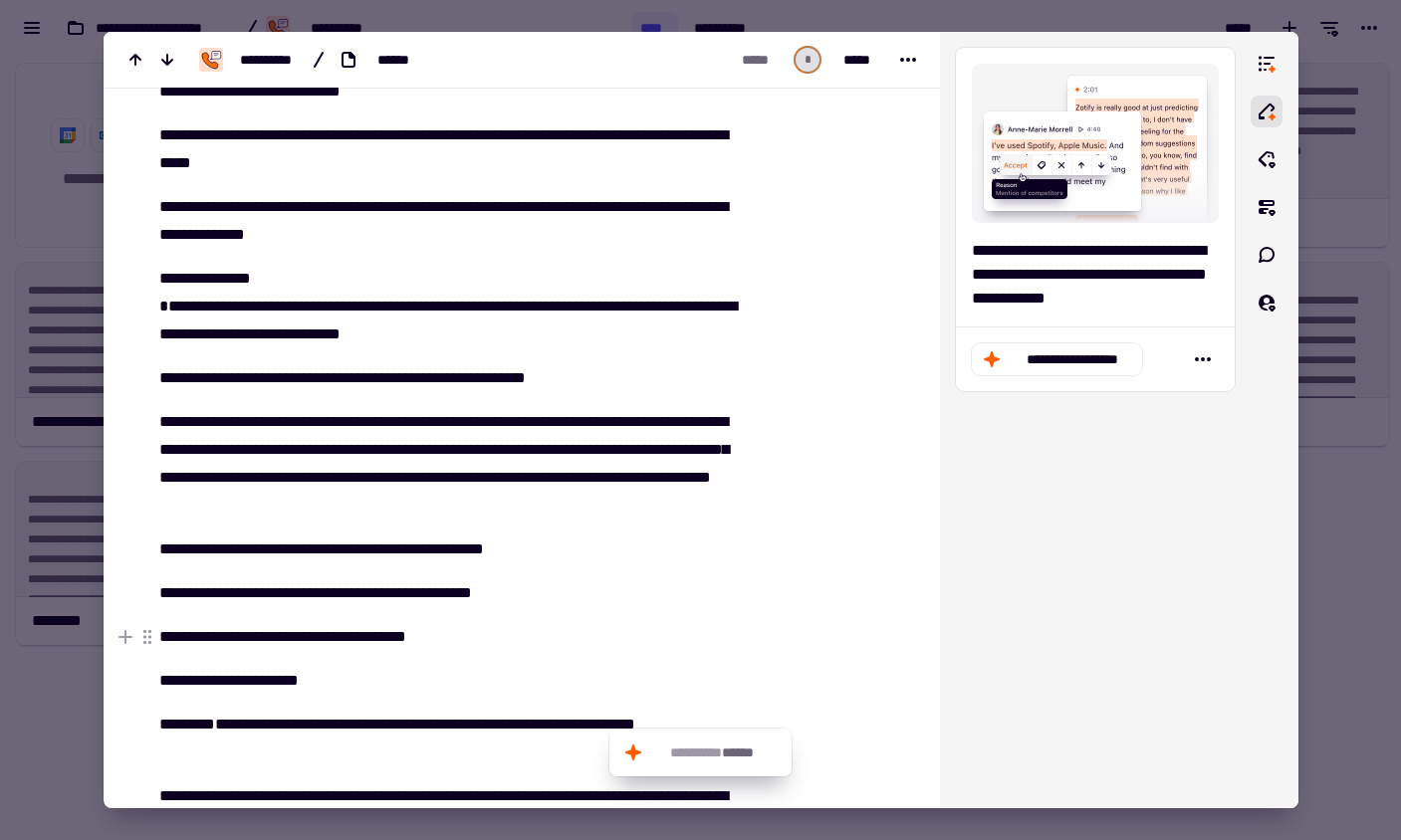 click on "**********" at bounding box center (447, 637) 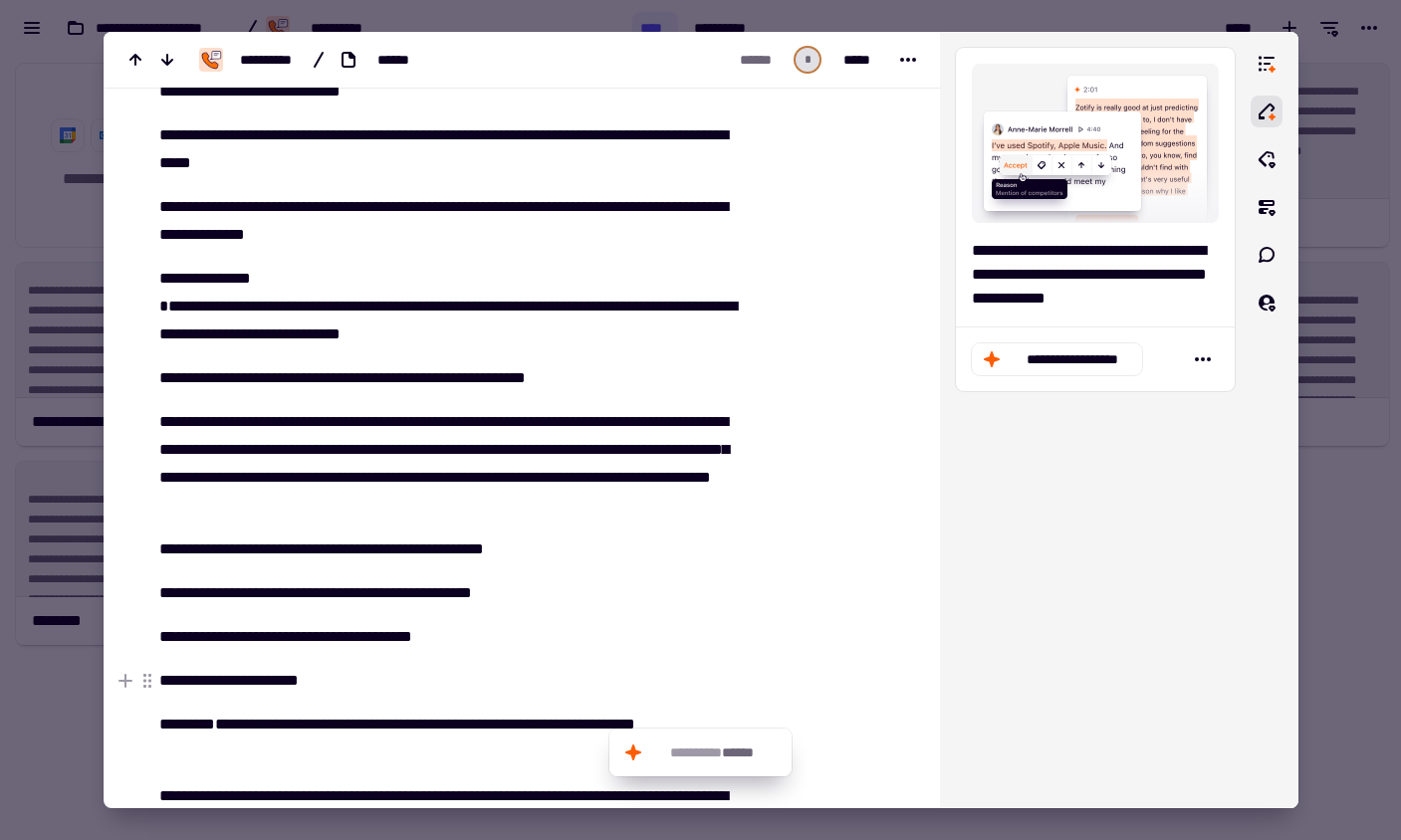 click on "**********" at bounding box center [447, 681] 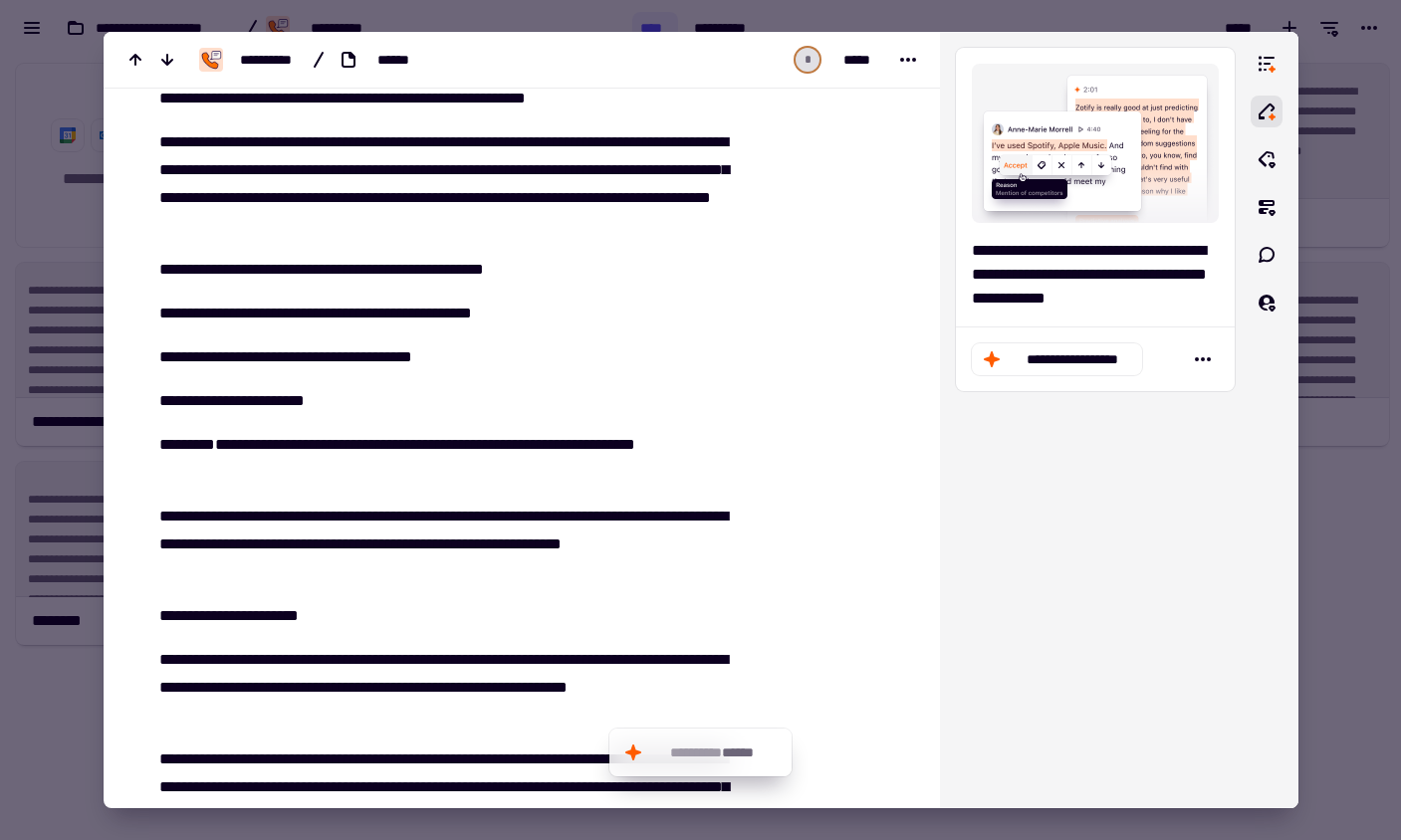 scroll, scrollTop: 921, scrollLeft: 0, axis: vertical 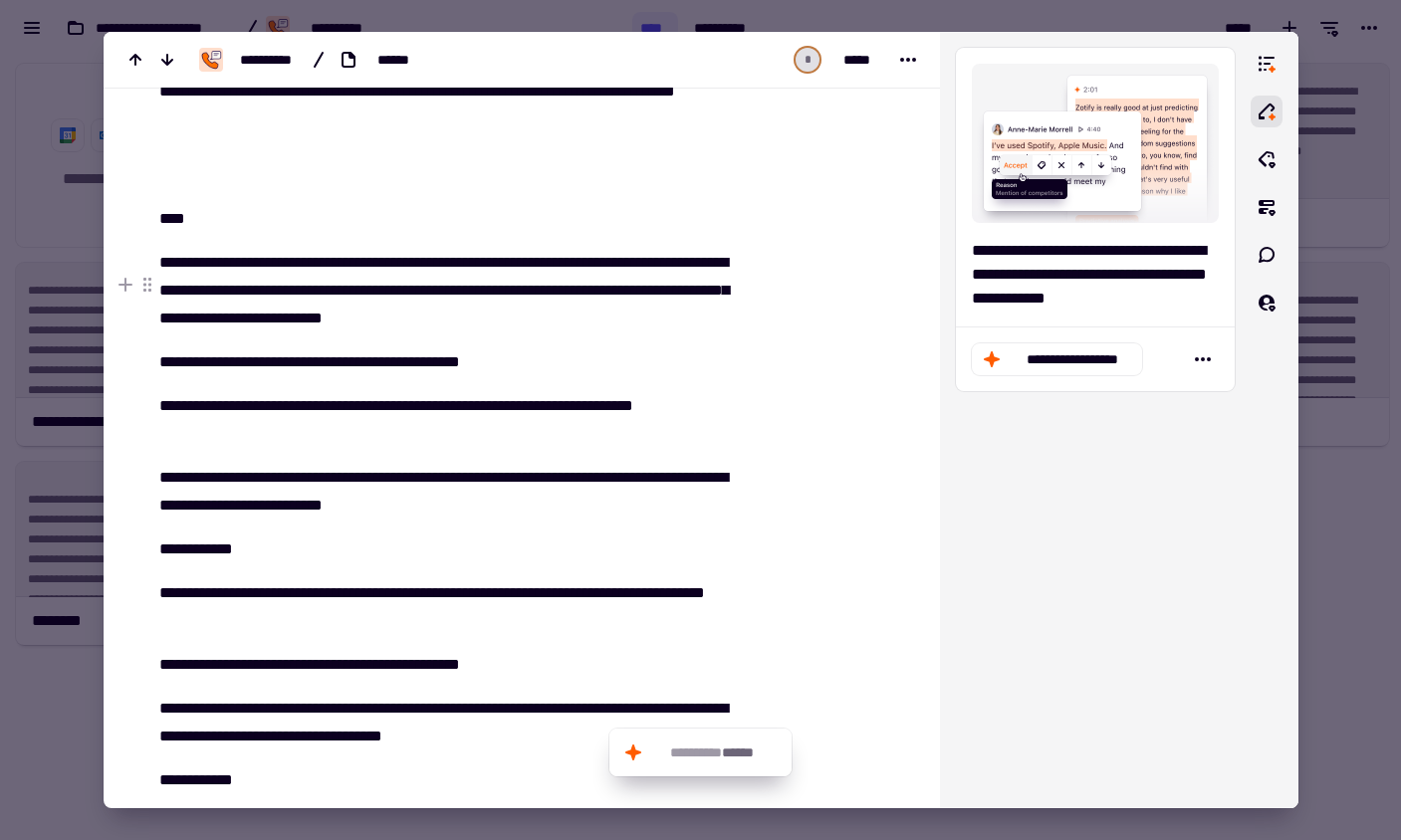 click at bounding box center (823, 2577) 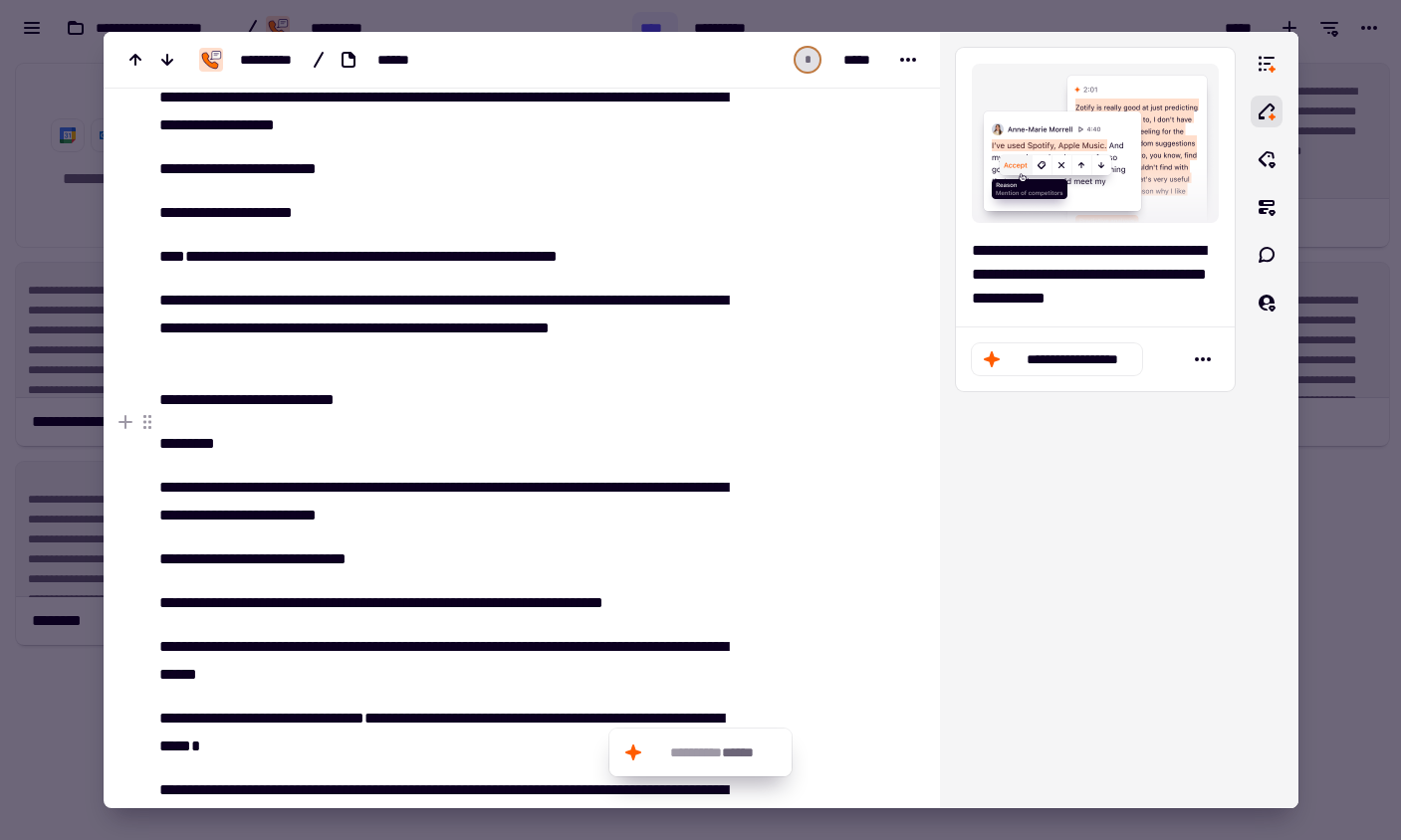 click on "**********" at bounding box center (447, 400) 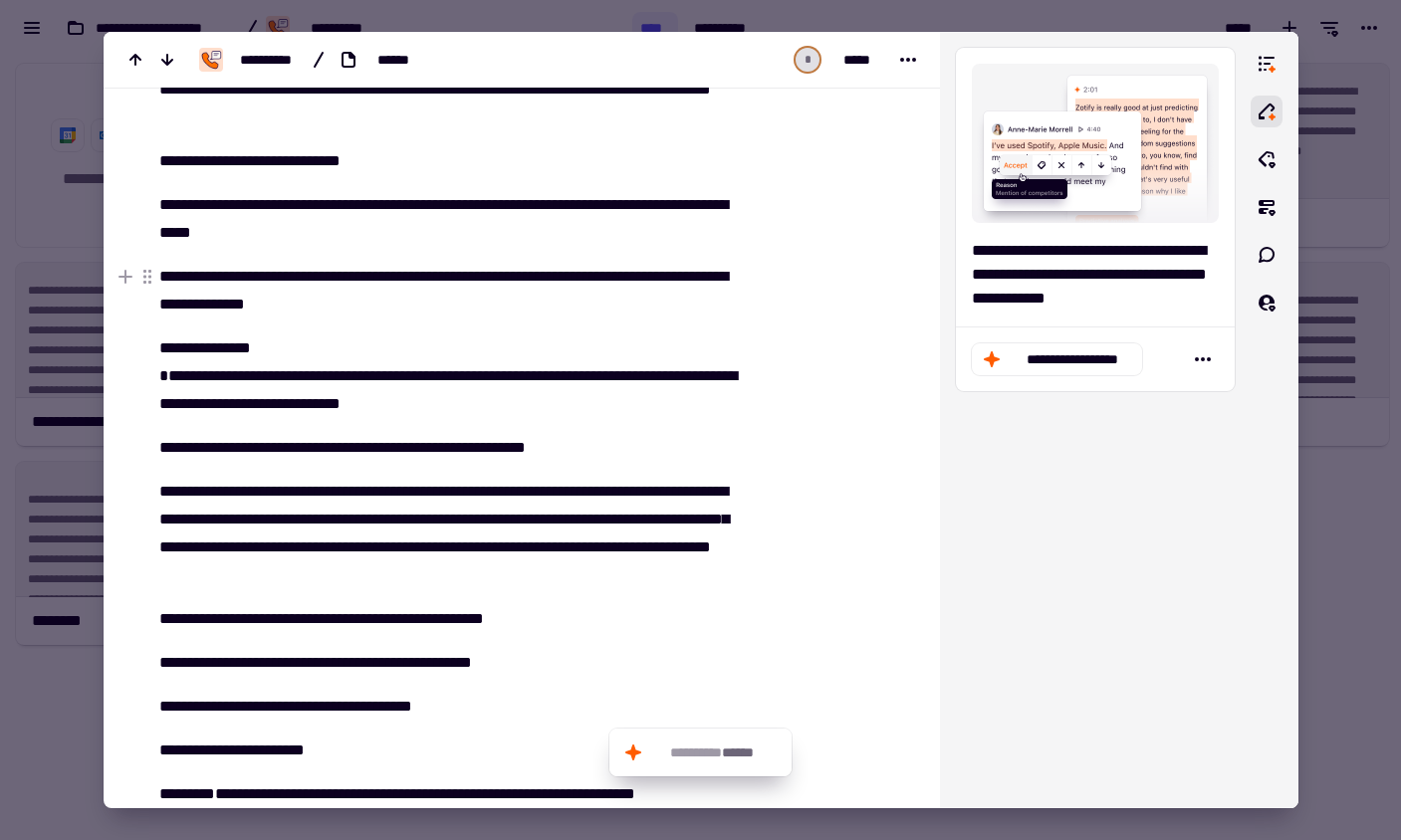 scroll, scrollTop: 0, scrollLeft: 0, axis: both 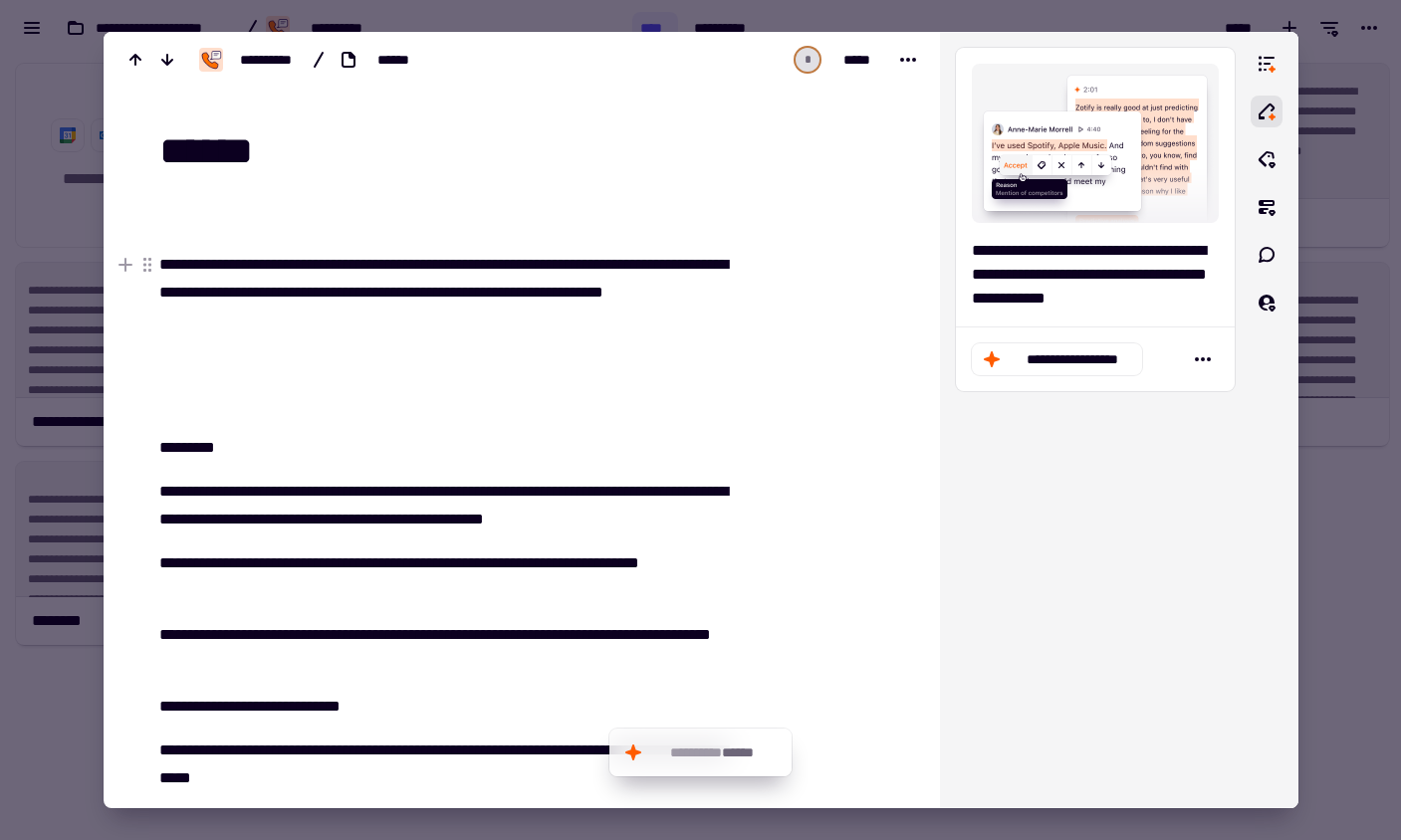 click on "**********" at bounding box center [447, 334] 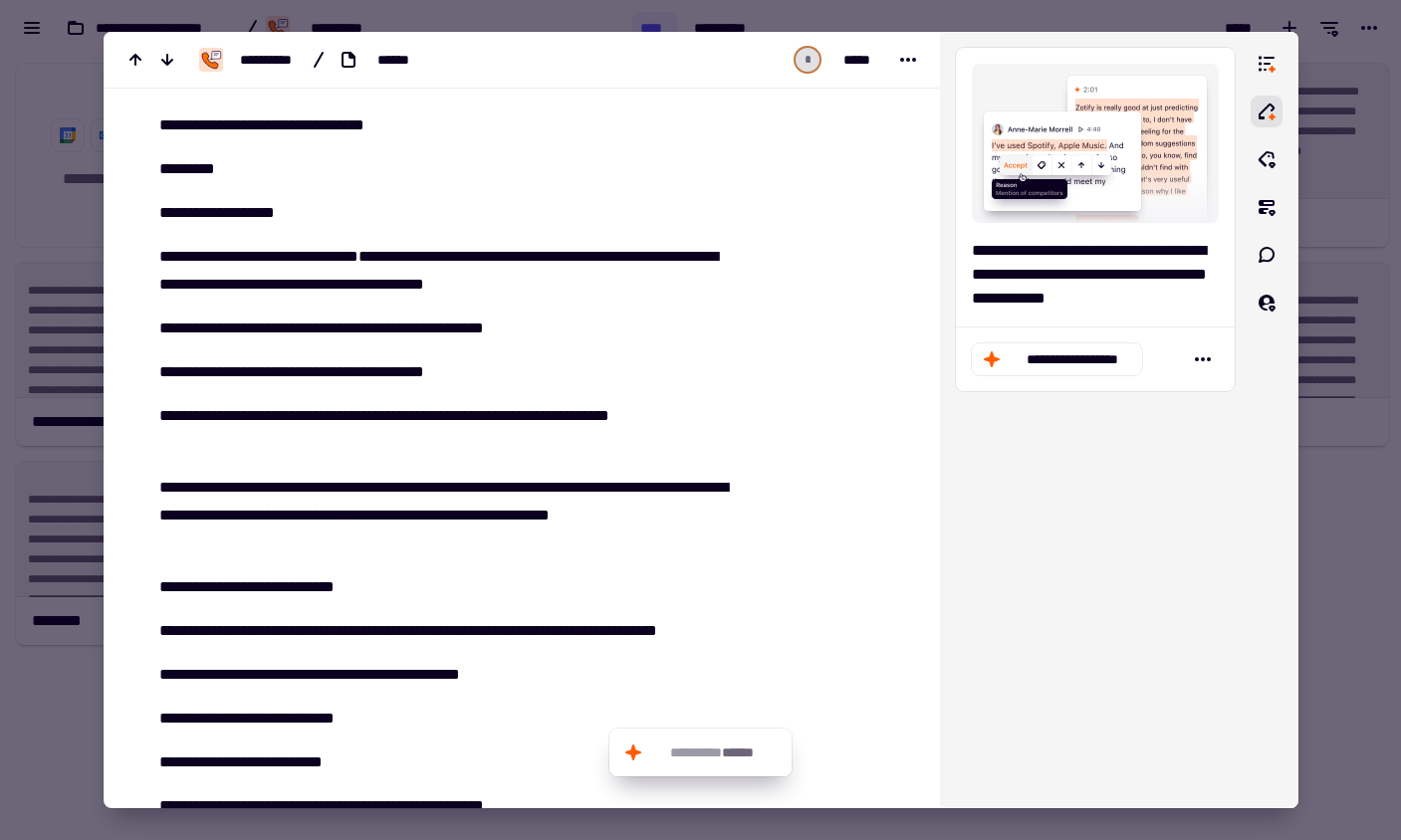 scroll, scrollTop: 8167, scrollLeft: 0, axis: vertical 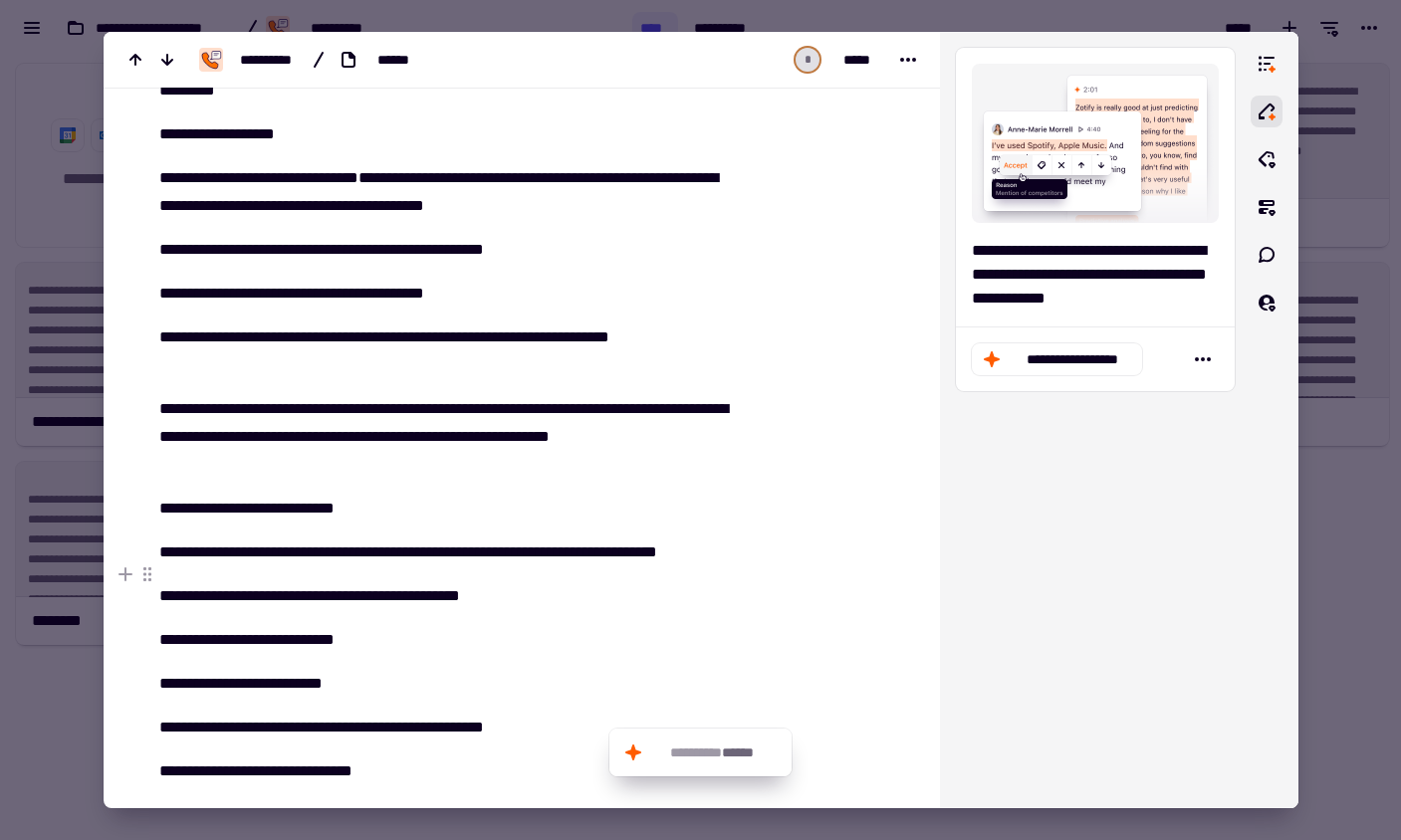click on "**********" at bounding box center [447, 552] 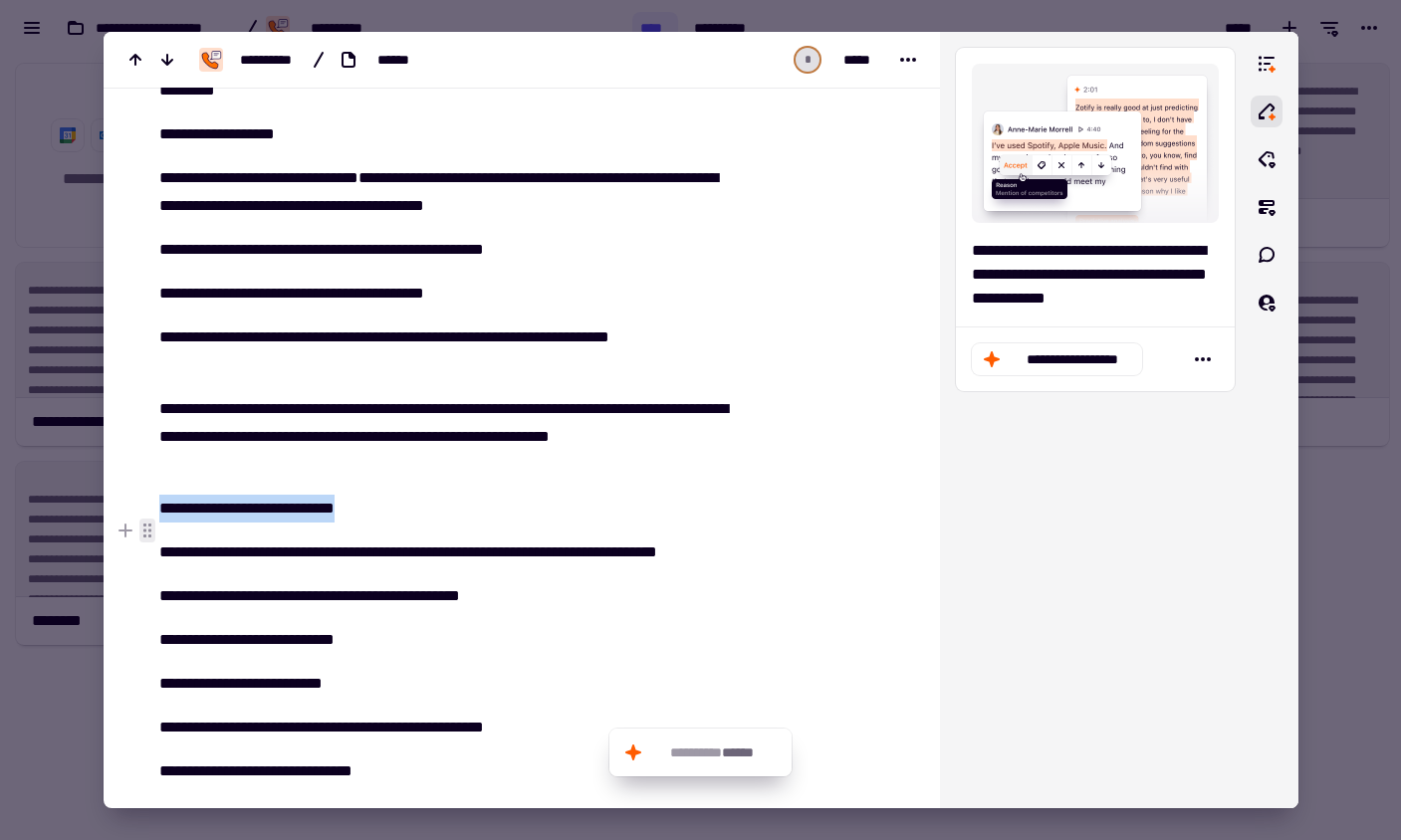 drag, startPoint x: 386, startPoint y: 525, endPoint x: 157, endPoint y: 526, distance: 229.0022 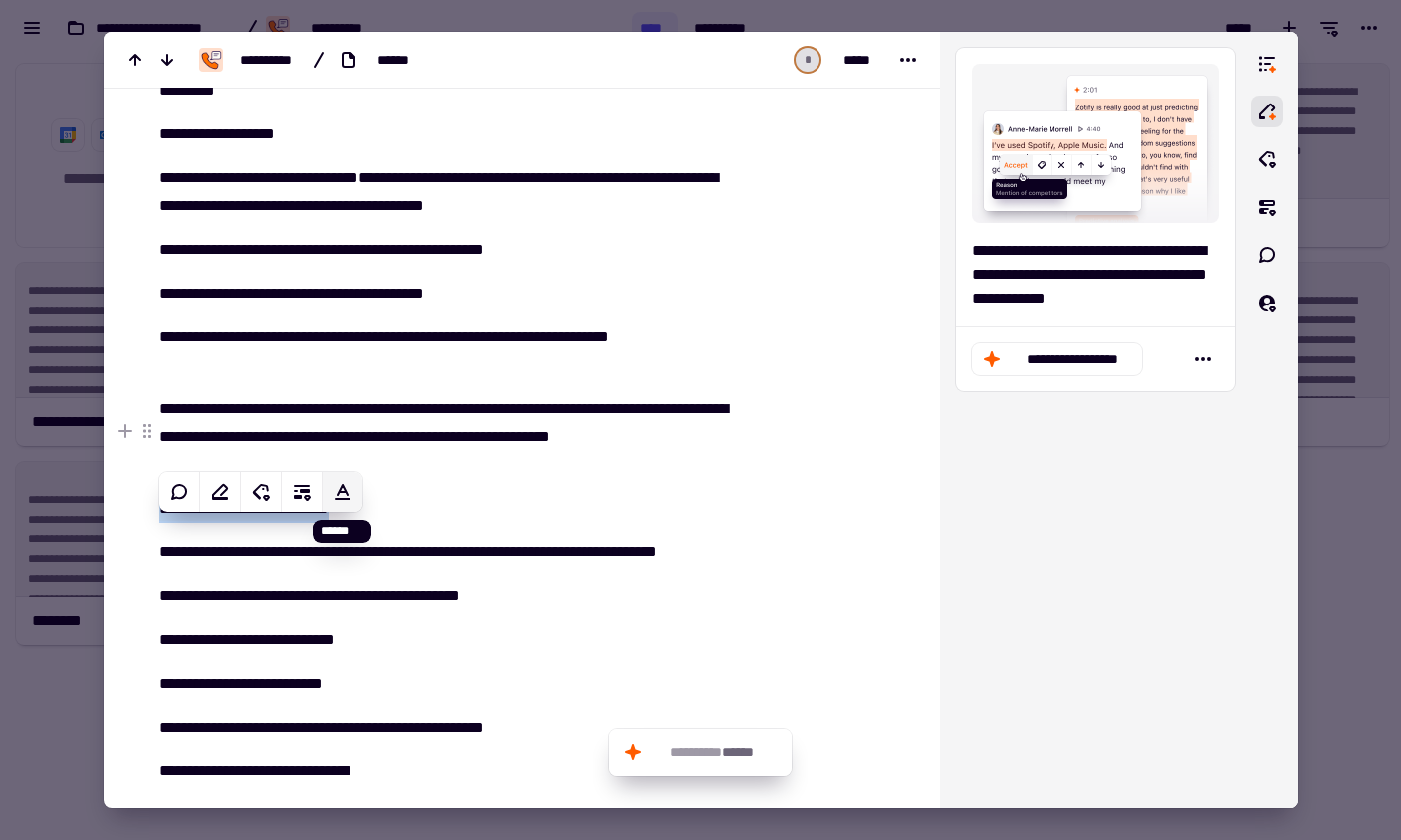 click 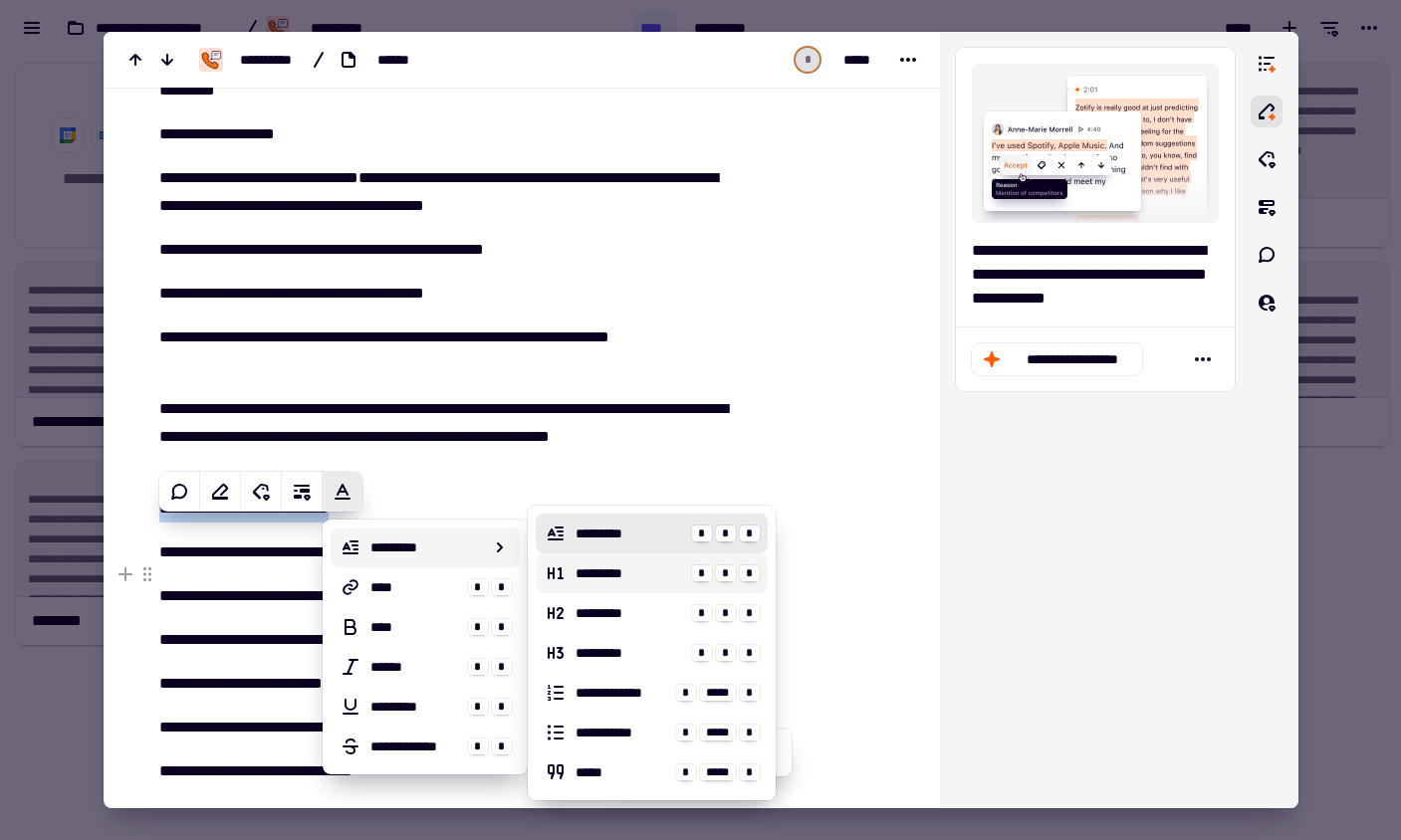 click on "*********" at bounding box center (629, 573) 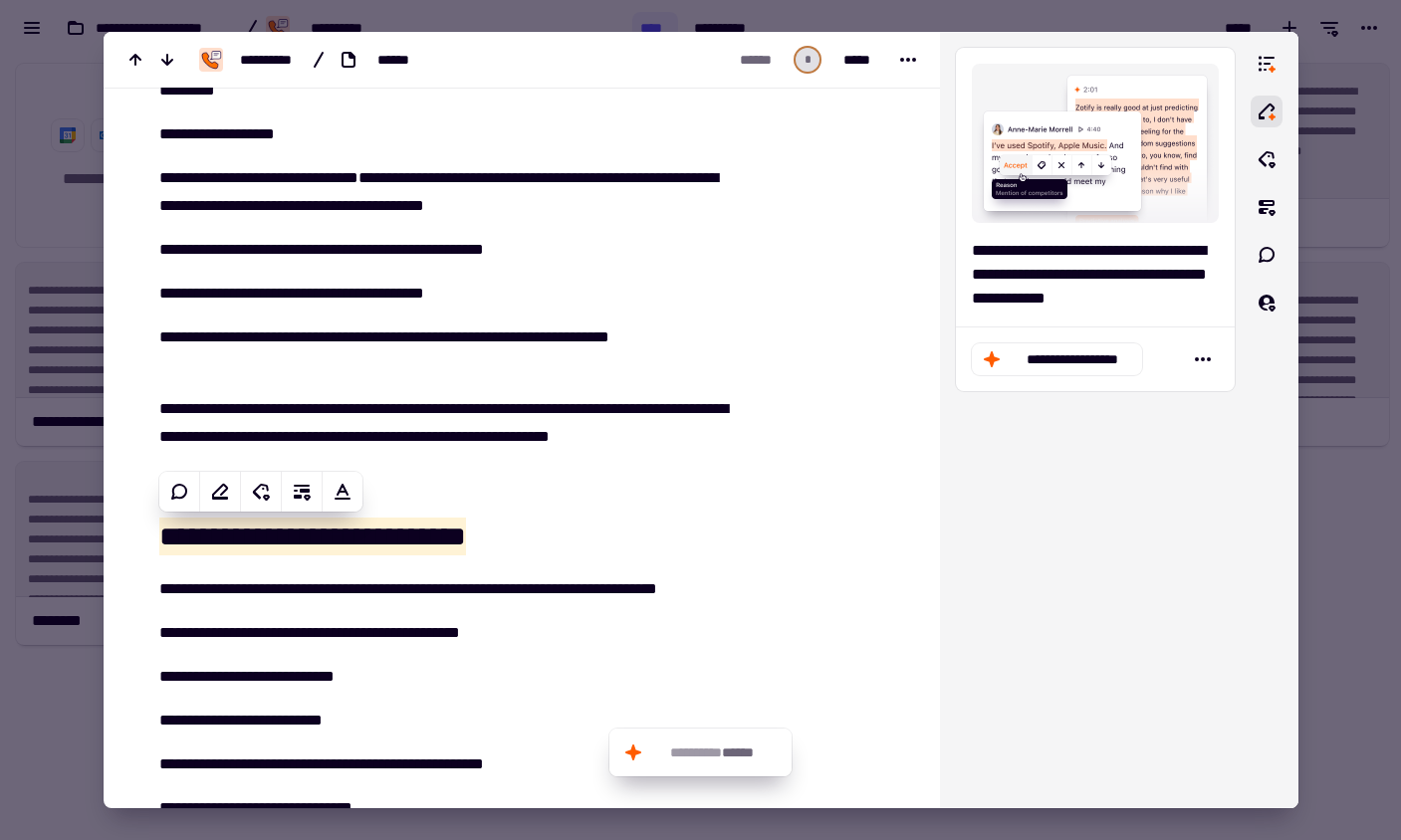 click on "**********" at bounding box center (435, -58) 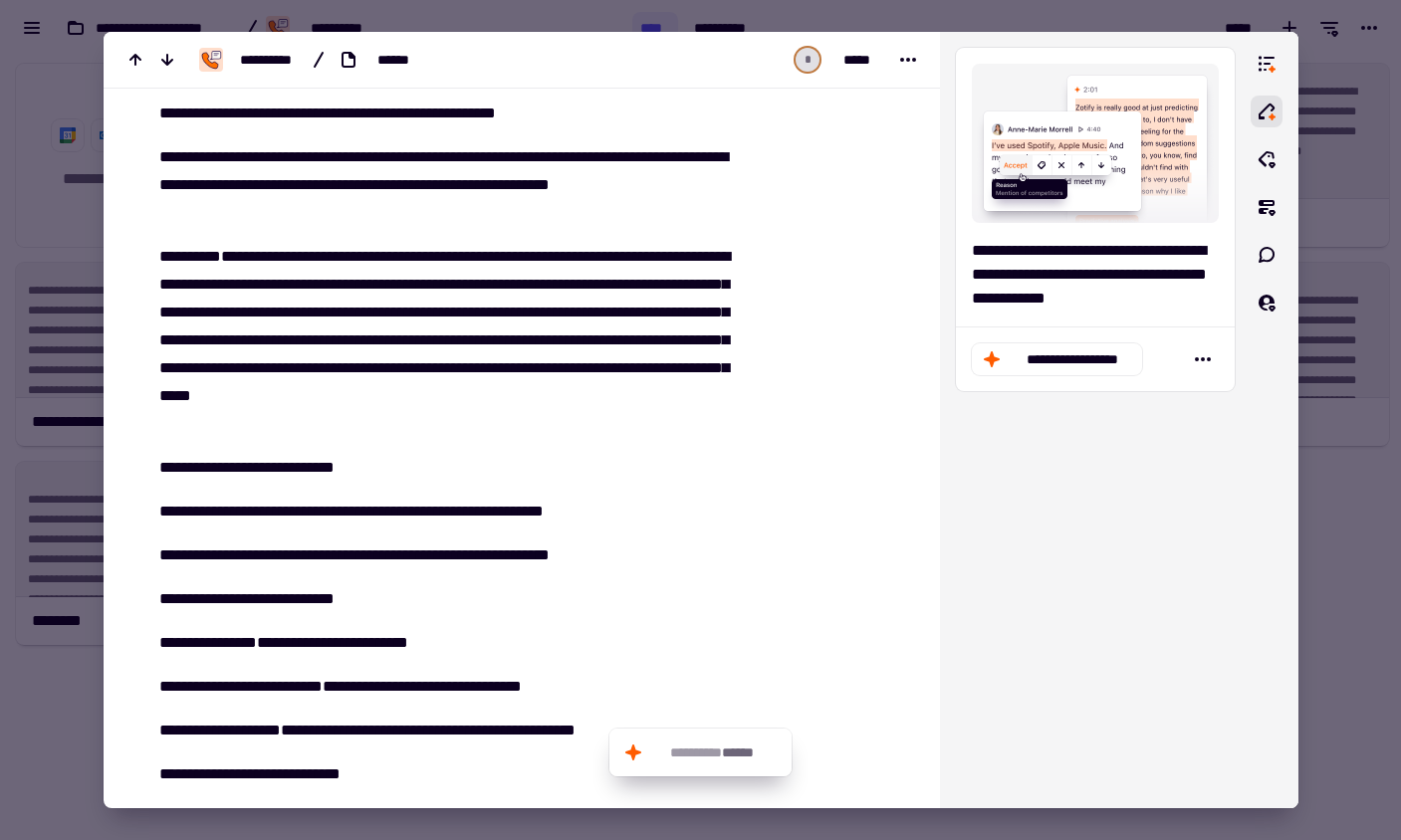 scroll, scrollTop: 10386, scrollLeft: 0, axis: vertical 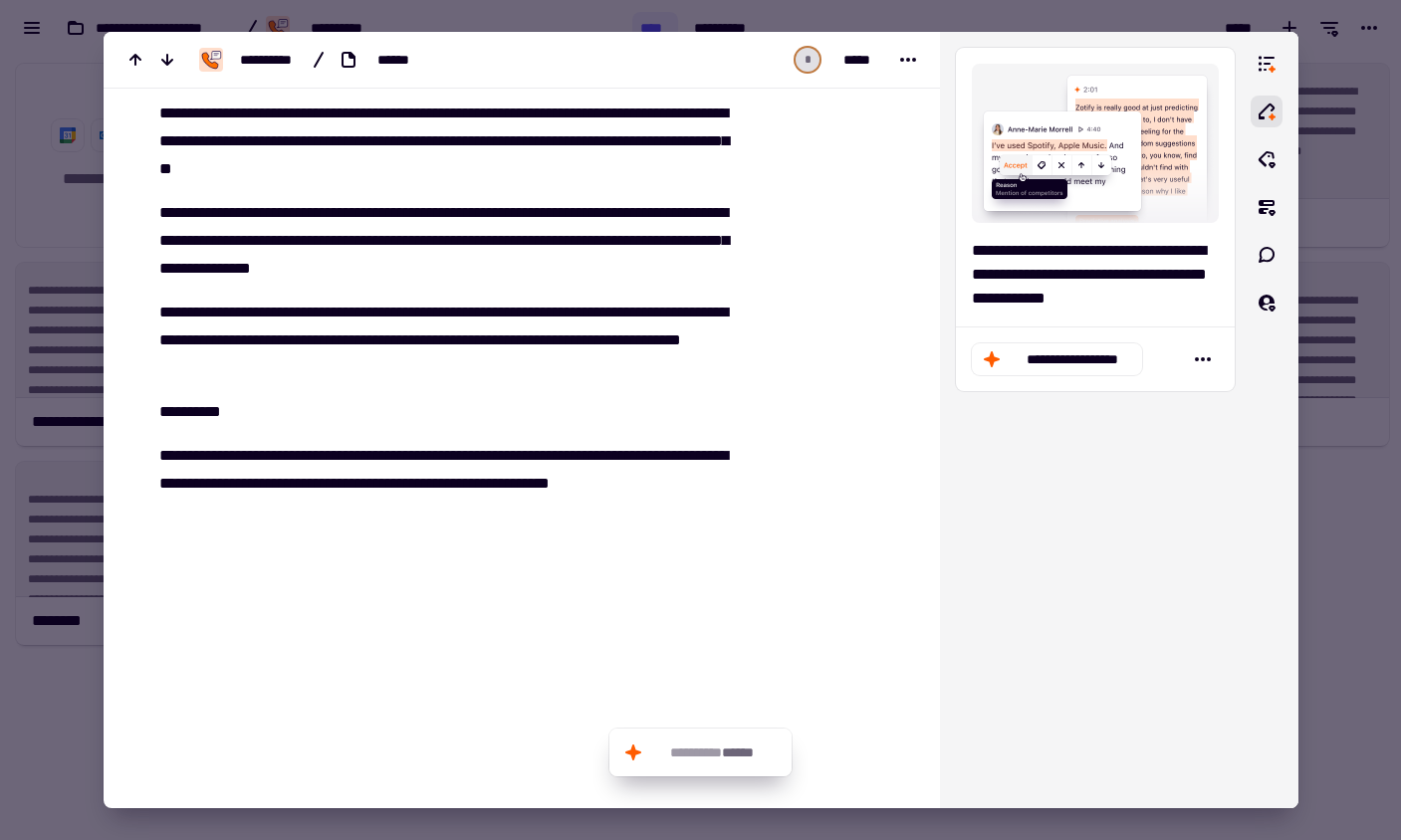 click at bounding box center (700, 420) 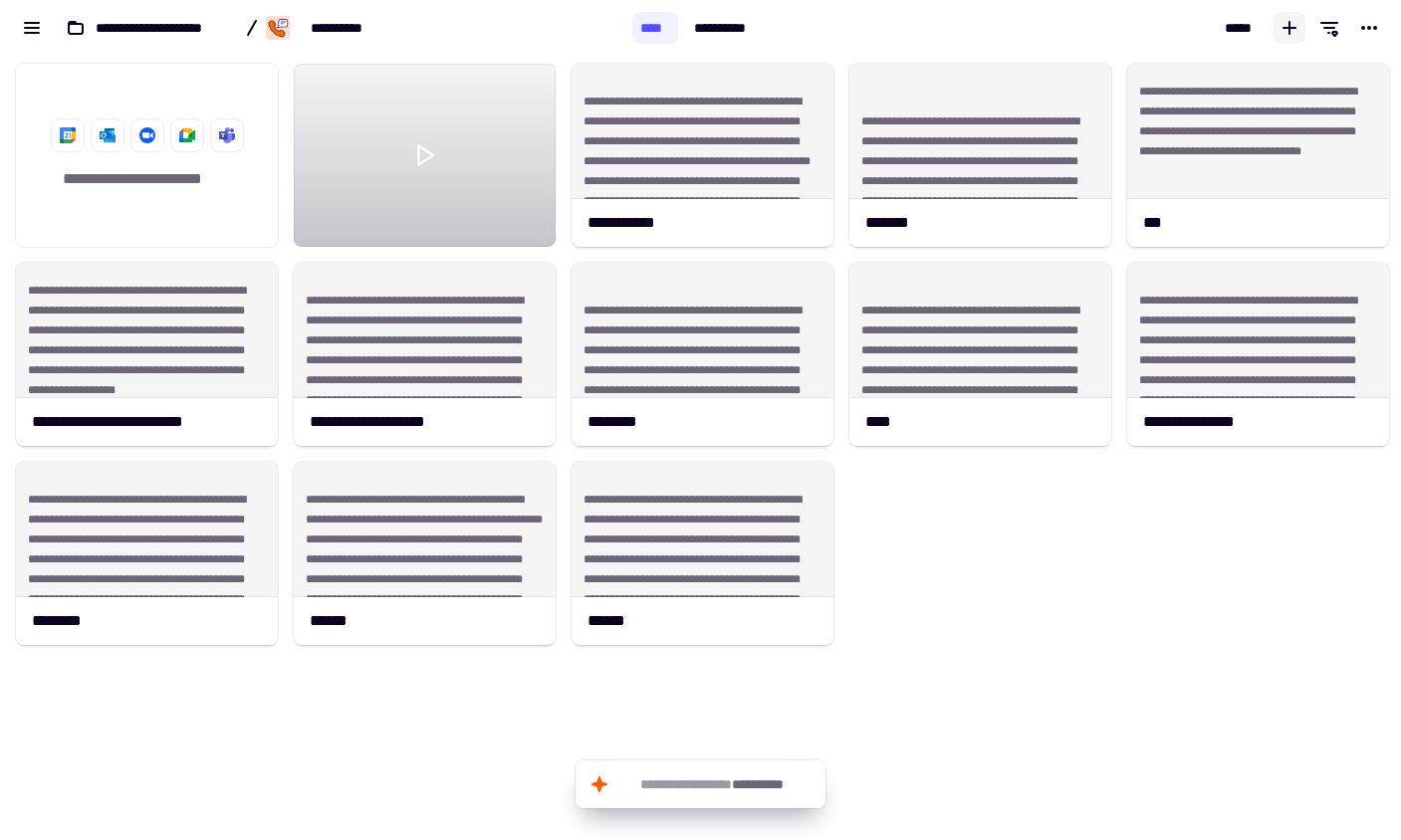 click 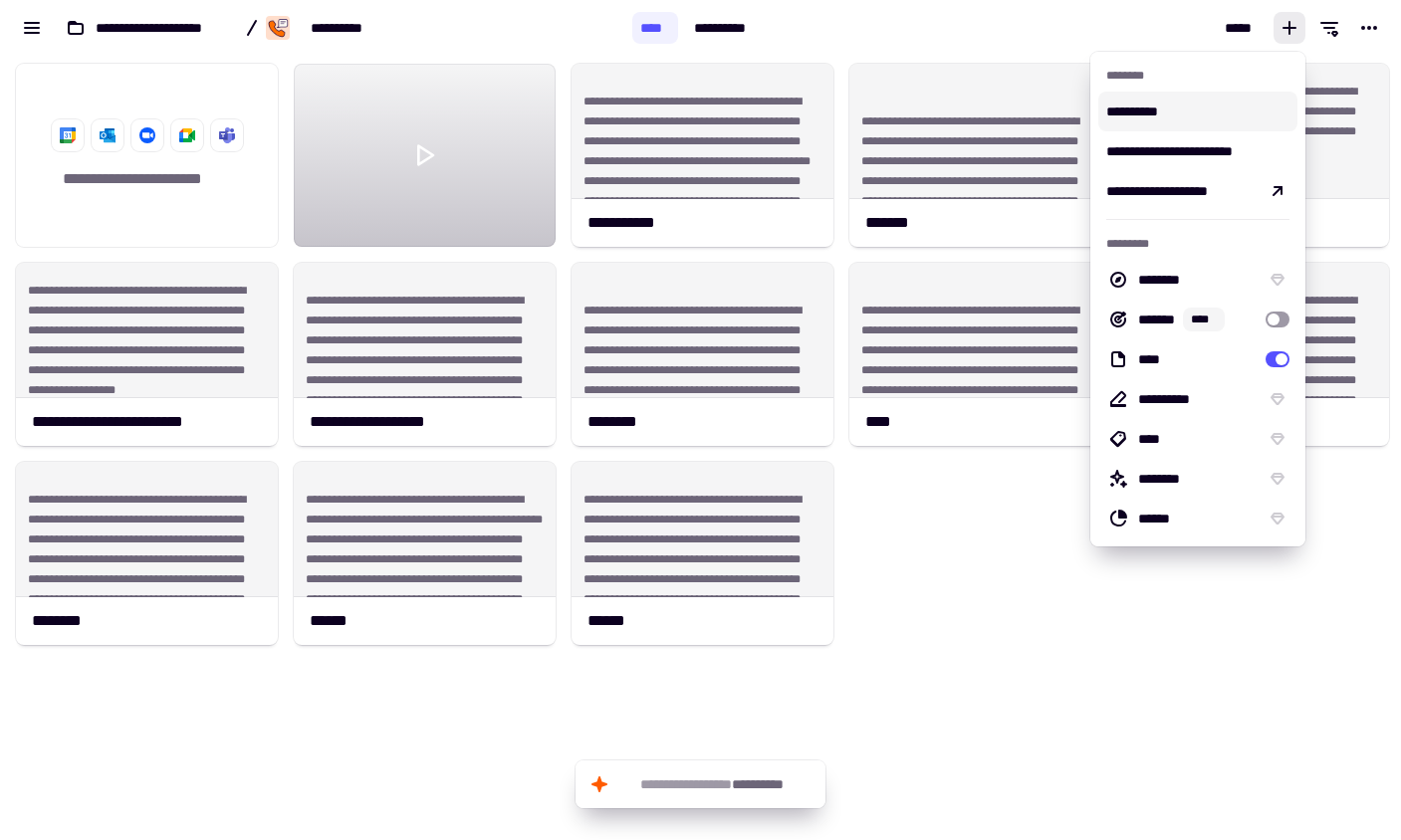 click on "**********" at bounding box center (1198, 111) 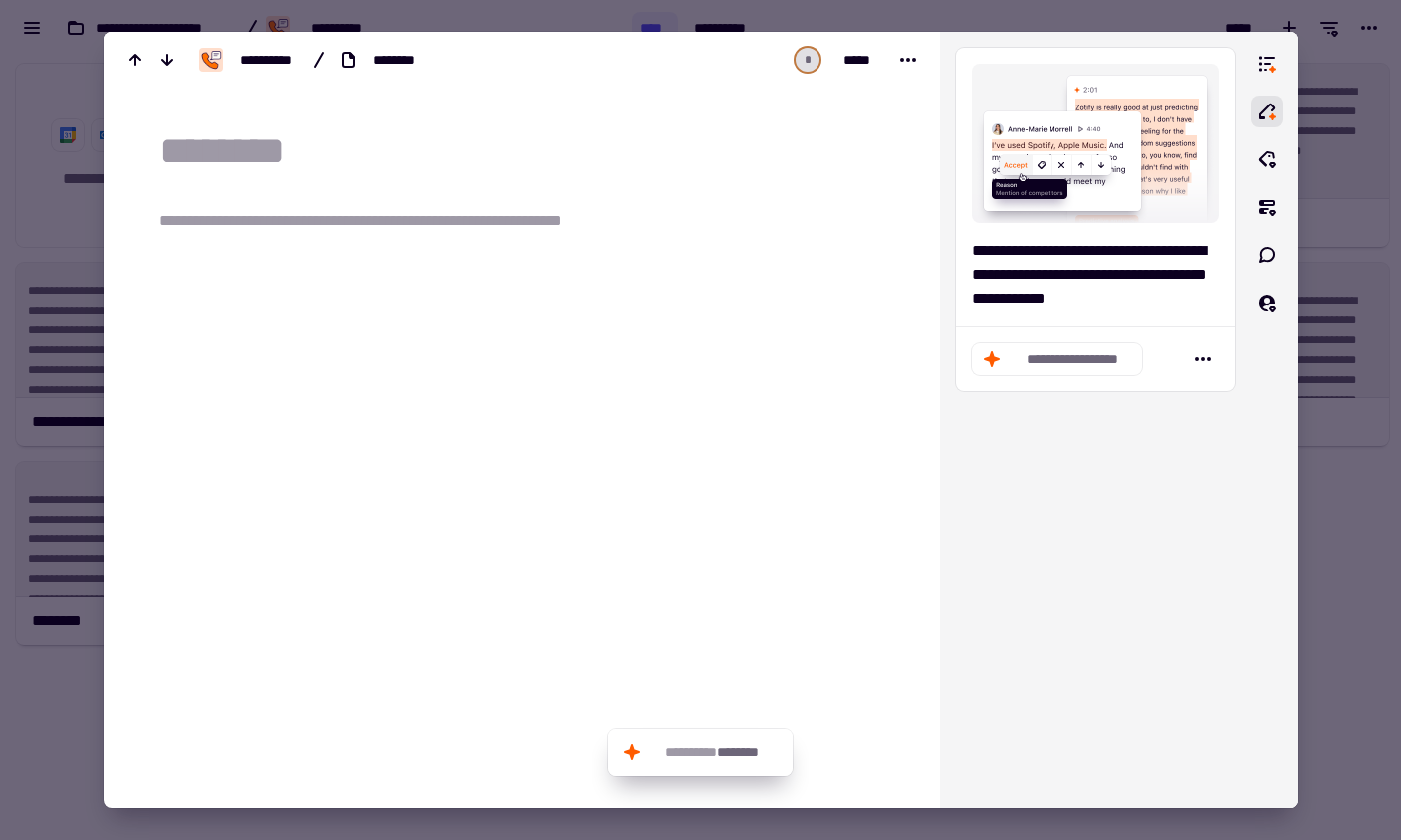 click at bounding box center [534, 151] 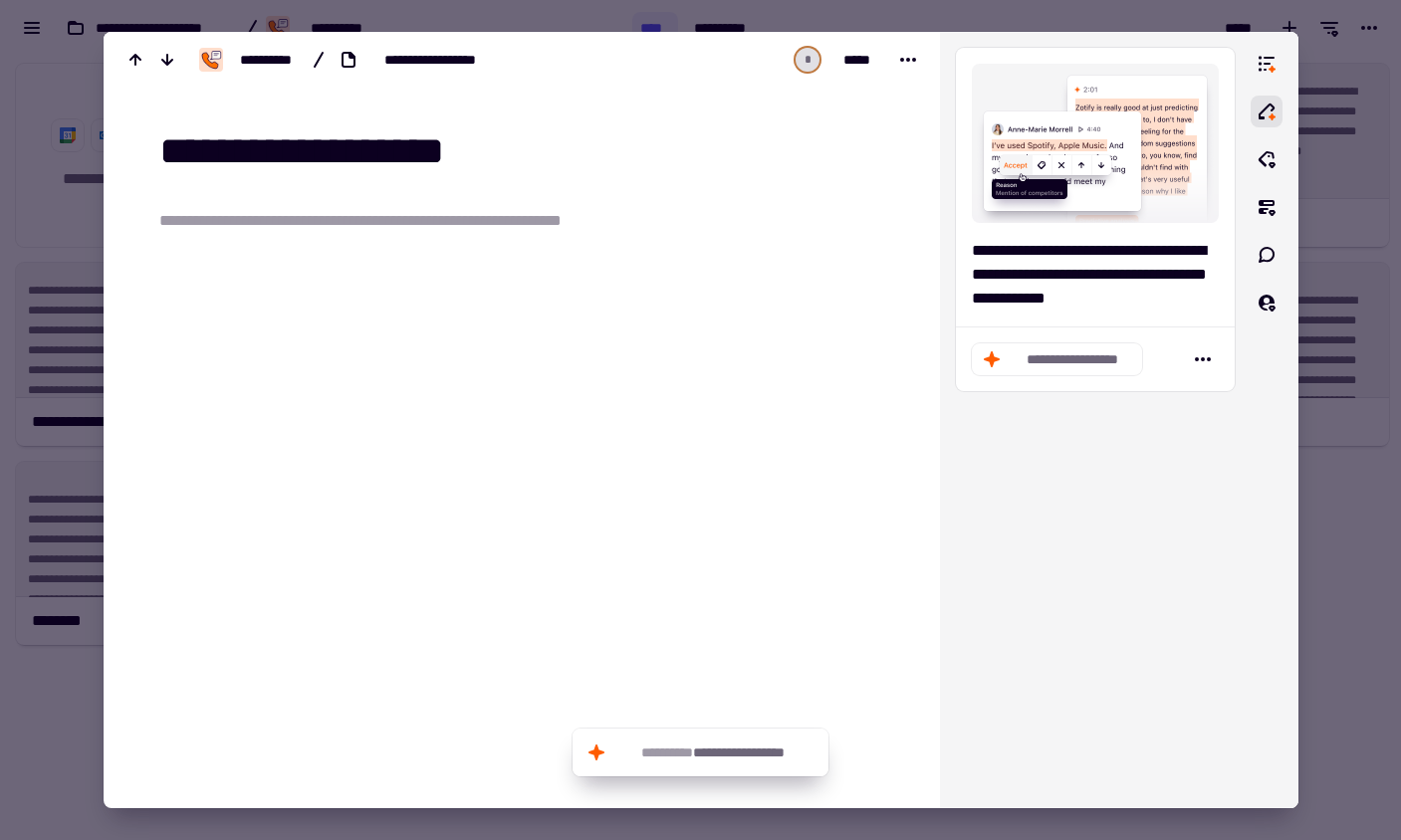 type on "**********" 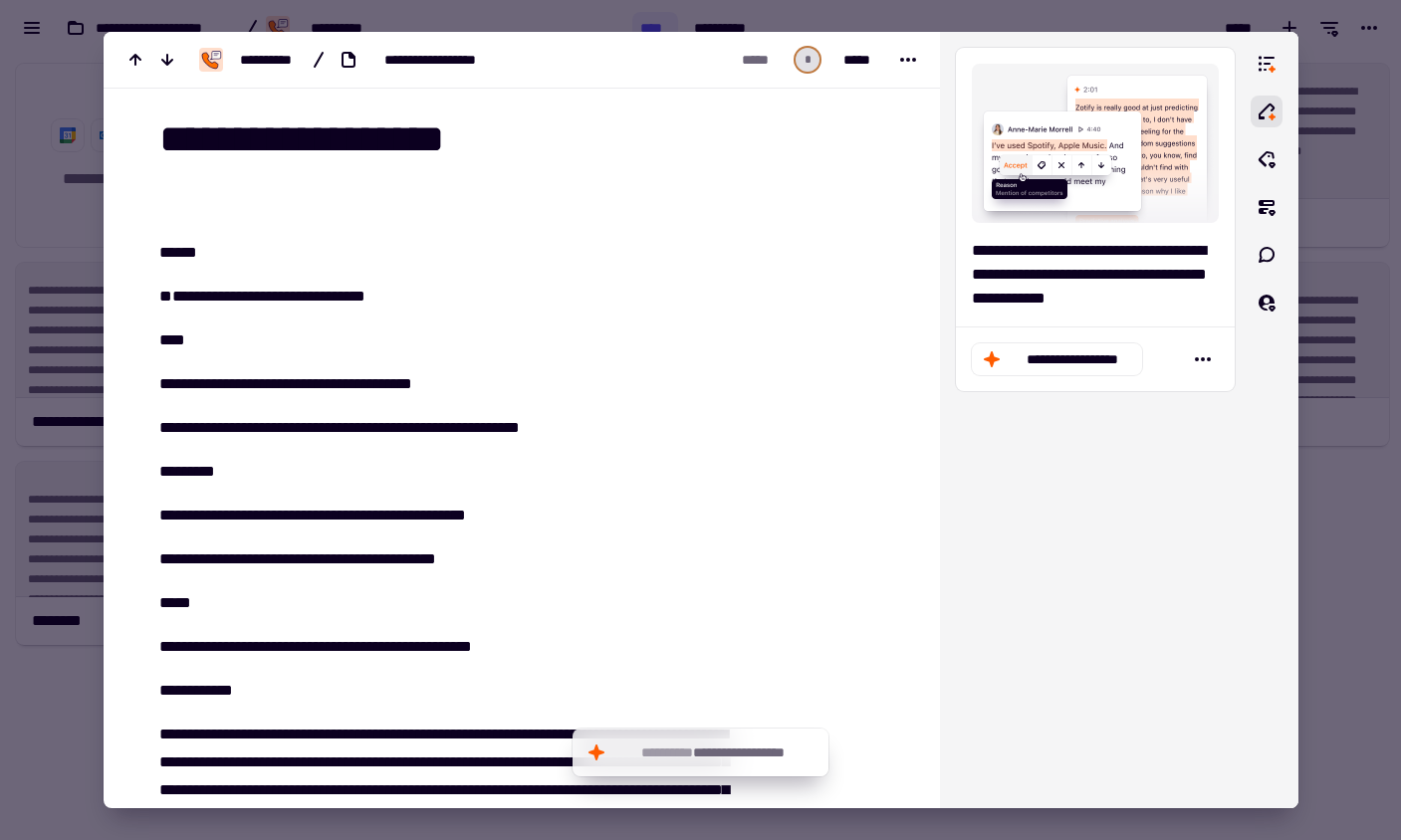 scroll, scrollTop: 25, scrollLeft: 0, axis: vertical 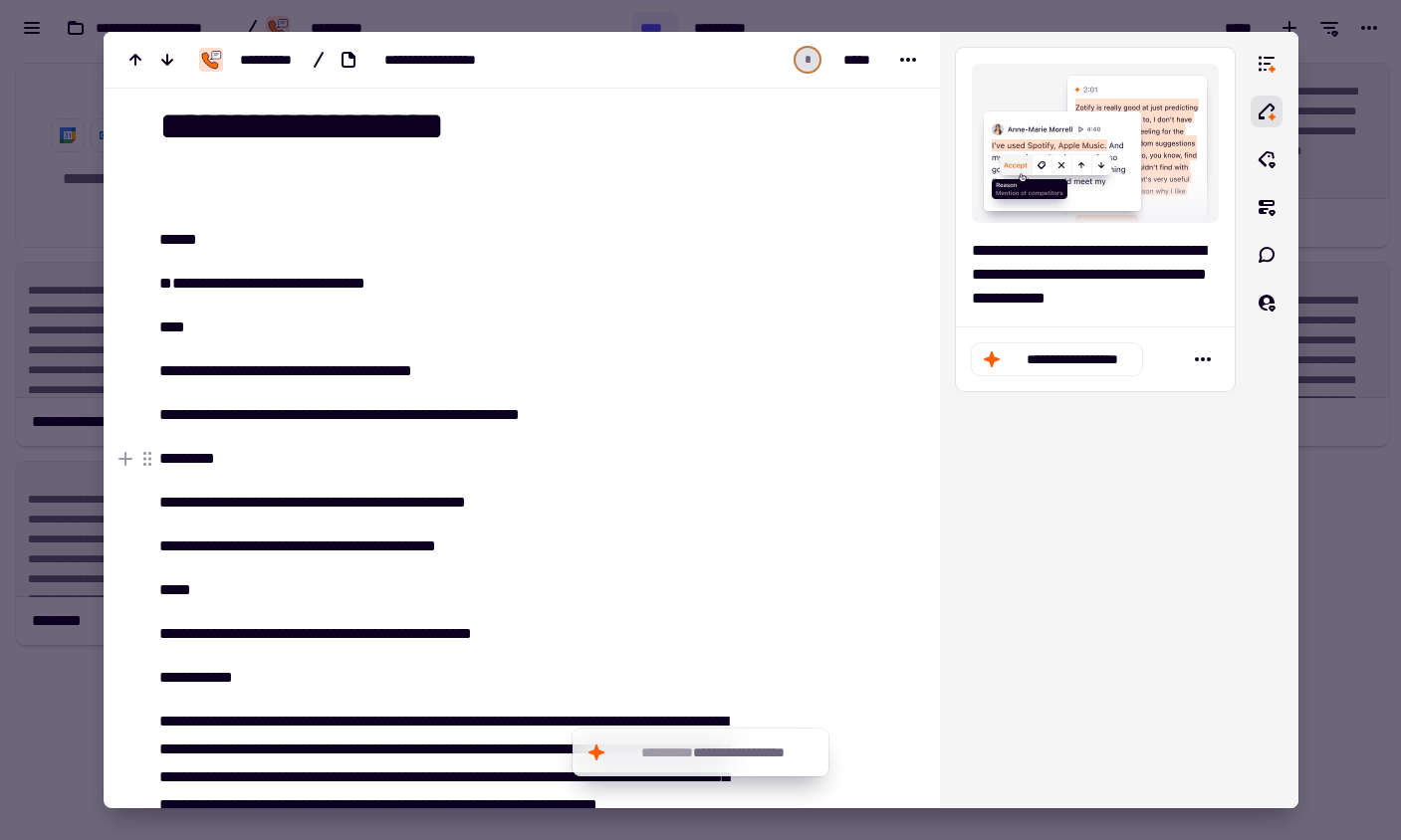 click at bounding box center [700, 420] 